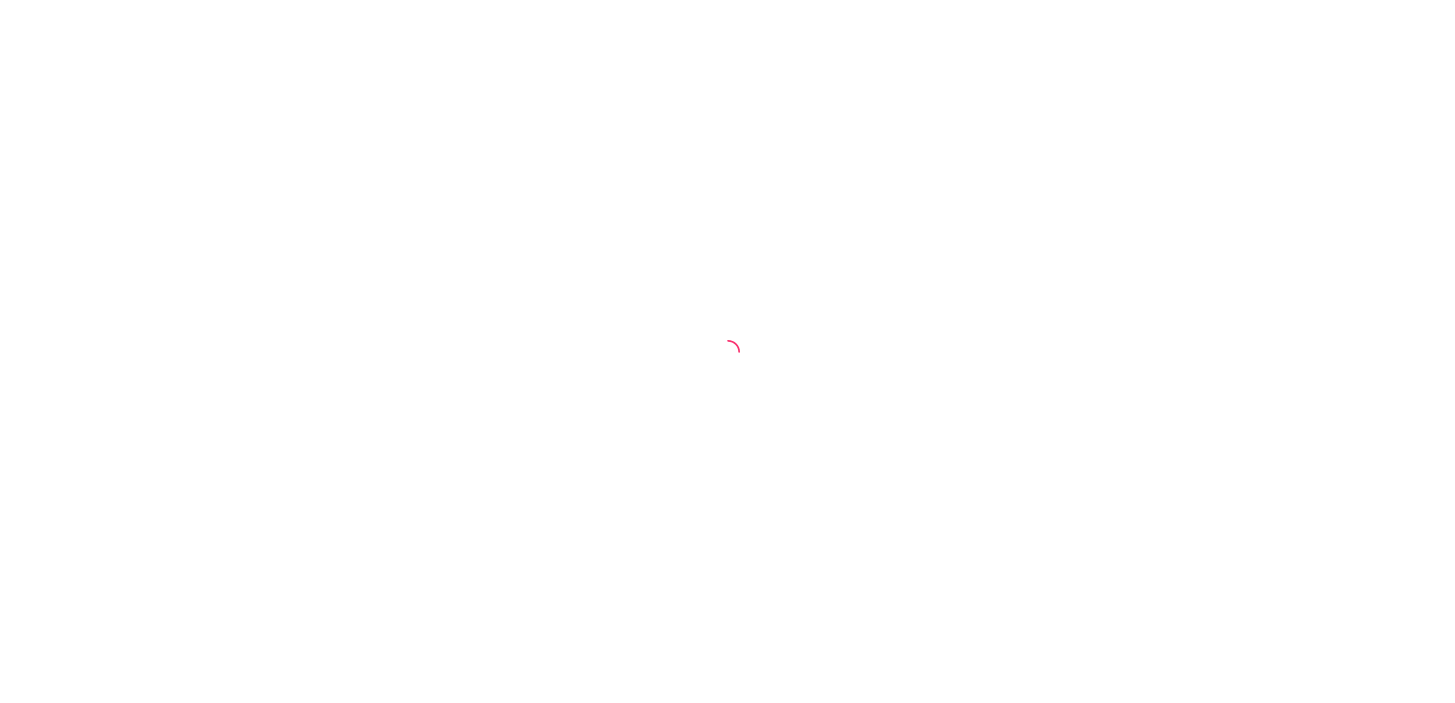 scroll, scrollTop: 0, scrollLeft: 0, axis: both 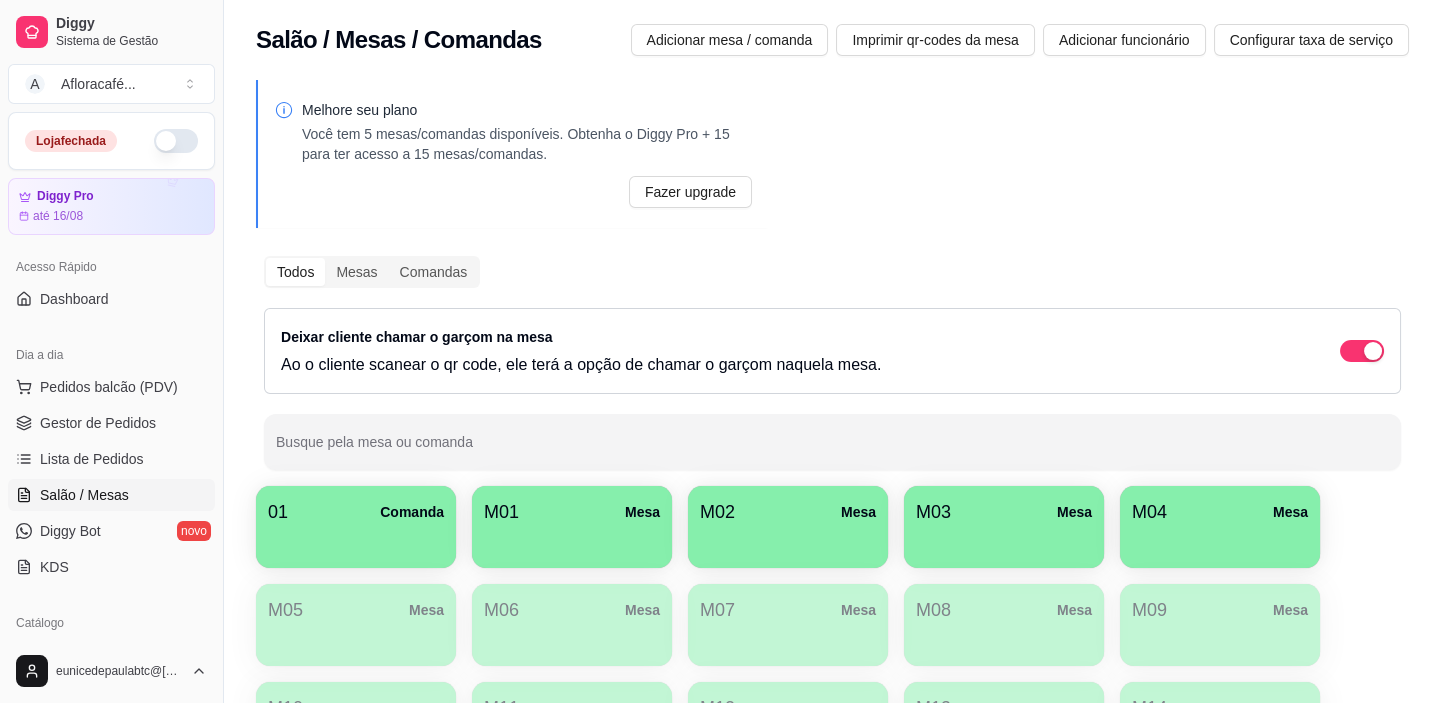 click at bounding box center [176, 141] 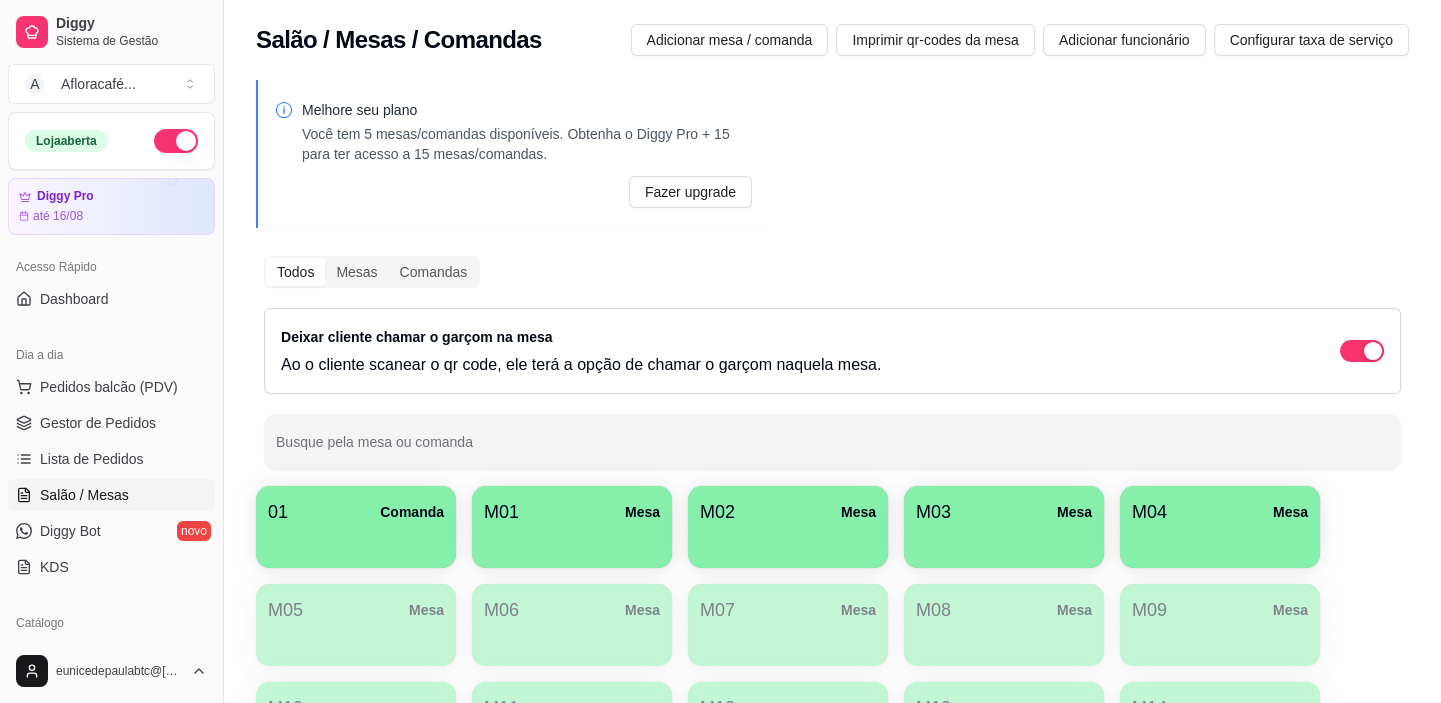 click at bounding box center [356, 541] 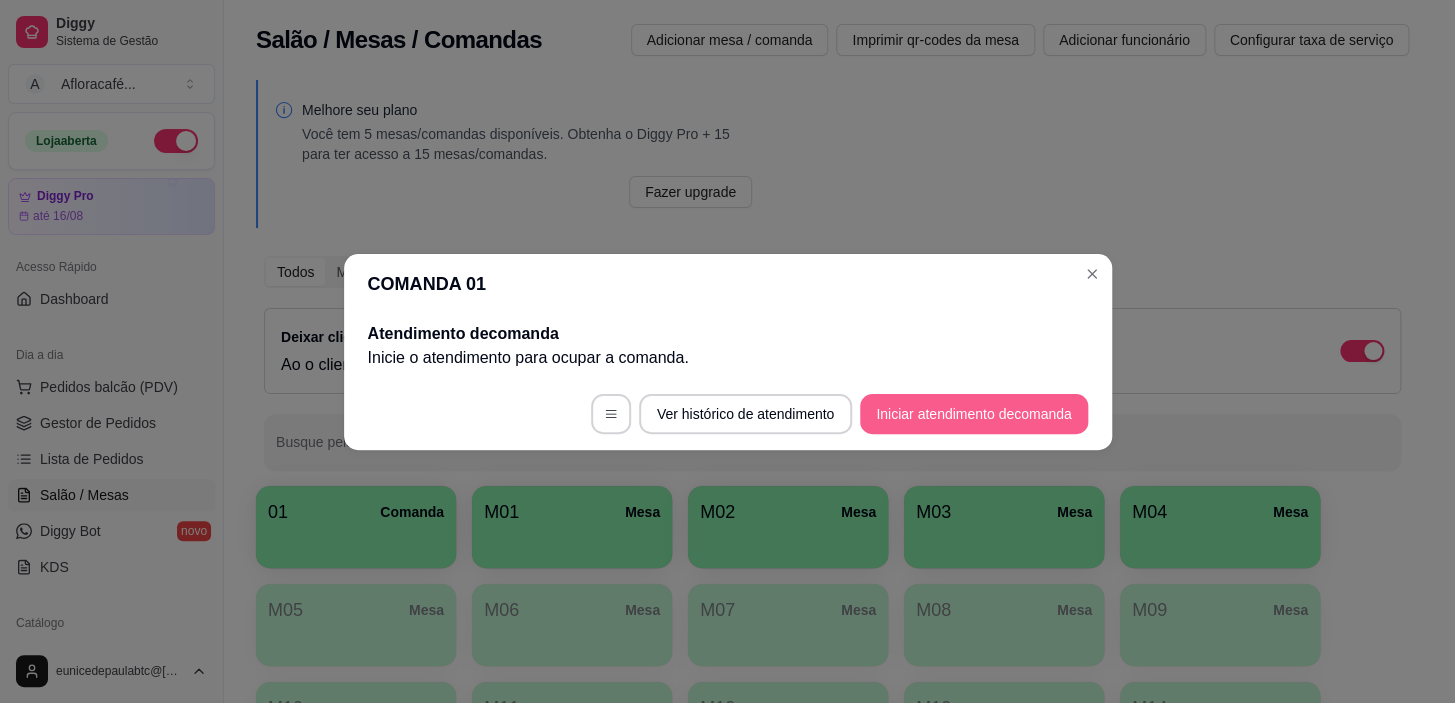 click on "Iniciar atendimento de  comanda" at bounding box center (973, 414) 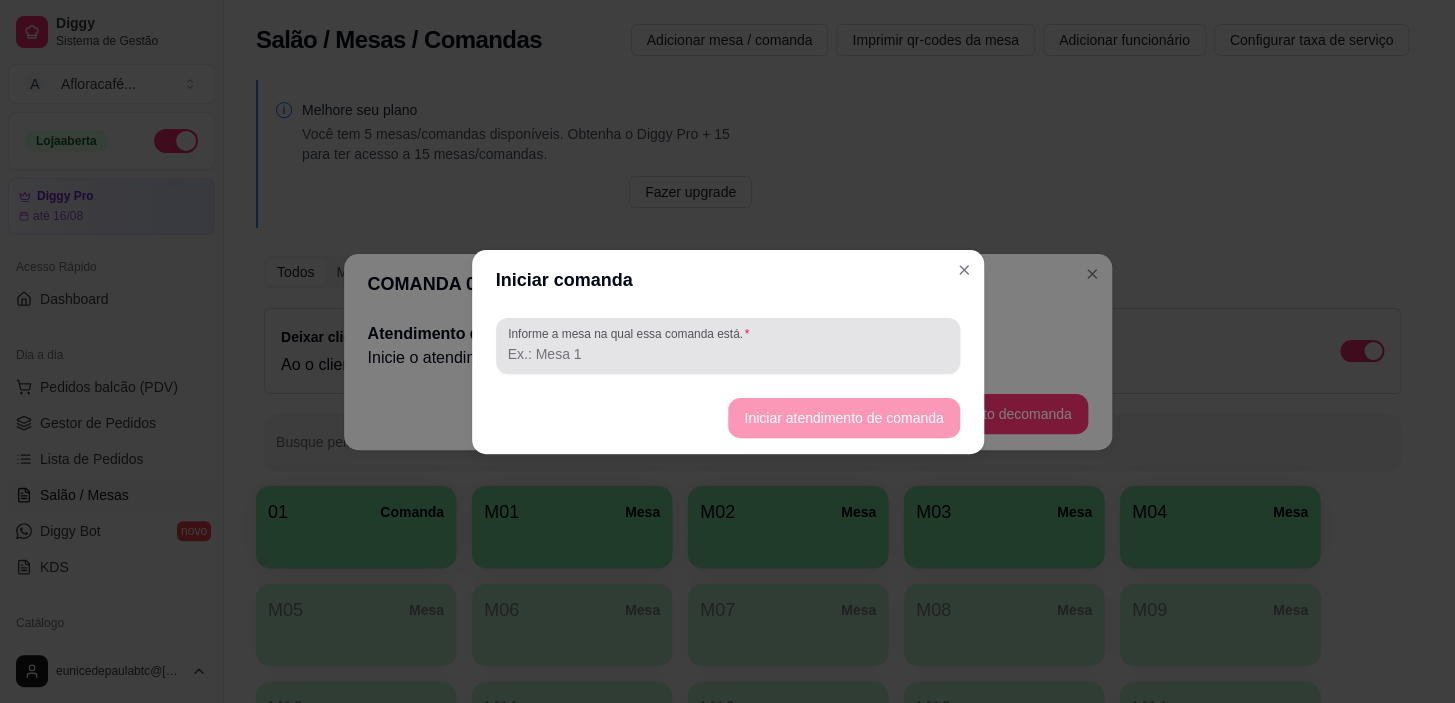click on "Informe a mesa na qual essa comanda está." at bounding box center (728, 354) 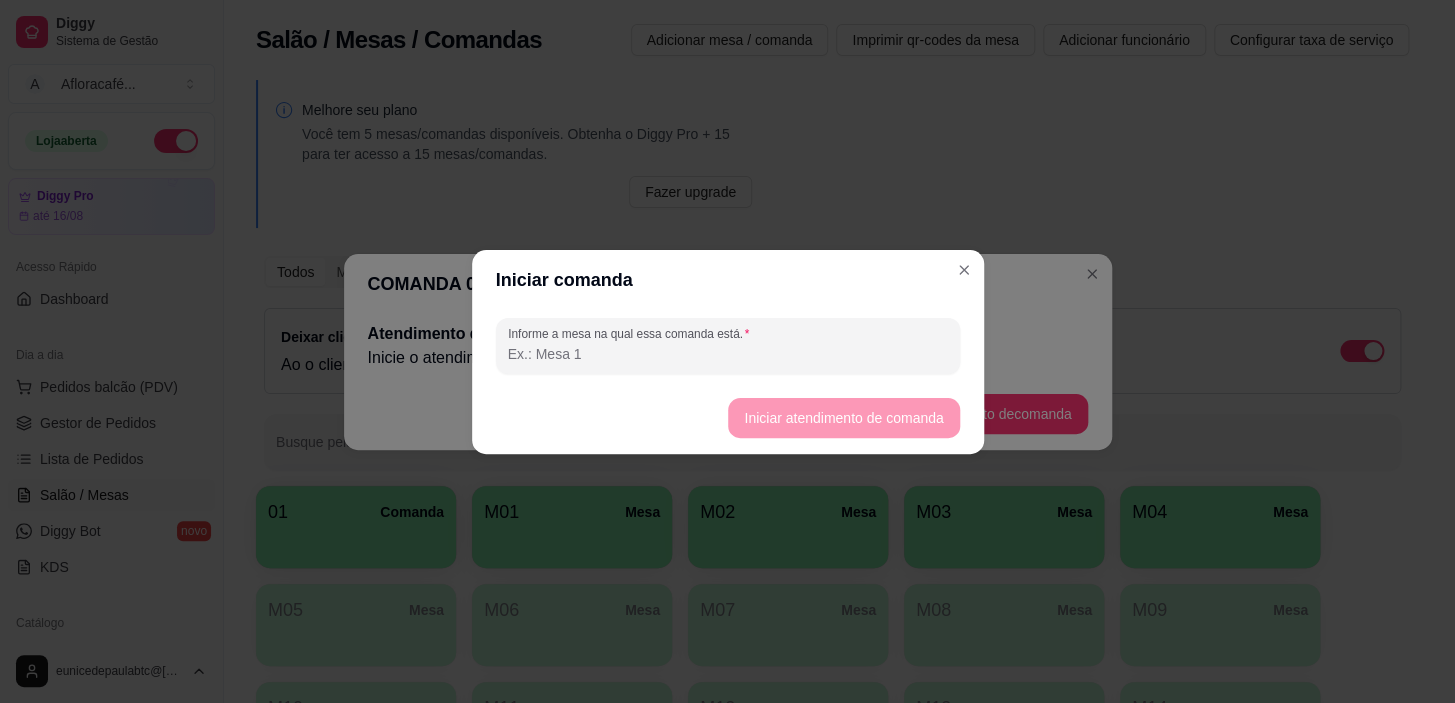 click on "COMANDA 01" at bounding box center [728, 284] 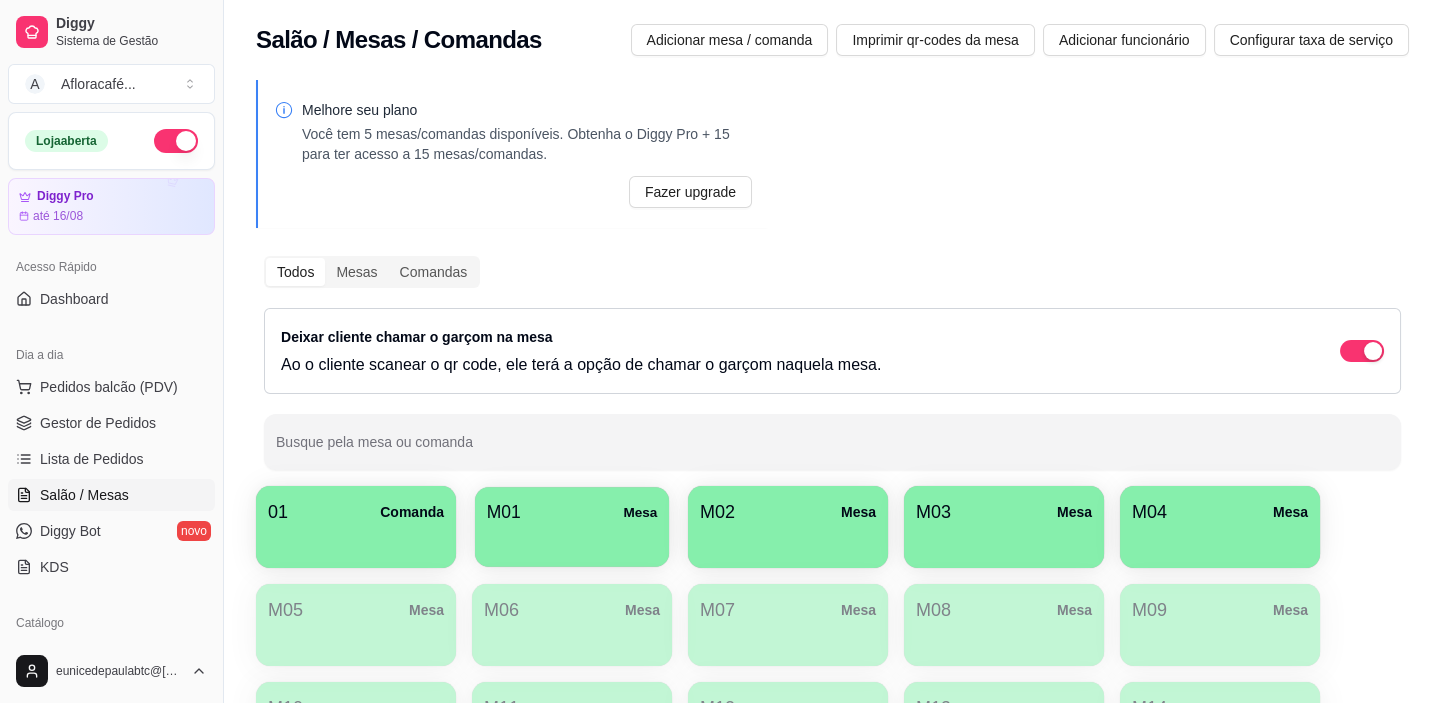 click on "M[NUMBER] Mesa" at bounding box center (572, 512) 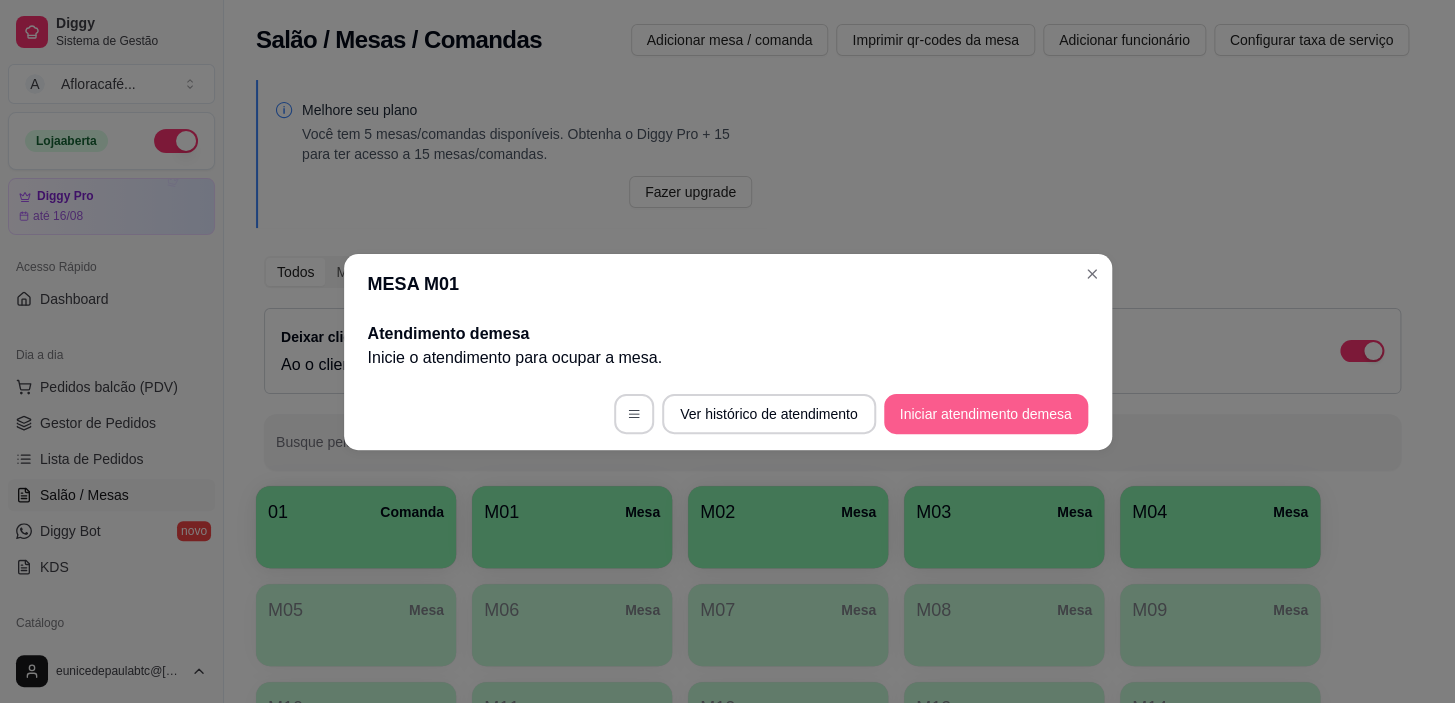 click on "Iniciar atendimento de  mesa" at bounding box center (986, 414) 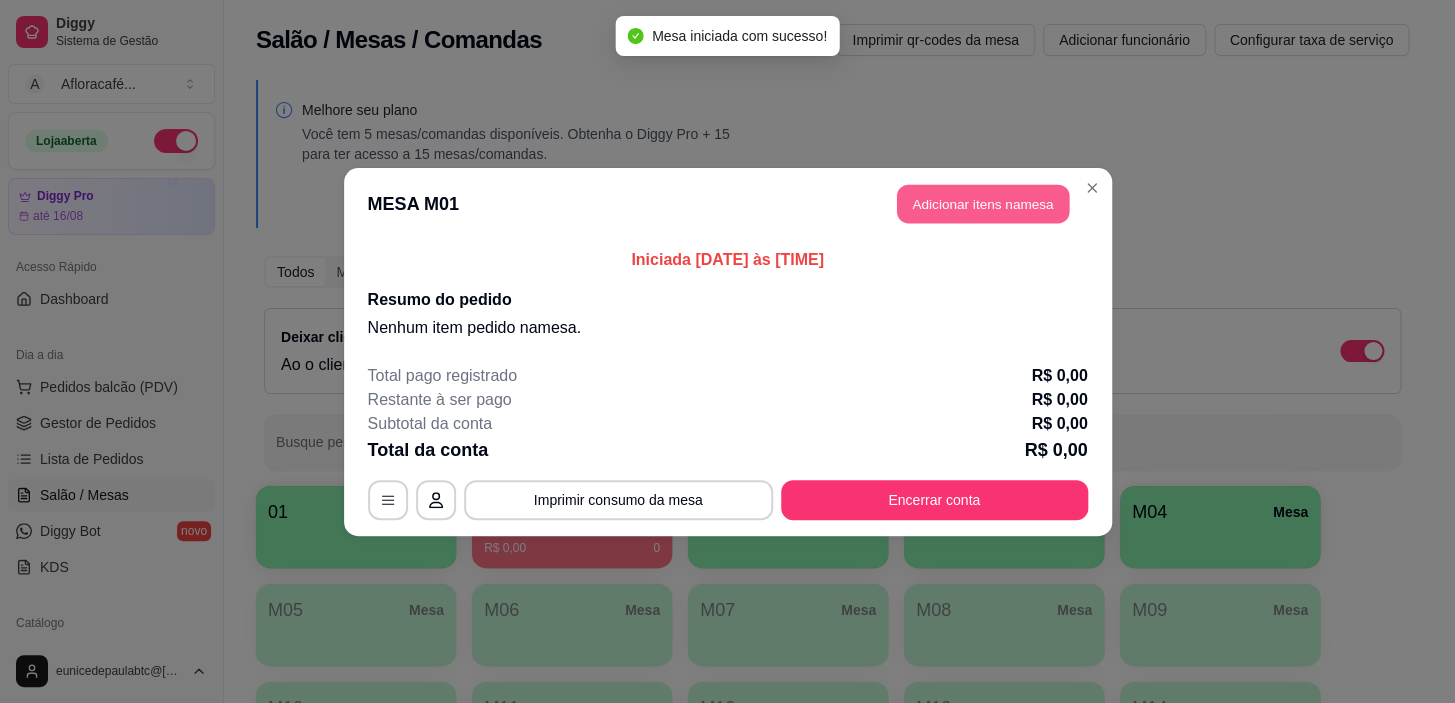 click on "Adicionar itens na  mesa" at bounding box center (983, 203) 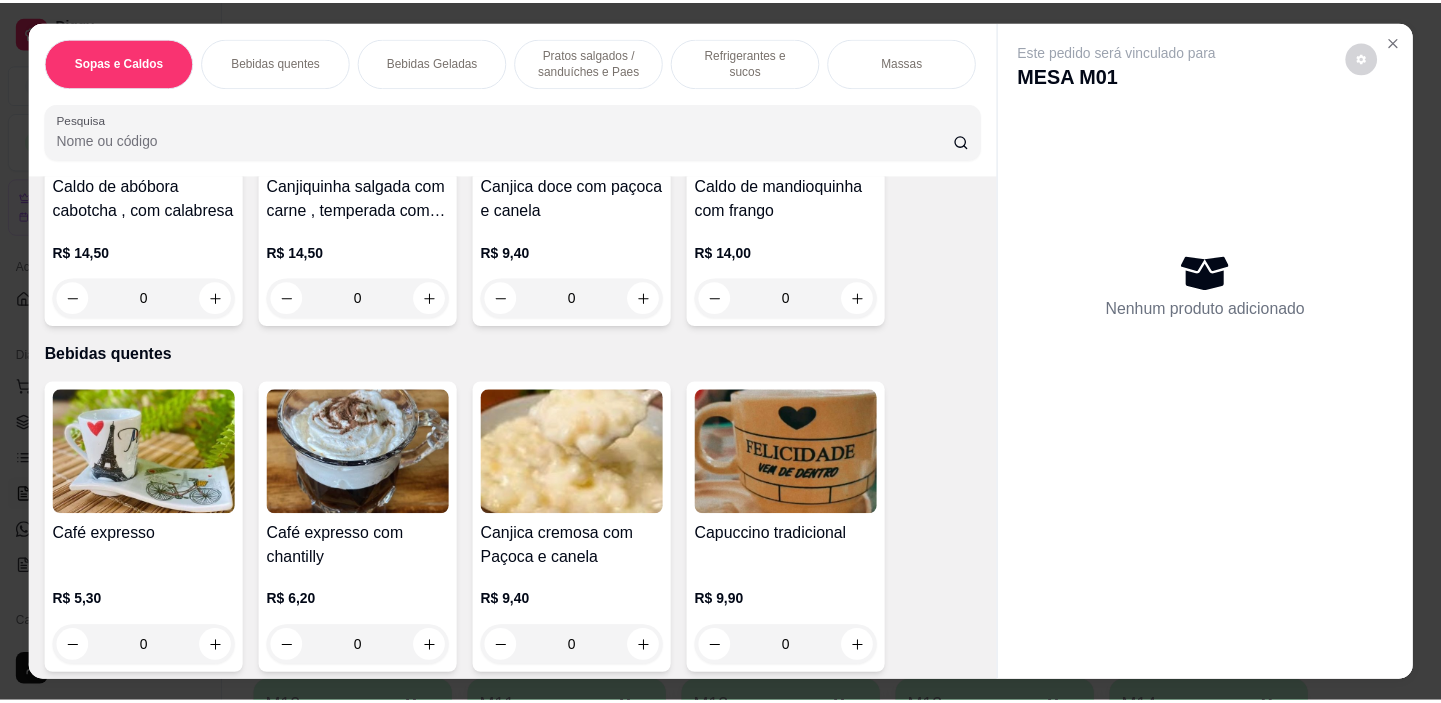 scroll, scrollTop: 454, scrollLeft: 0, axis: vertical 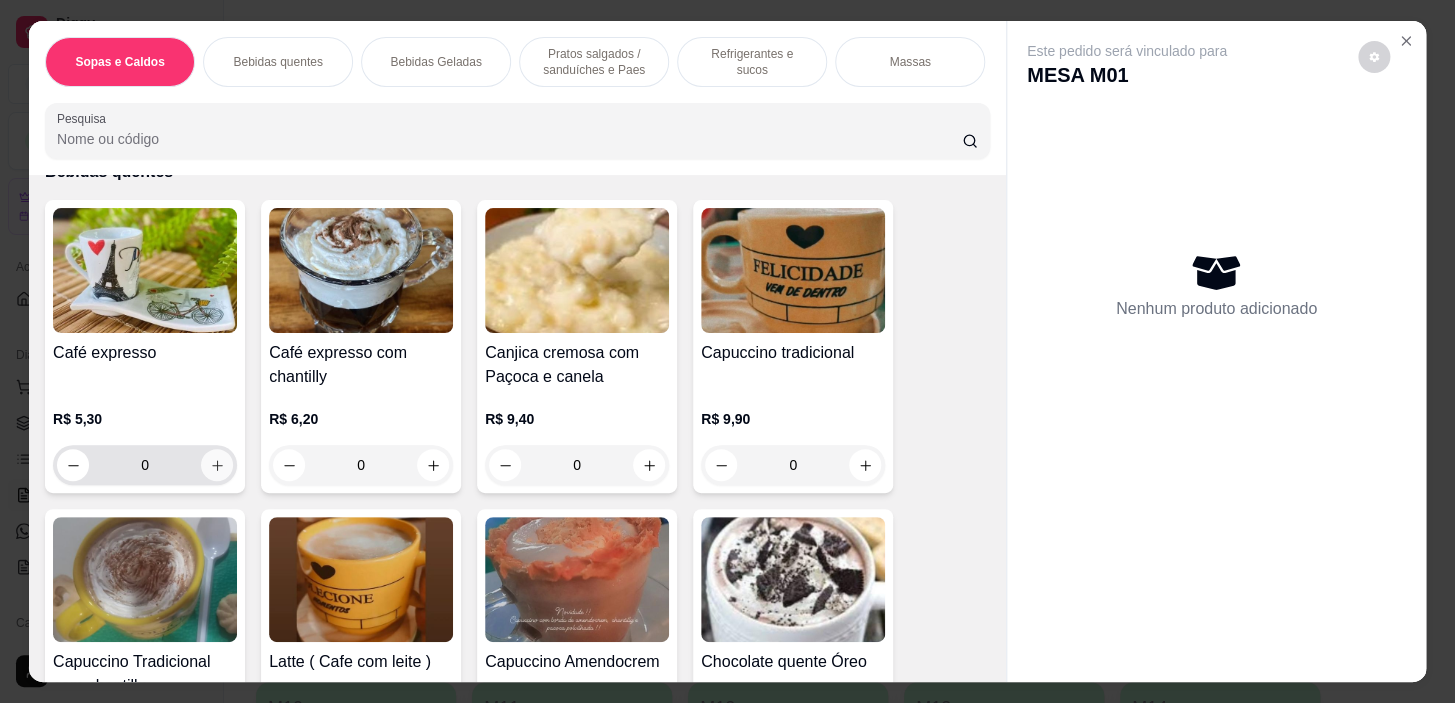 click at bounding box center (217, 465) 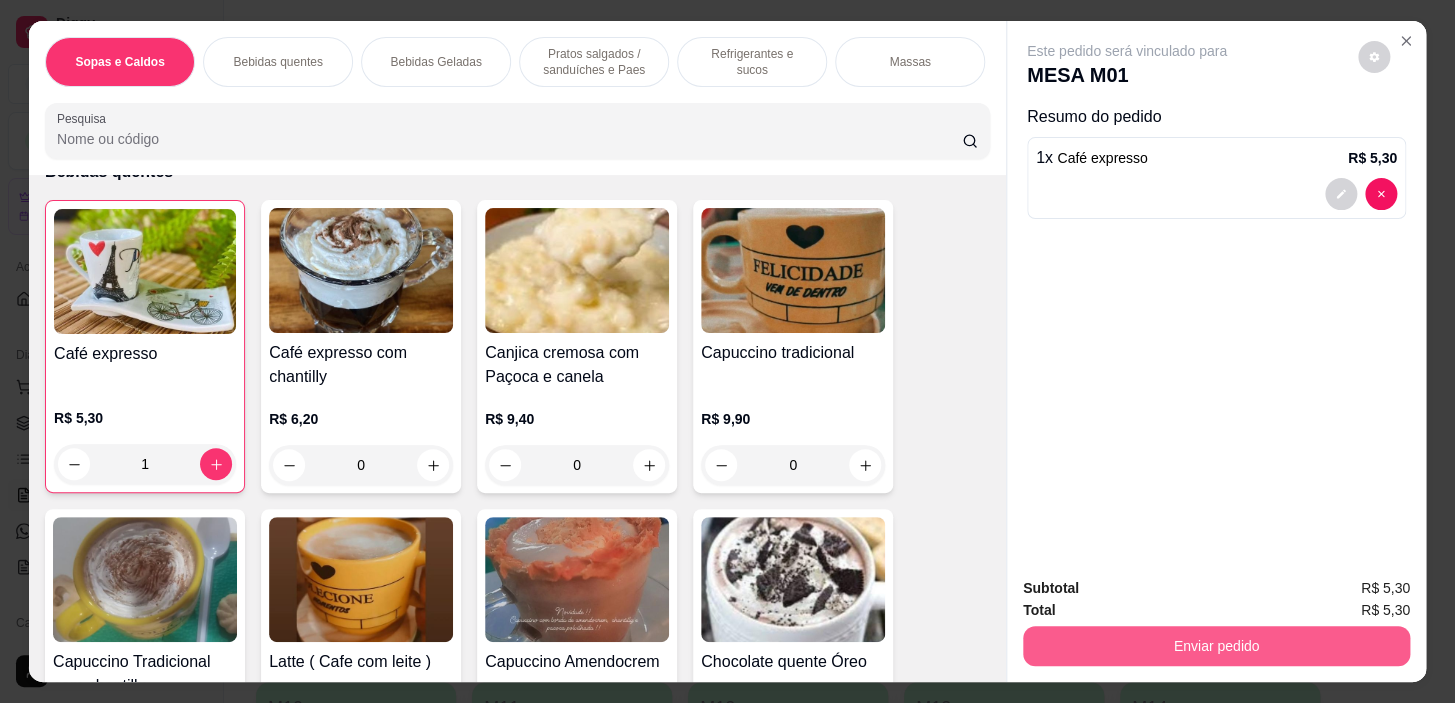 click on "Enviar pedido" at bounding box center (1216, 646) 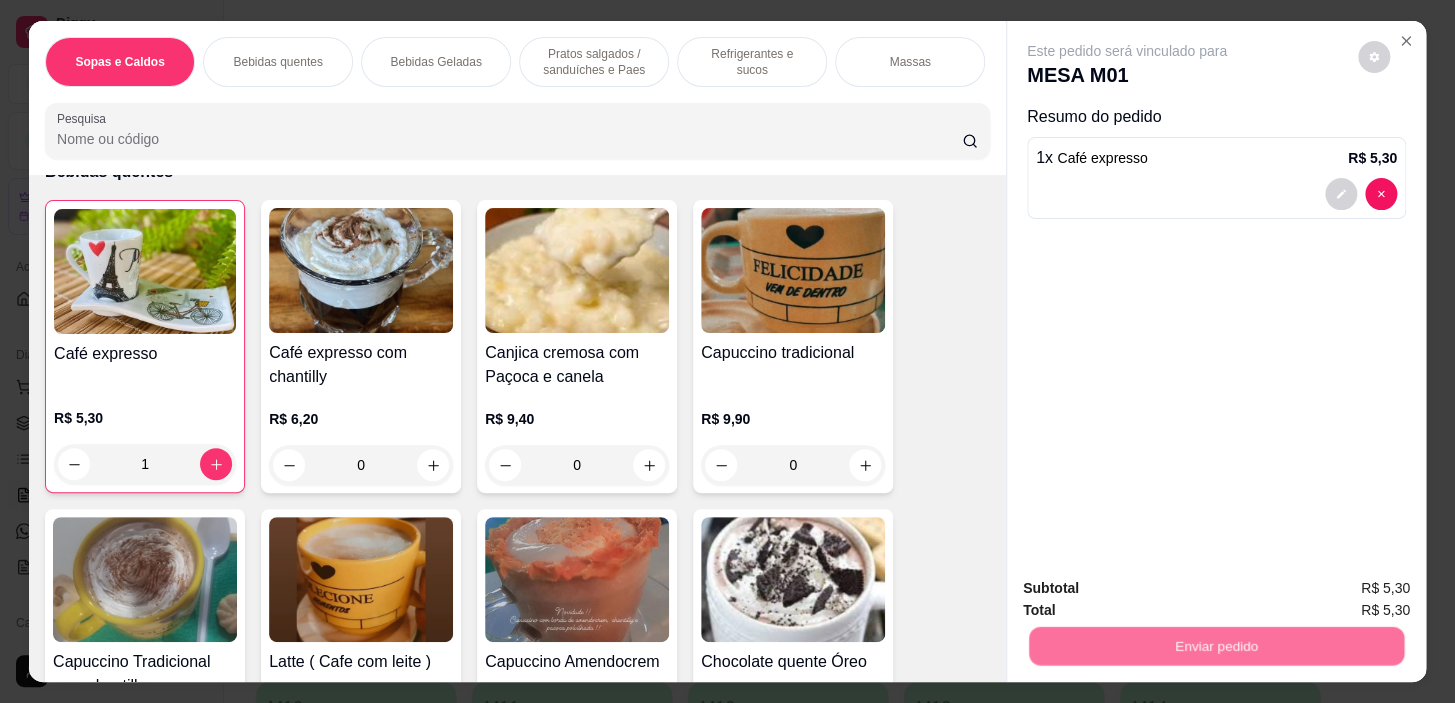 click on "Não registrar e enviar pedido" at bounding box center [1150, 590] 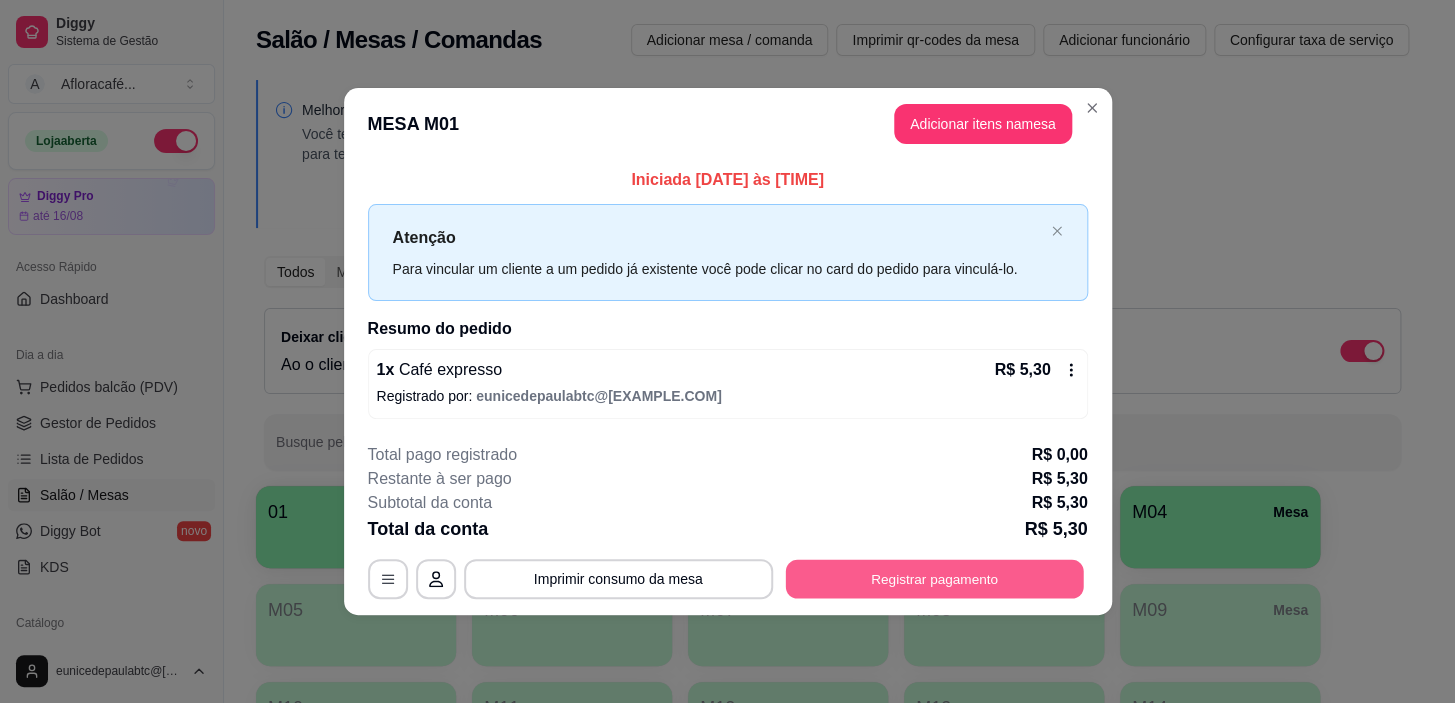 click on "Registrar pagamento" at bounding box center (934, 579) 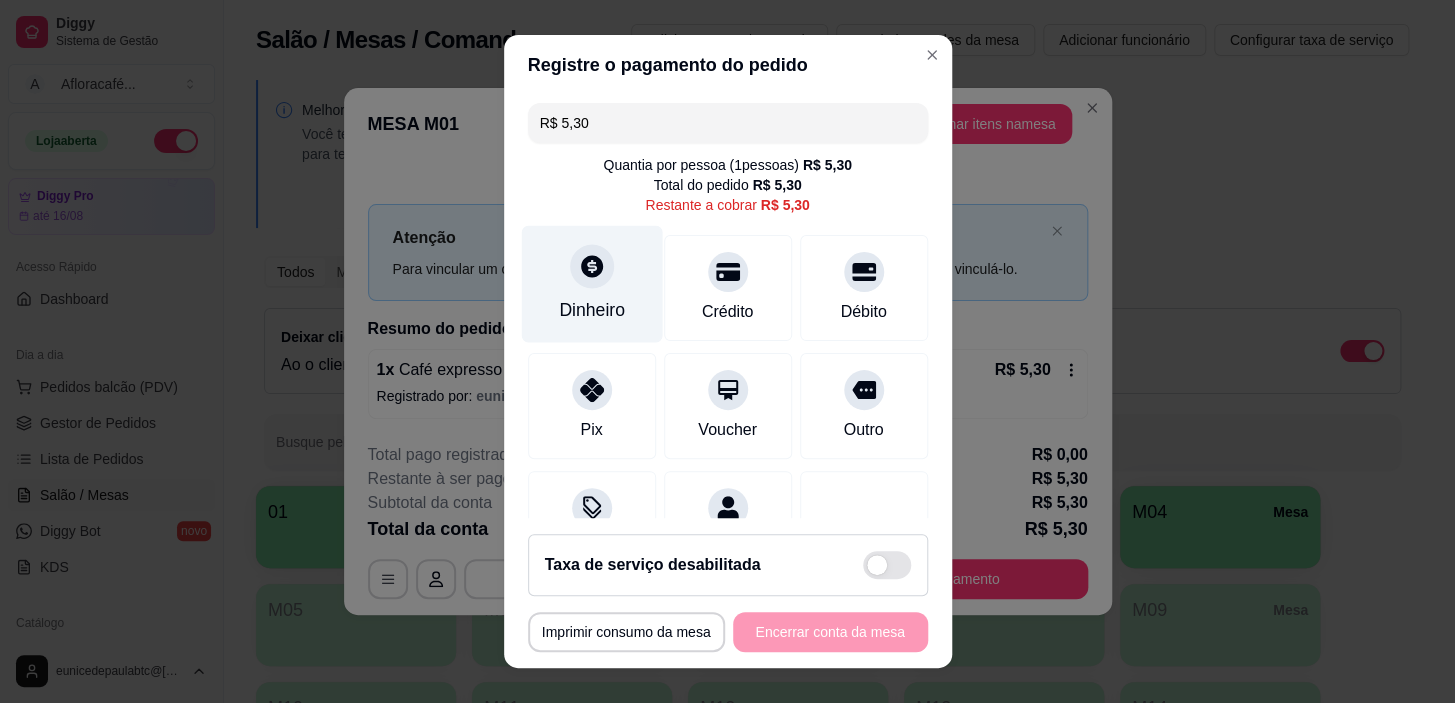 click on "Dinheiro" at bounding box center [591, 284] 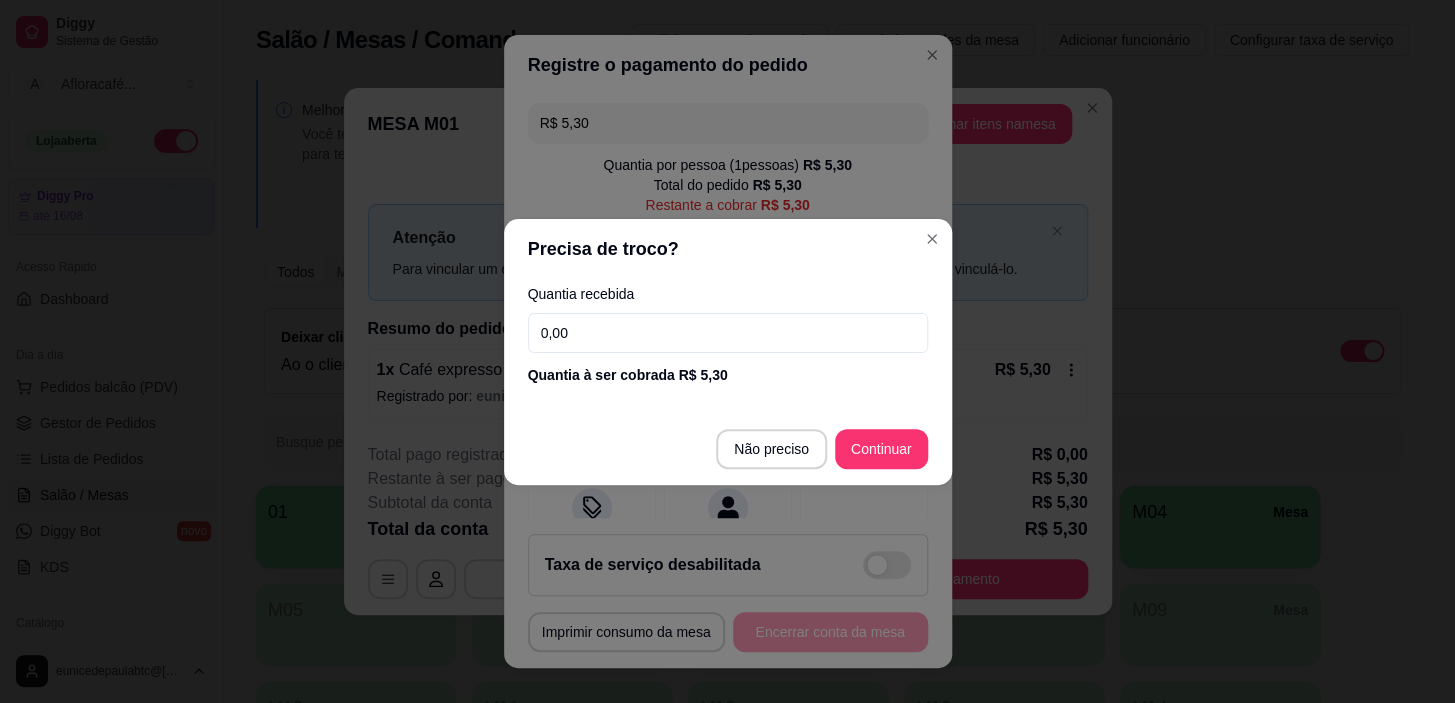 drag, startPoint x: 670, startPoint y: 324, endPoint x: 691, endPoint y: 316, distance: 22.472204 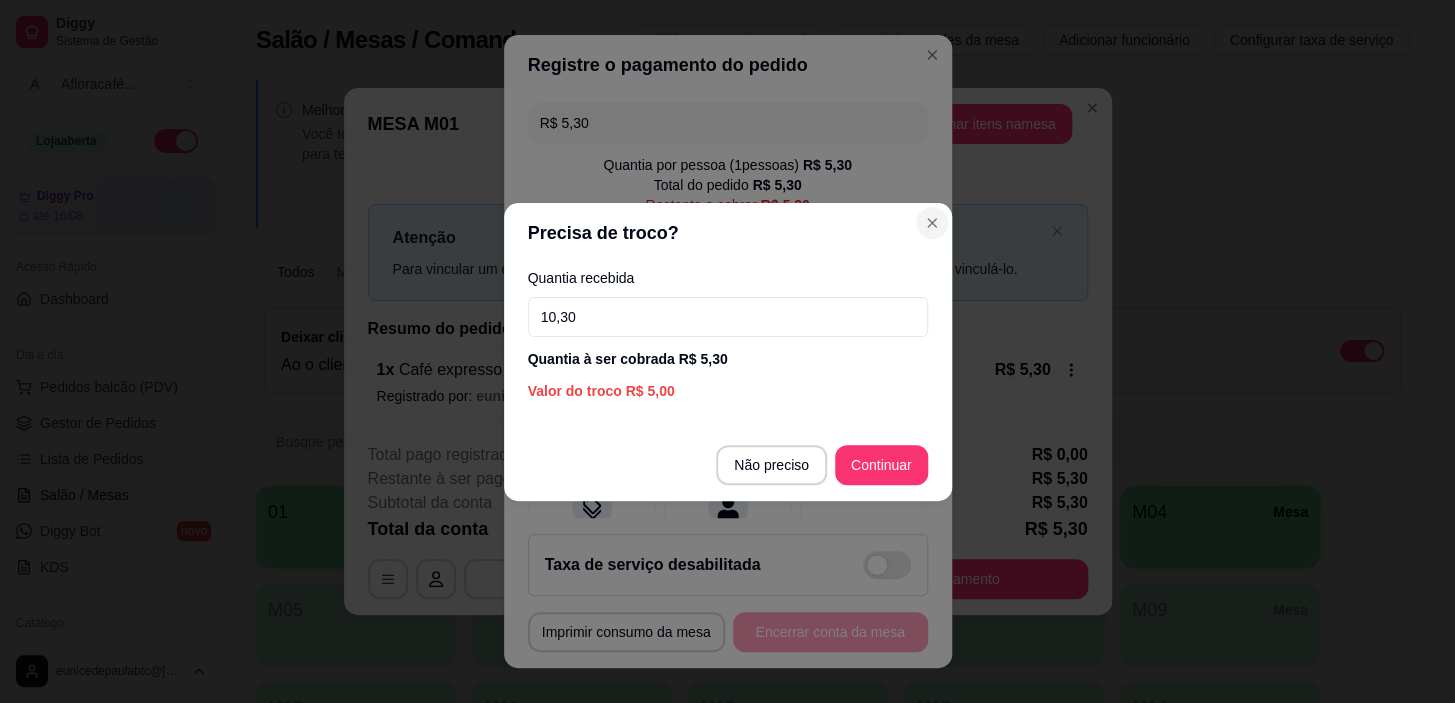 type on "10,30" 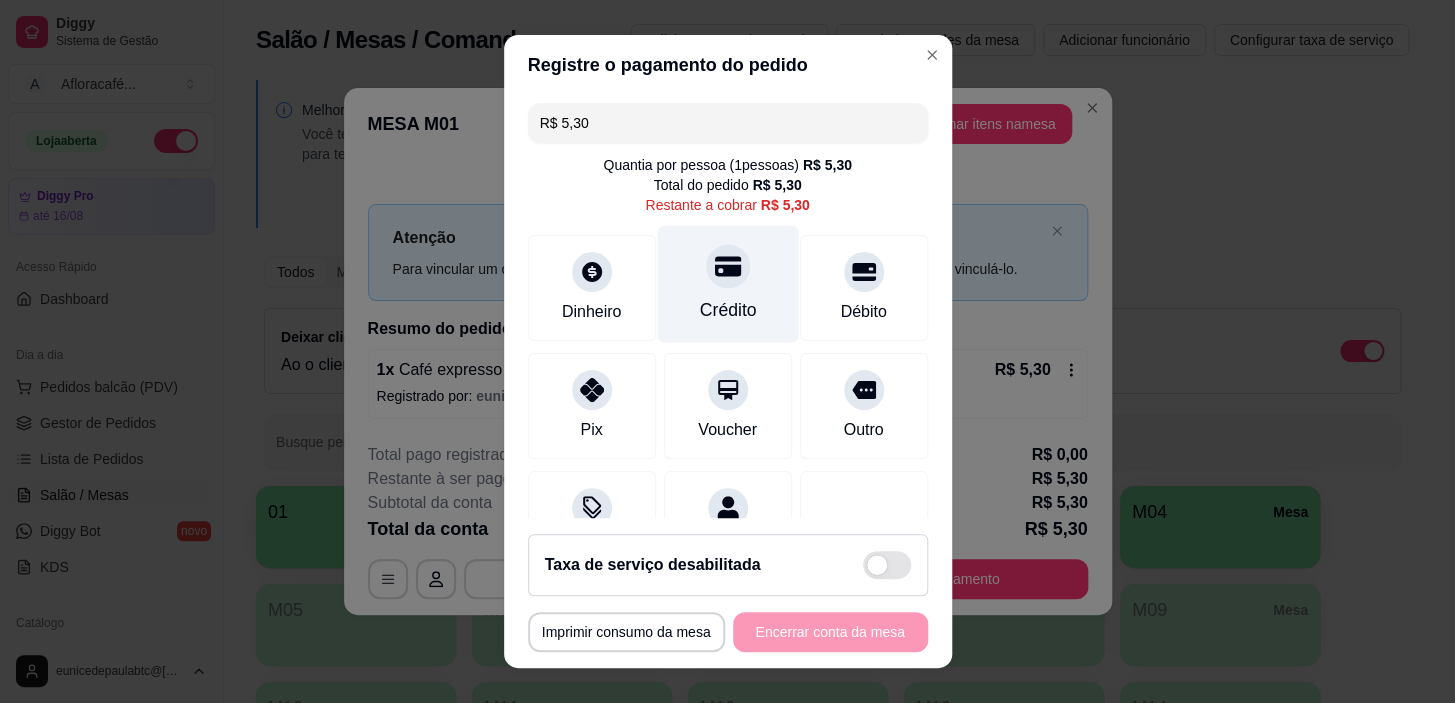 click at bounding box center [728, 267] 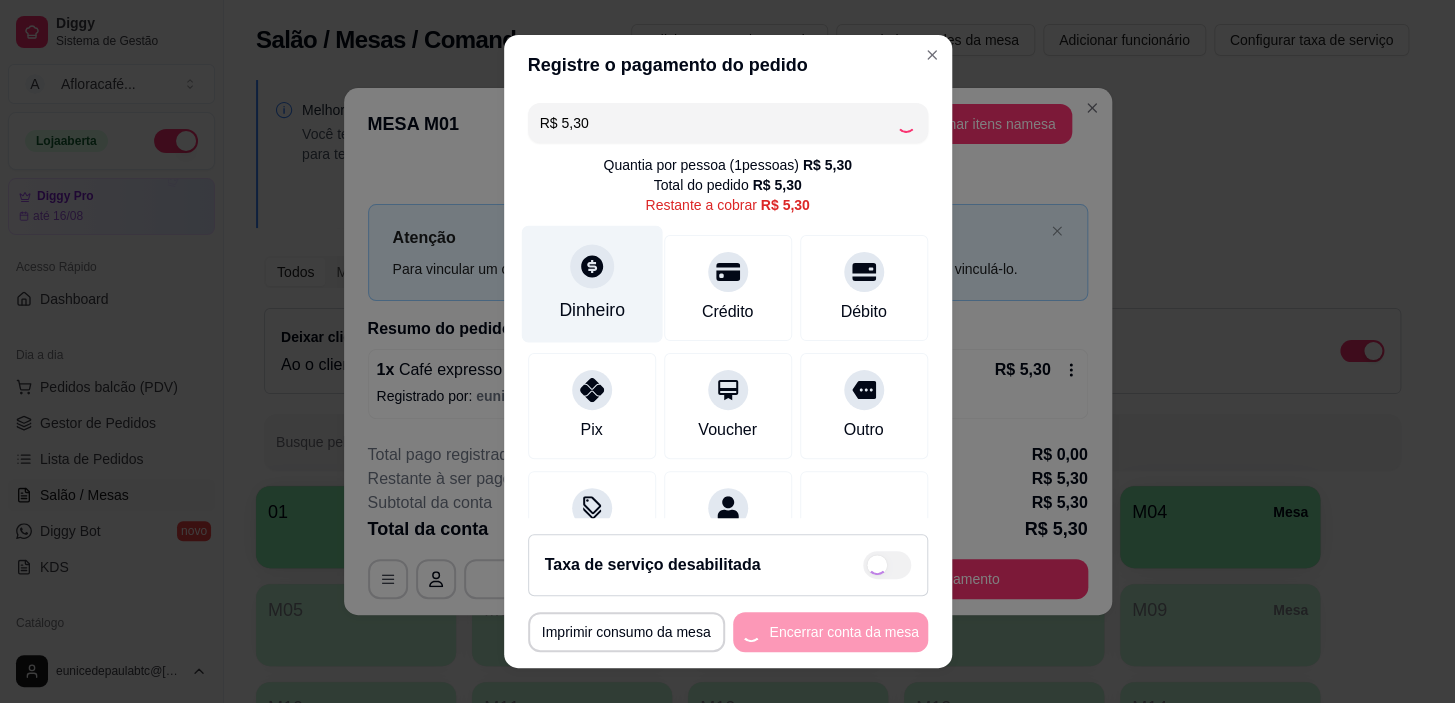 click on "Dinheiro" at bounding box center [591, 284] 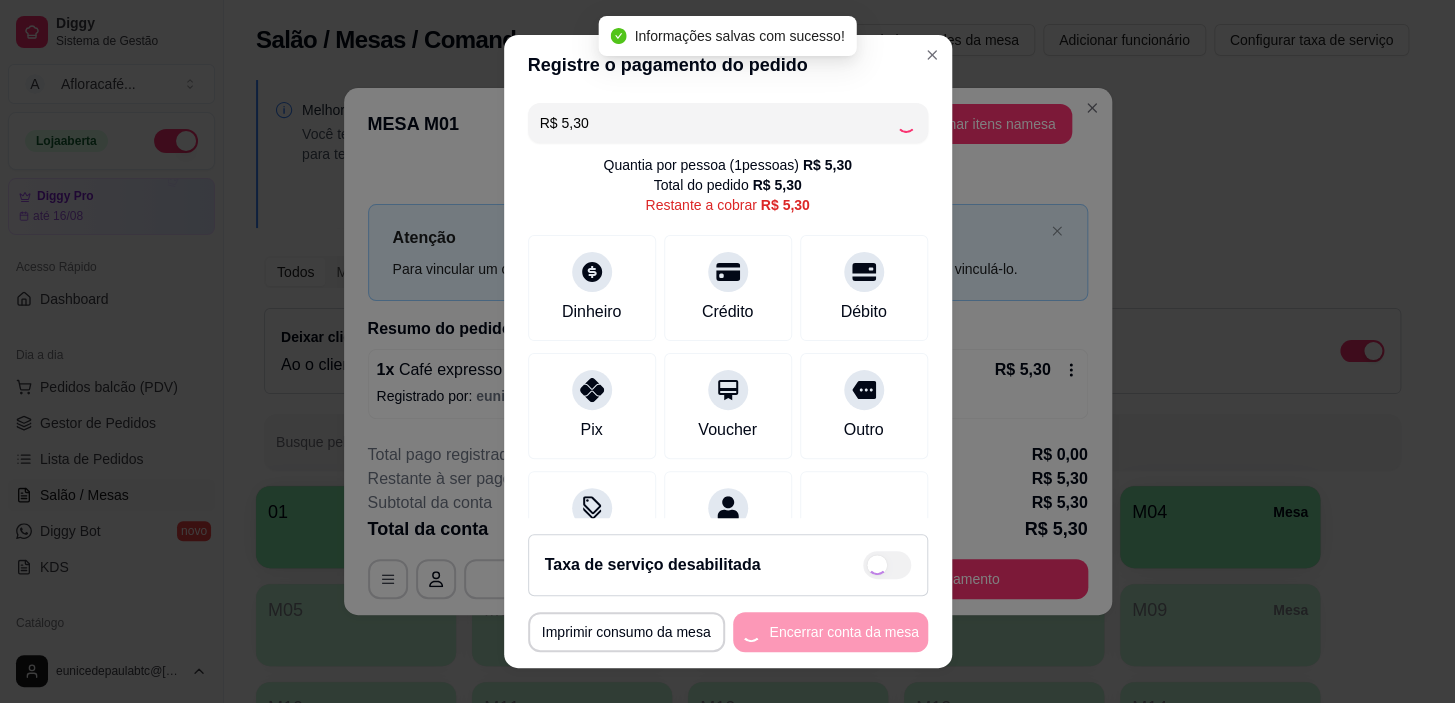 type on "R$ 0,00" 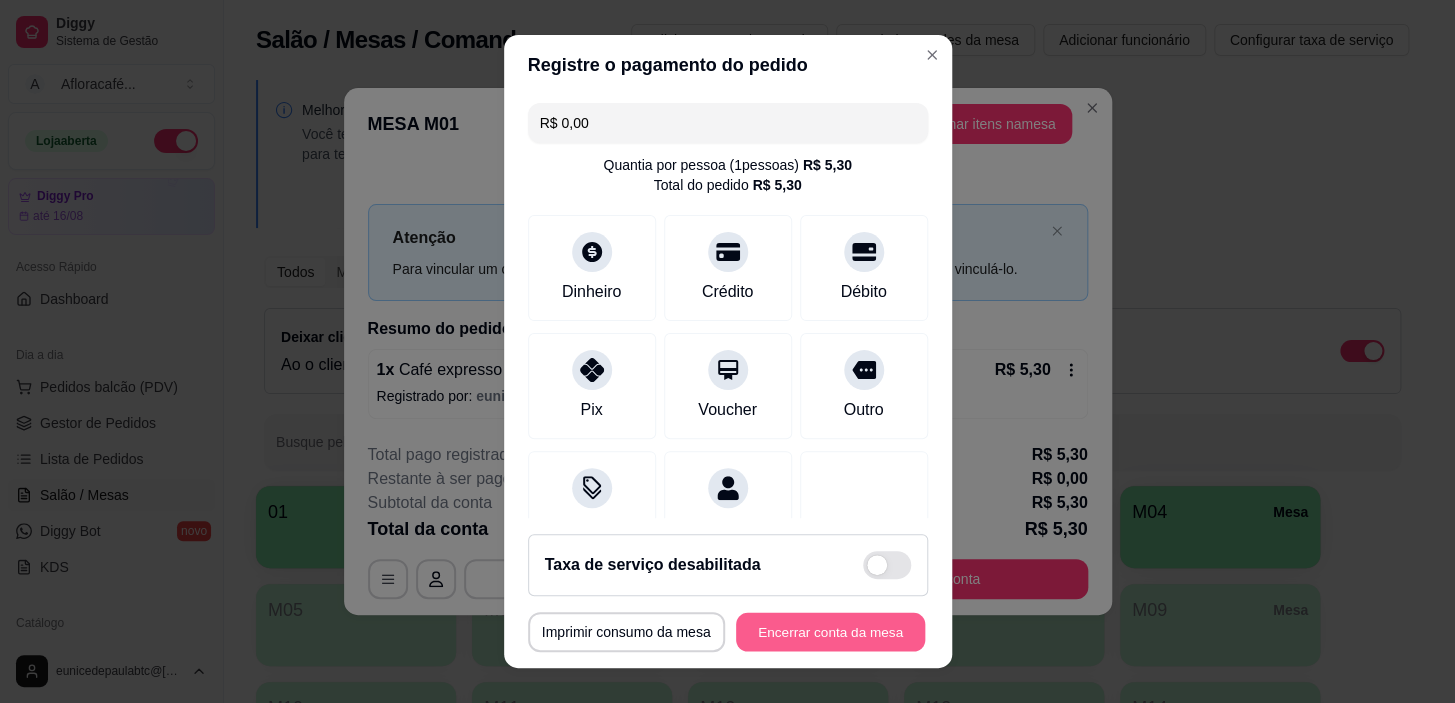 click on "Encerrar conta da mesa" at bounding box center (830, 631) 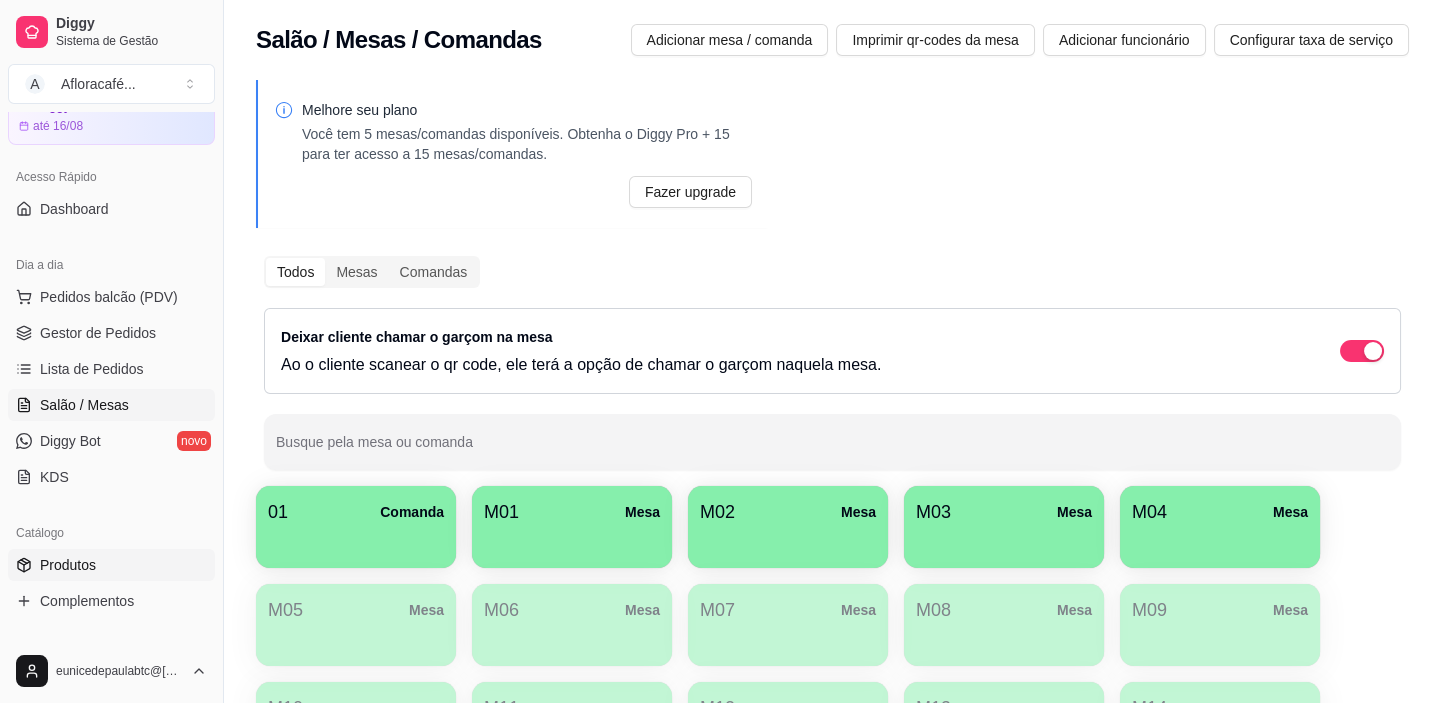 scroll, scrollTop: 90, scrollLeft: 0, axis: vertical 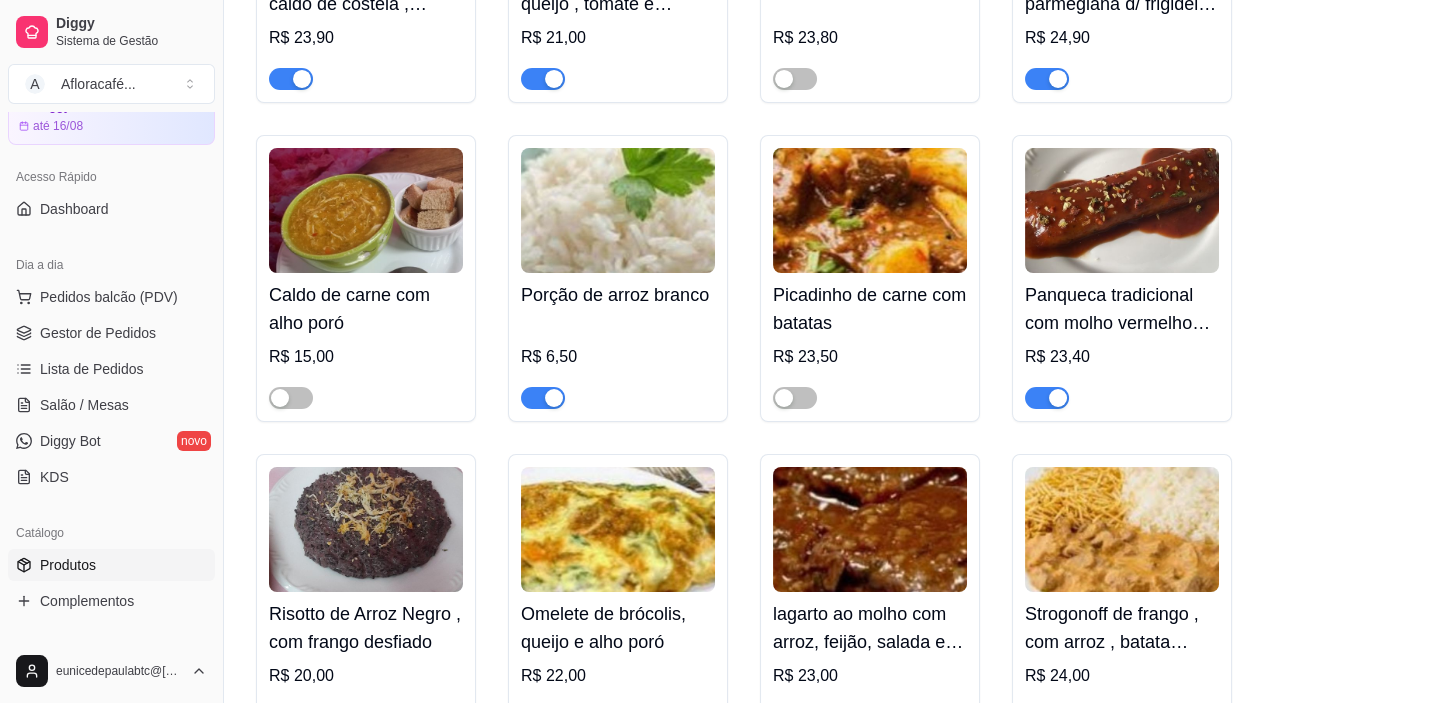 click at bounding box center [870, 210] 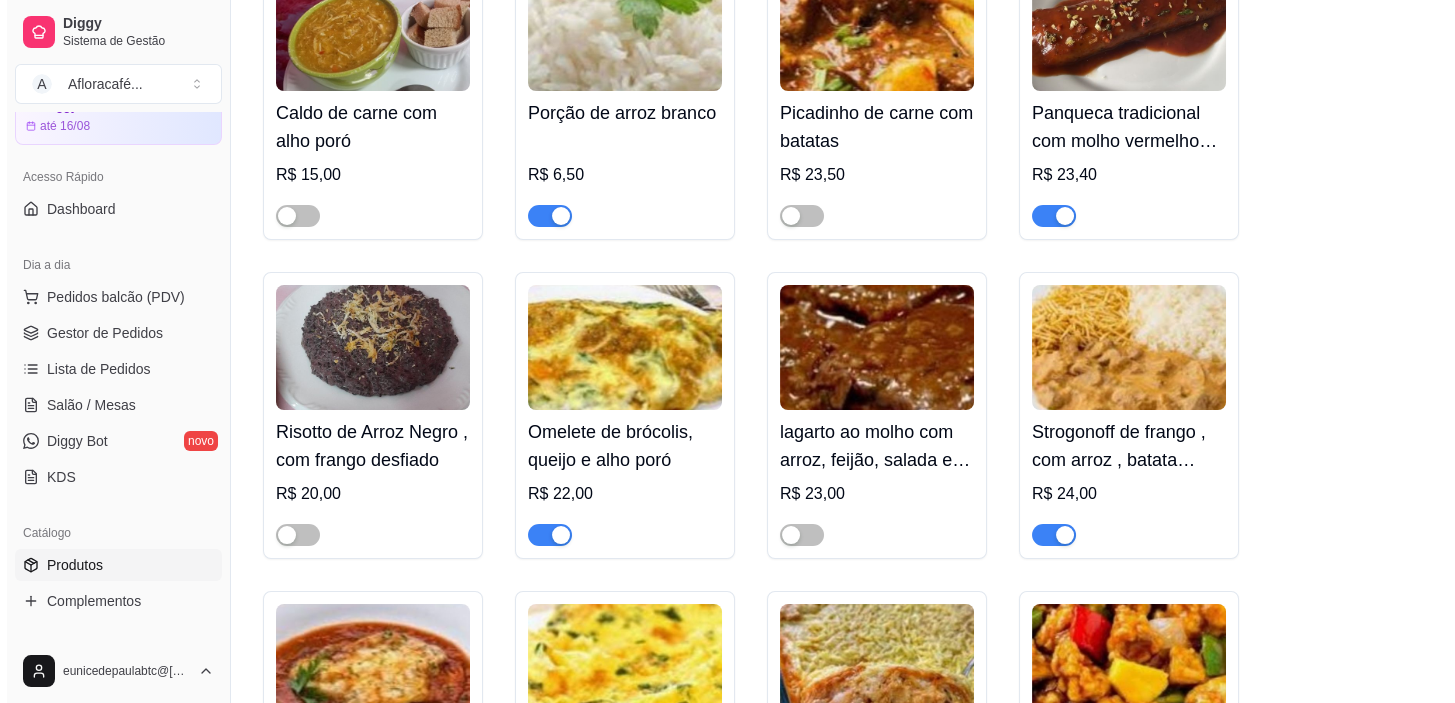 scroll, scrollTop: 15460, scrollLeft: 0, axis: vertical 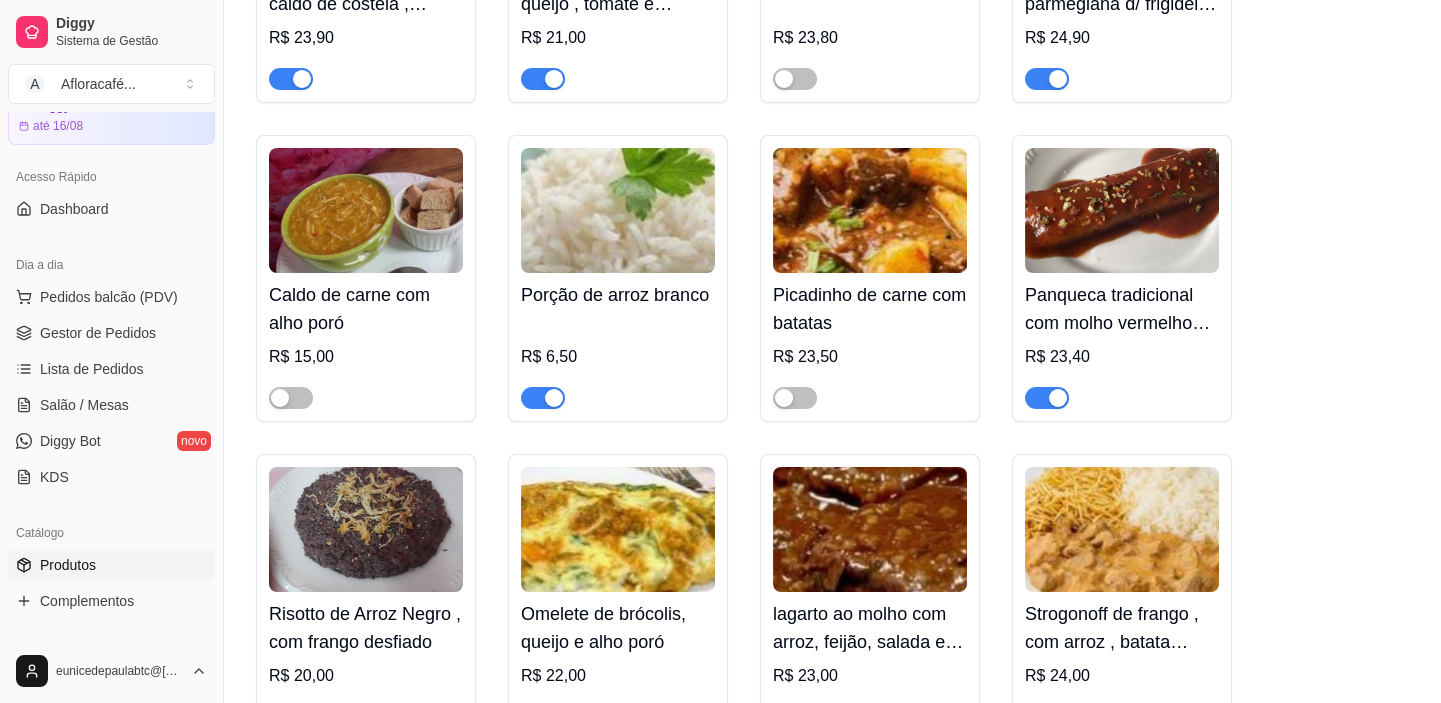 click on "Picadinho de carne com batatas" at bounding box center [870, 309] 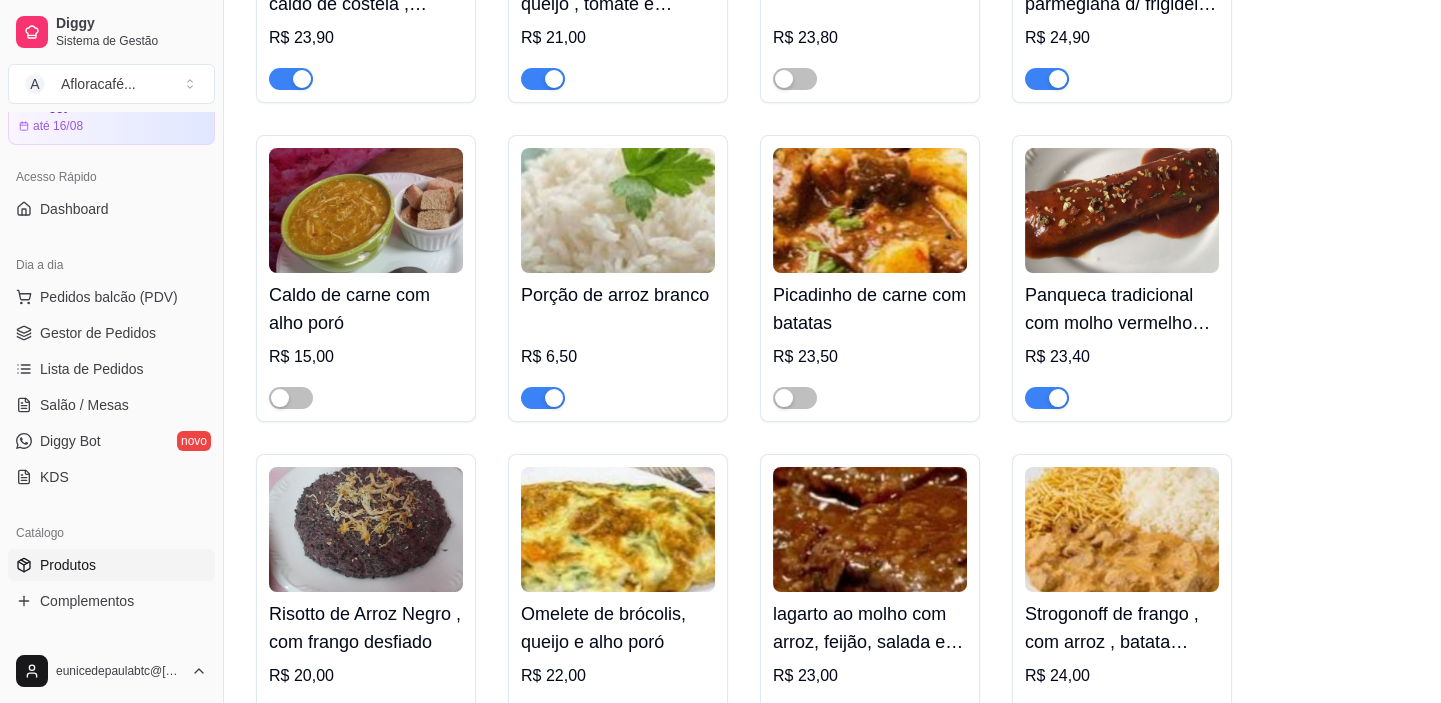type 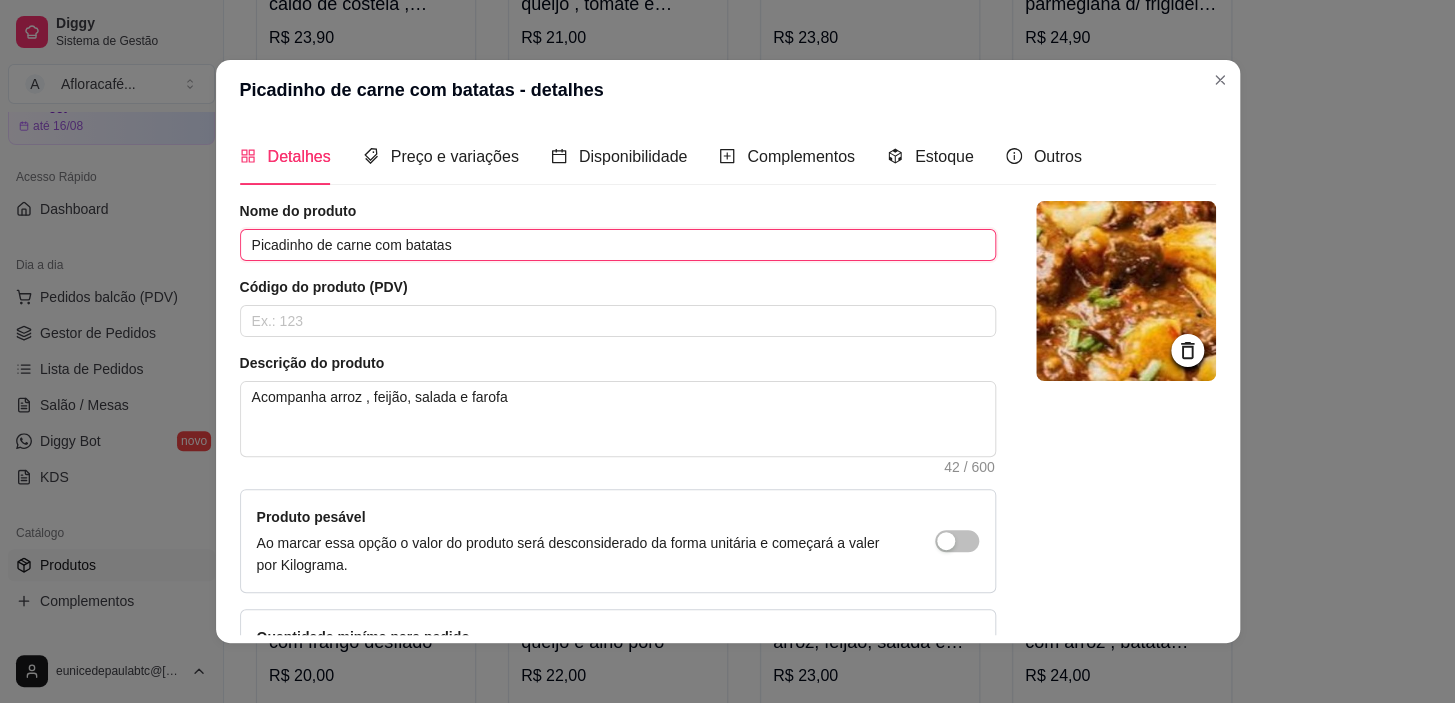 click on "Picadinho de carne com batatas" at bounding box center (618, 245) 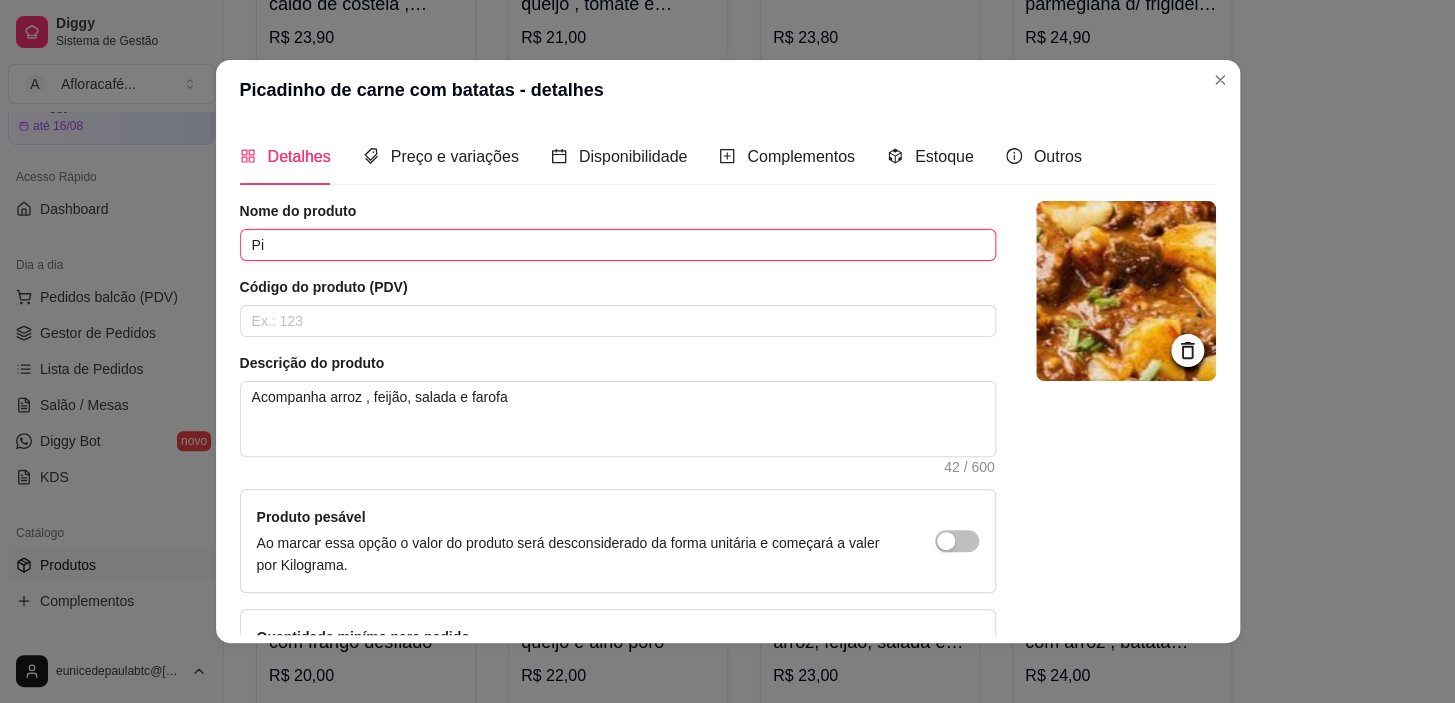 type on "P" 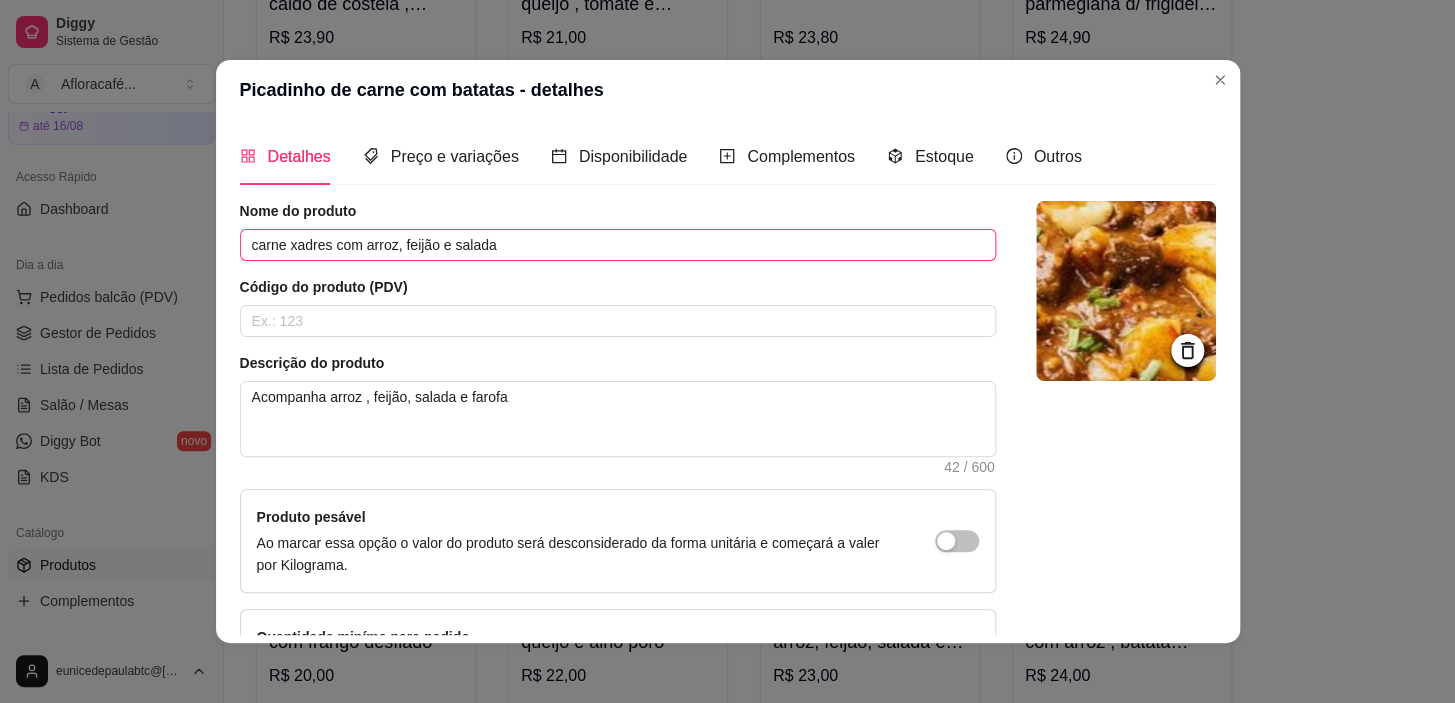 click on "carne xadres com arroz, feijão e salada" at bounding box center [618, 245] 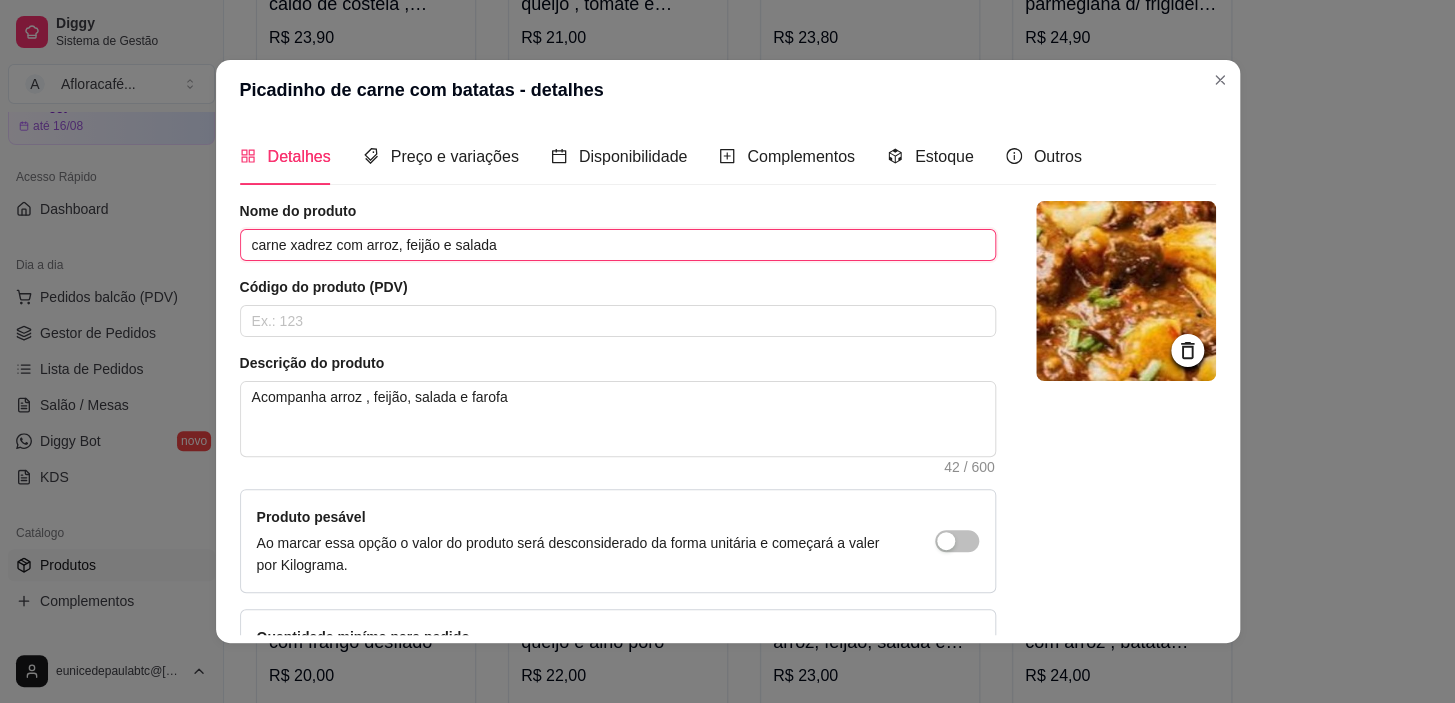scroll, scrollTop: 144, scrollLeft: 0, axis: vertical 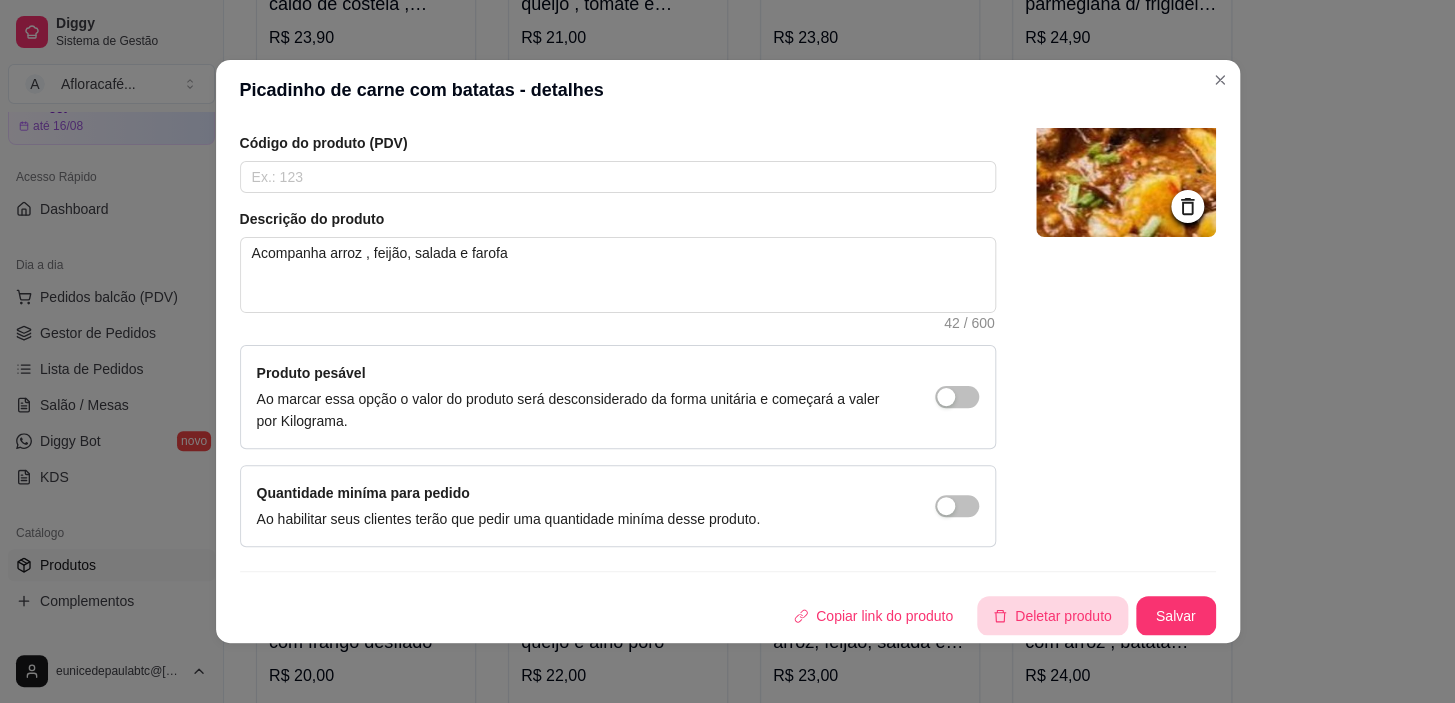 type on "carne xadrez com arroz, feijão e salada" 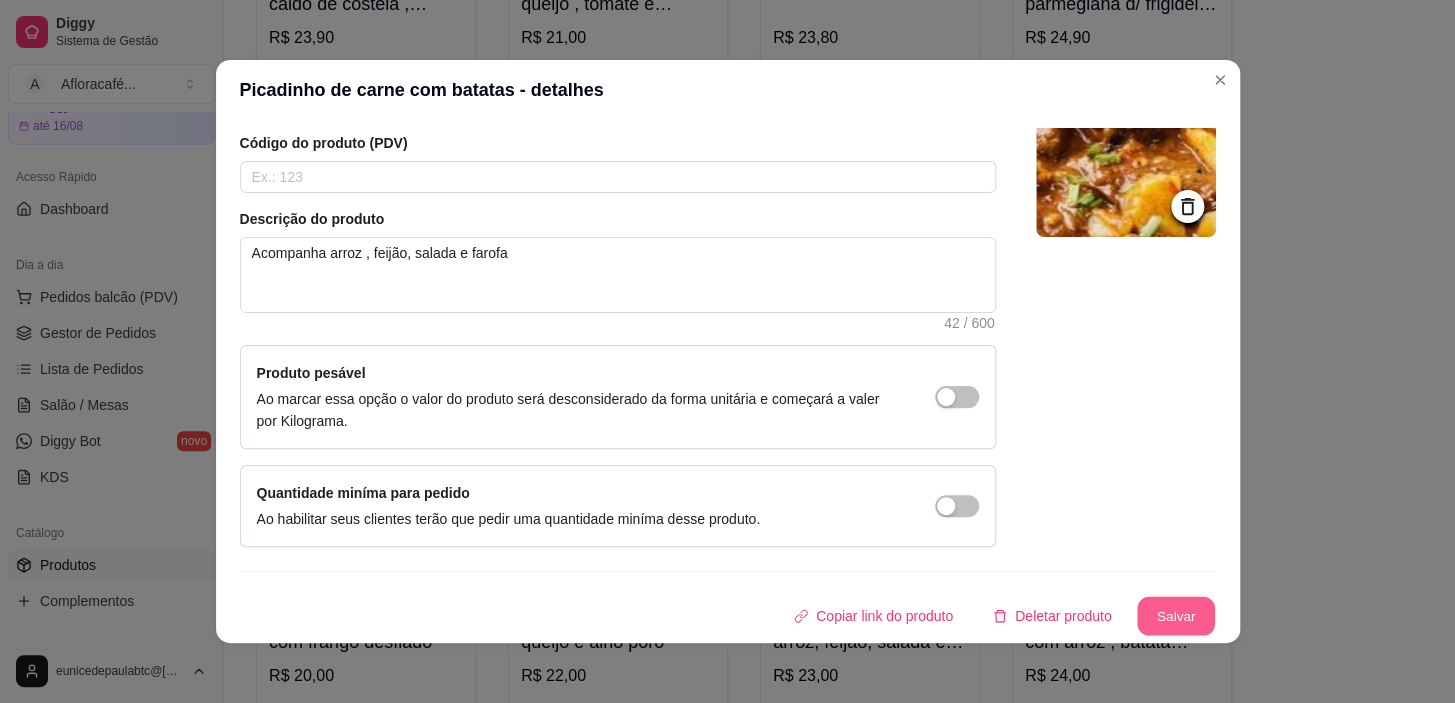 click on "Salvar" at bounding box center (1176, 616) 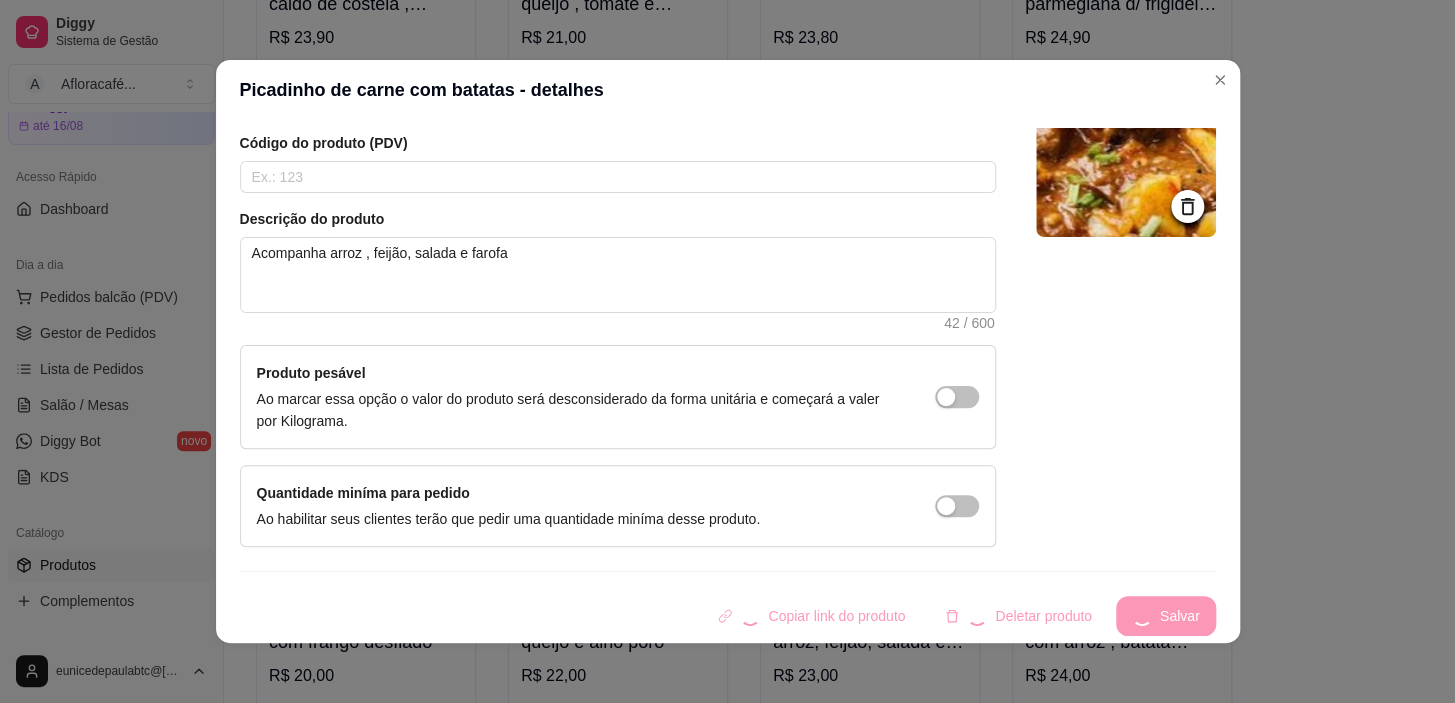 scroll, scrollTop: 0, scrollLeft: 0, axis: both 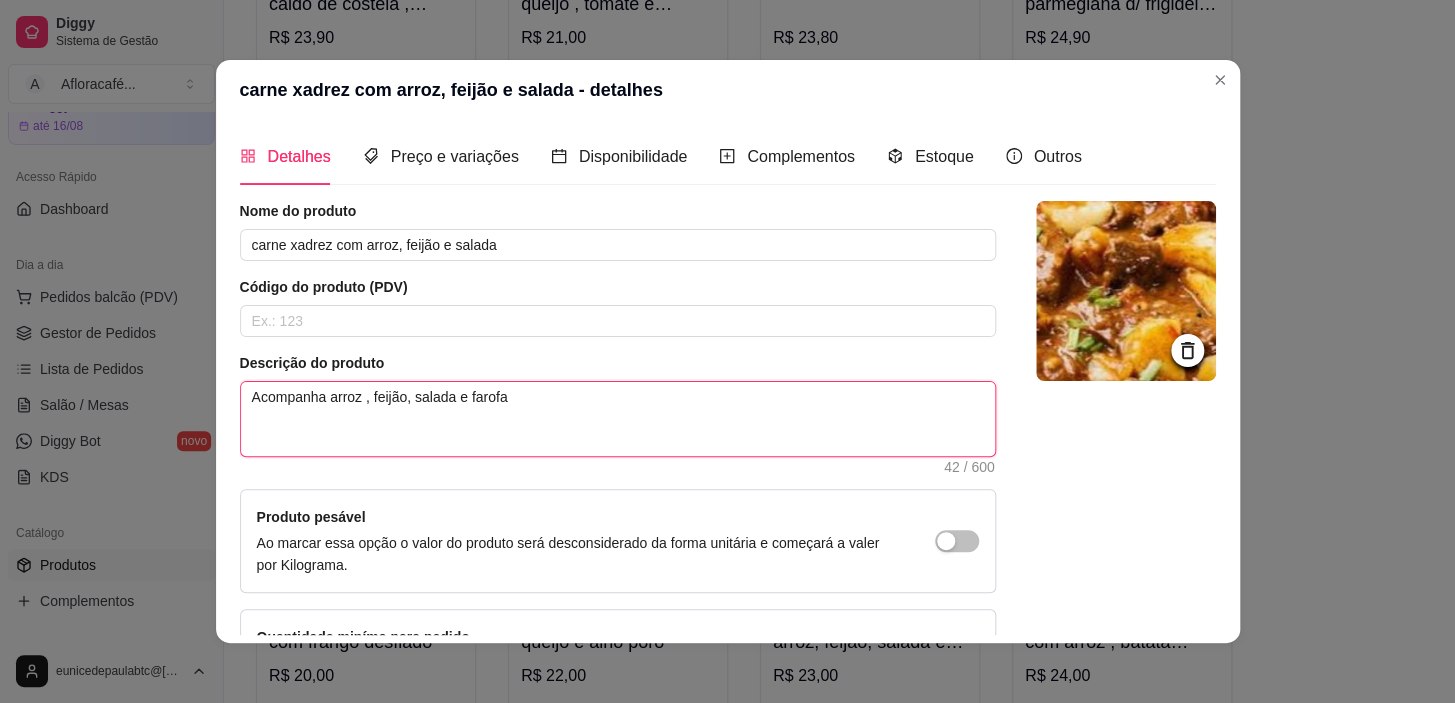 click on "Acompanha arroz , feijão, salada e farofa" at bounding box center [618, 419] 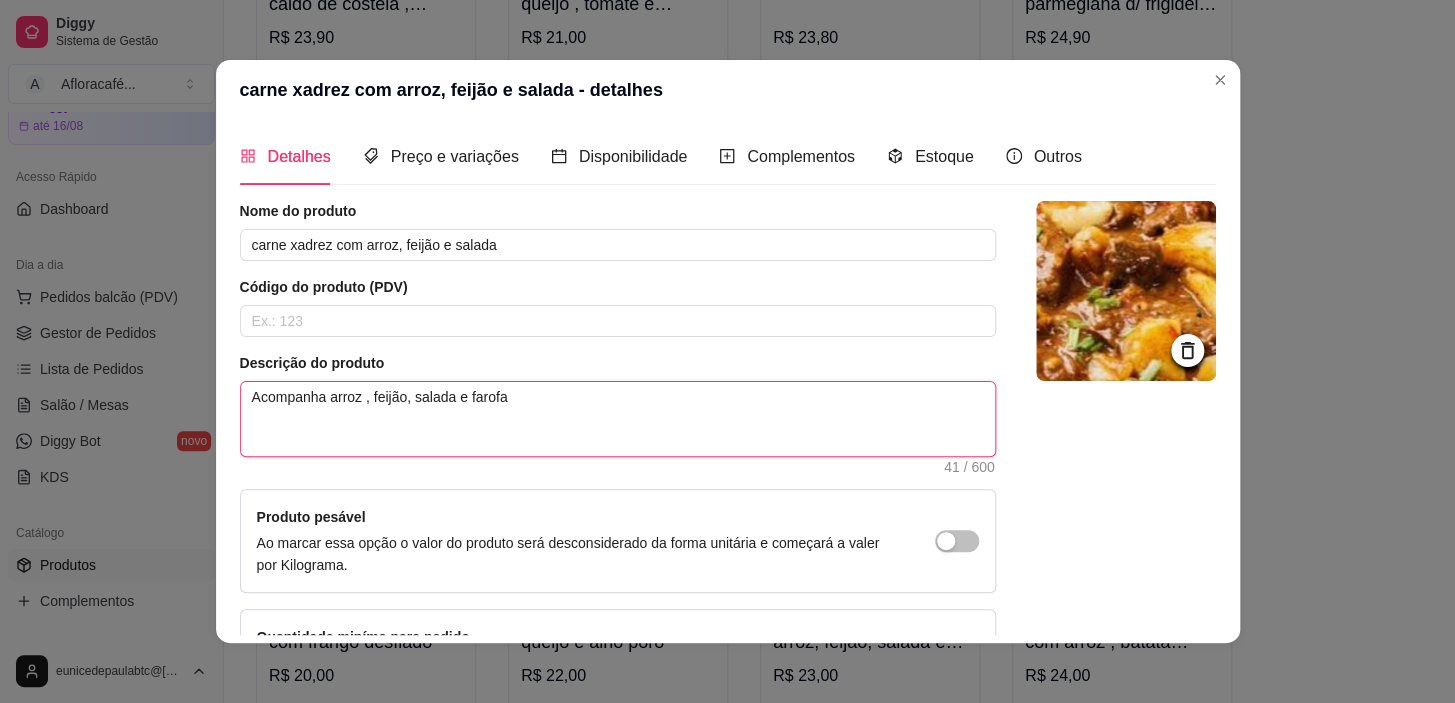type 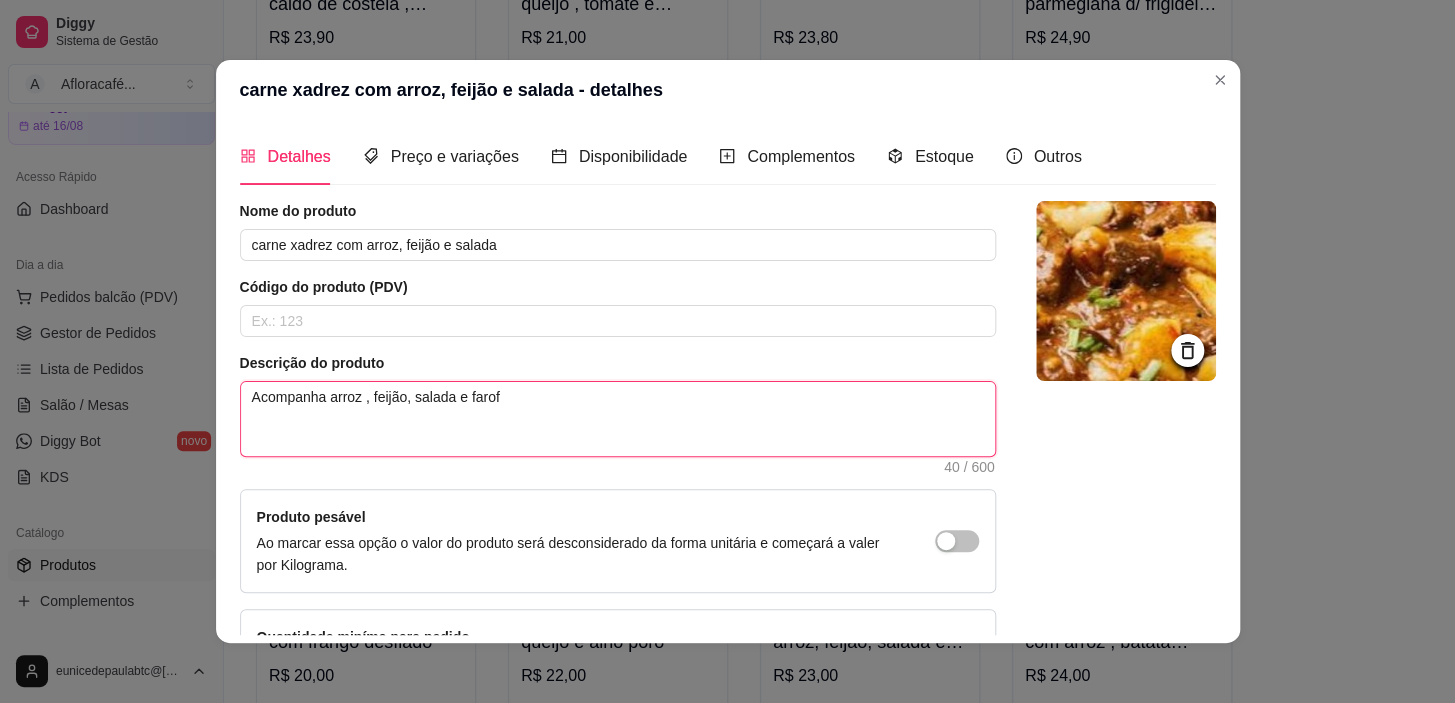 type 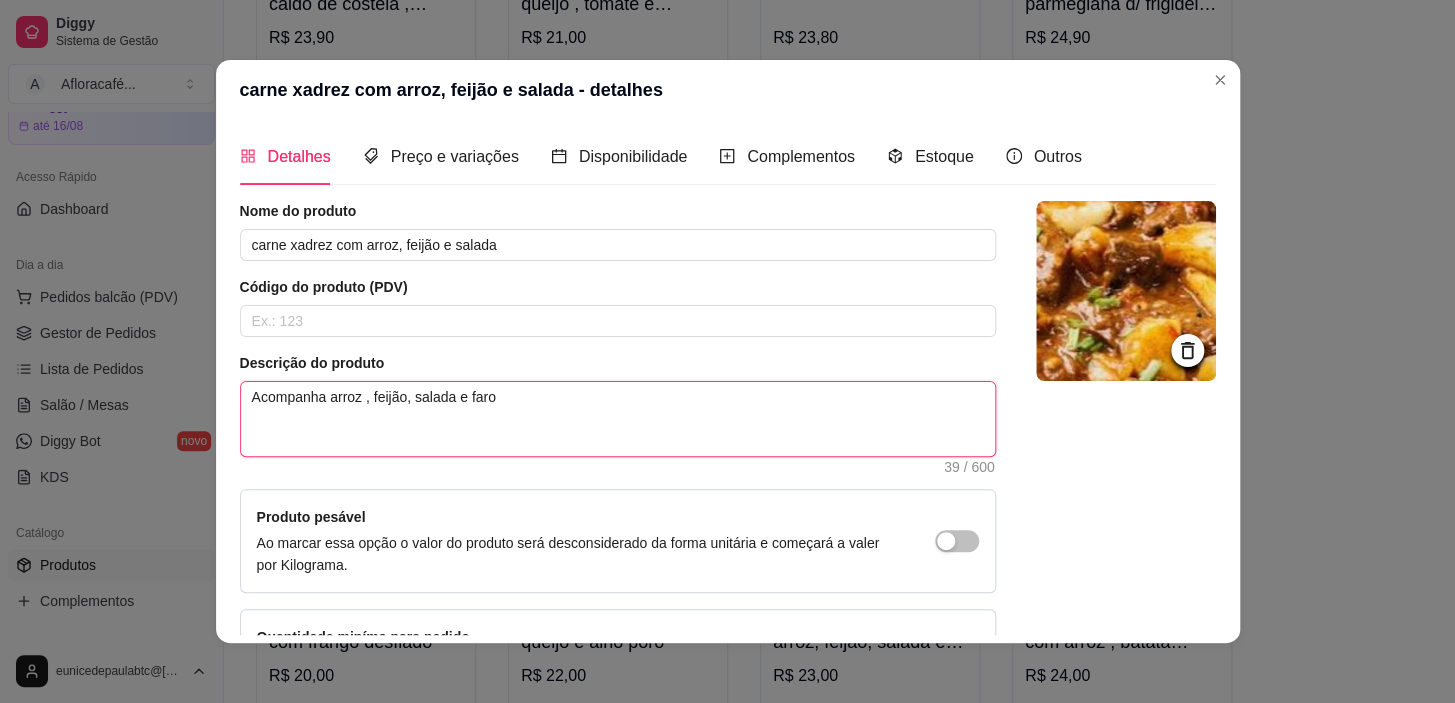type 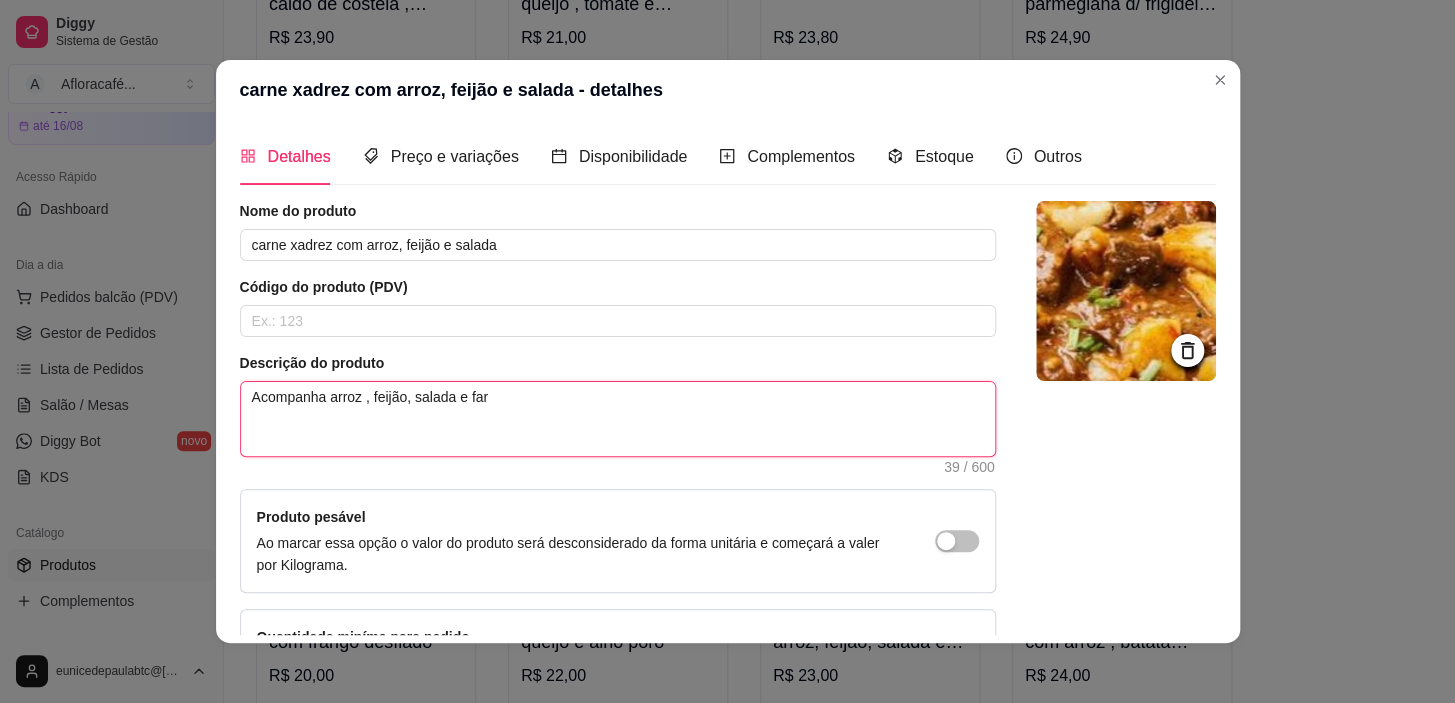 type 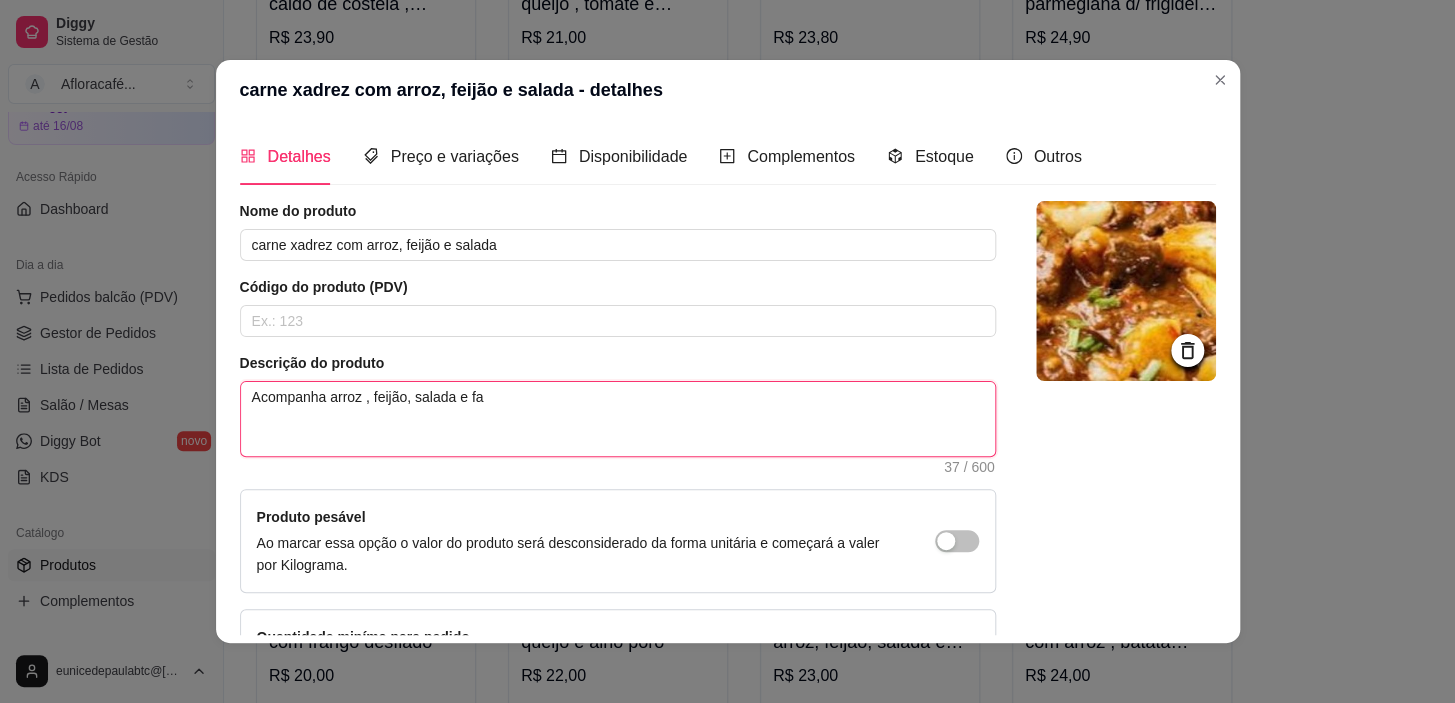 type 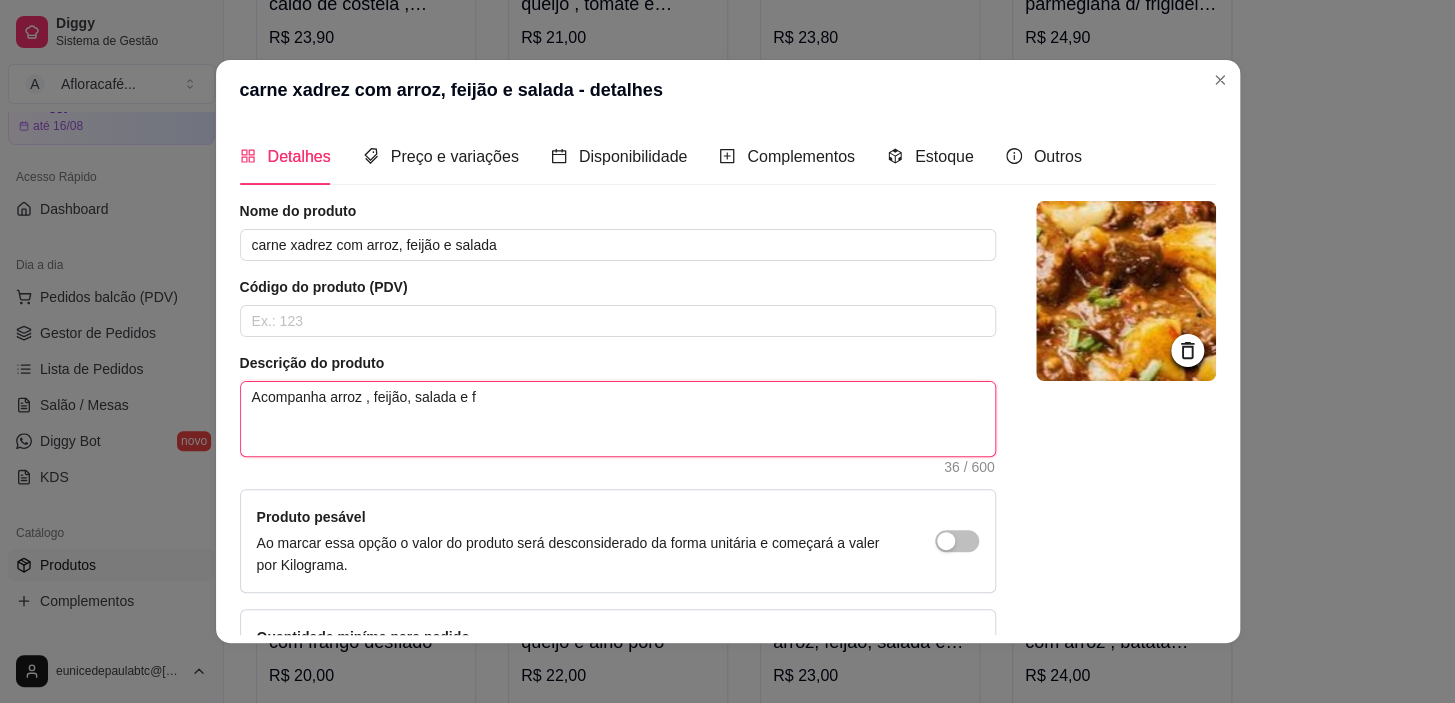 type 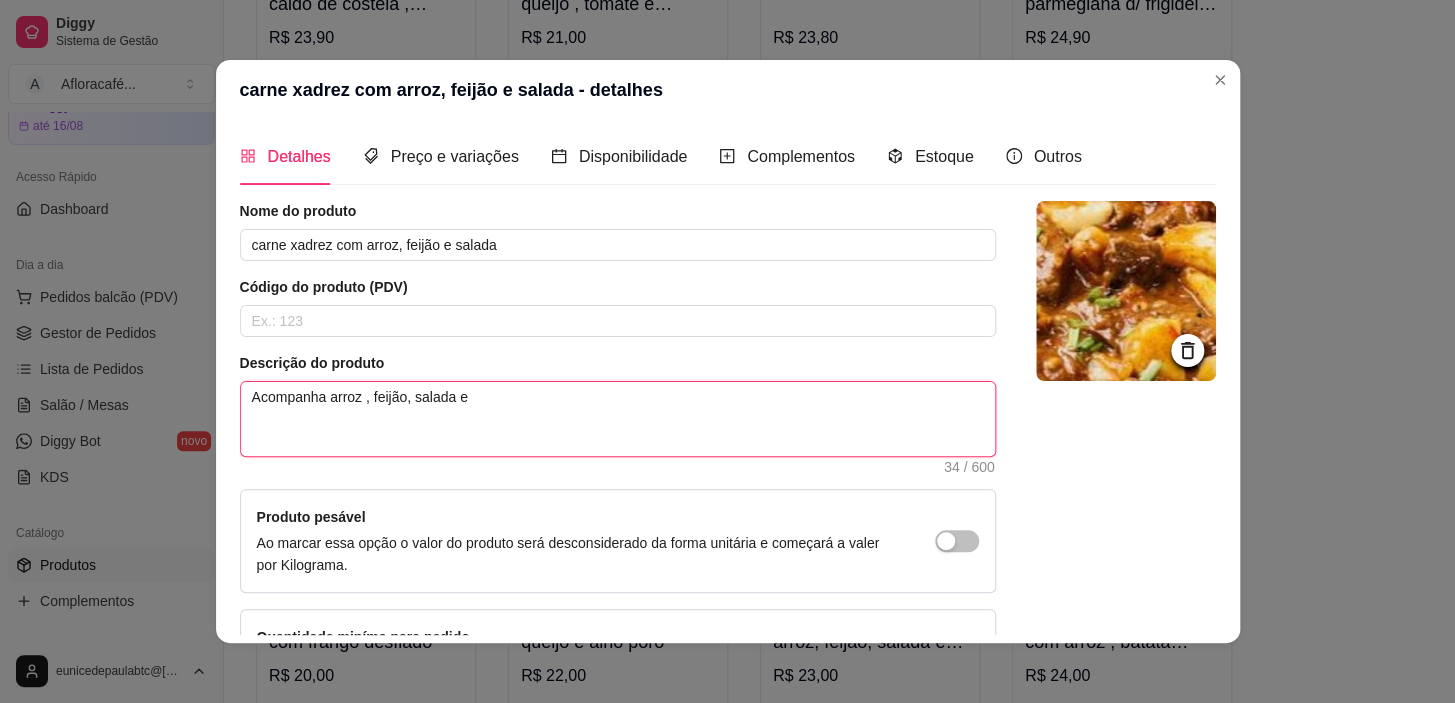 type 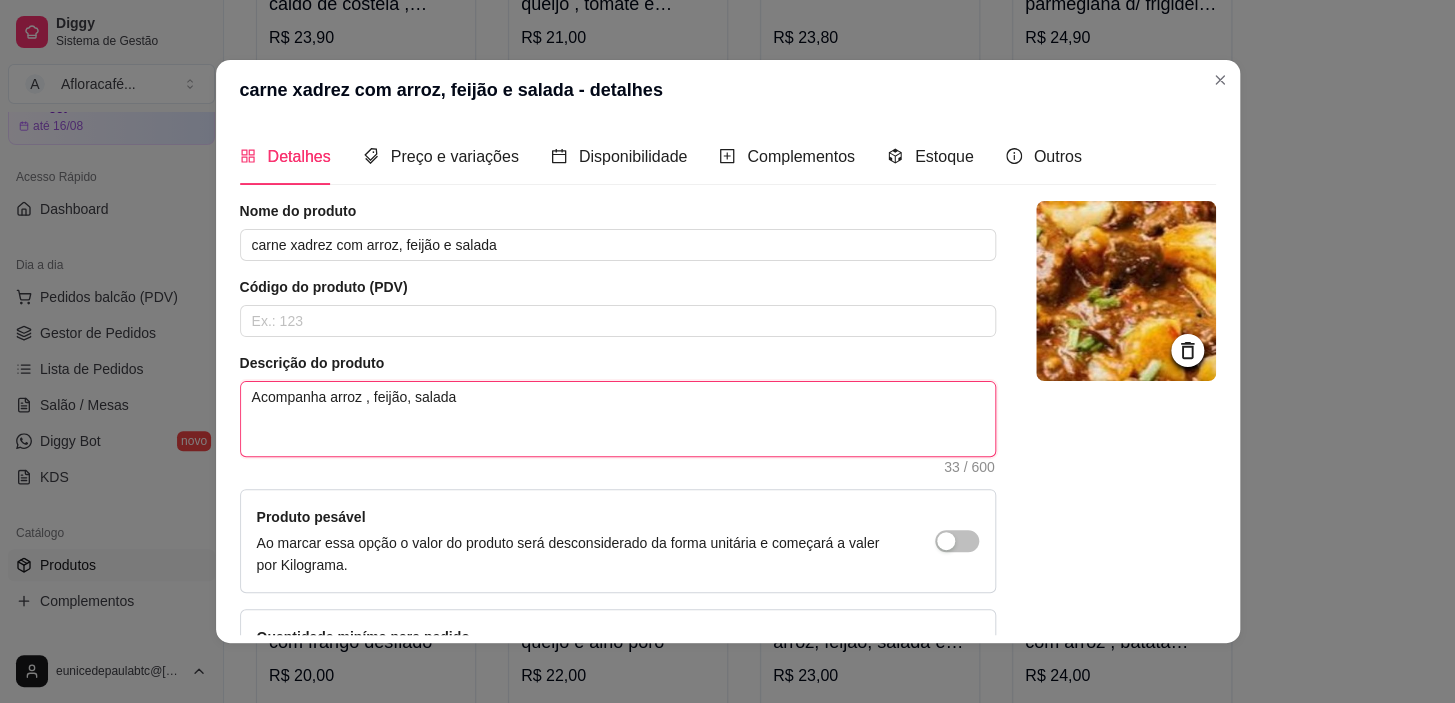 scroll, scrollTop: 144, scrollLeft: 0, axis: vertical 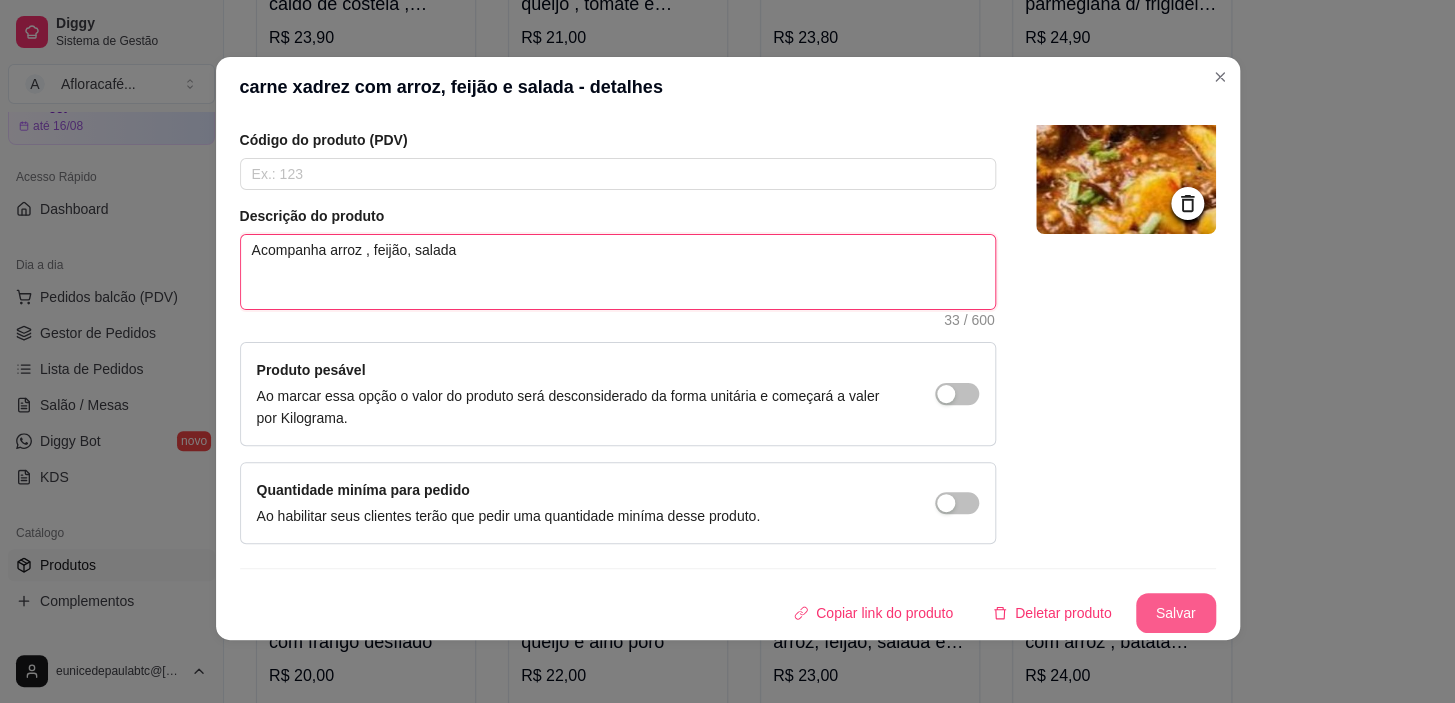 type on "Acompanha arroz , feijão, salada" 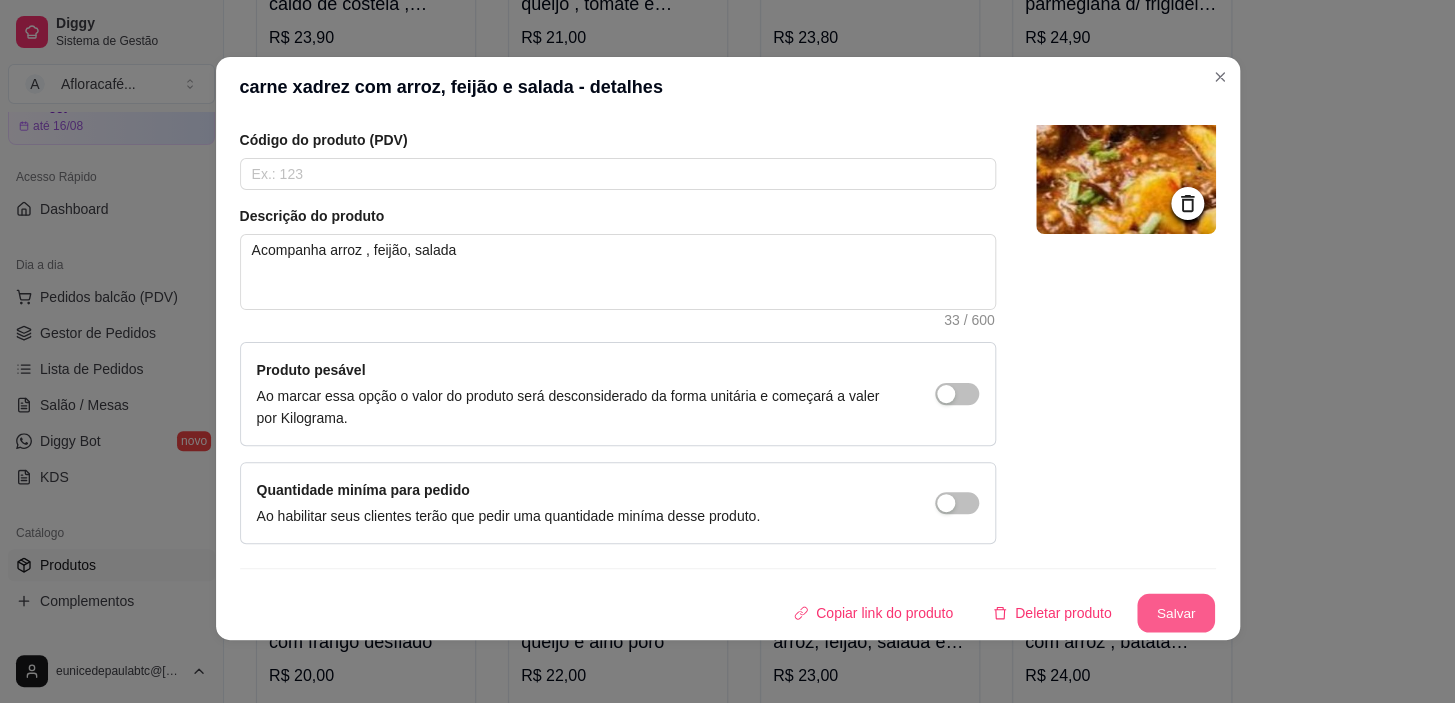 click on "Salvar" at bounding box center (1176, 613) 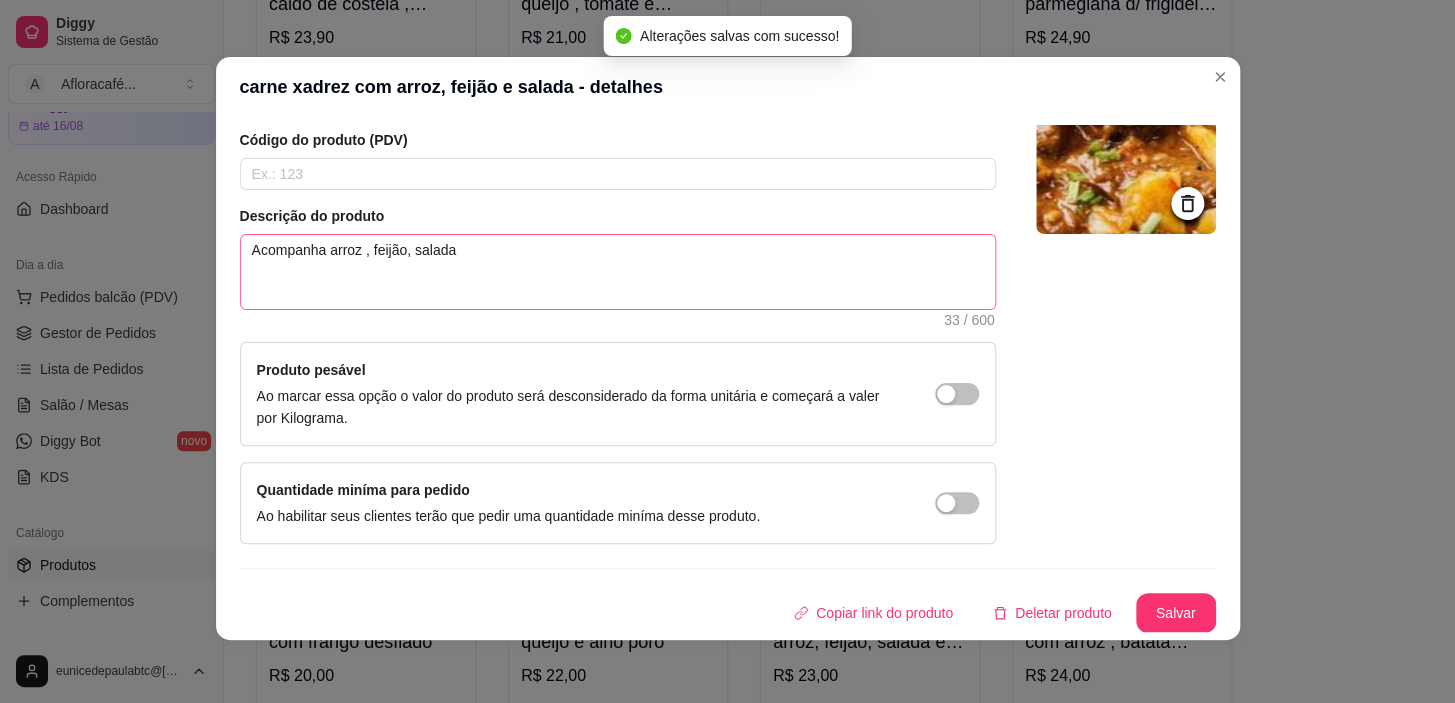 scroll, scrollTop: 0, scrollLeft: 0, axis: both 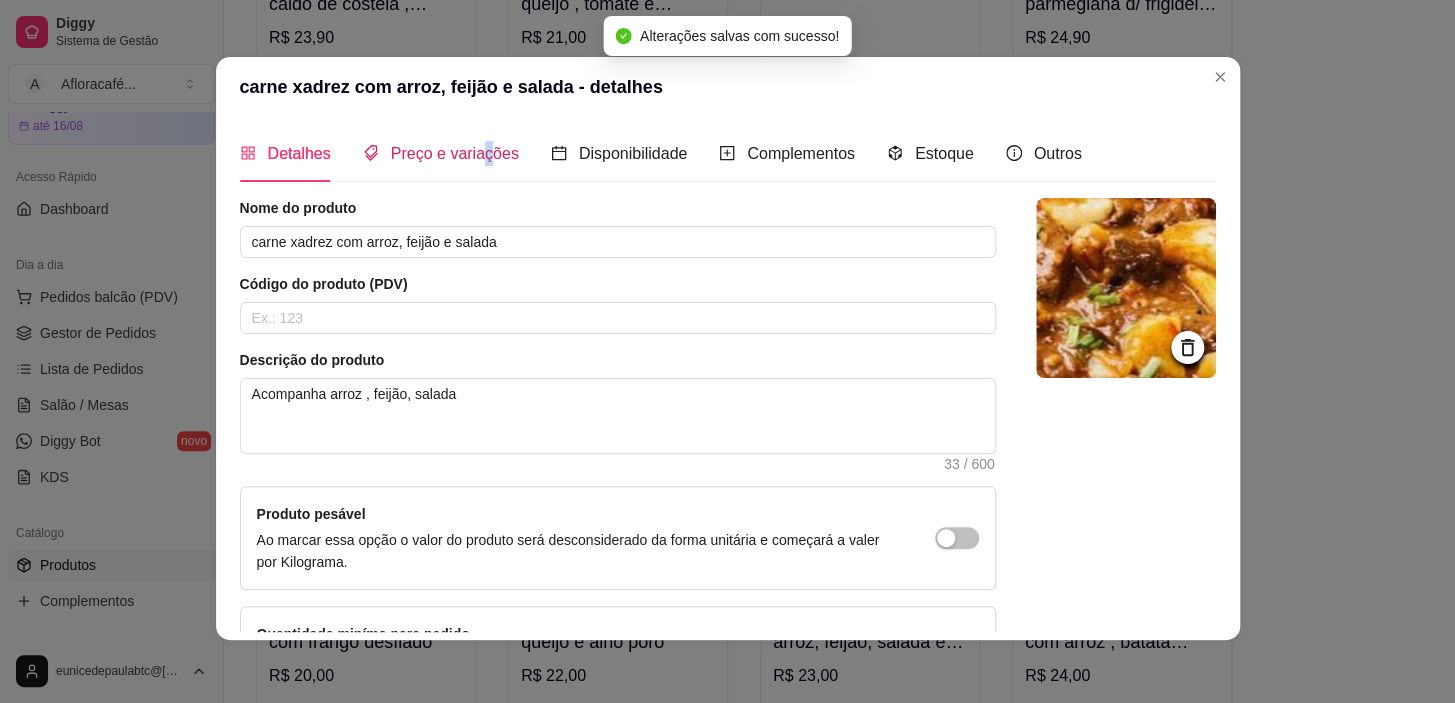 click on "Preço e variações" at bounding box center (455, 153) 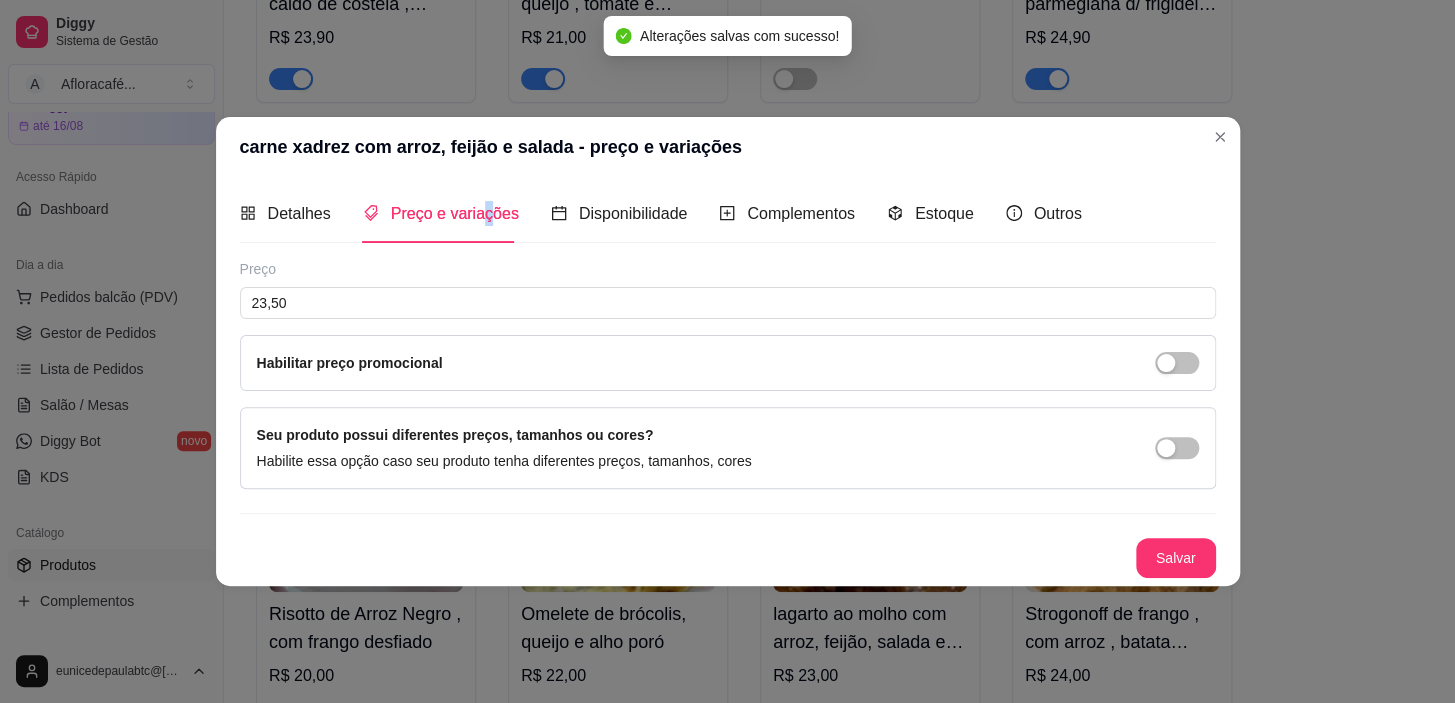 type 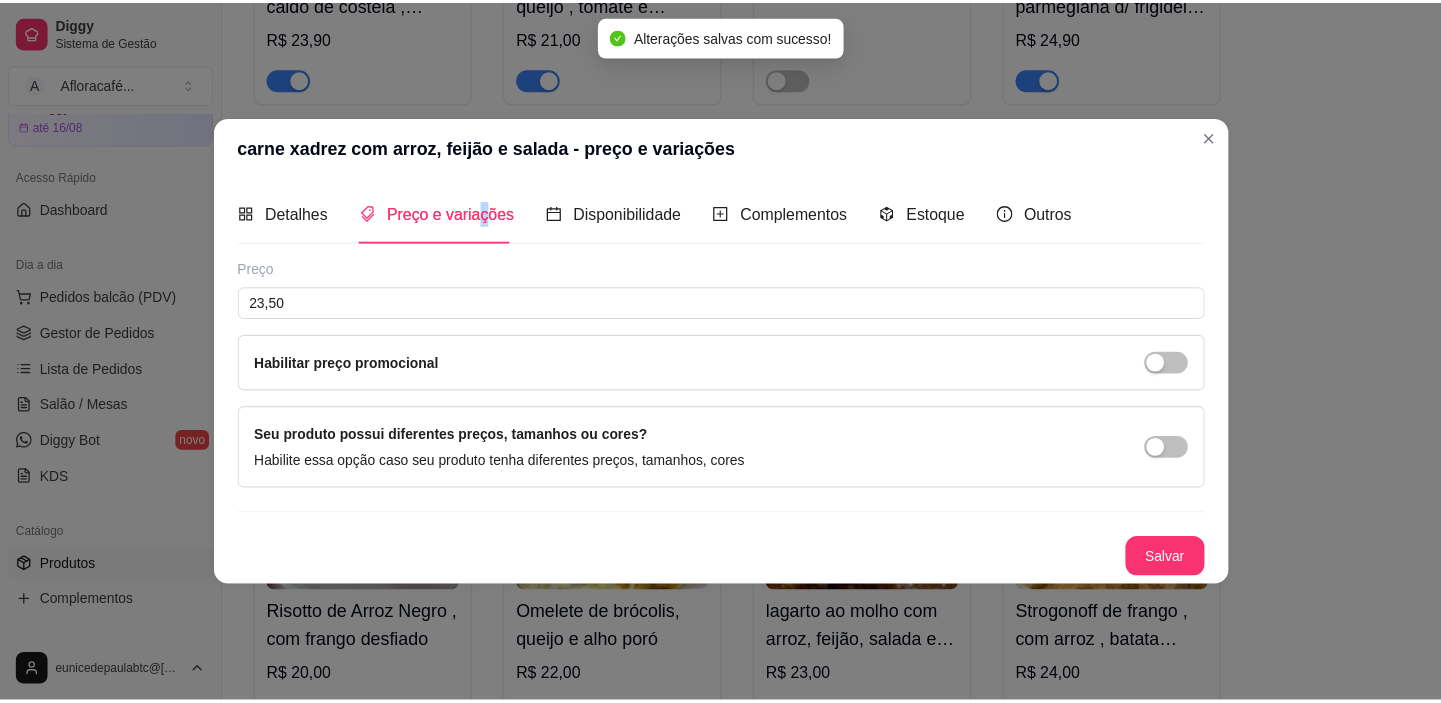 scroll, scrollTop: 0, scrollLeft: 0, axis: both 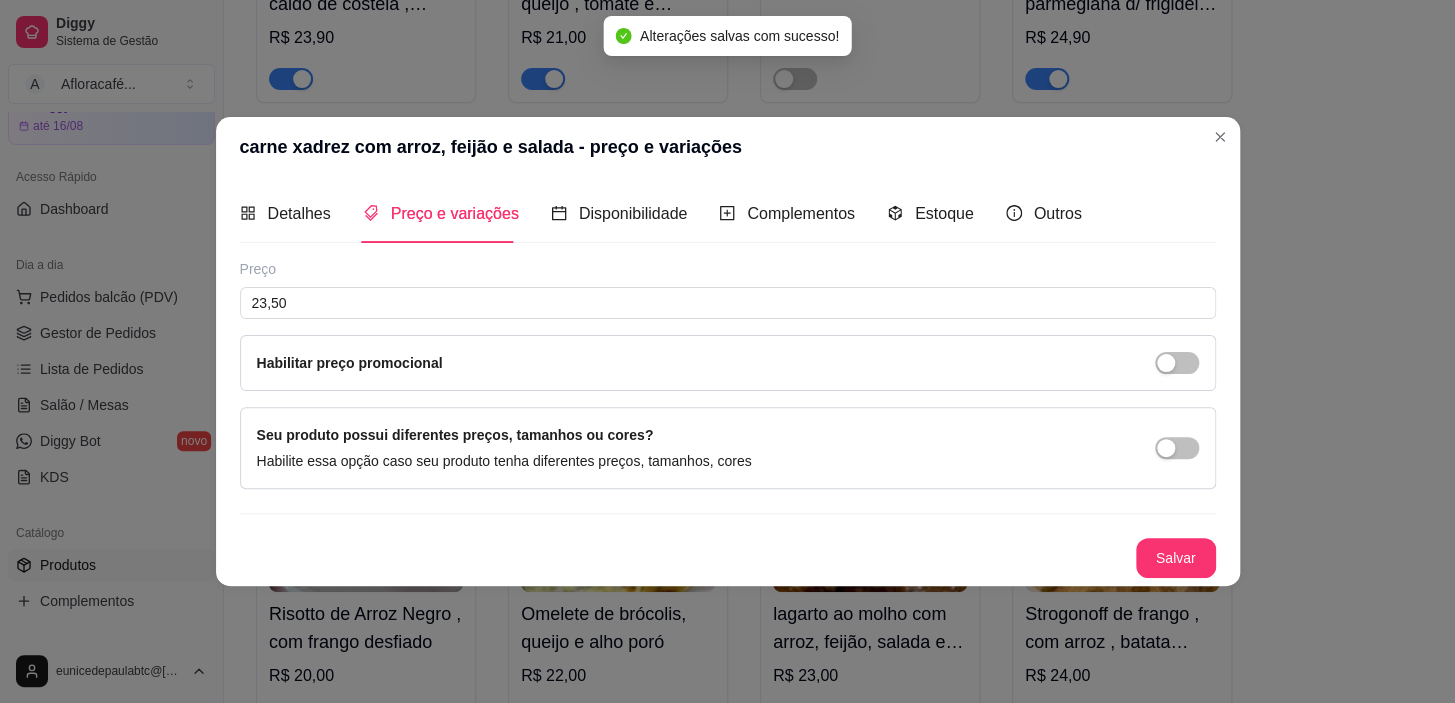 click on "Preço  23,50 Habilitar preço promocional" at bounding box center (728, 325) 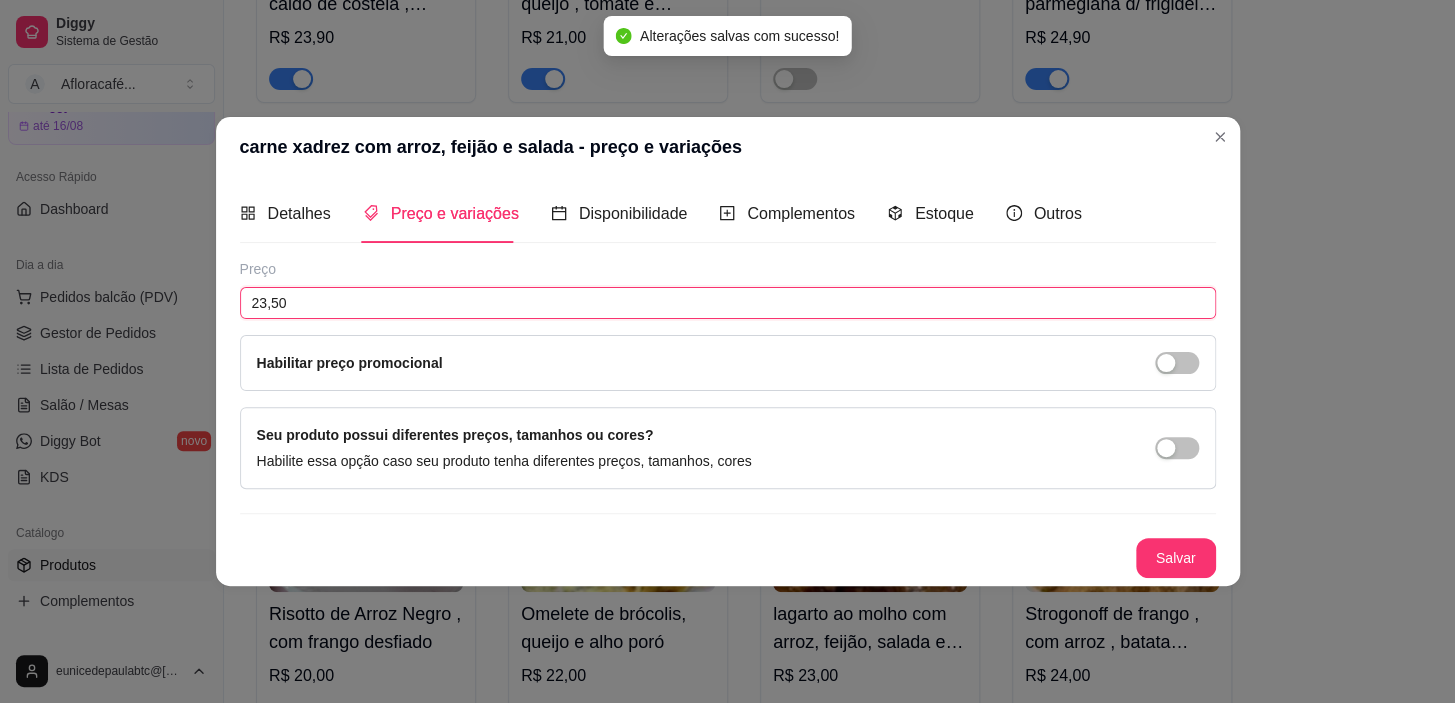click on "23,50" at bounding box center [728, 303] 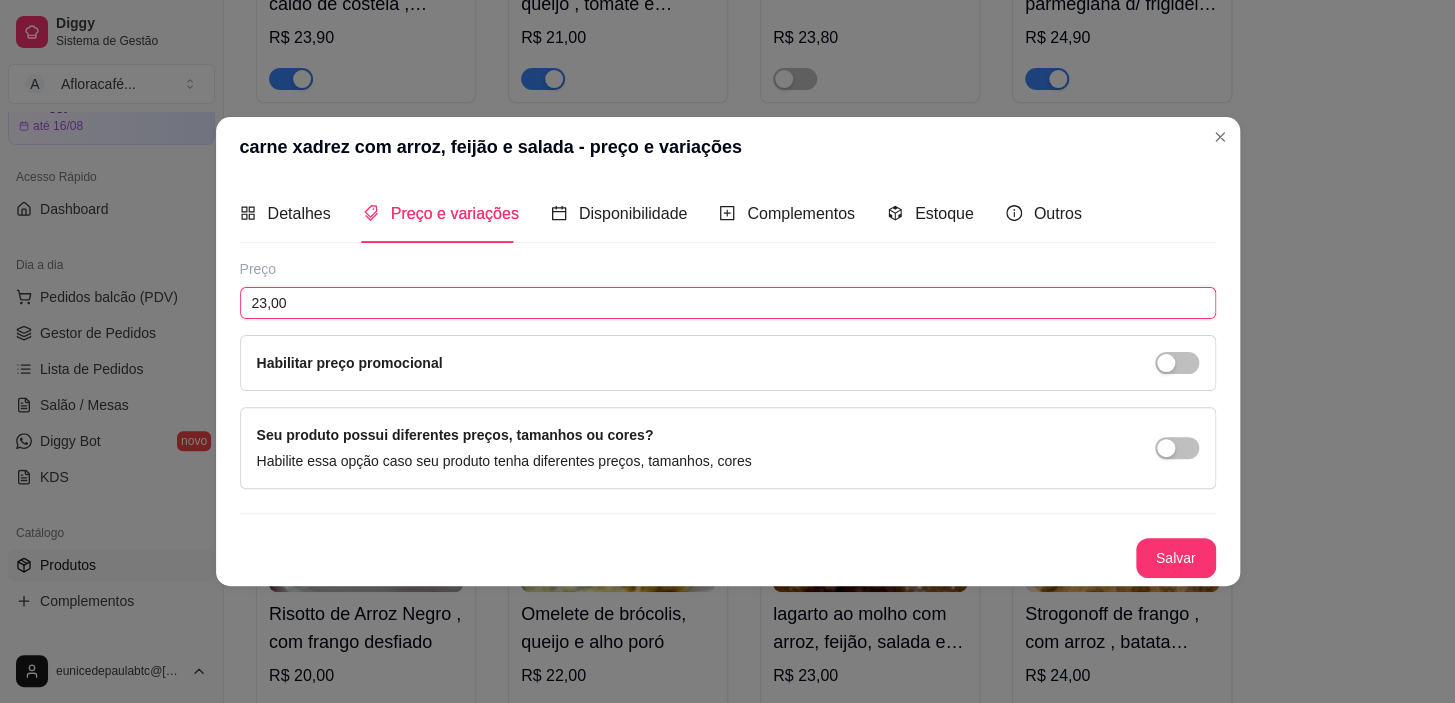 type on "23,00" 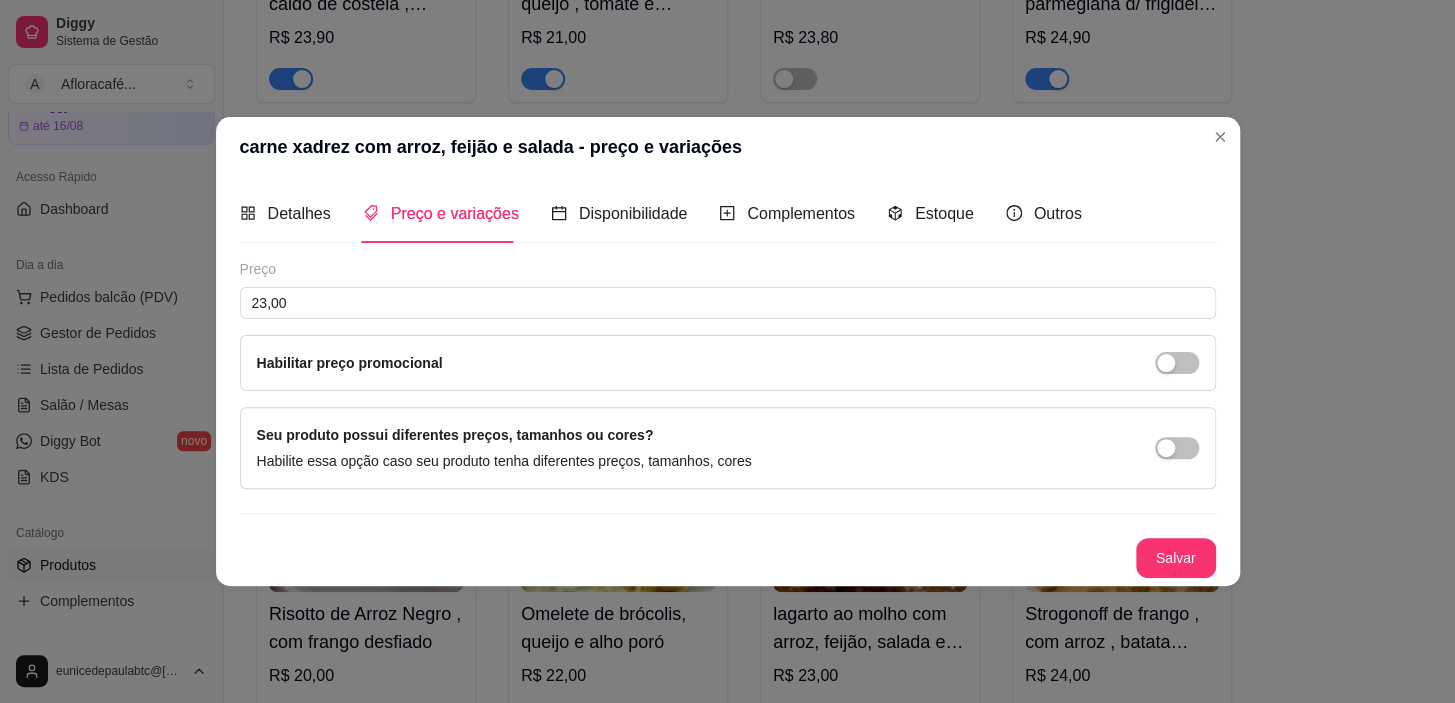 drag, startPoint x: 1118, startPoint y: 582, endPoint x: 1126, endPoint y: 570, distance: 14.422205 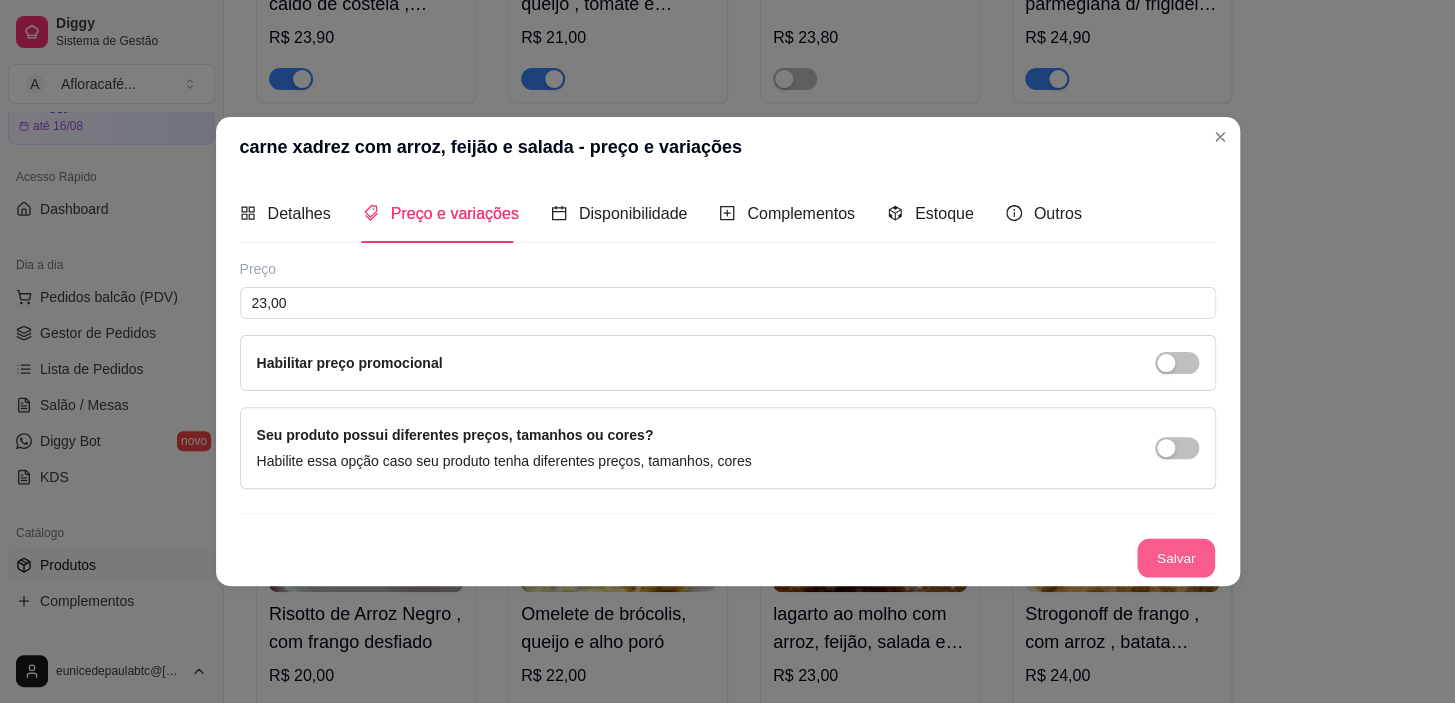 click on "Salvar" at bounding box center [1176, 557] 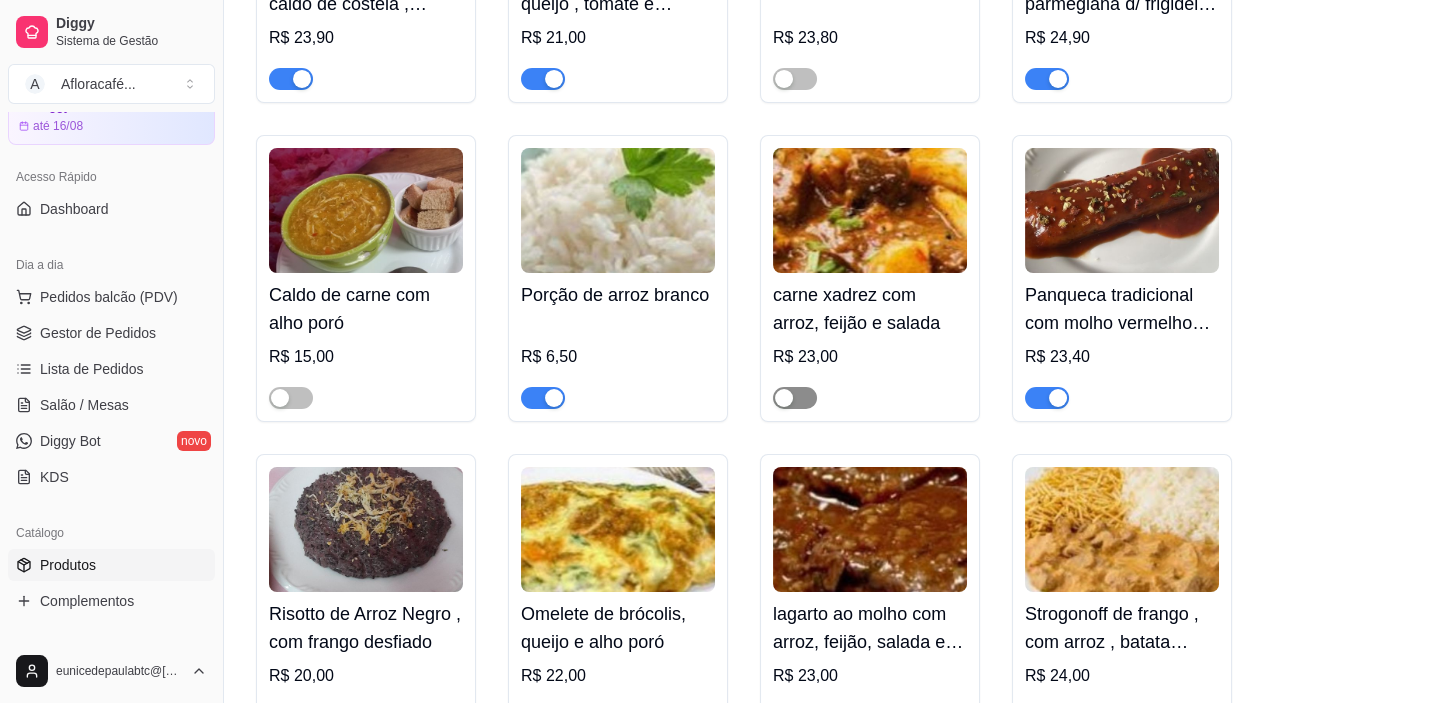 click at bounding box center (795, 398) 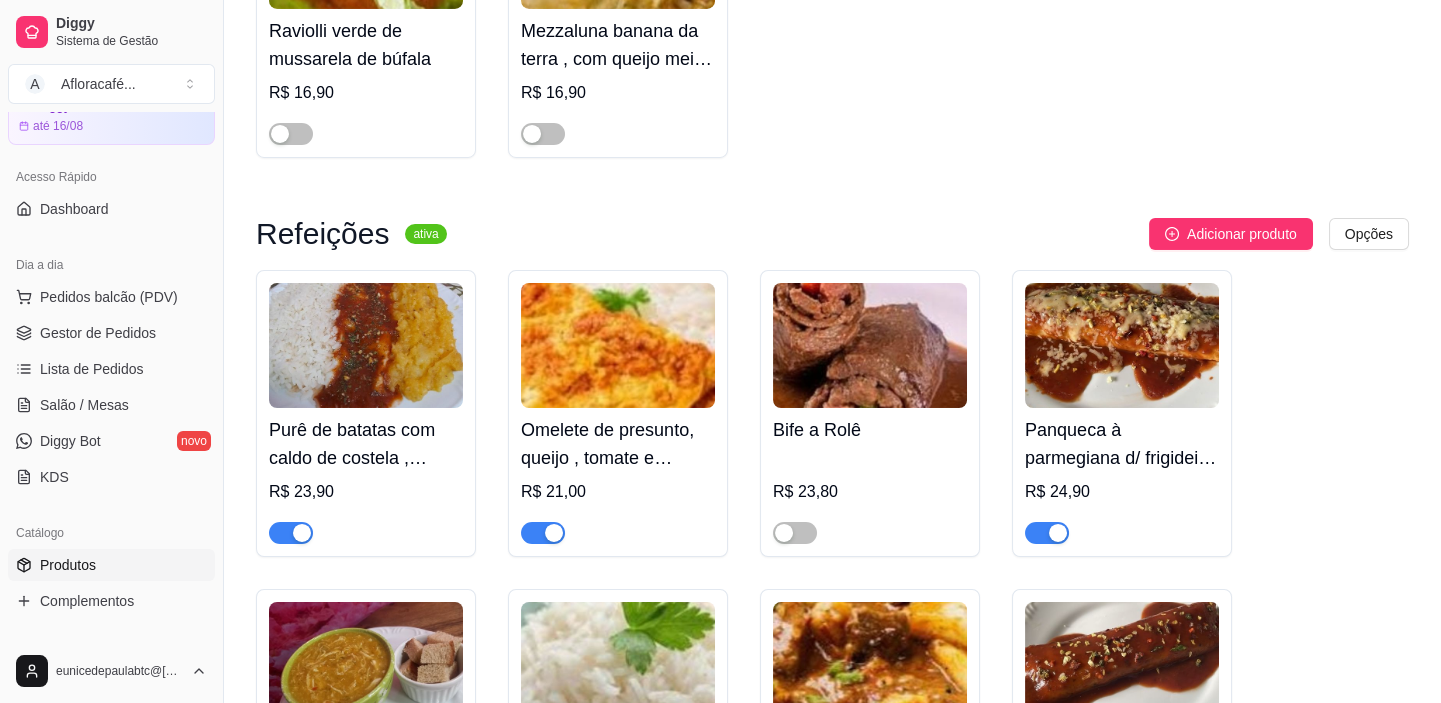 scroll, scrollTop: 15733, scrollLeft: 0, axis: vertical 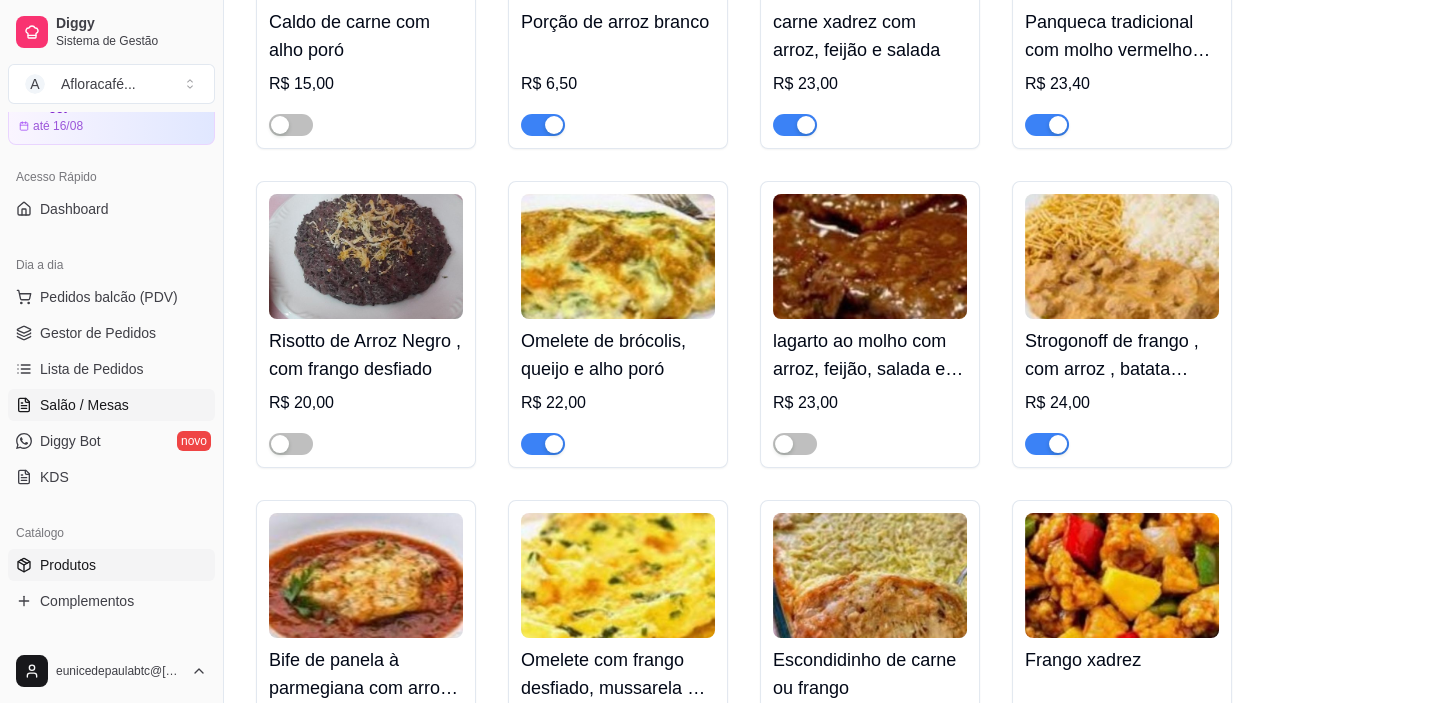 click on "Salão / Mesas" at bounding box center (111, 405) 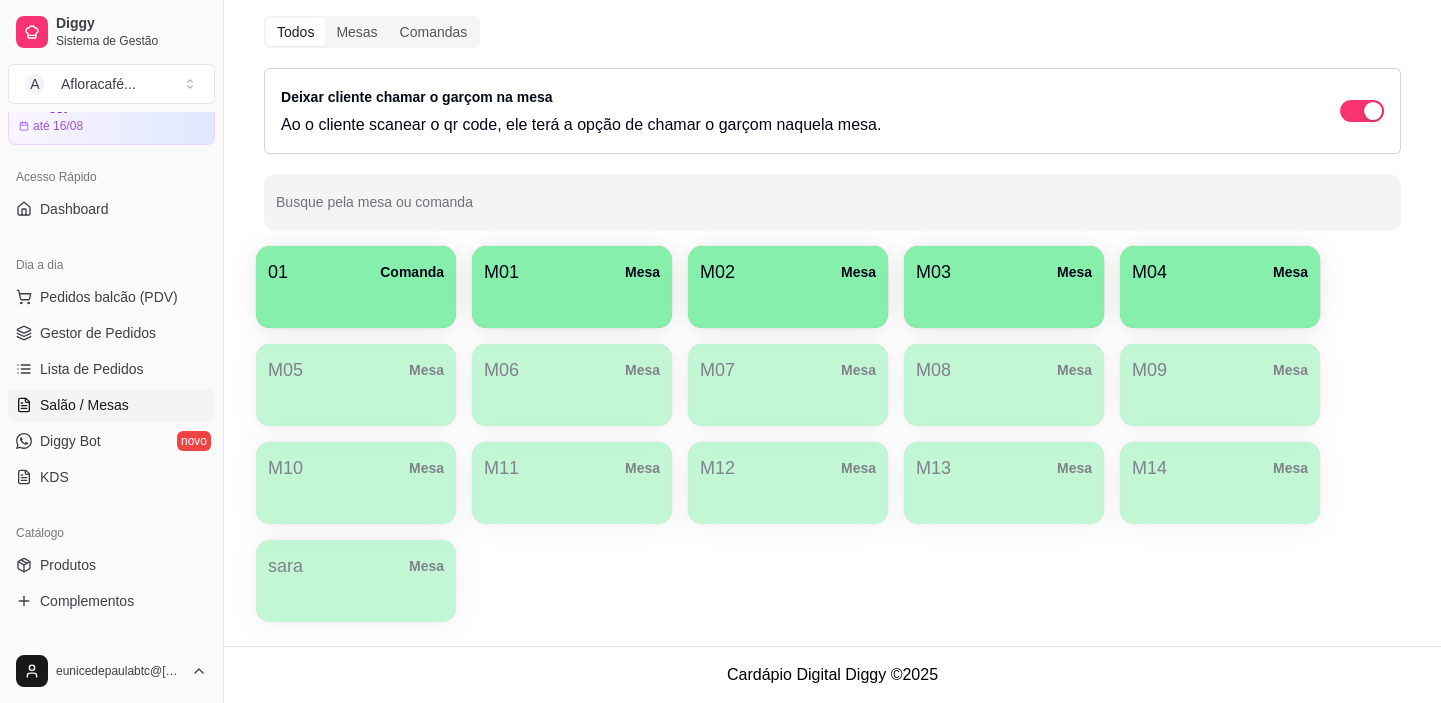 scroll, scrollTop: 0, scrollLeft: 0, axis: both 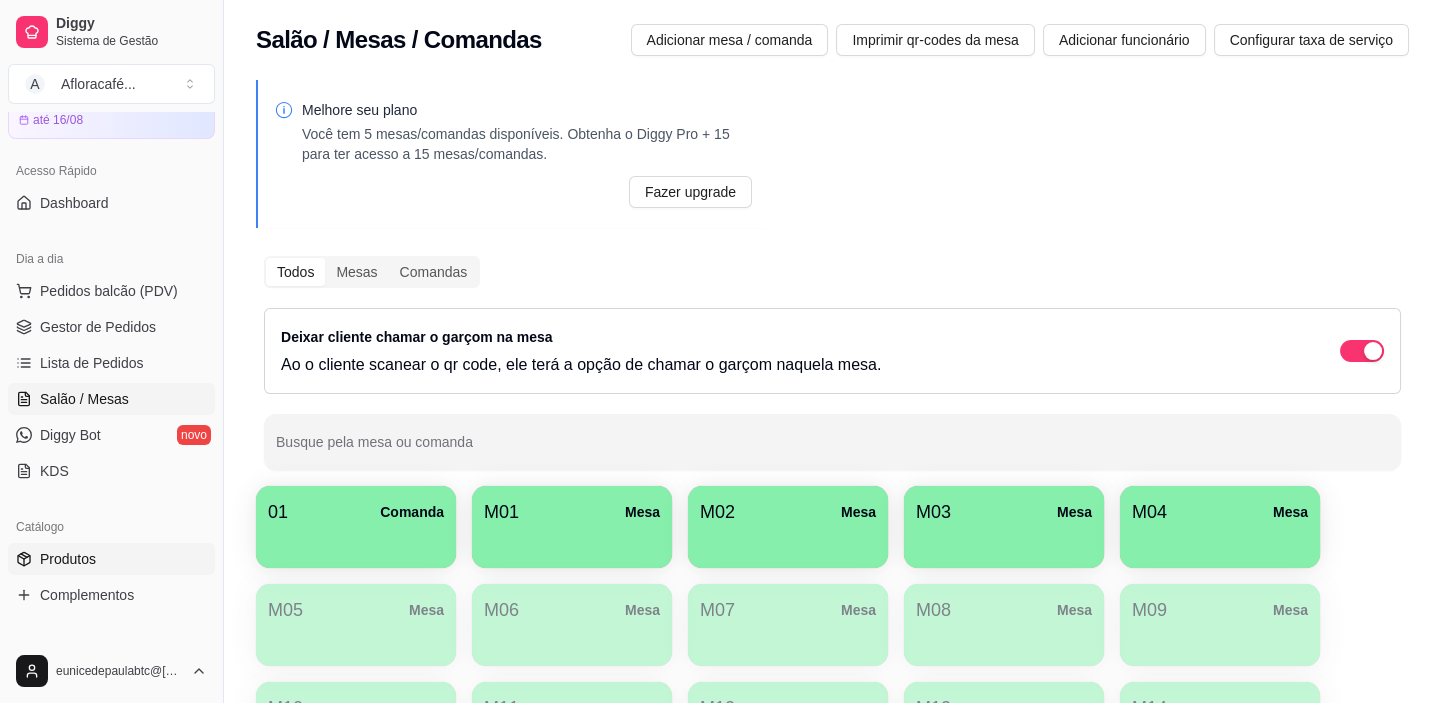 click on "Produtos" at bounding box center (111, 559) 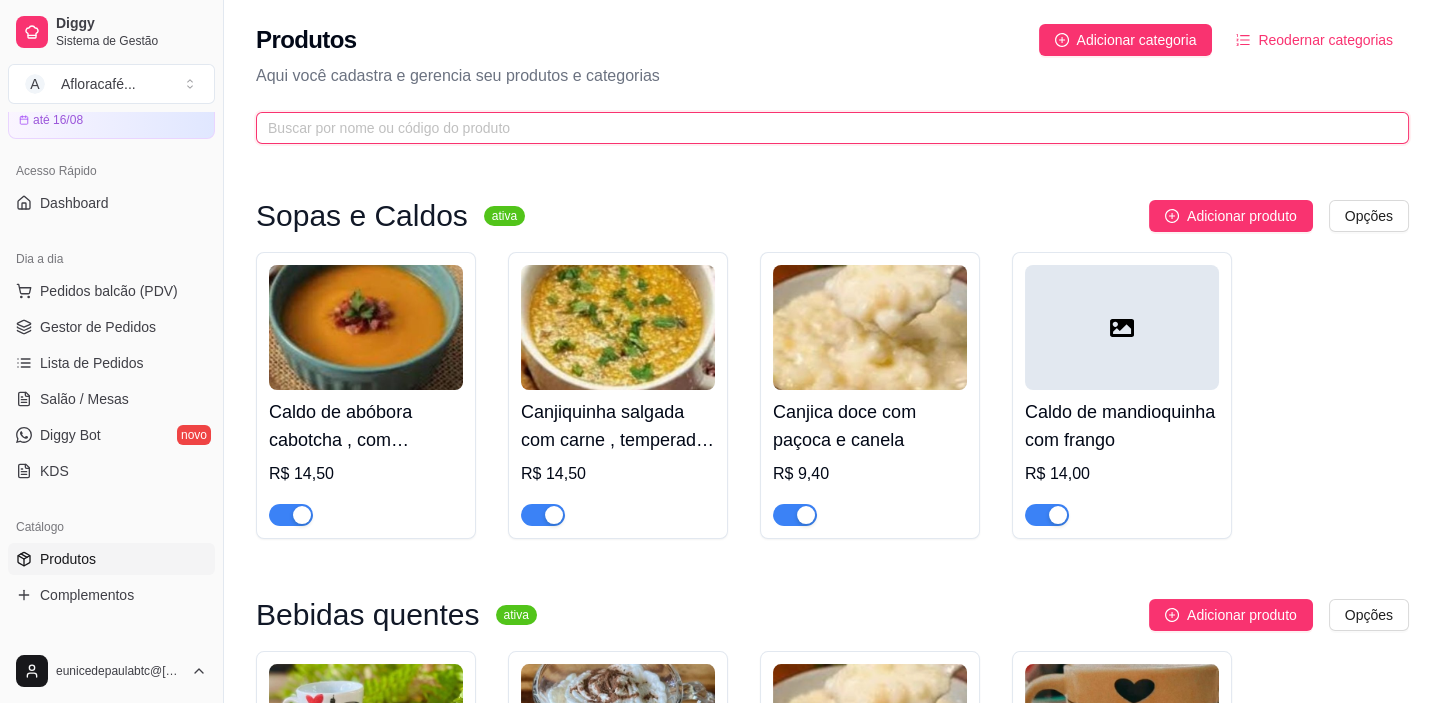 click at bounding box center (824, 128) 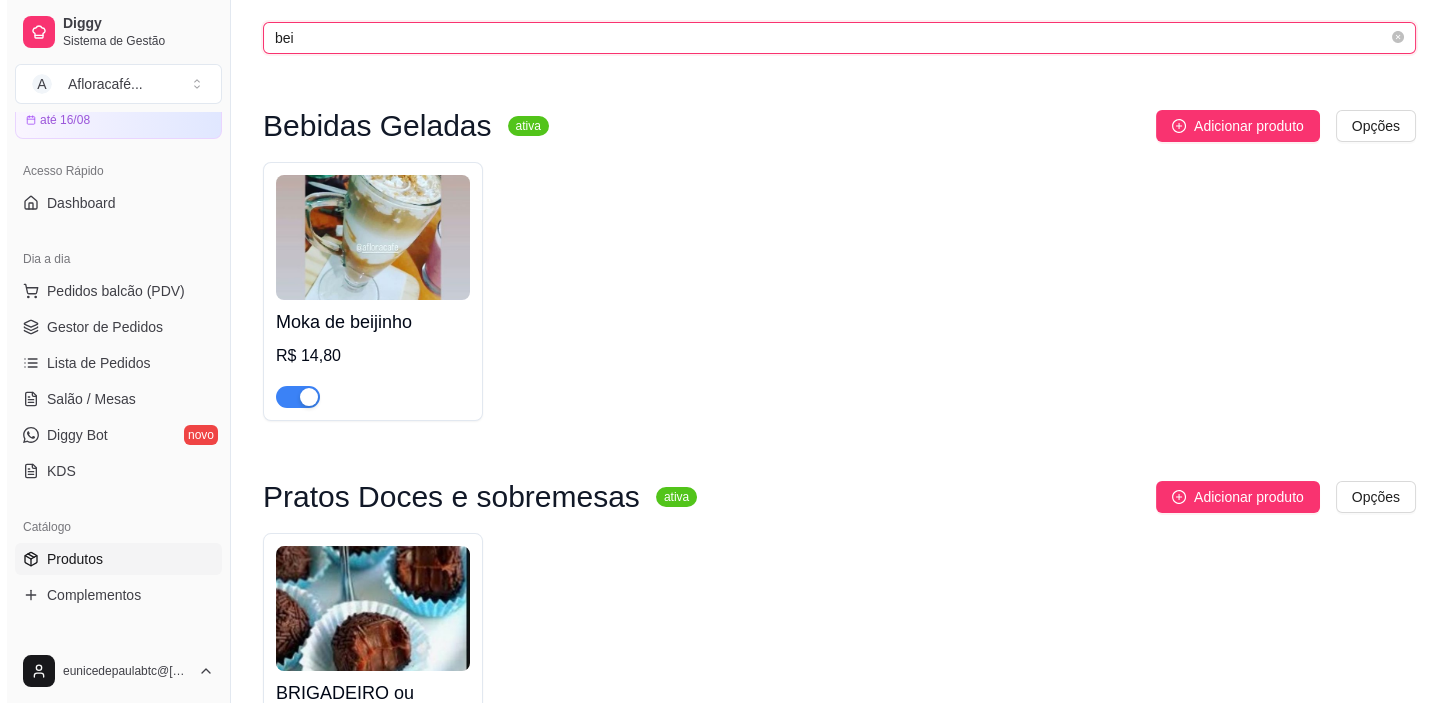 scroll, scrollTop: 310, scrollLeft: 0, axis: vertical 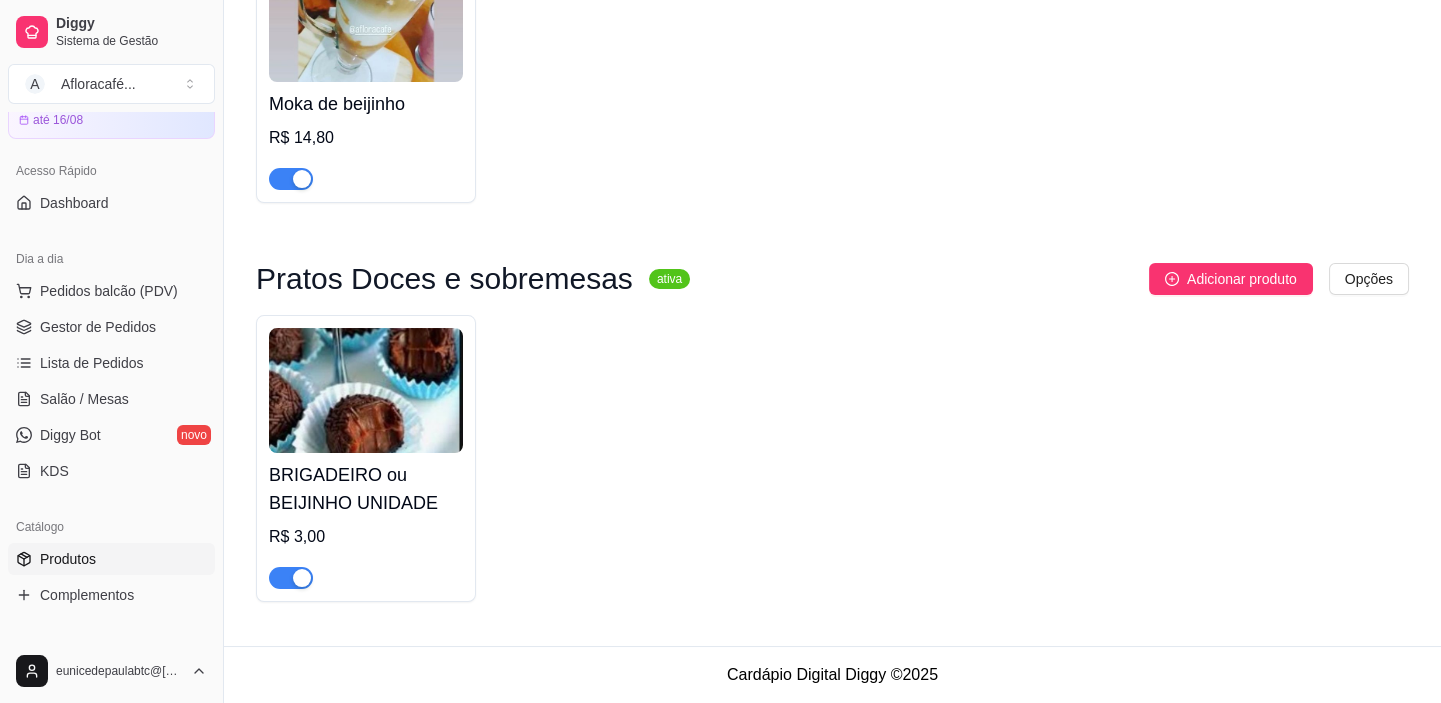 type on "bei" 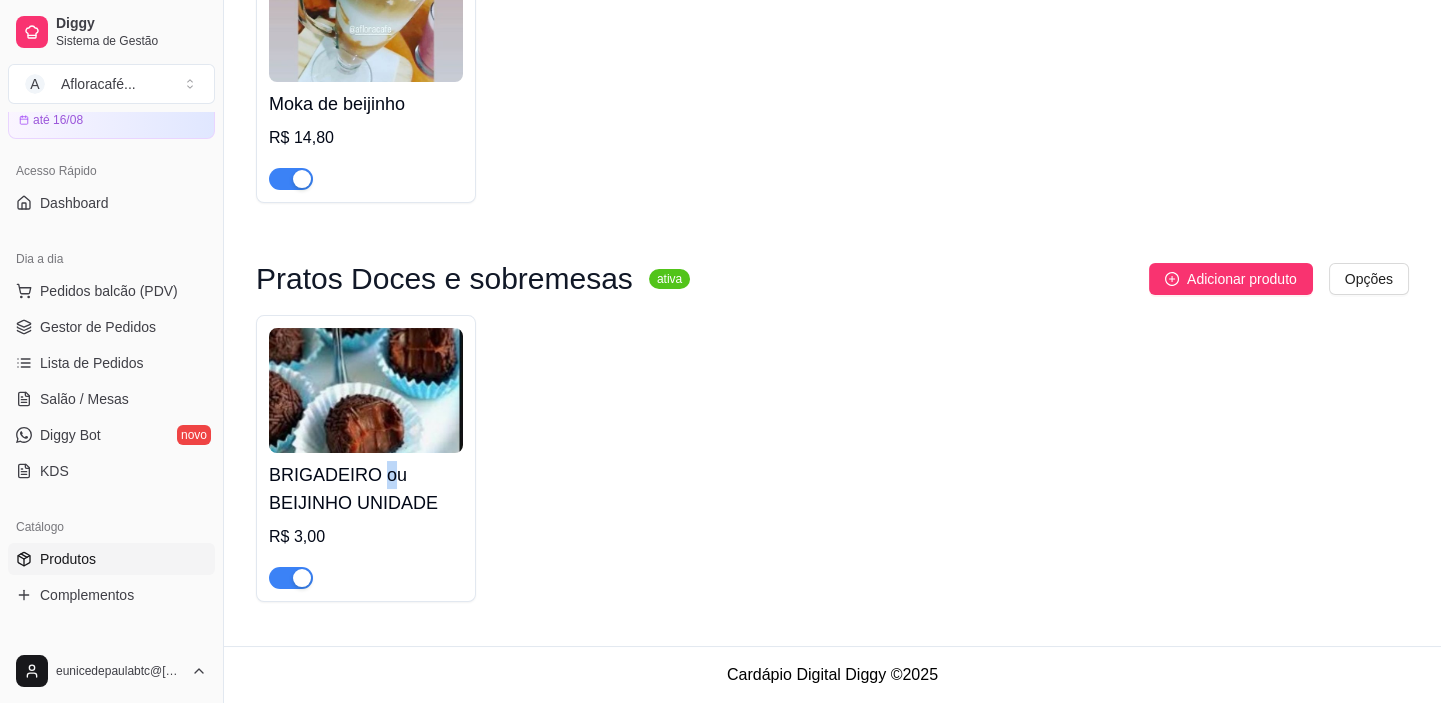 click on "BRIGADEIRO ou BEIJINHO UNIDADE" at bounding box center (366, 489) 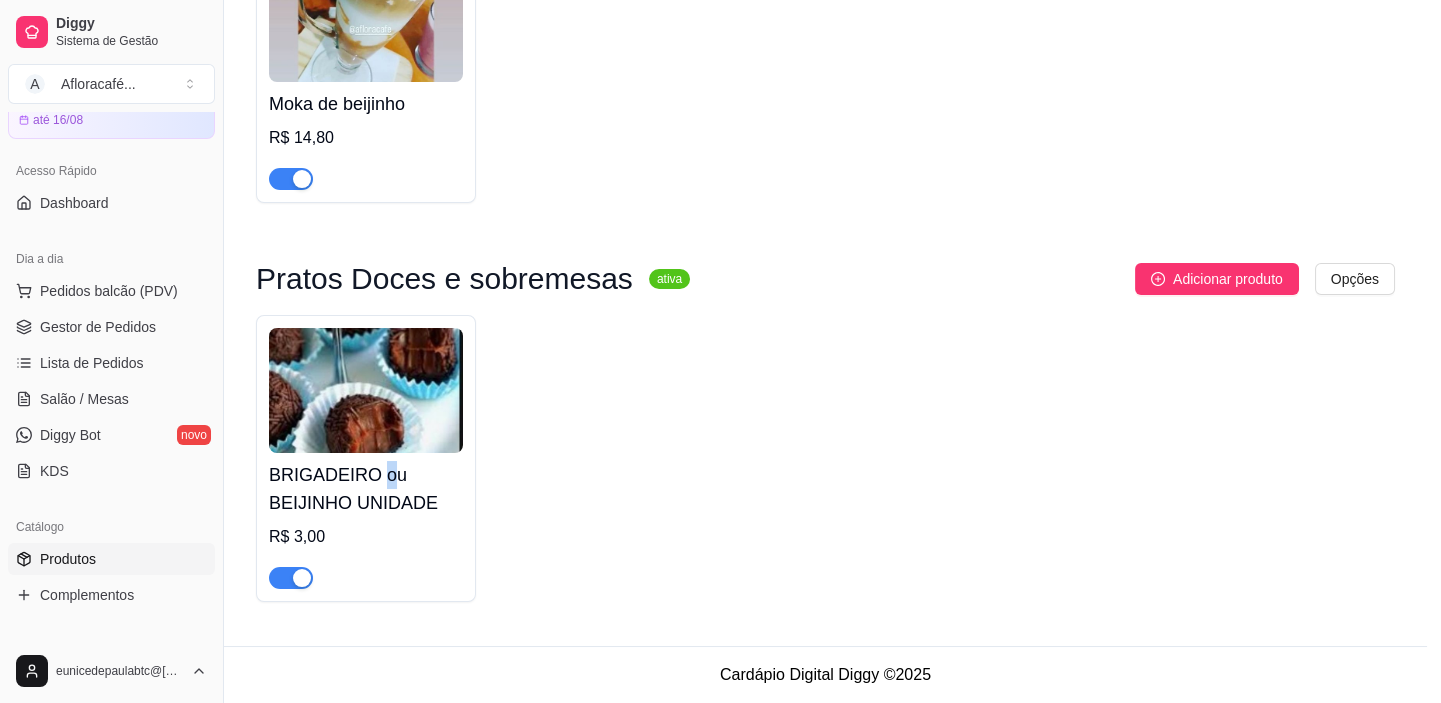 type 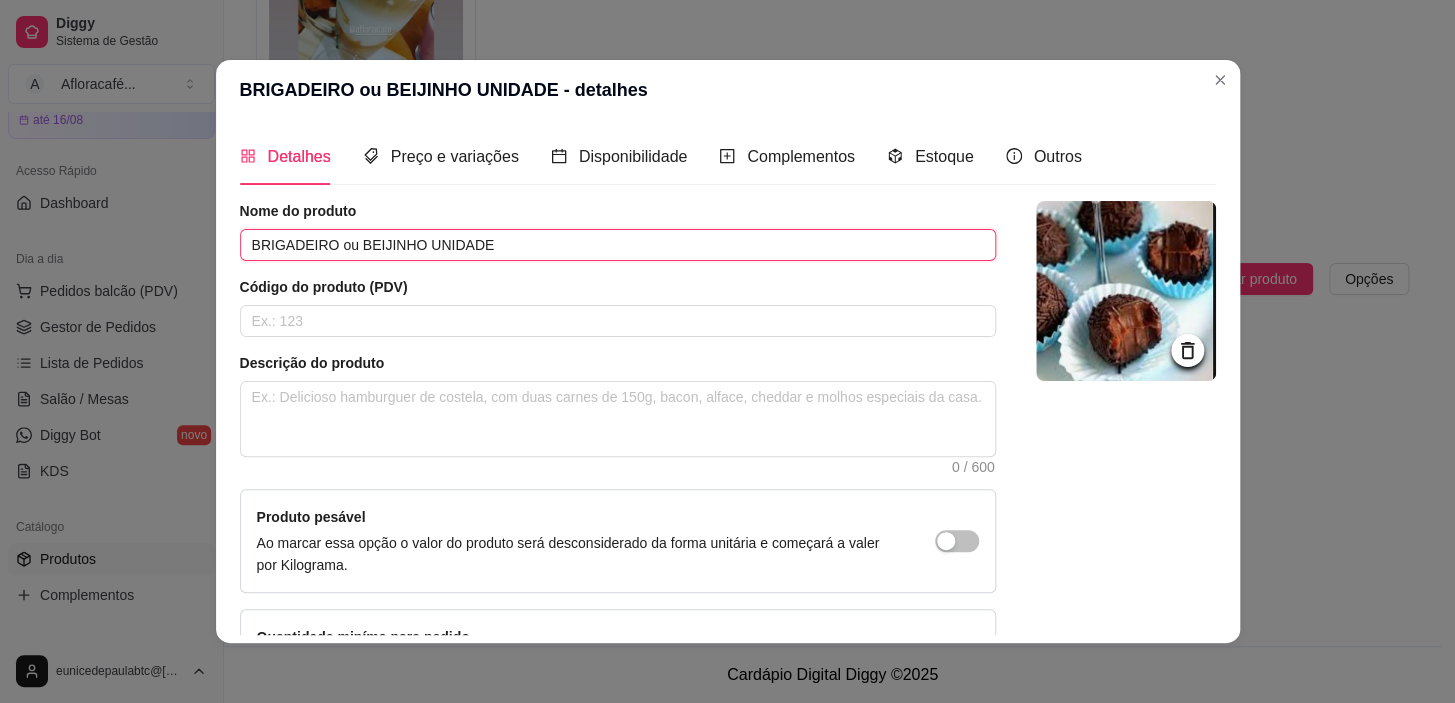 click on "BRIGADEIRO ou BEIJINHO UNIDADE" at bounding box center [618, 245] 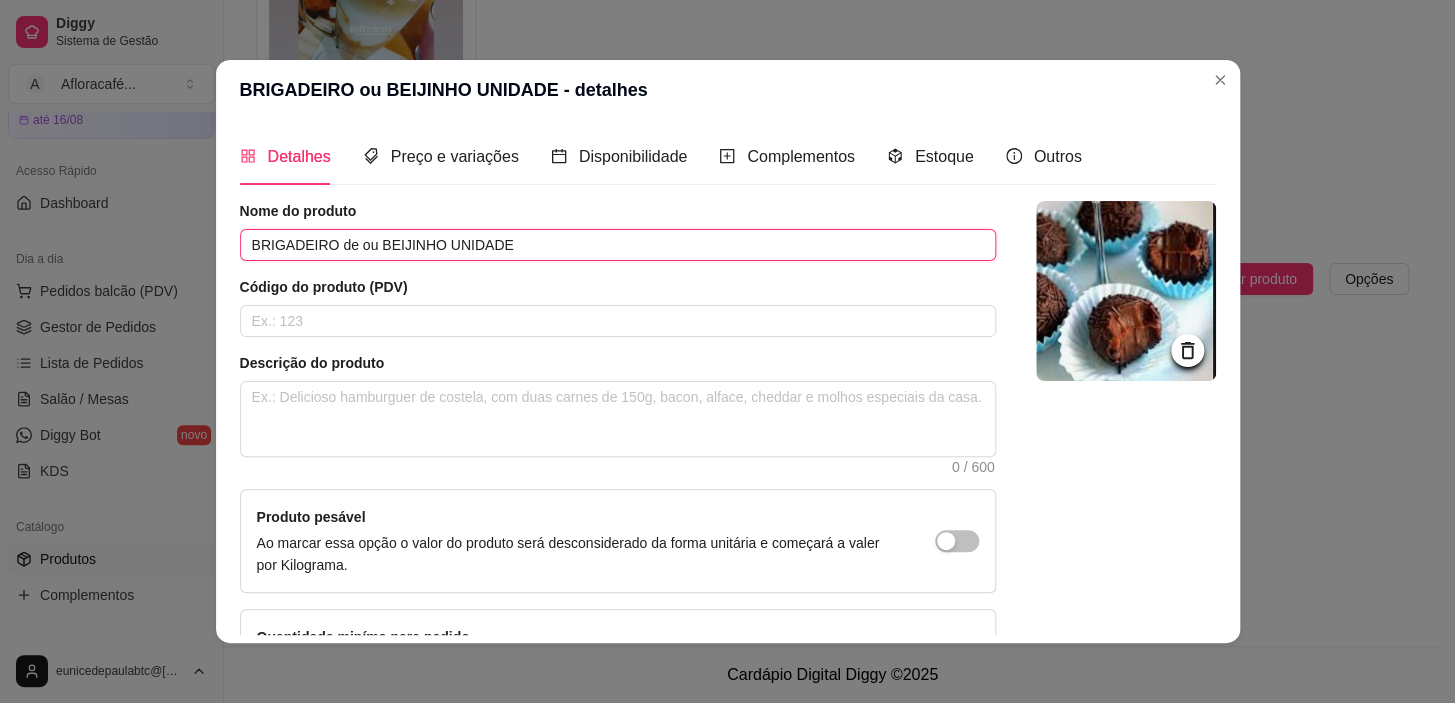 click on "BRIGADEIRO de ou BEIJINHO UNIDADE" at bounding box center (618, 245) 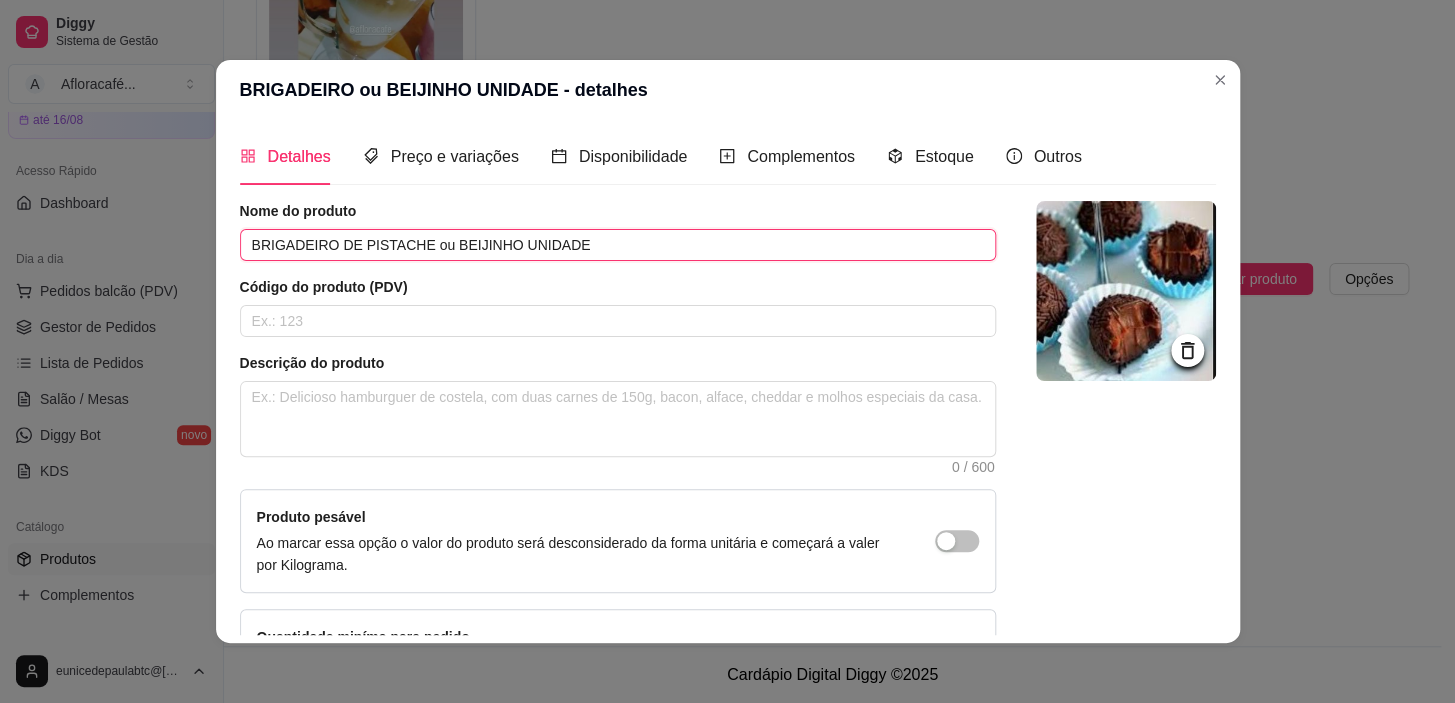 click on "BRIGADEIRO DE PISTACHE ou BEIJINHO UNIDADE" at bounding box center (618, 245) 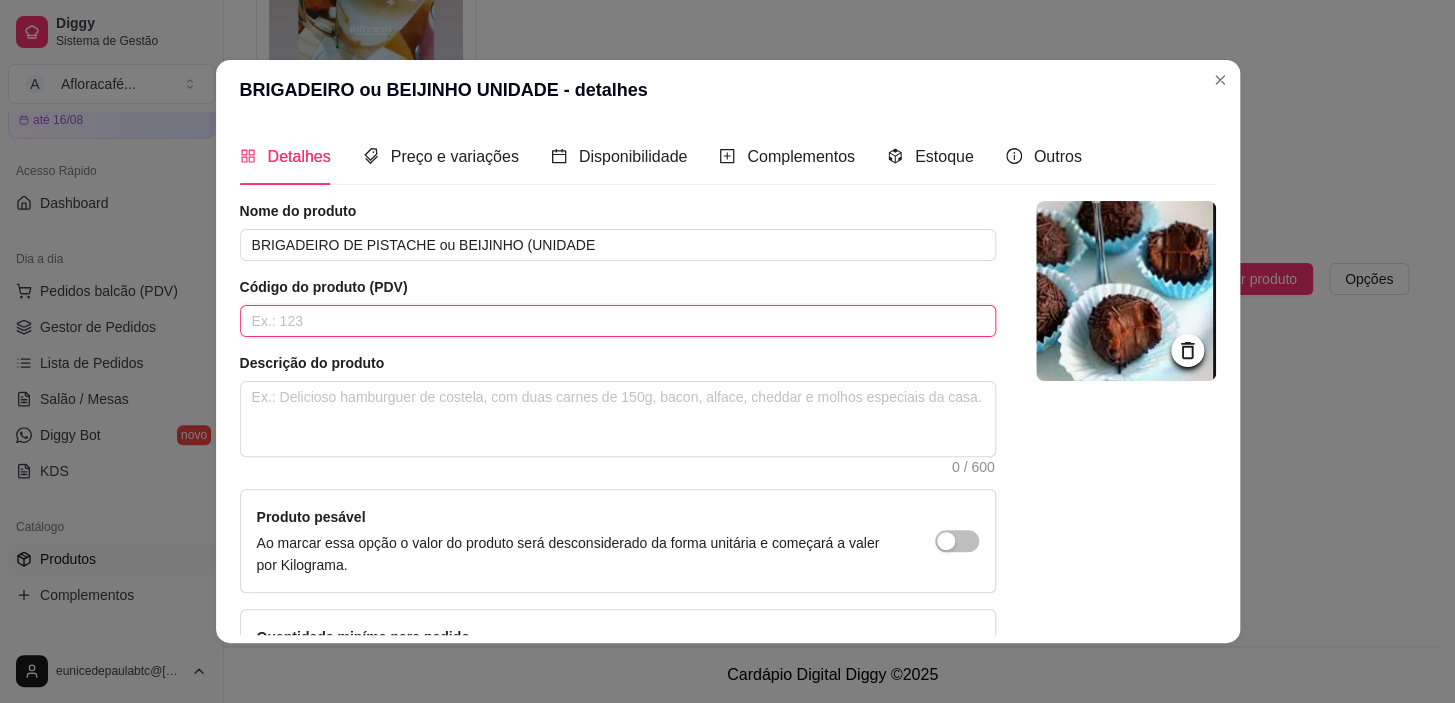 click at bounding box center [618, 321] 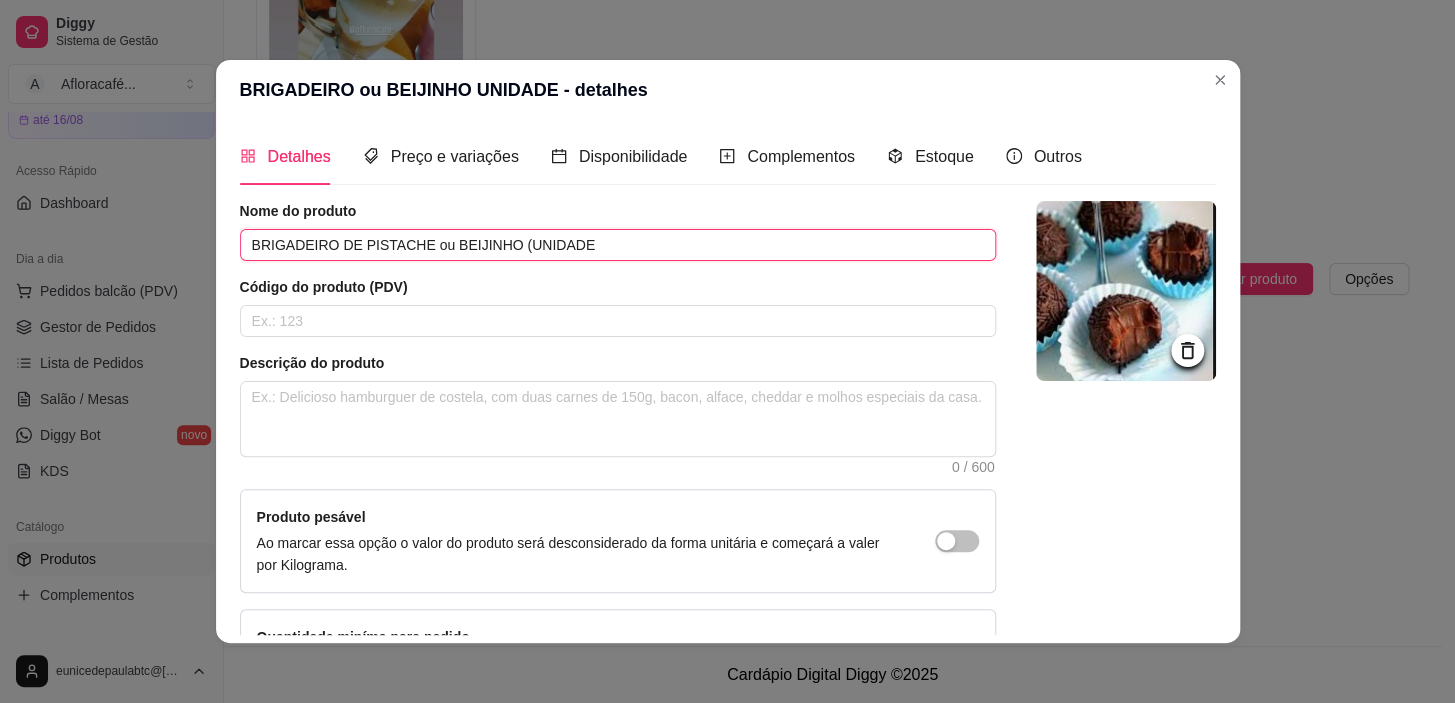 click on "BRIGADEIRO DE PISTACHE ou BEIJINHO (UNIDADE" at bounding box center (618, 245) 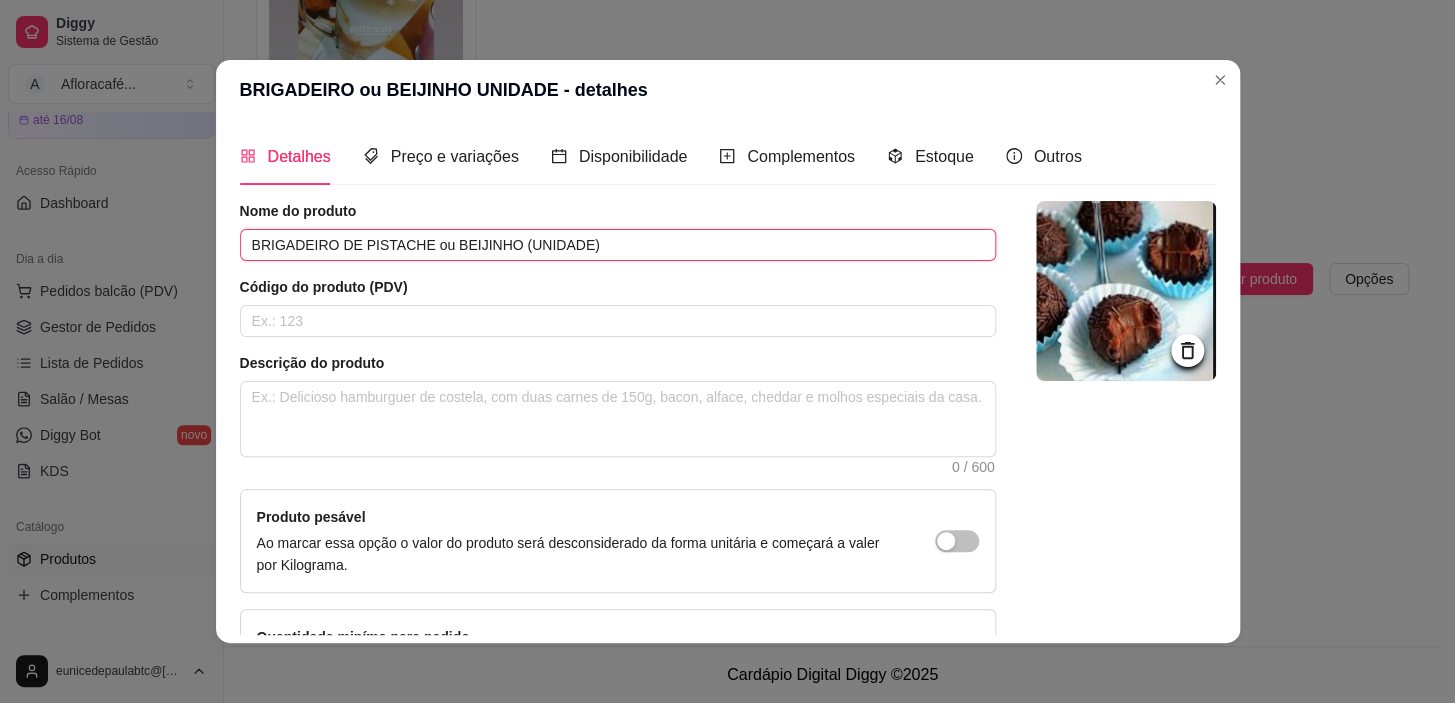 scroll, scrollTop: 144, scrollLeft: 0, axis: vertical 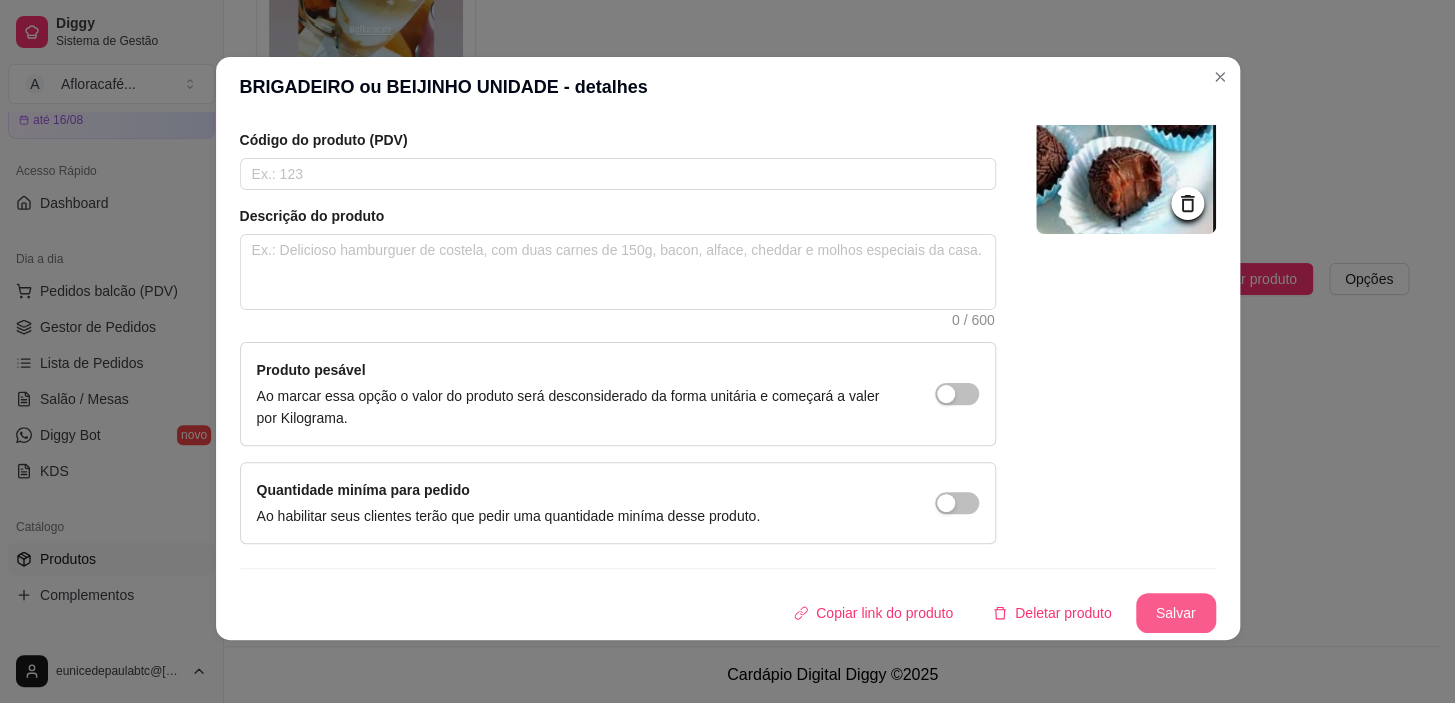 type on "BRIGADEIRO DE PISTACHE ou BEIJINHO (UNIDADE)" 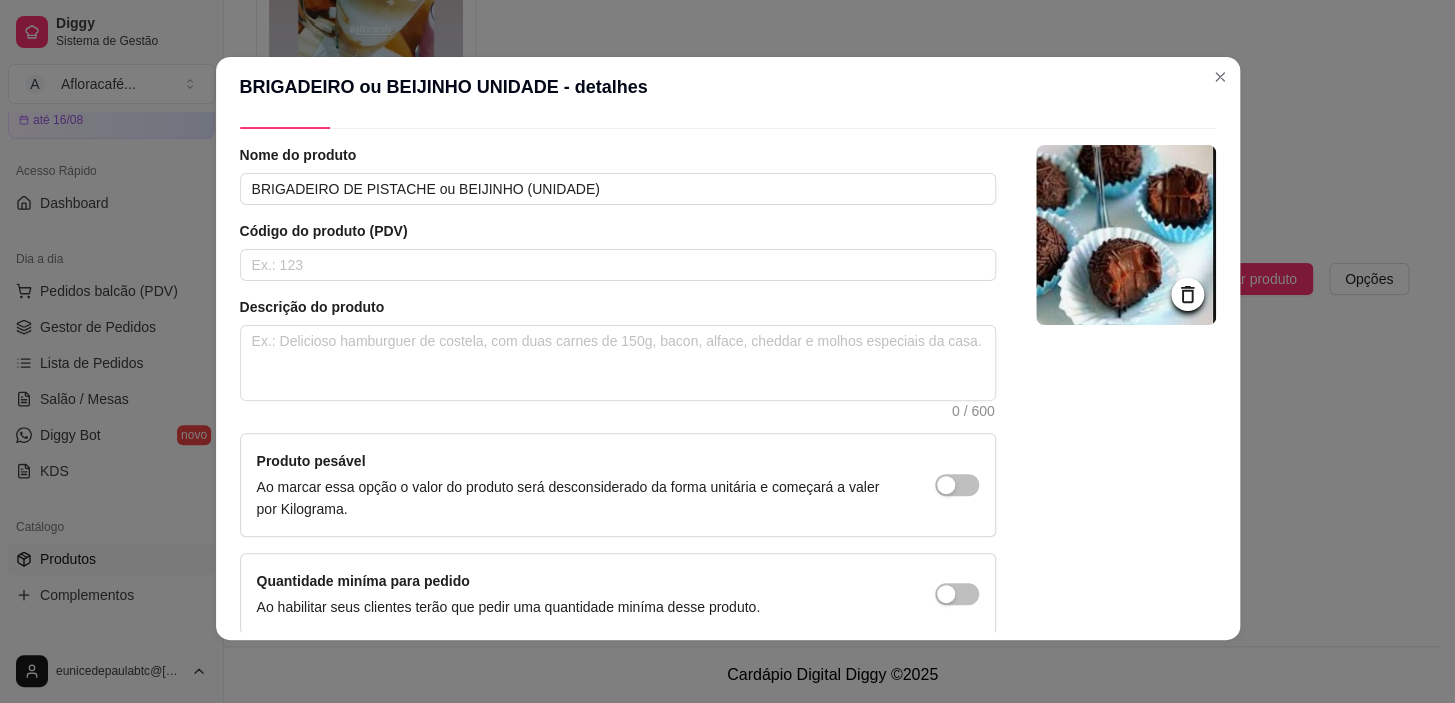 scroll, scrollTop: 0, scrollLeft: 0, axis: both 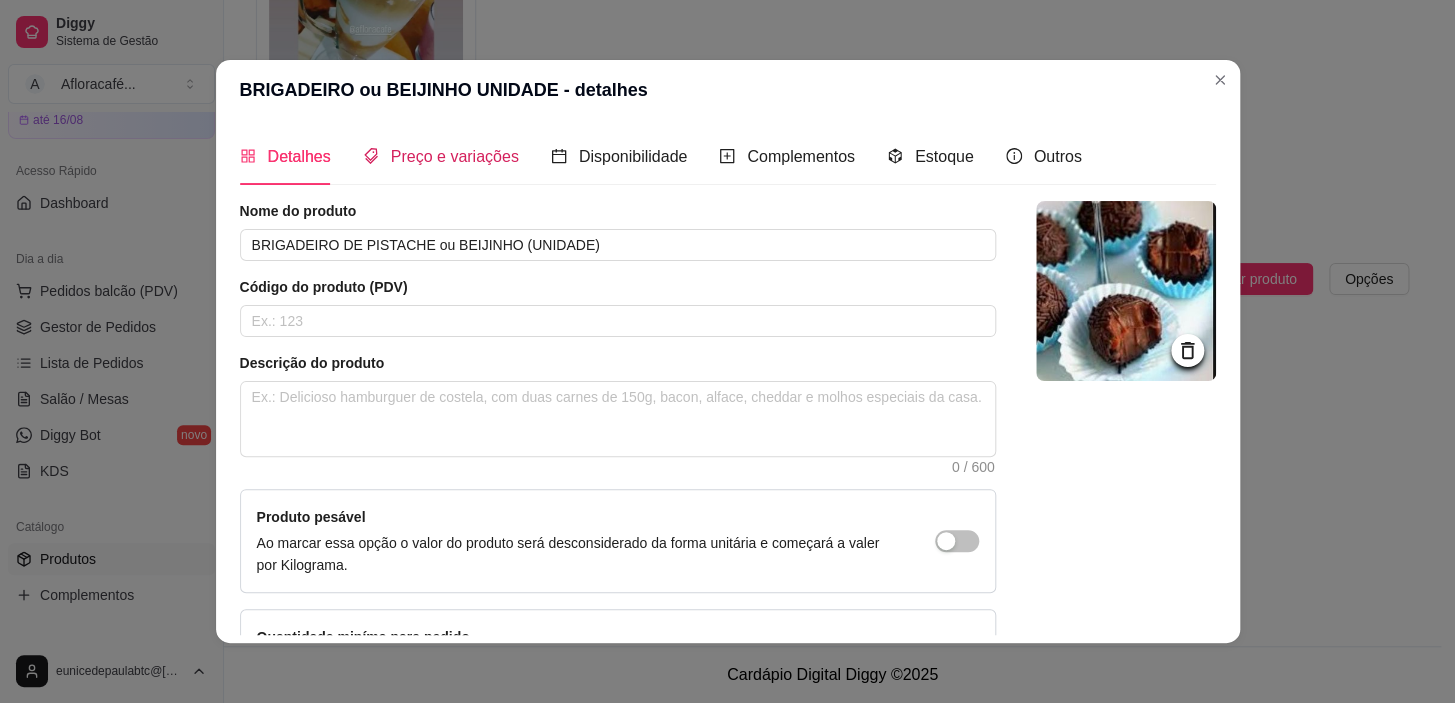 click on "Preço e variações" at bounding box center [455, 156] 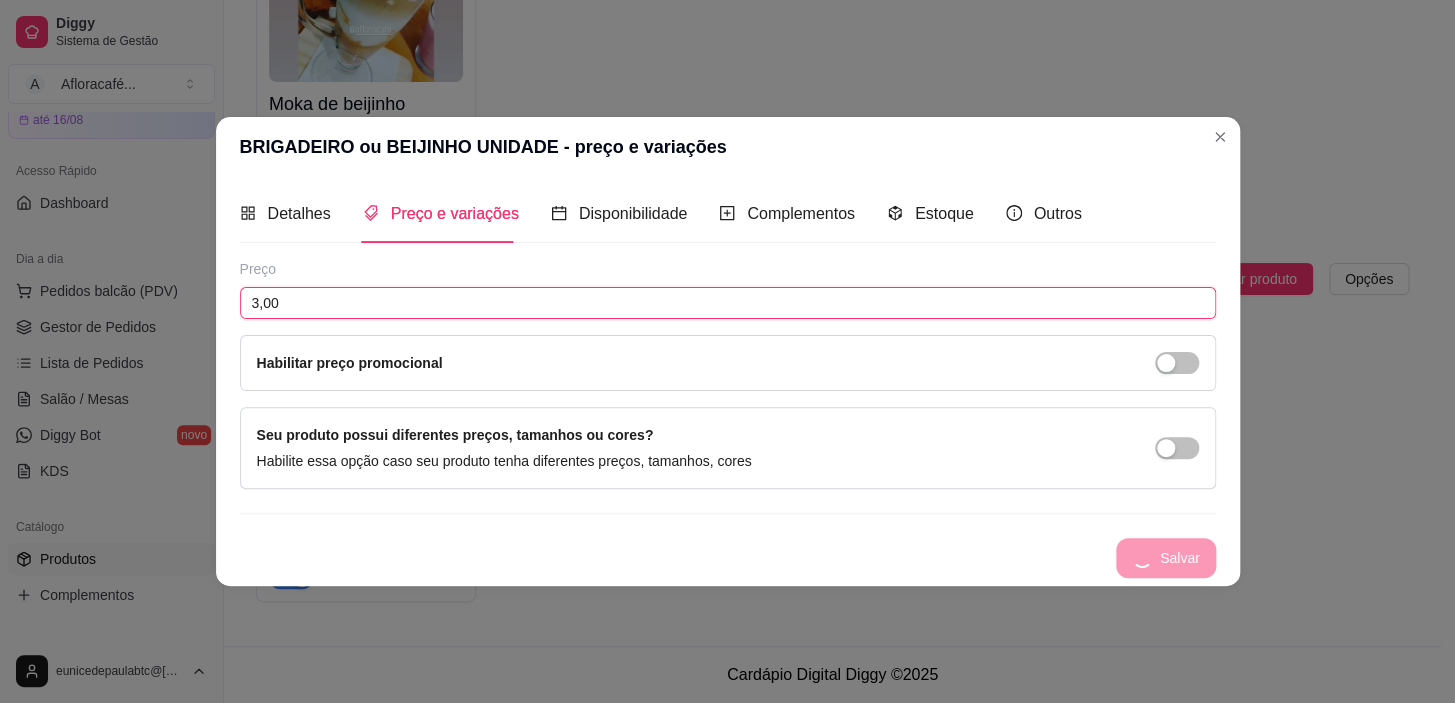 click on "3,00" at bounding box center (728, 303) 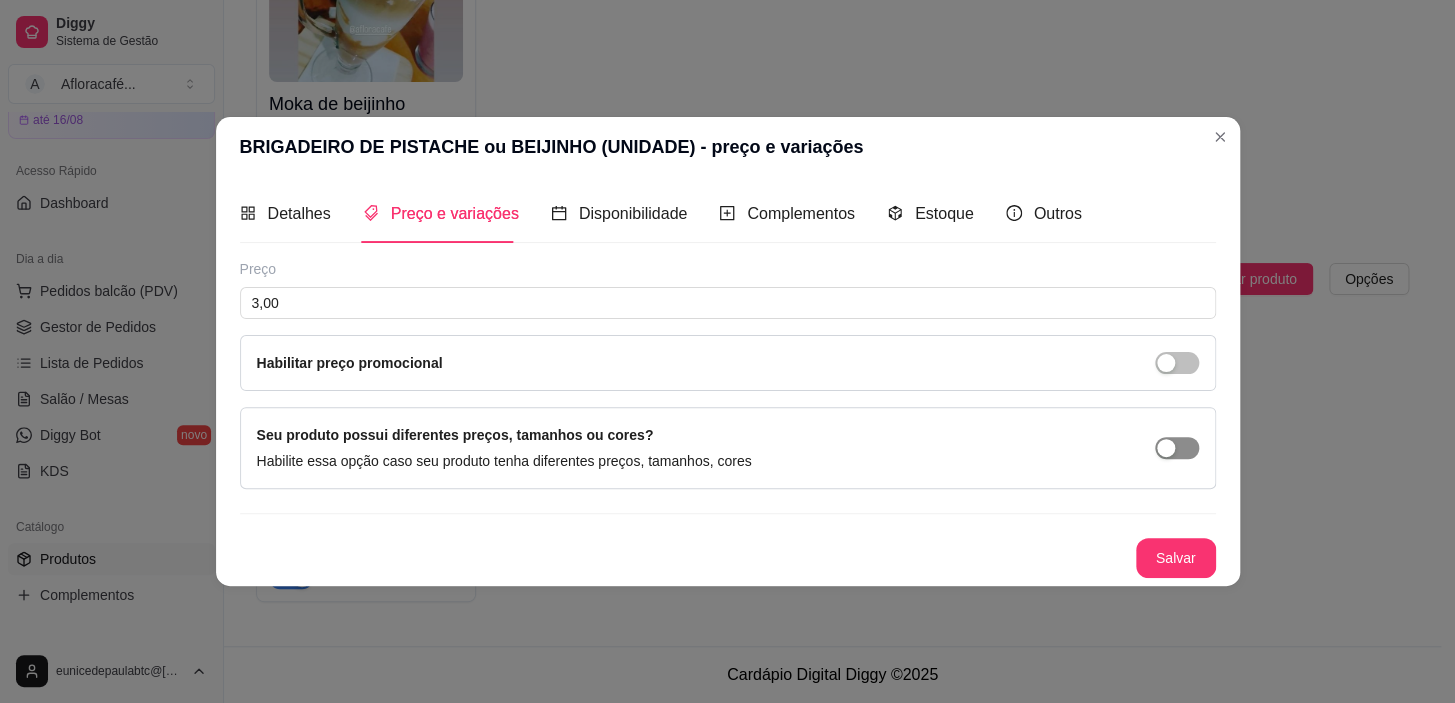 click at bounding box center (1177, 448) 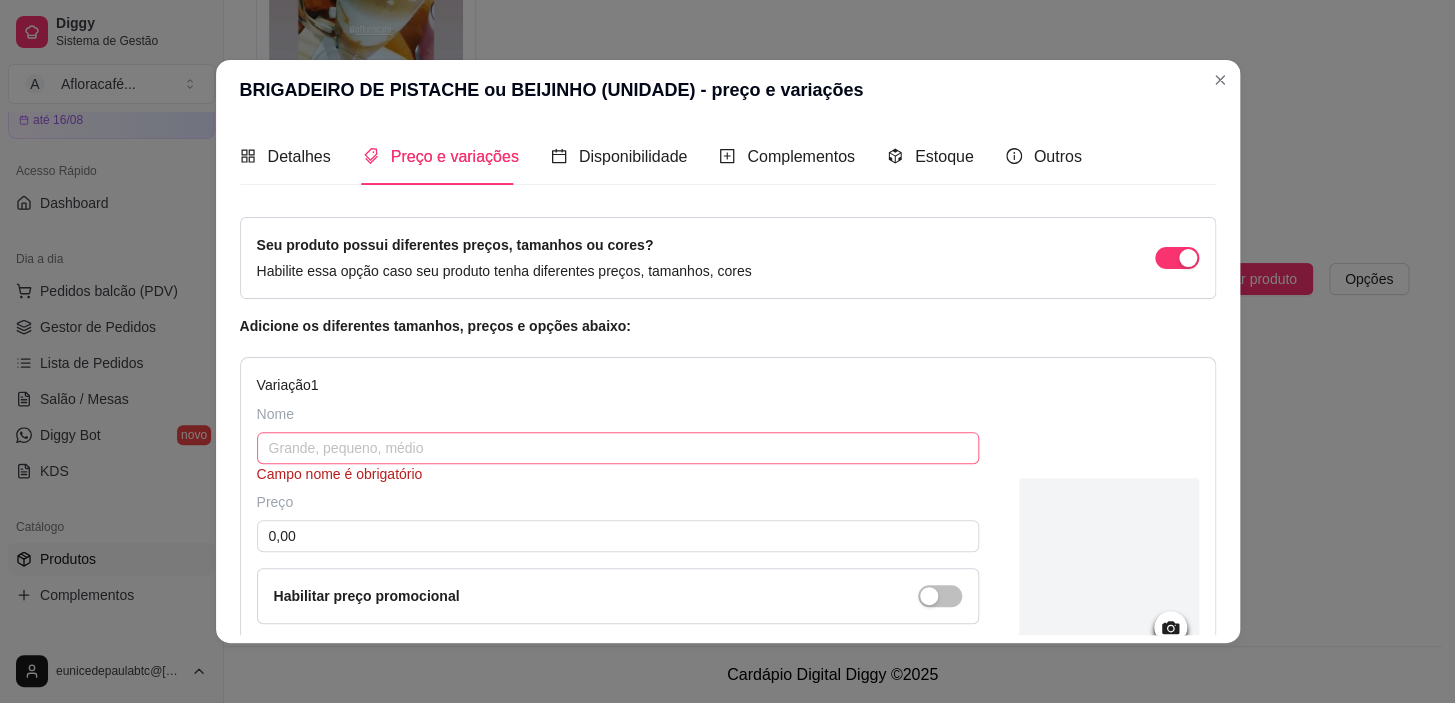 drag, startPoint x: 811, startPoint y: 418, endPoint x: 813, endPoint y: 433, distance: 15.132746 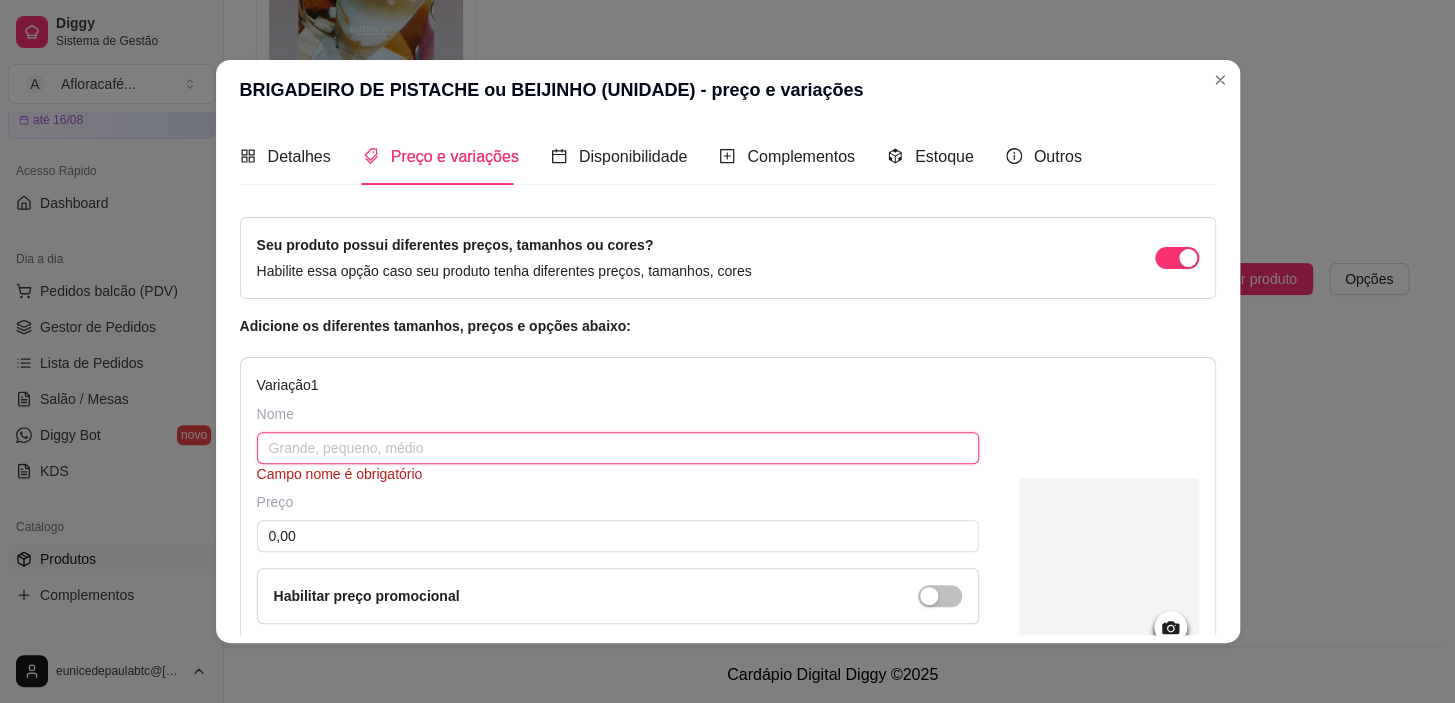 click at bounding box center (618, 448) 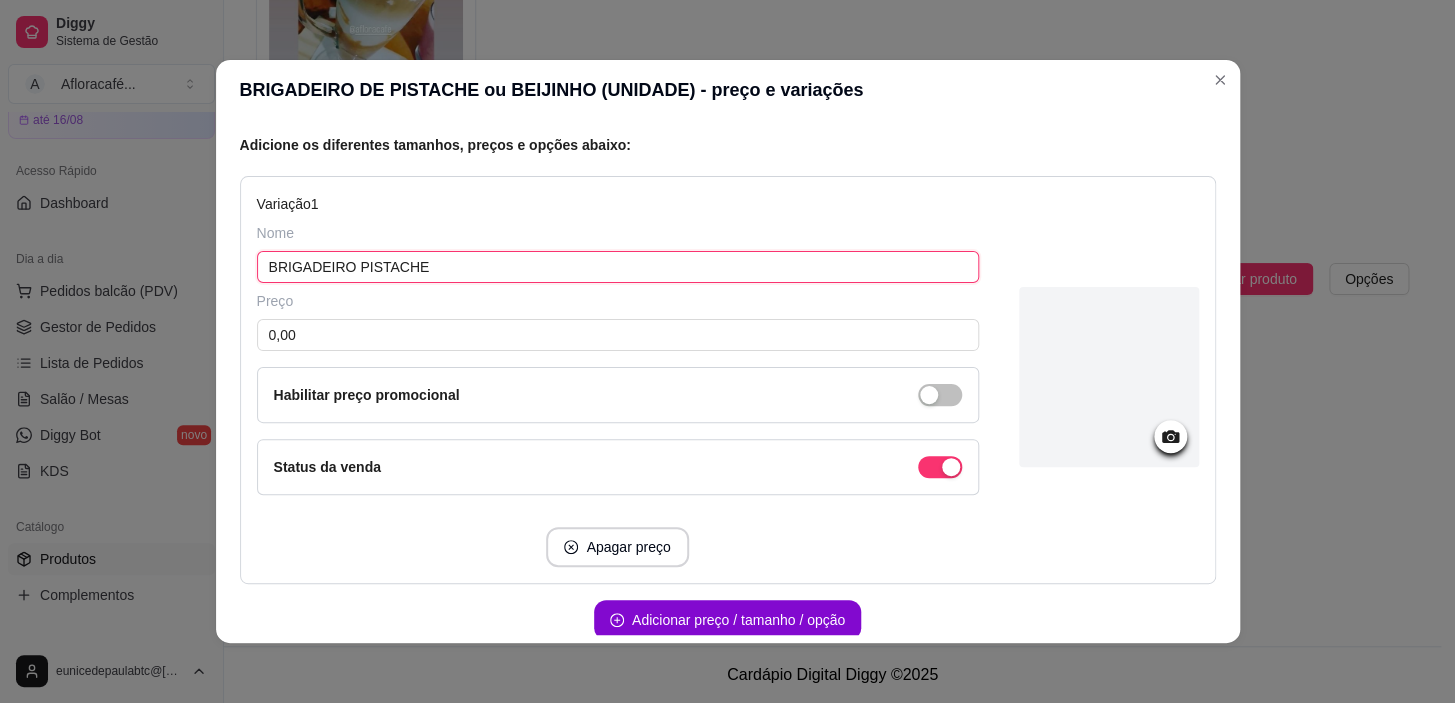 scroll, scrollTop: 272, scrollLeft: 0, axis: vertical 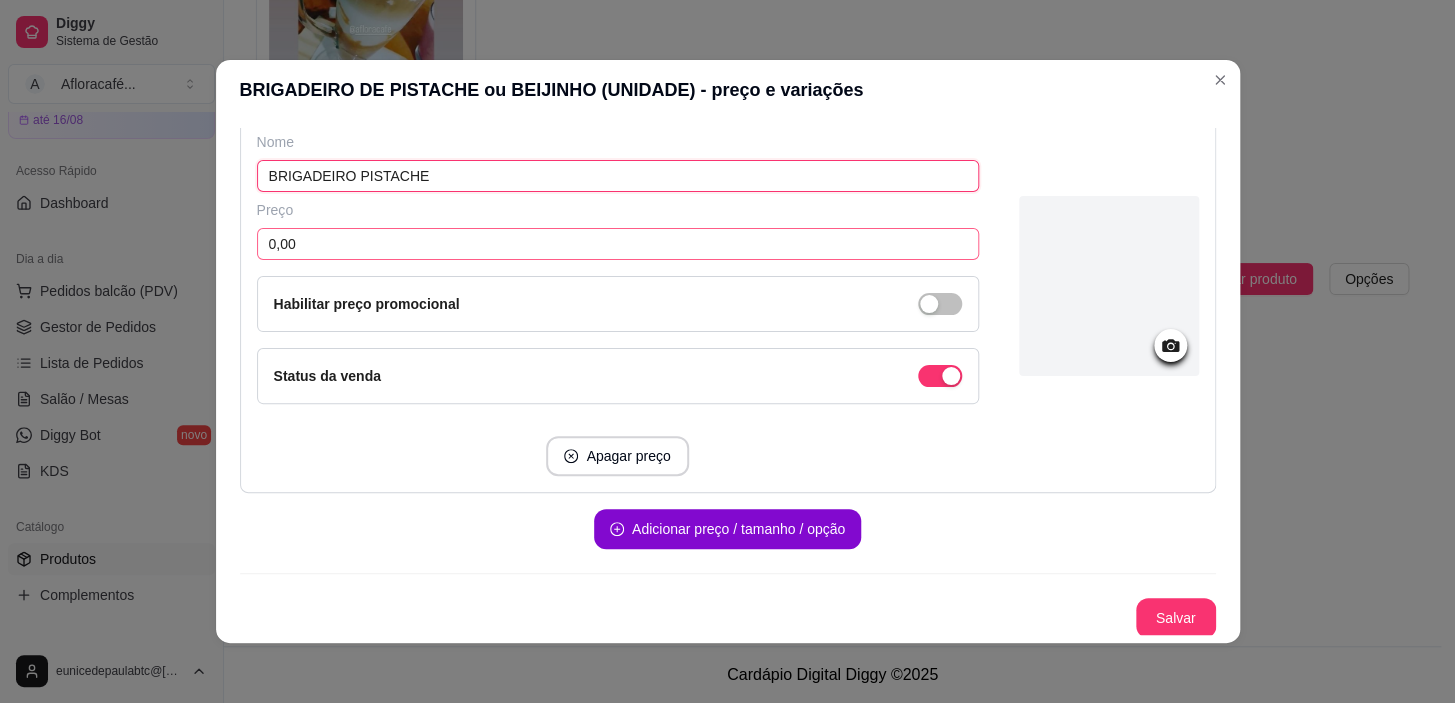 type on "BRIGADEIRO PISTACHE" 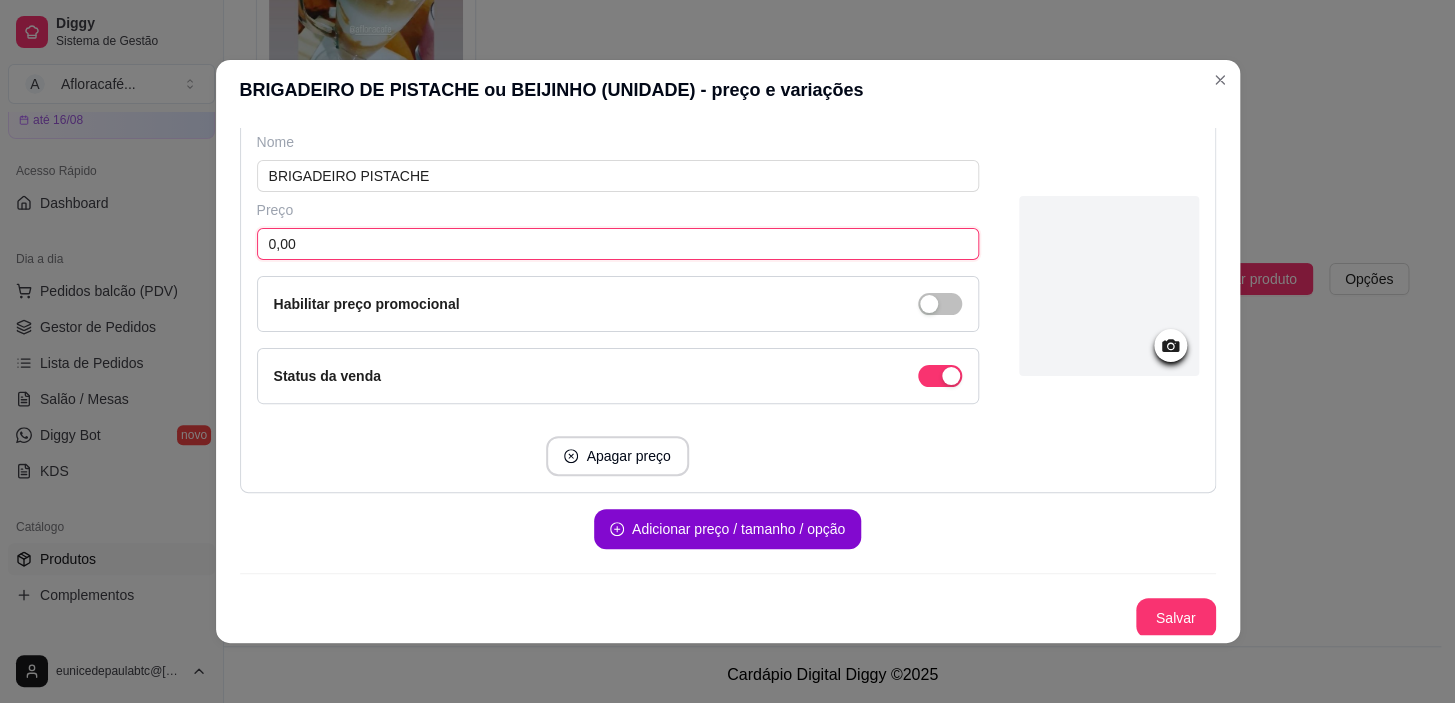 click on "0,00" at bounding box center [618, 244] 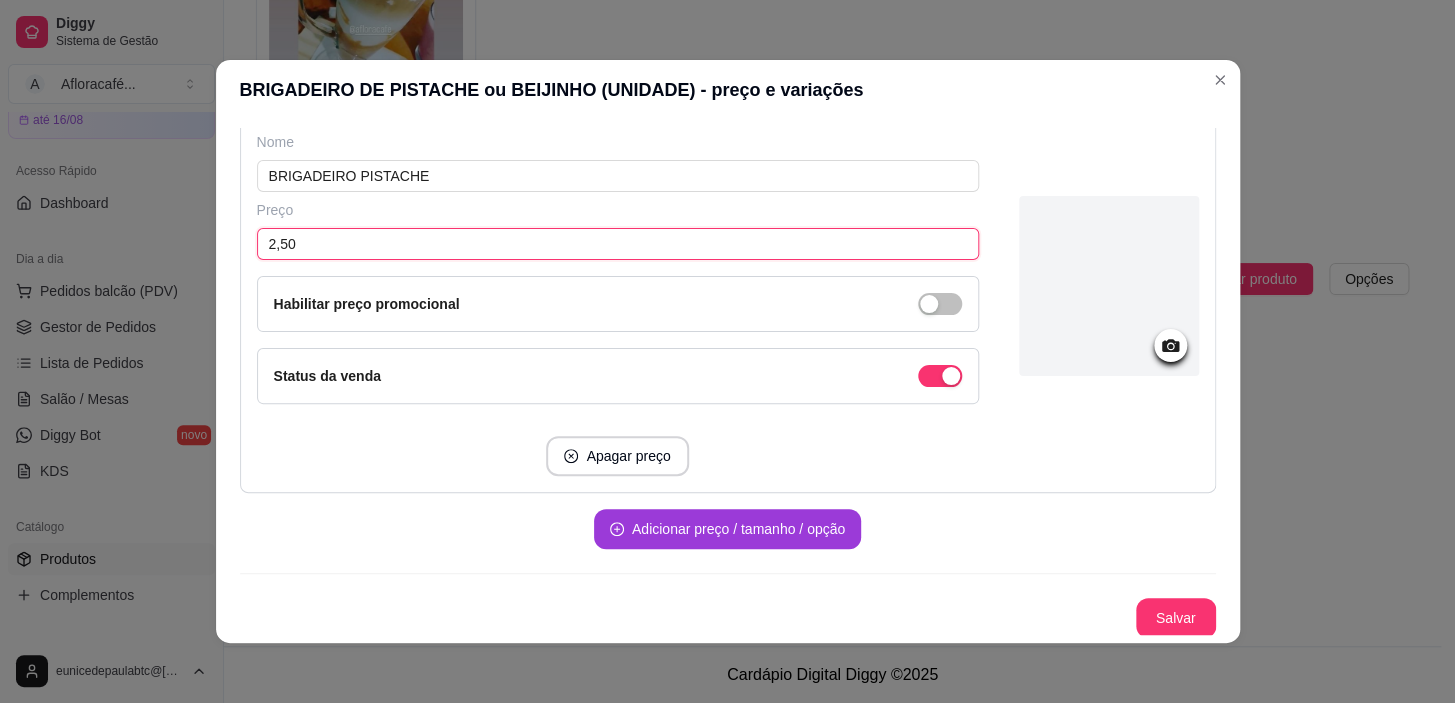 type on "2,50" 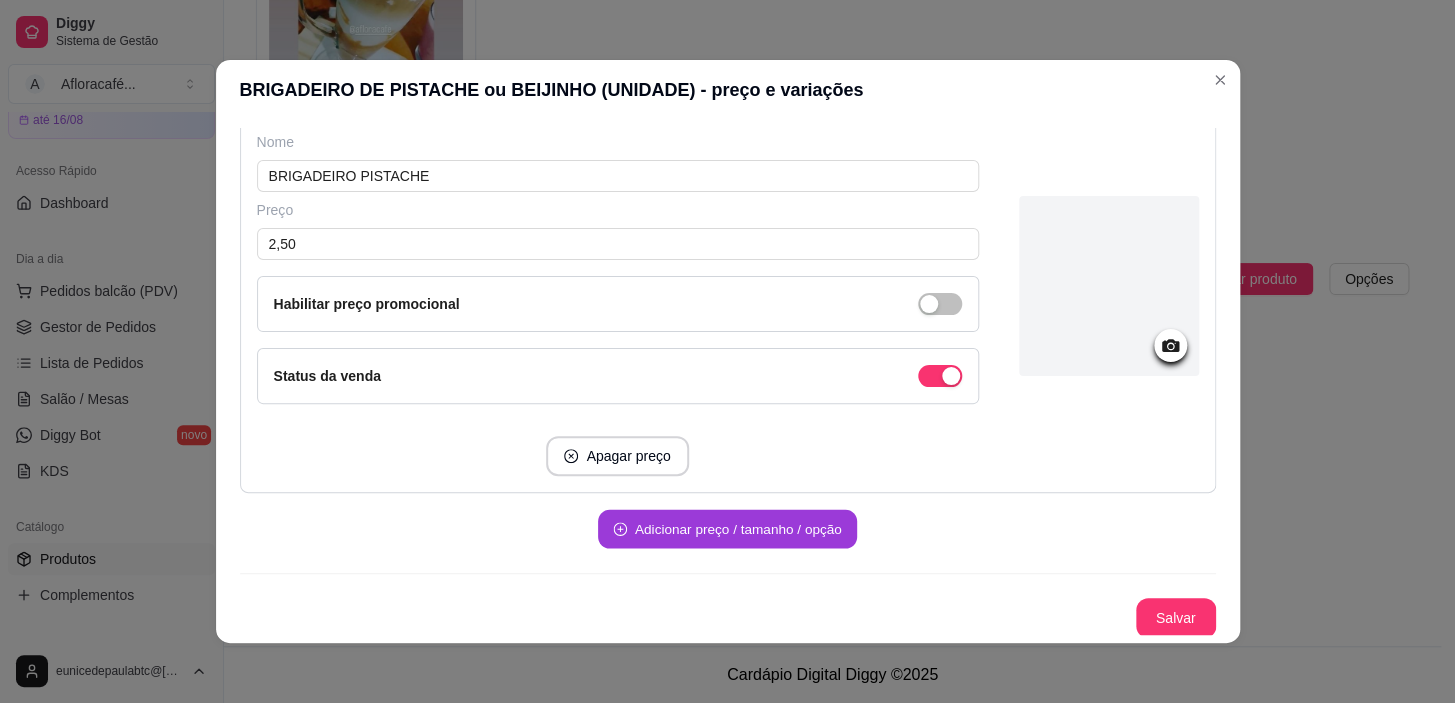 click on "Adicionar preço / tamanho / opção" at bounding box center (727, 529) 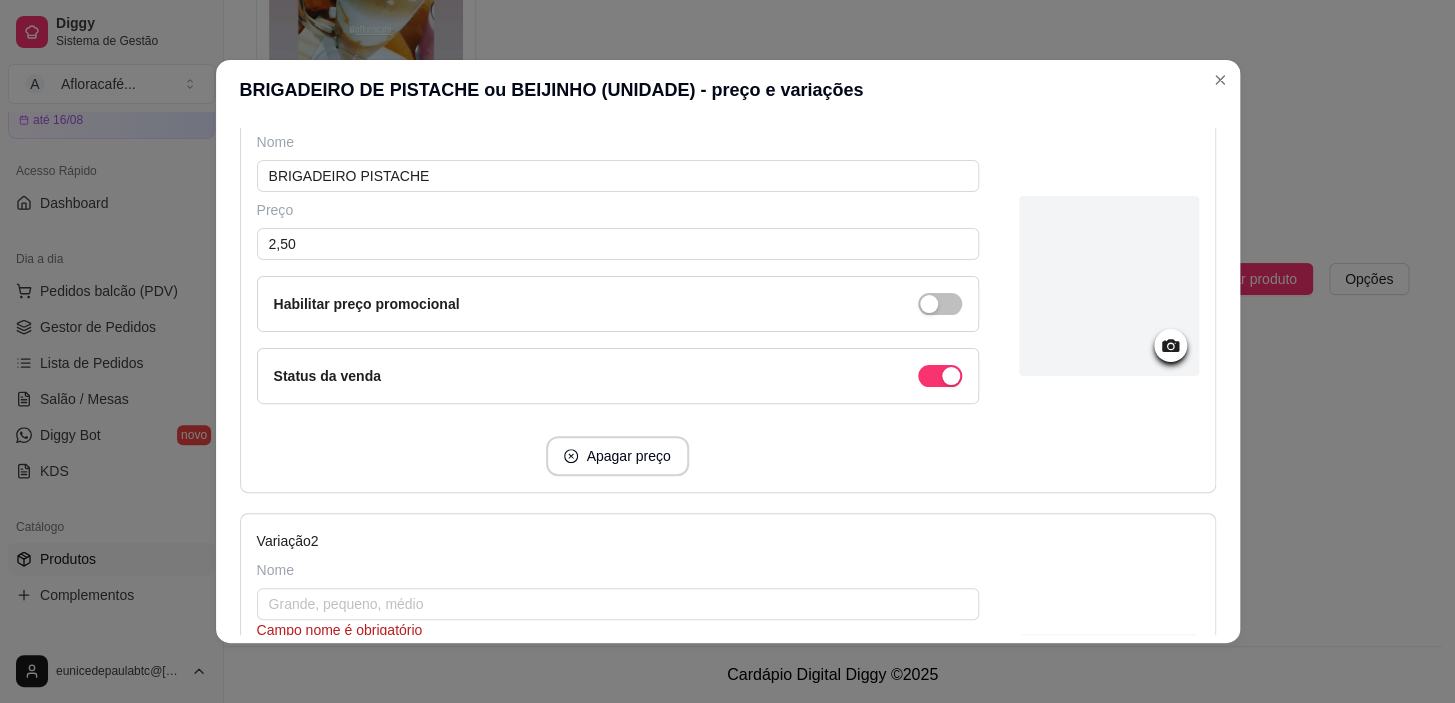 scroll, scrollTop: 545, scrollLeft: 0, axis: vertical 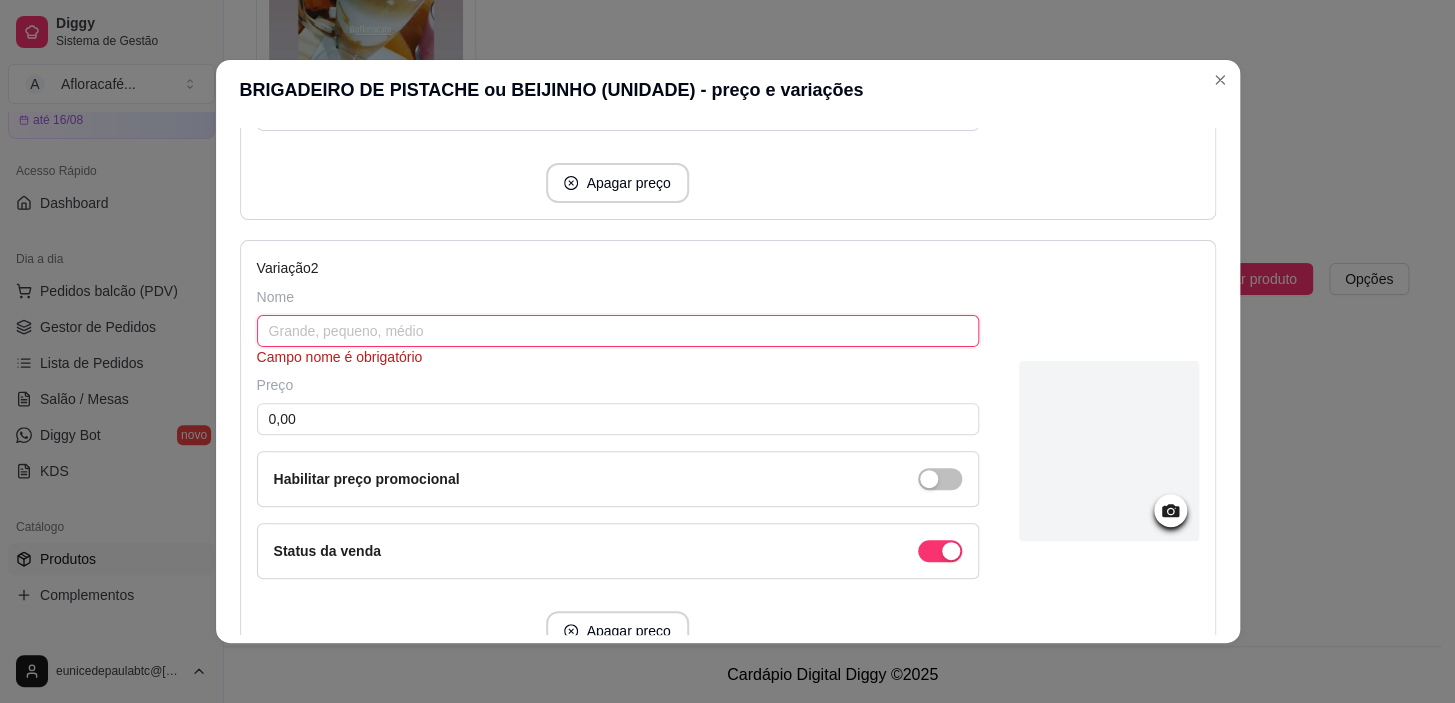 click at bounding box center (618, 331) 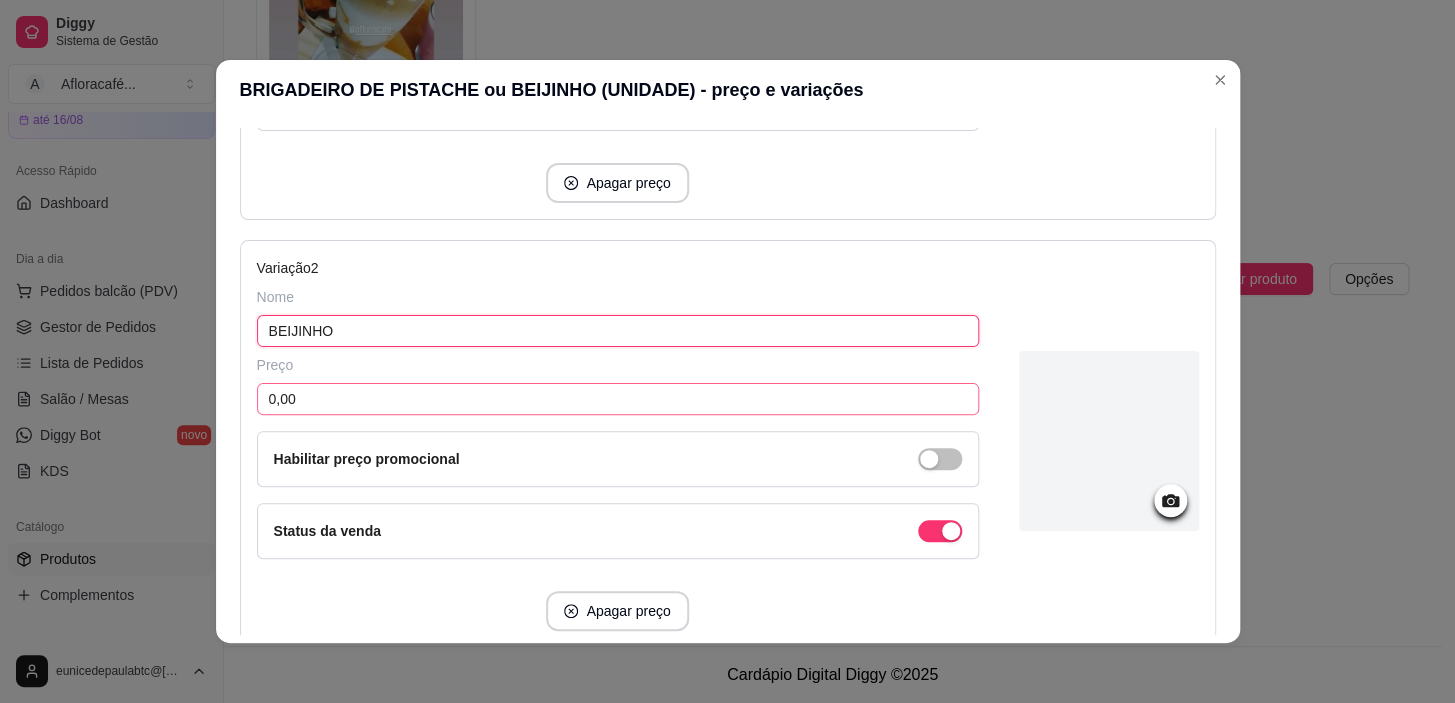 type on "BEIJINHO" 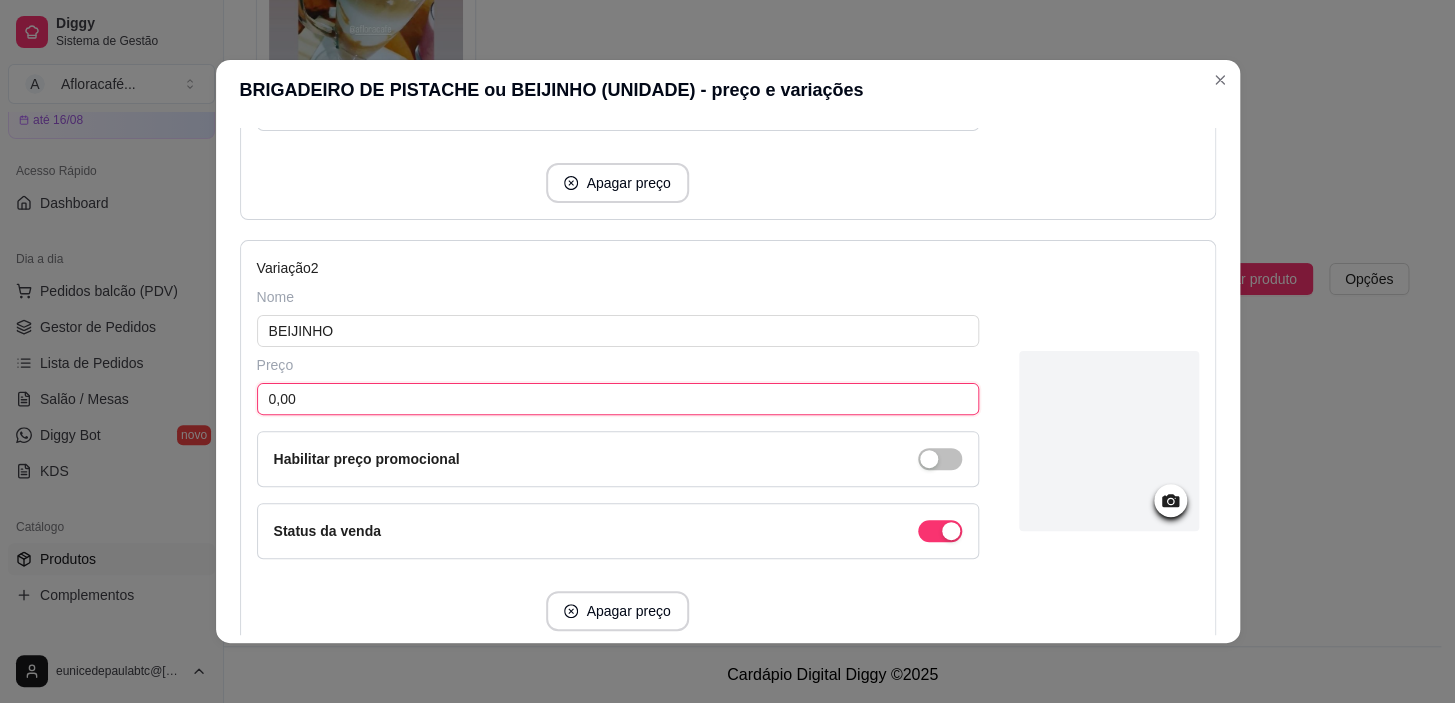 click on "0,00" at bounding box center [618, 399] 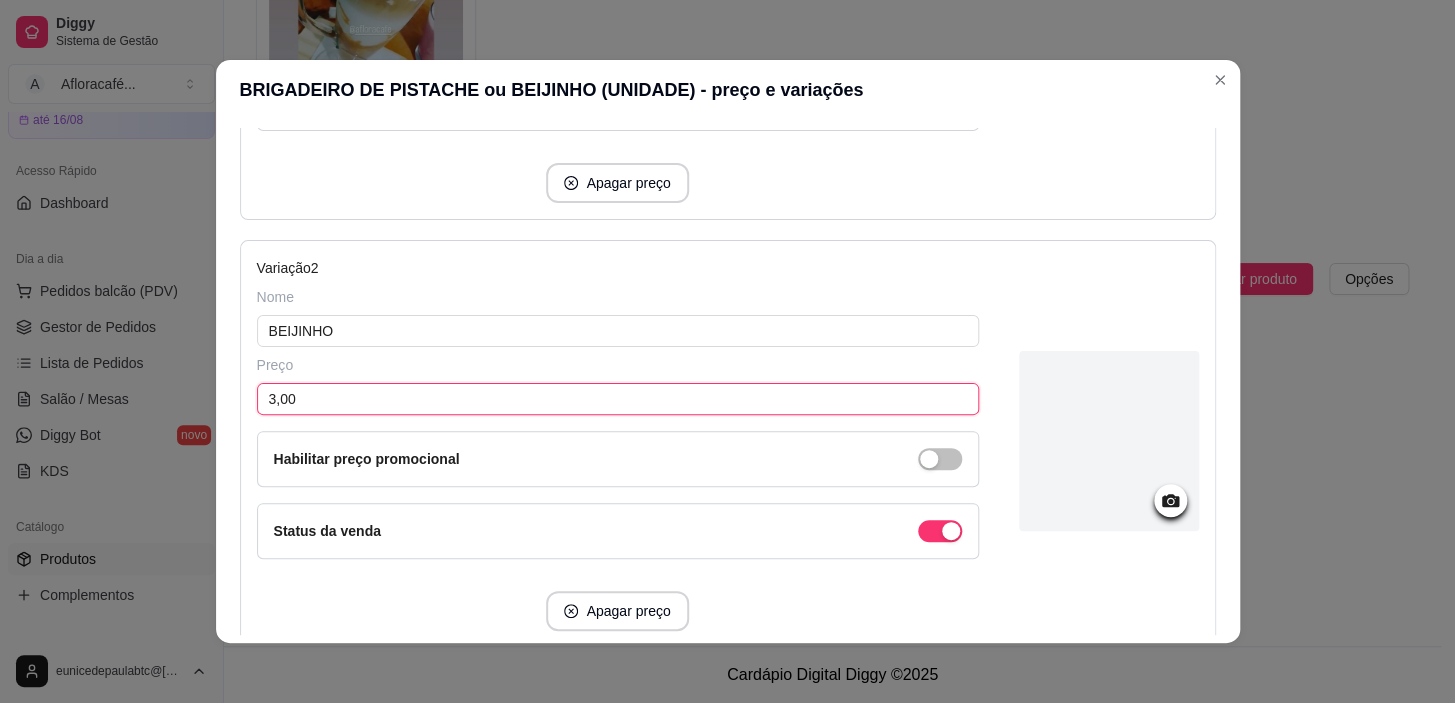 scroll, scrollTop: 700, scrollLeft: 0, axis: vertical 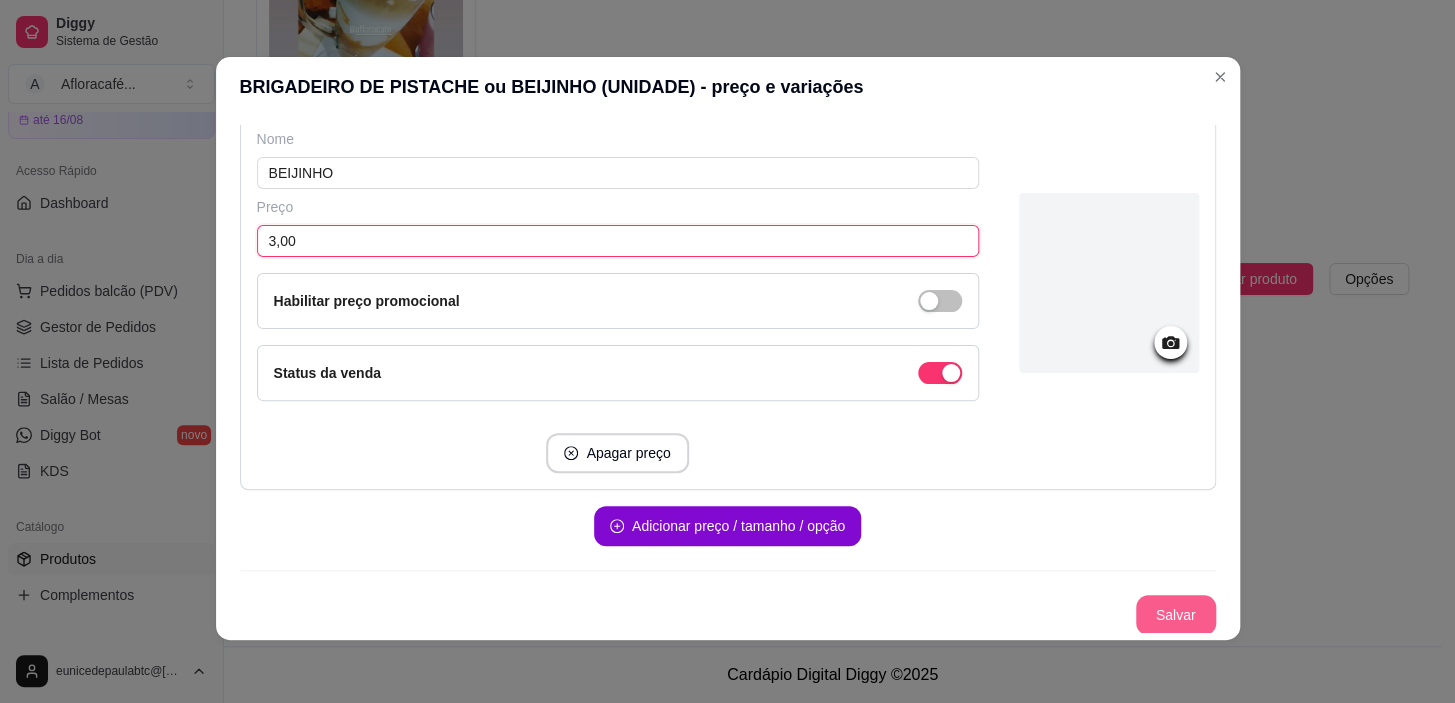 type on "3,00" 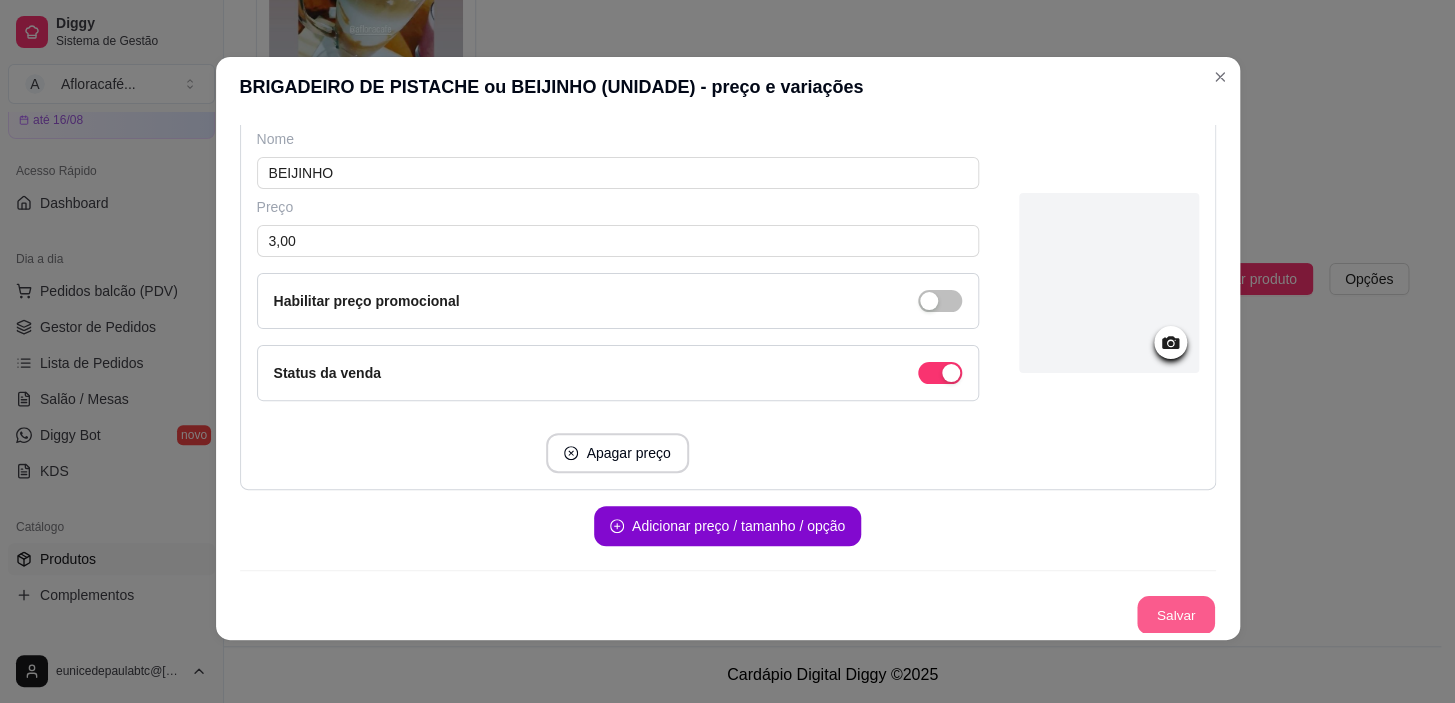 click on "Salvar" at bounding box center [1176, 615] 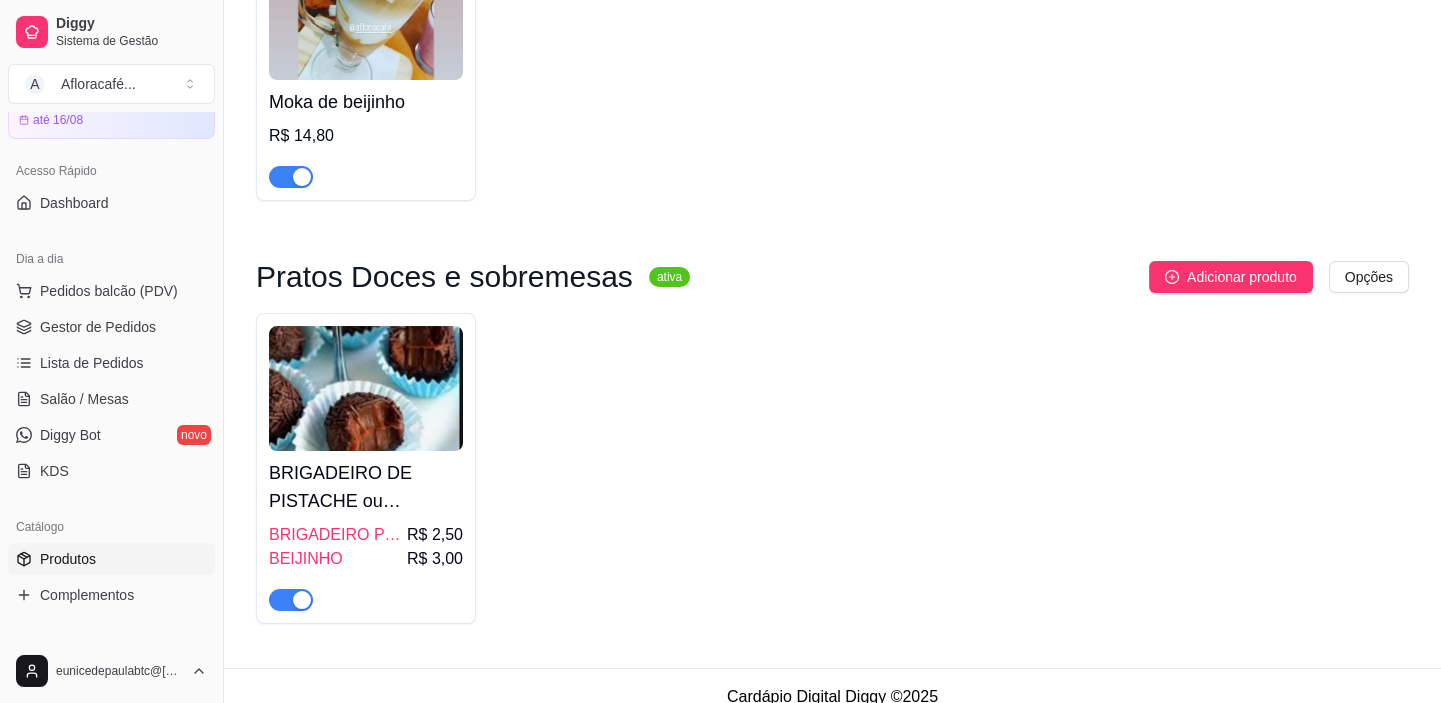click at bounding box center (366, 388) 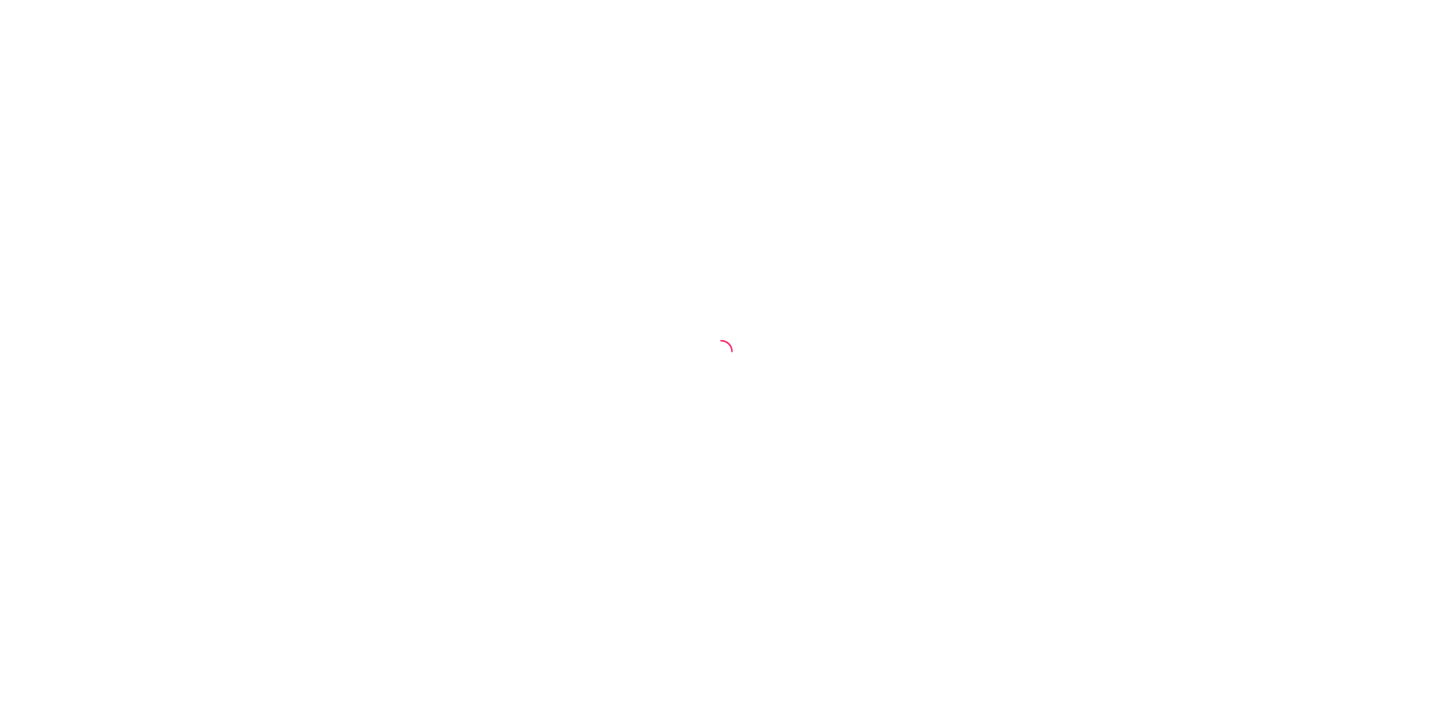 scroll, scrollTop: 0, scrollLeft: 0, axis: both 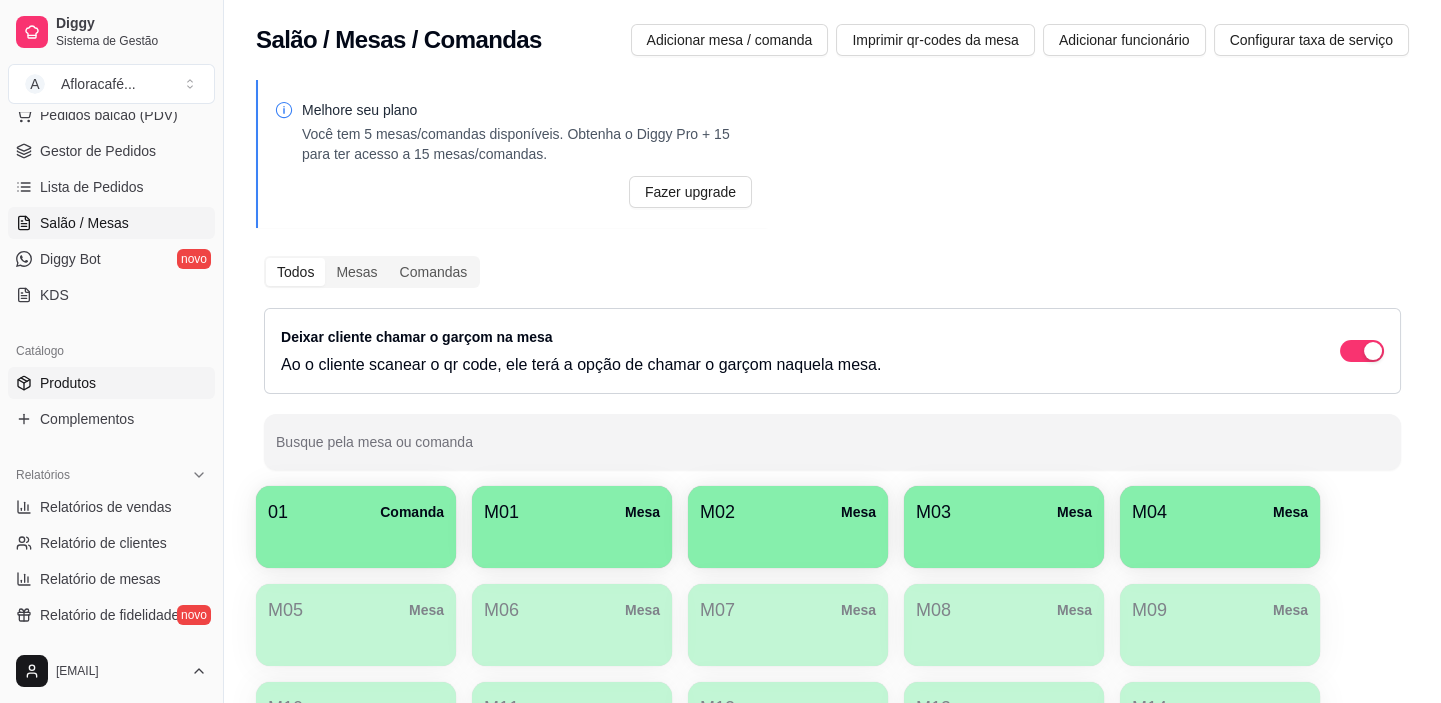 click on "Produtos" at bounding box center (111, 383) 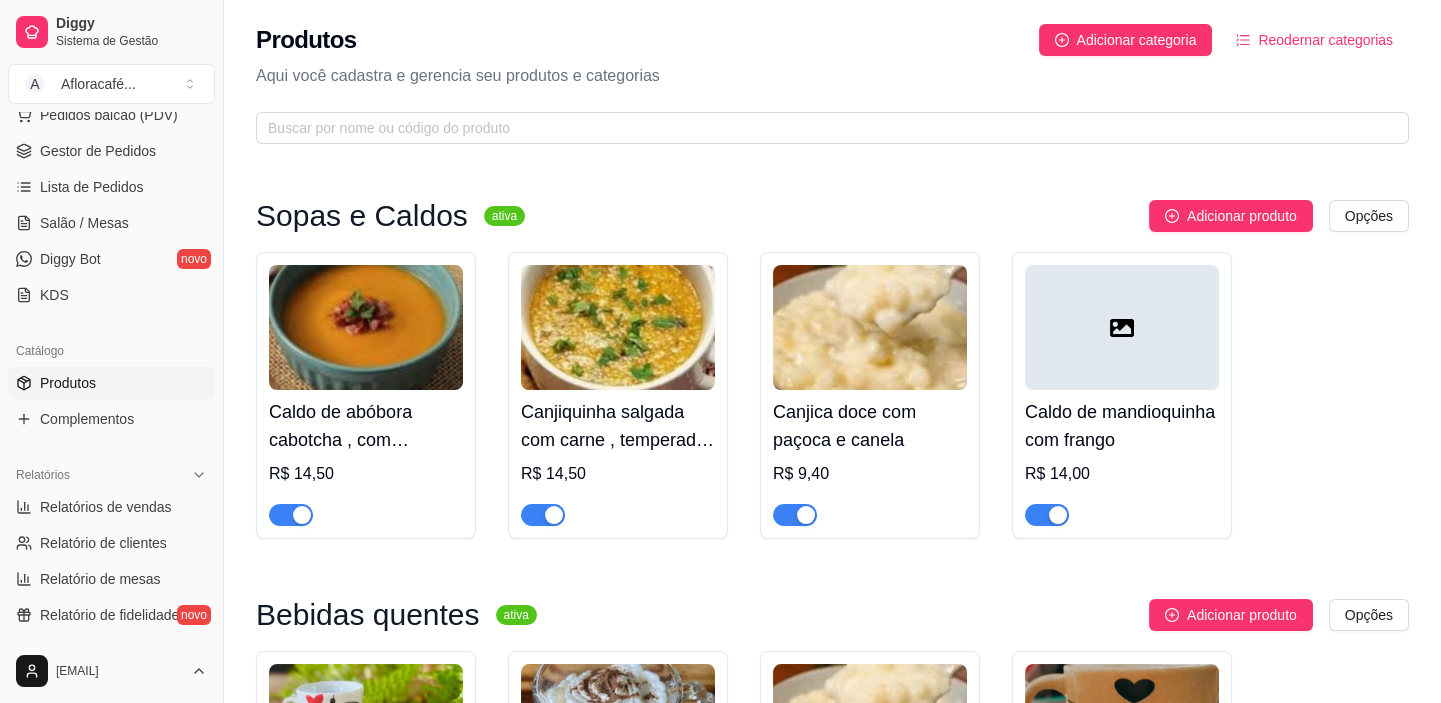 click on "Produtos Adicionar categoria Reodernar categorias Aqui você cadastra e gerencia seu produtos e categorias" at bounding box center (832, 78) 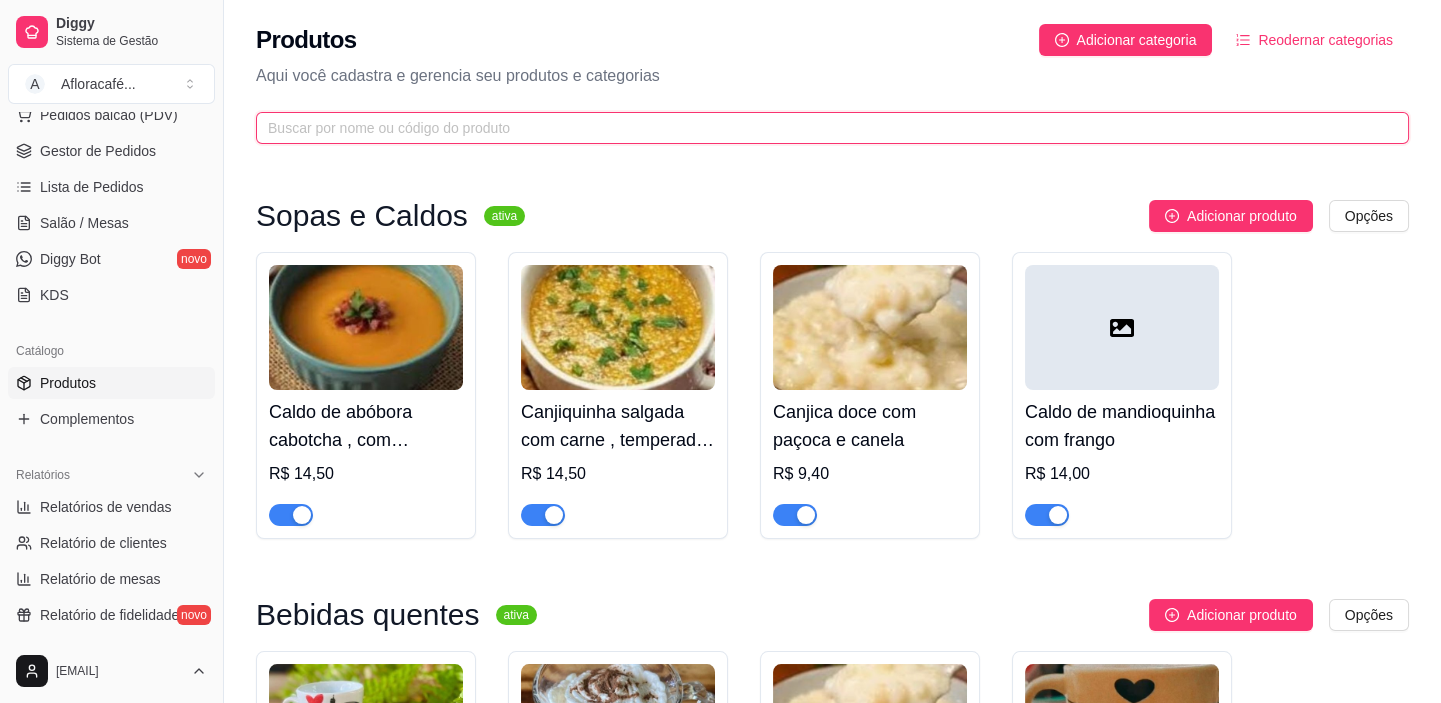 drag, startPoint x: 538, startPoint y: 130, endPoint x: 538, endPoint y: 119, distance: 11 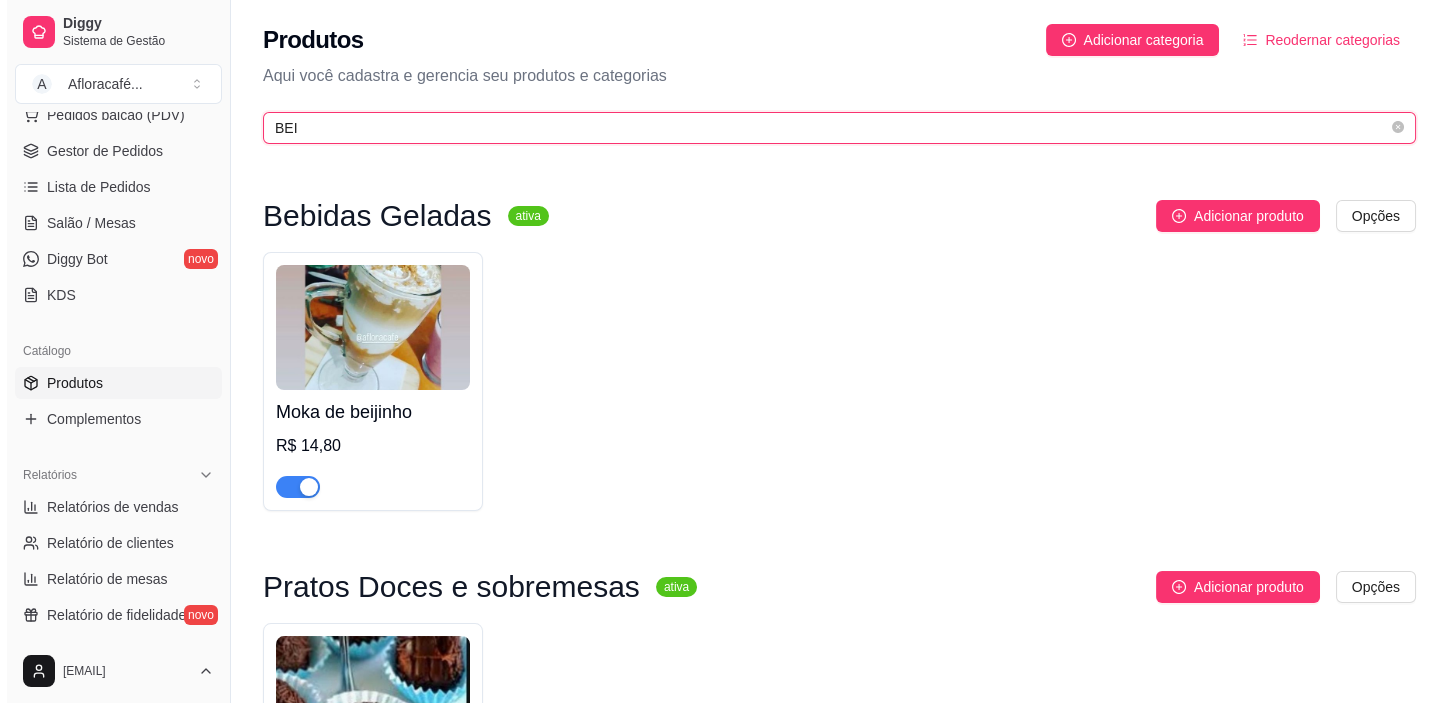 scroll, scrollTop: 272, scrollLeft: 0, axis: vertical 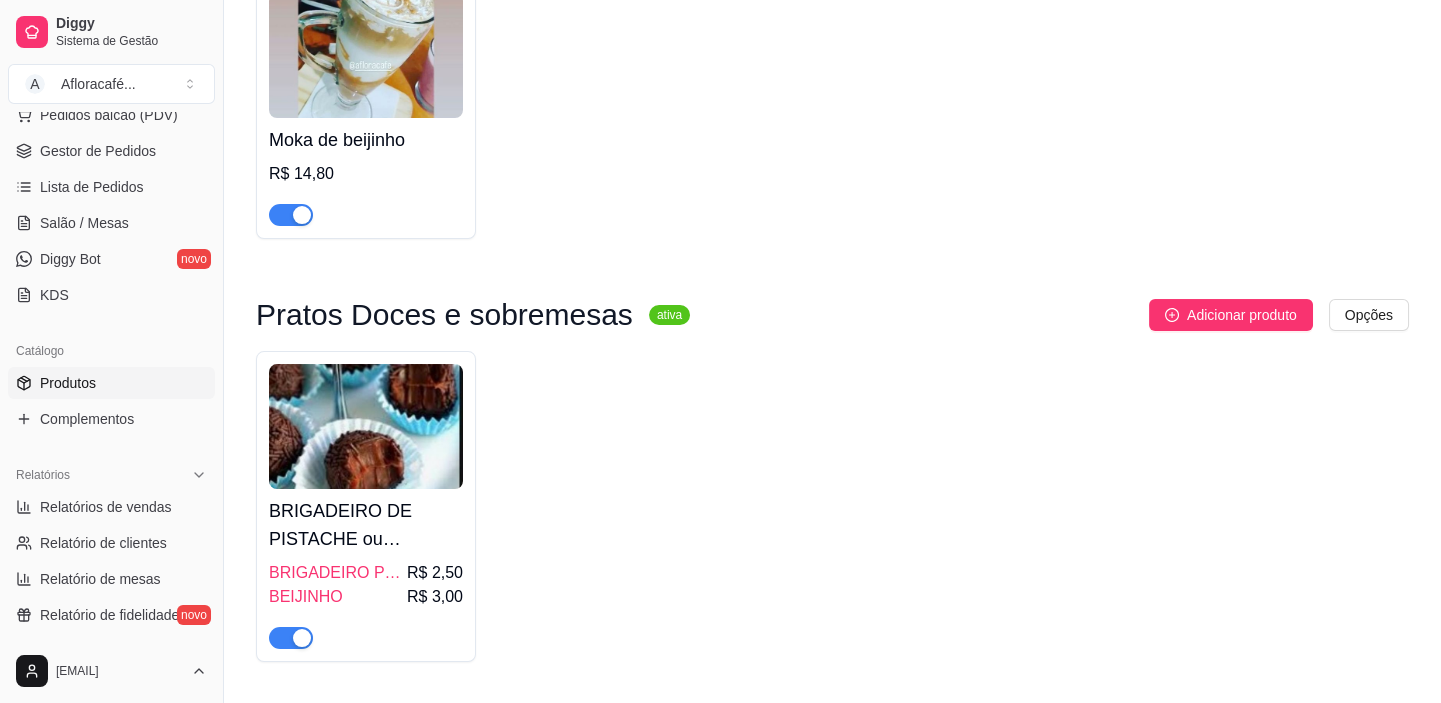 type on "BEI" 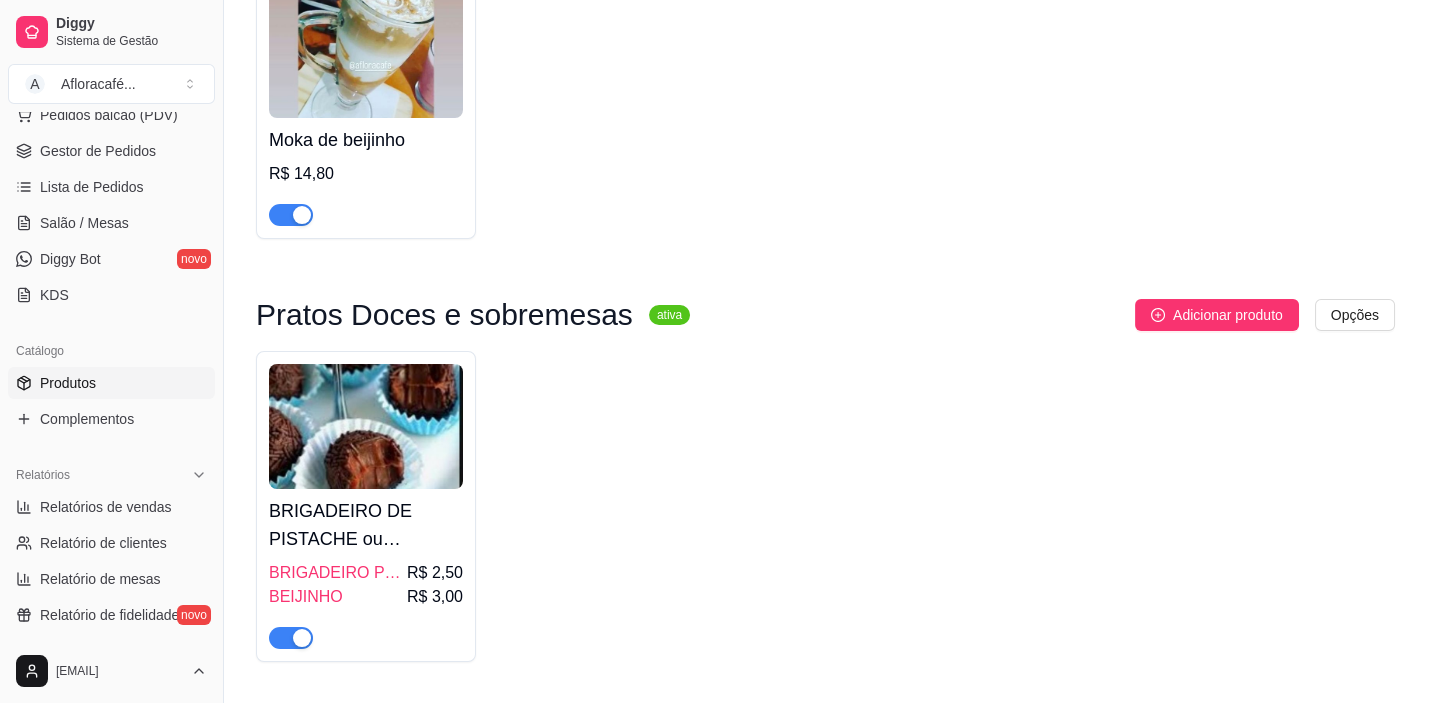 type 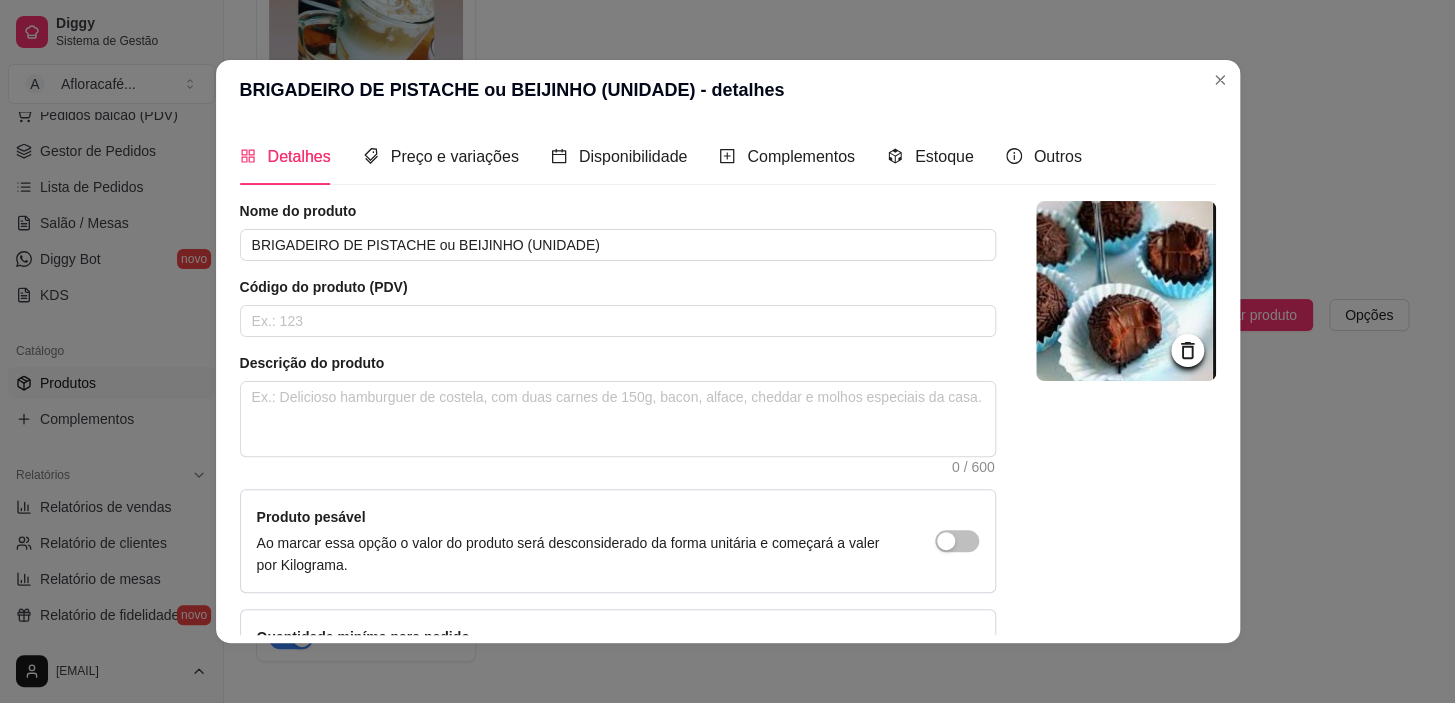 click 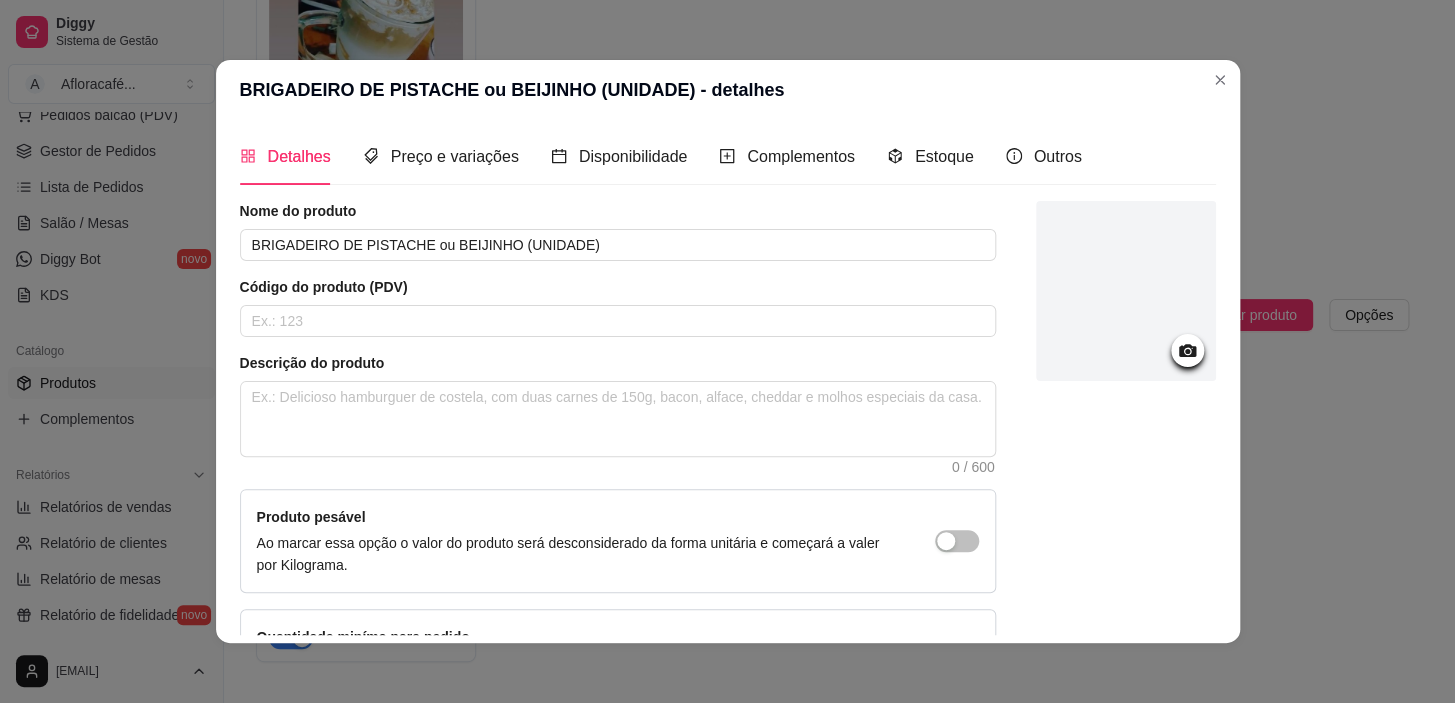 click 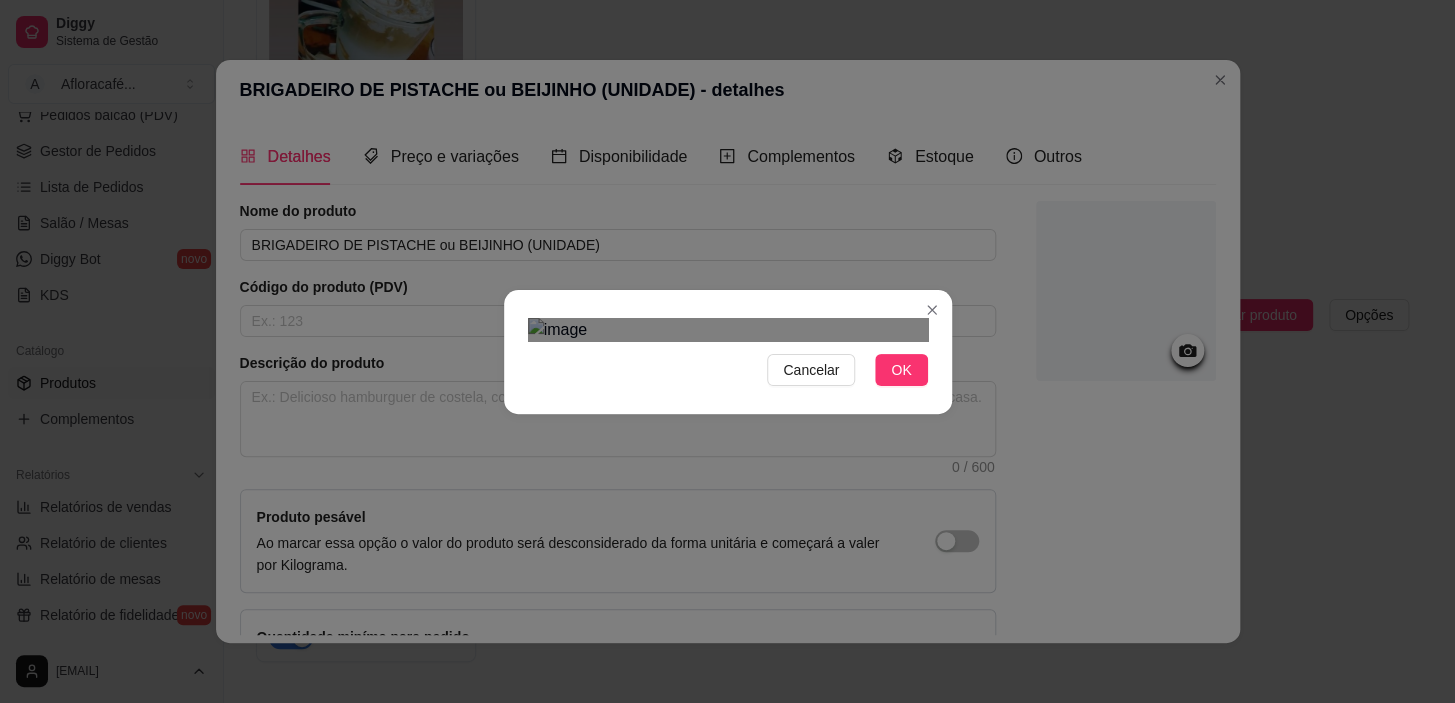 click at bounding box center [708, 717] 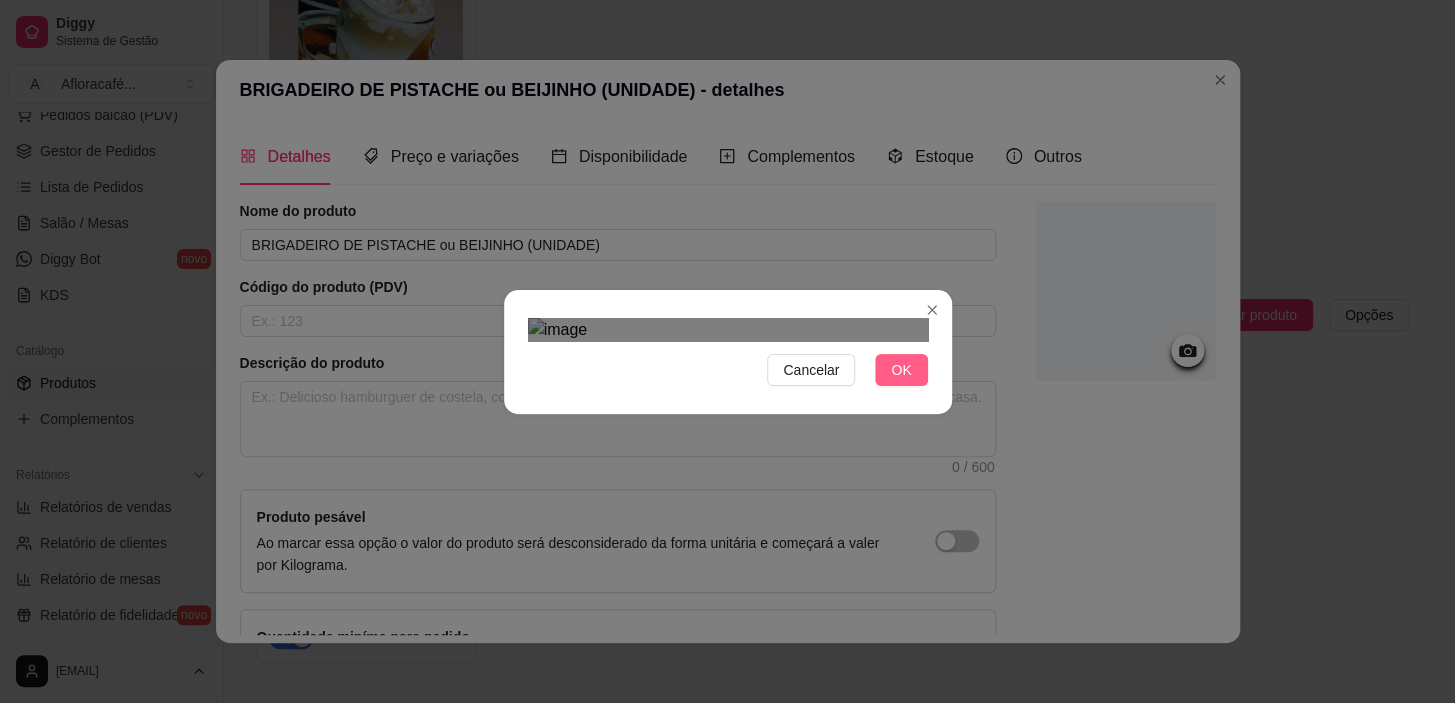 click on "OK" at bounding box center [901, 370] 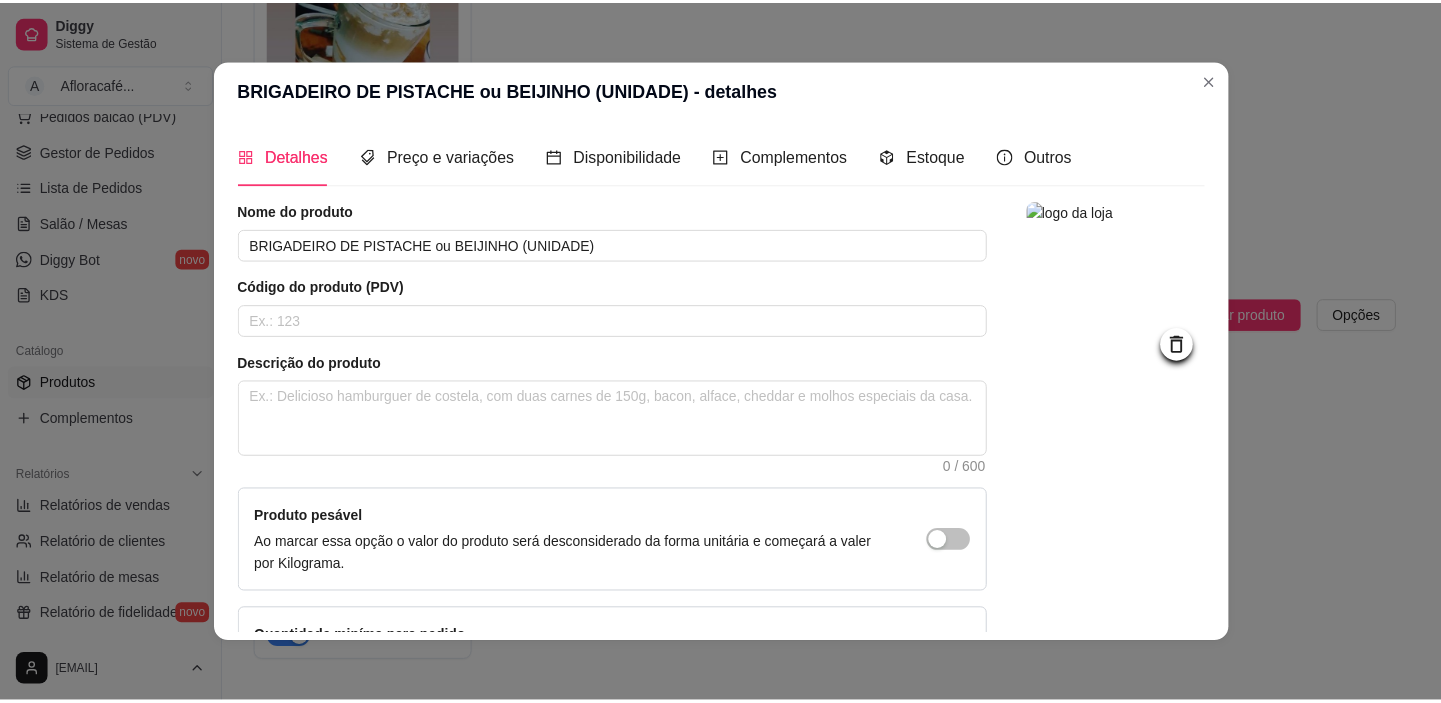 scroll, scrollTop: 144, scrollLeft: 0, axis: vertical 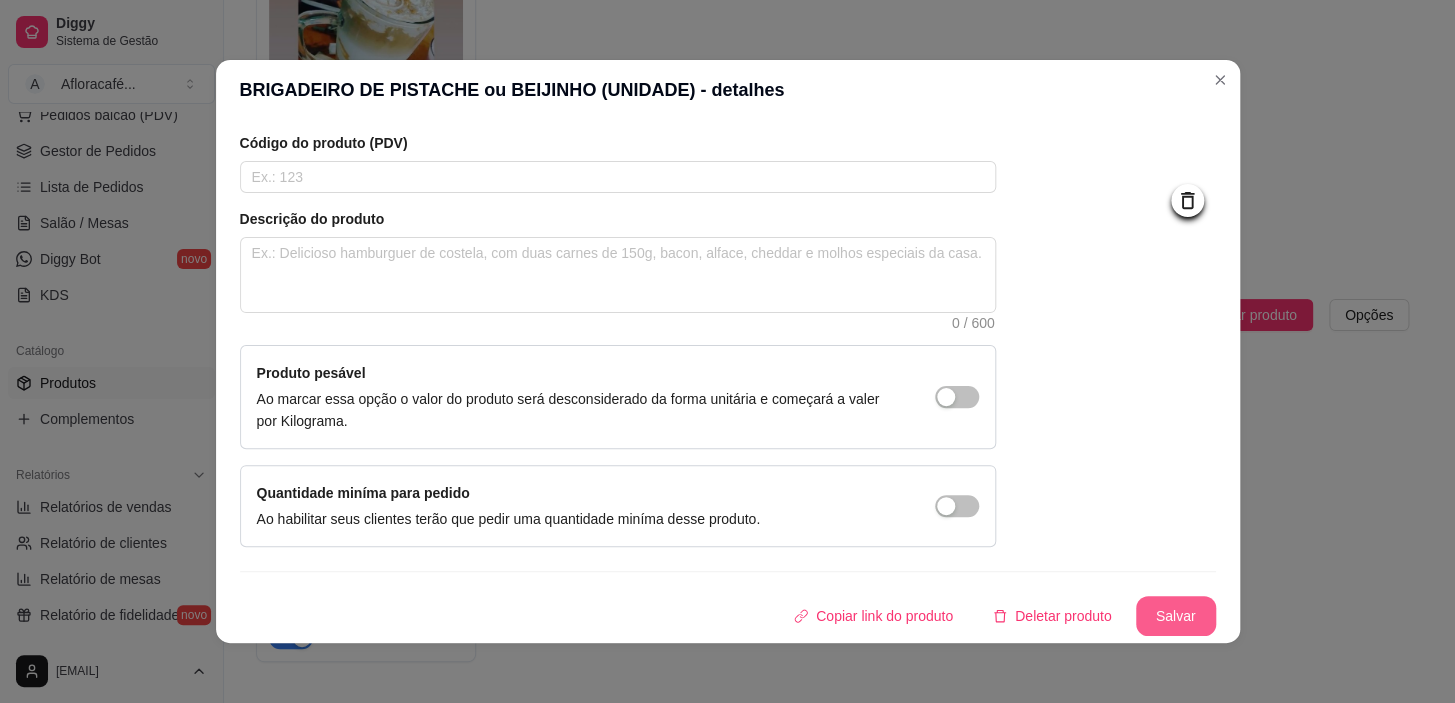 click on "Salvar" at bounding box center (1176, 616) 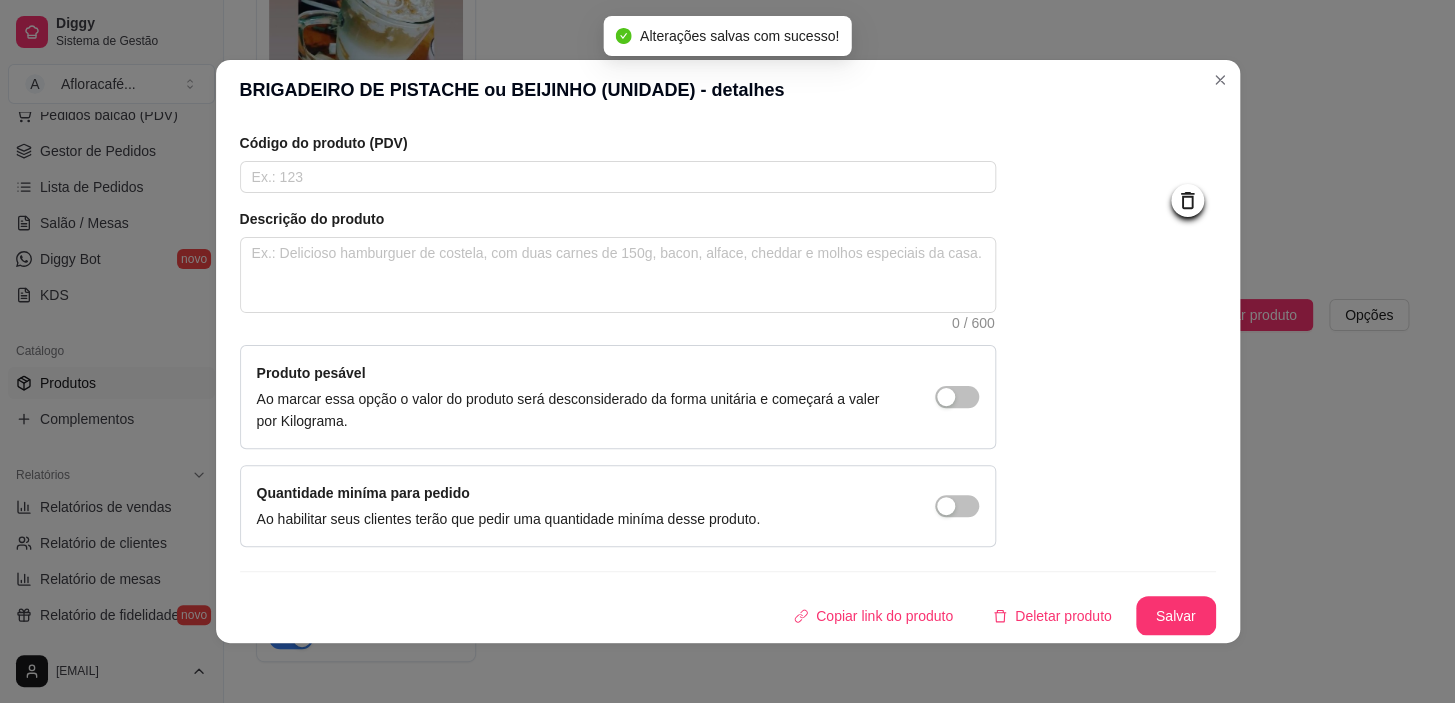 click on "BRIGADEIRO DE PISTACHE ou BEIJINHO (UNIDADE) - detalhes" at bounding box center [728, 90] 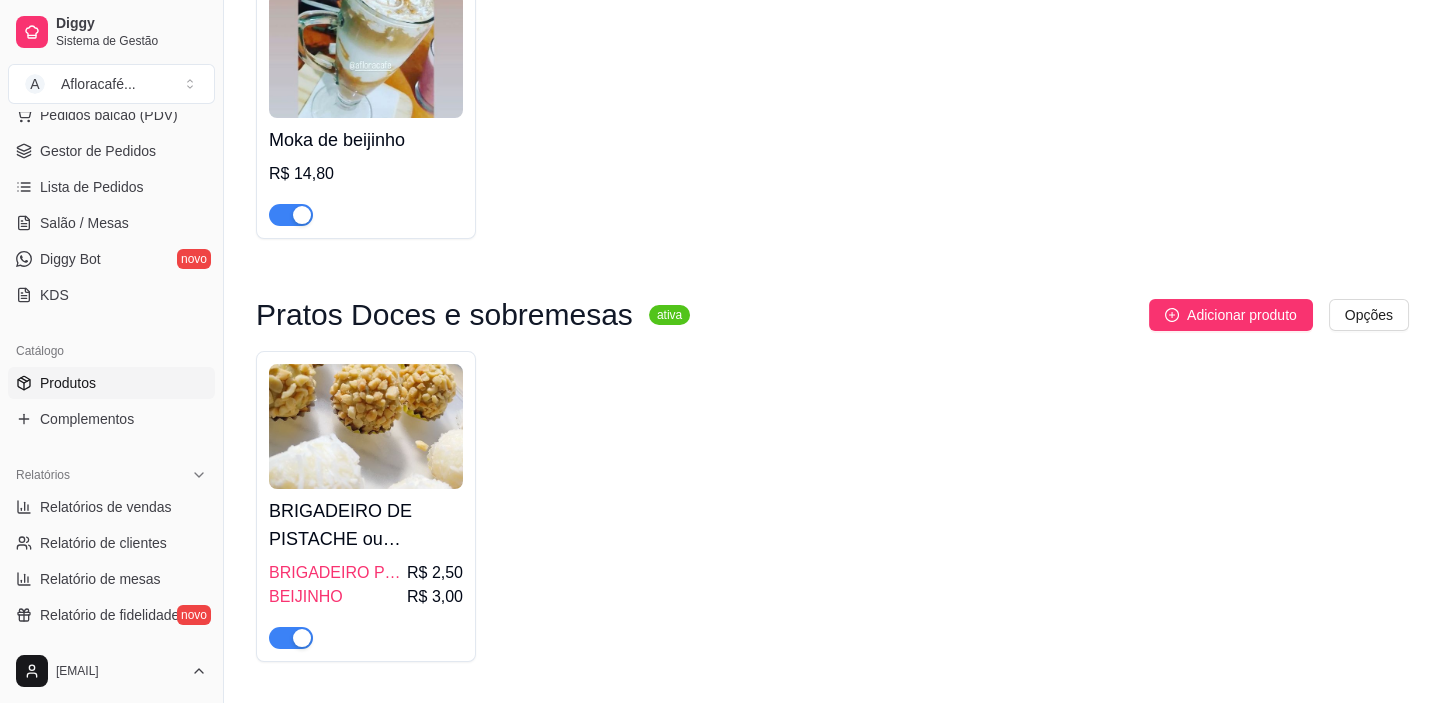 scroll, scrollTop: 0, scrollLeft: 0, axis: both 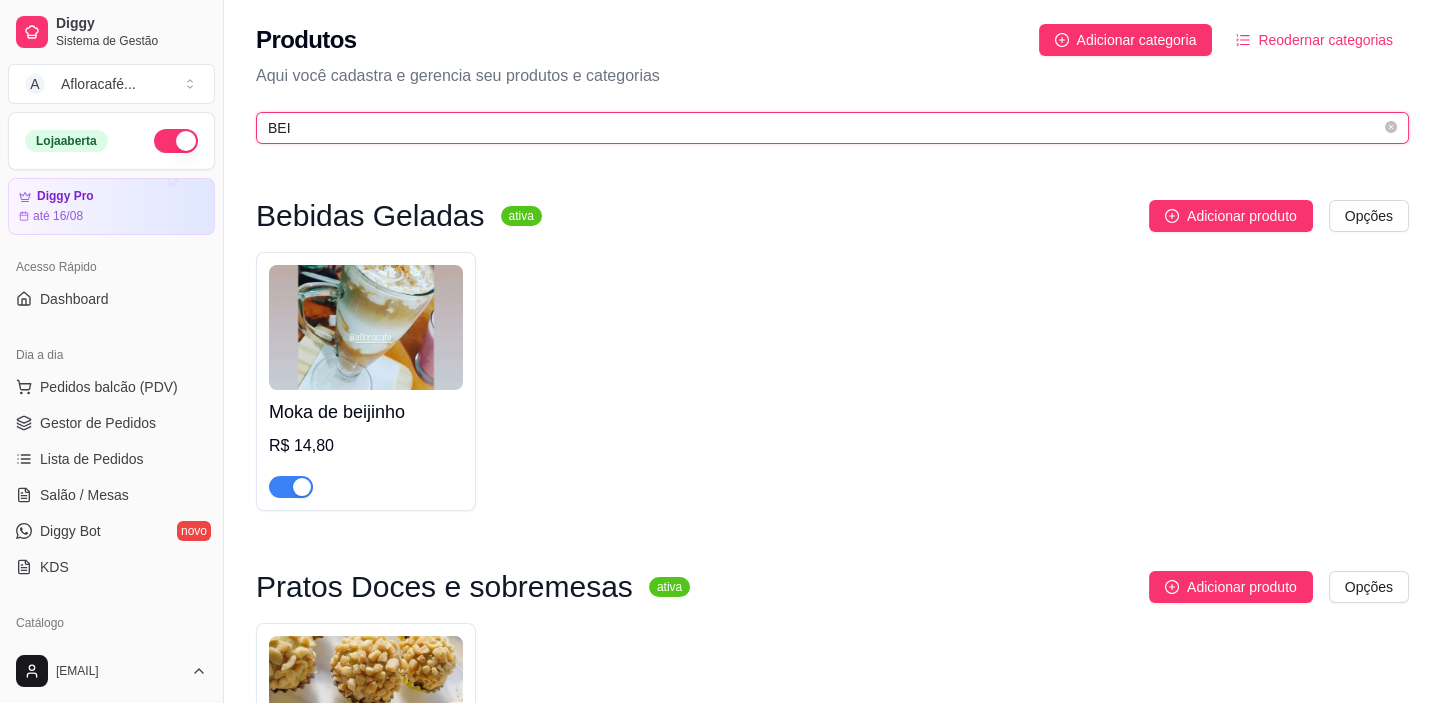 click on "BEI" at bounding box center [824, 128] 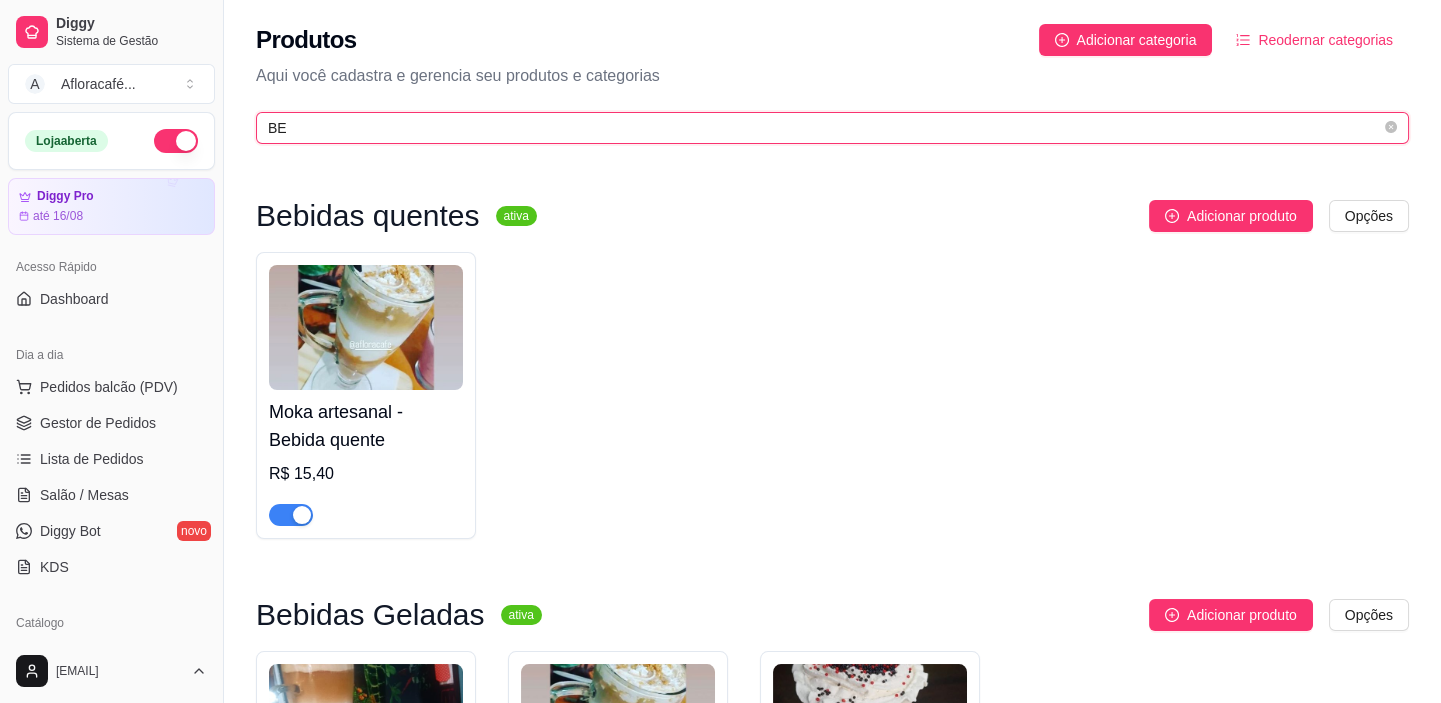 type on "B" 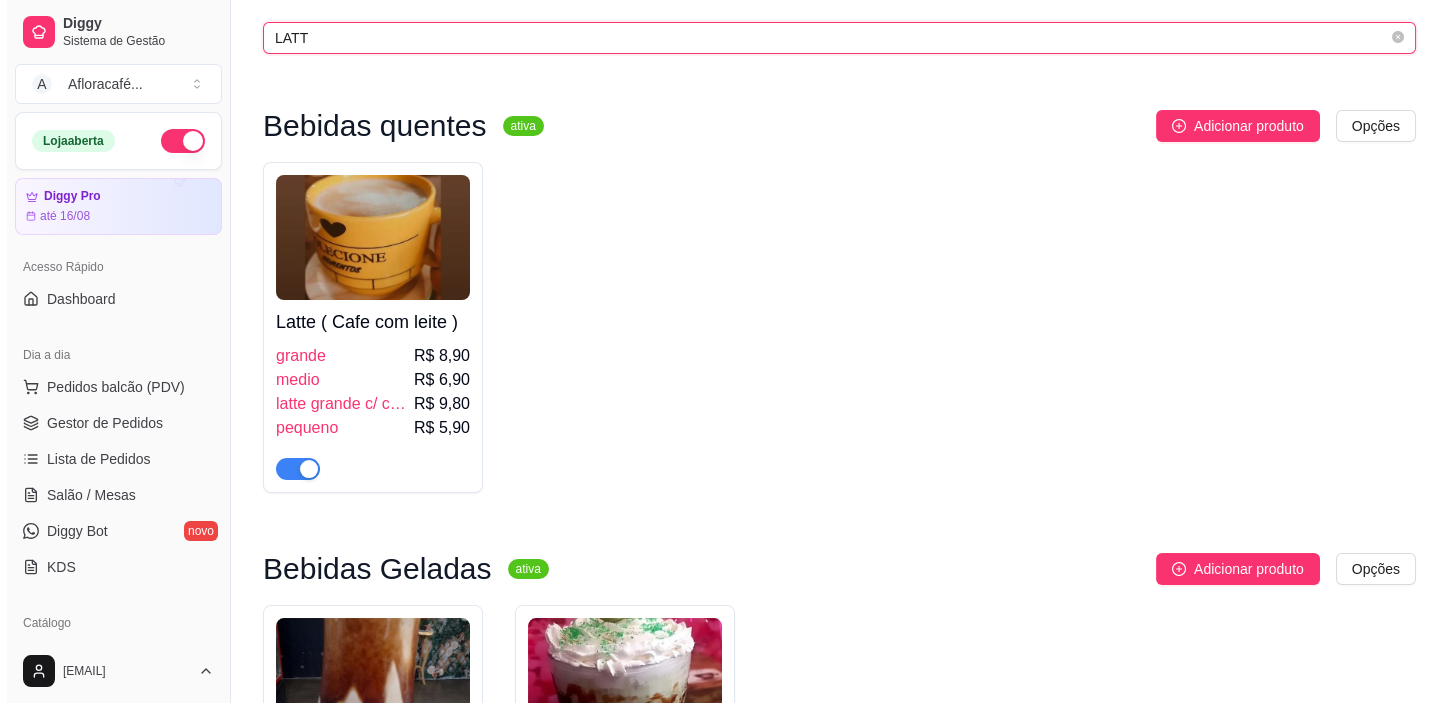 scroll, scrollTop: 272, scrollLeft: 0, axis: vertical 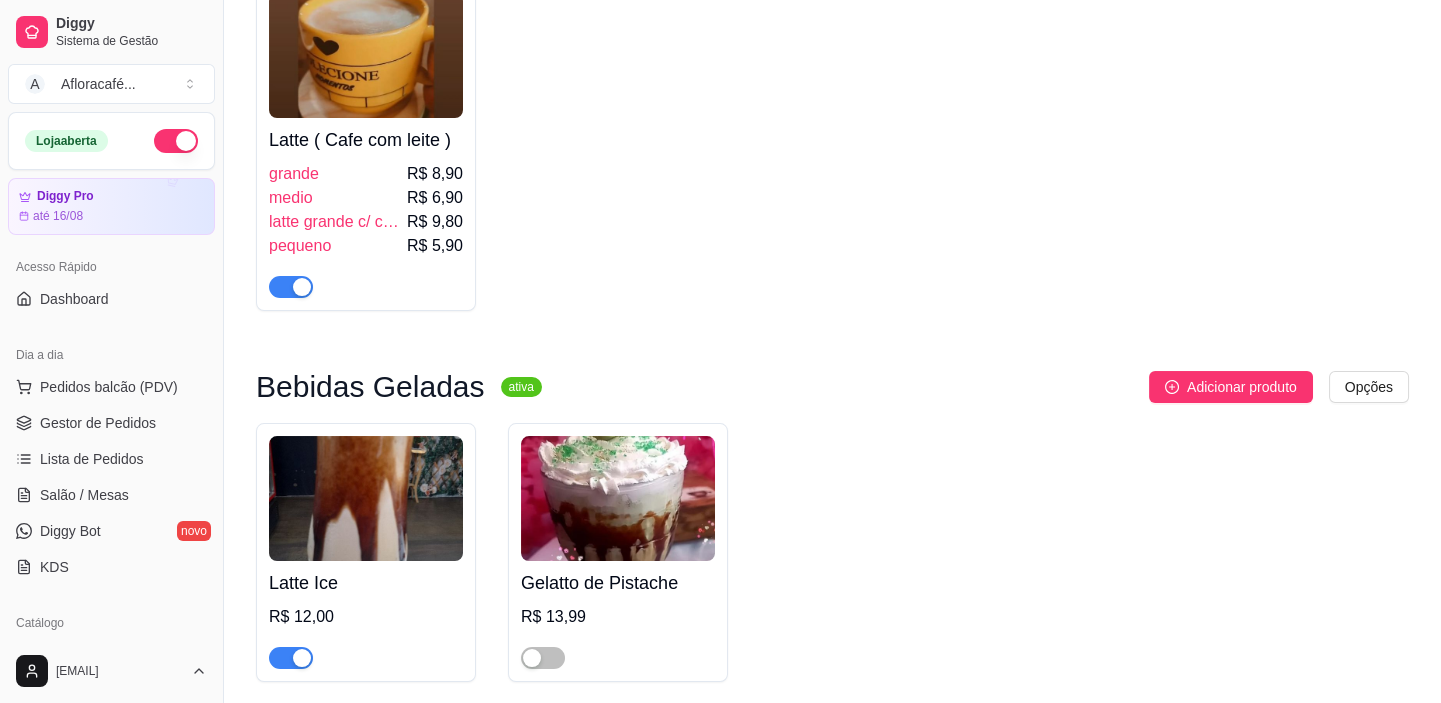 type on "LATT" 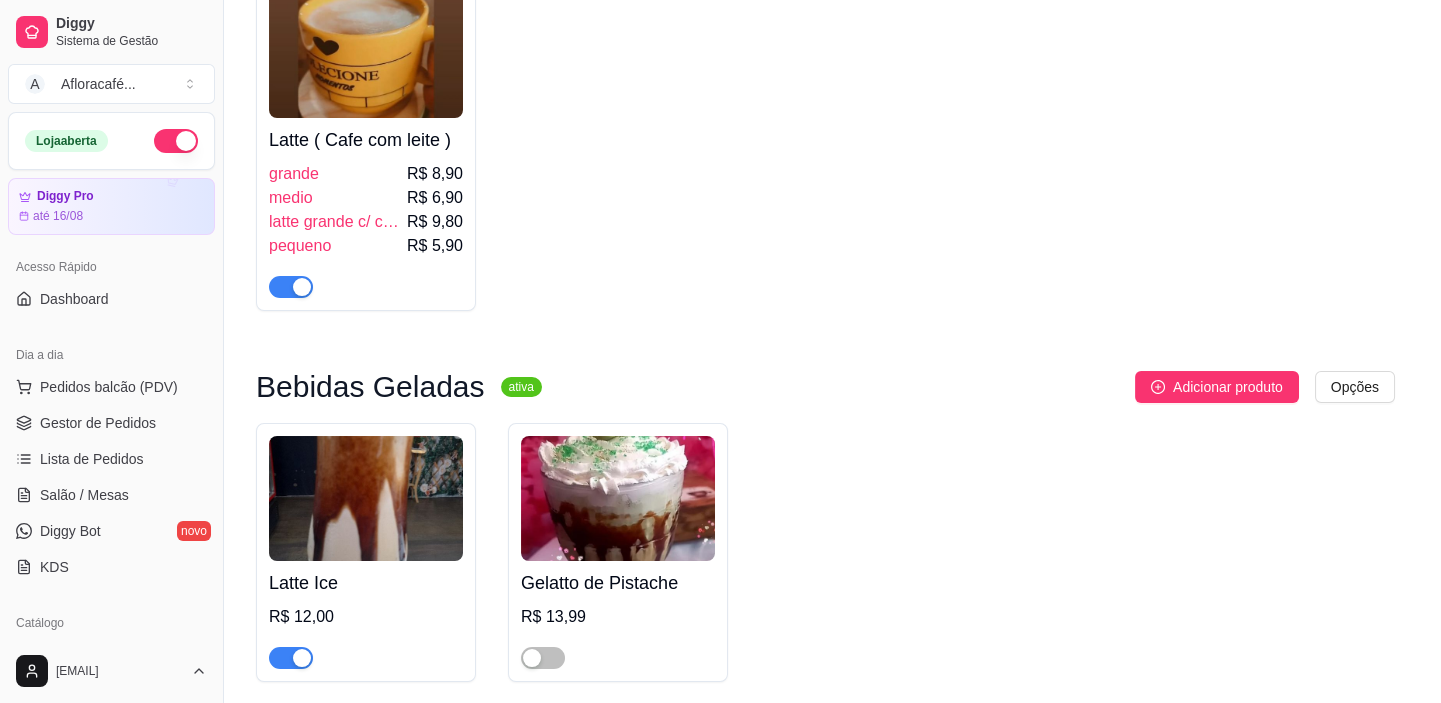 type 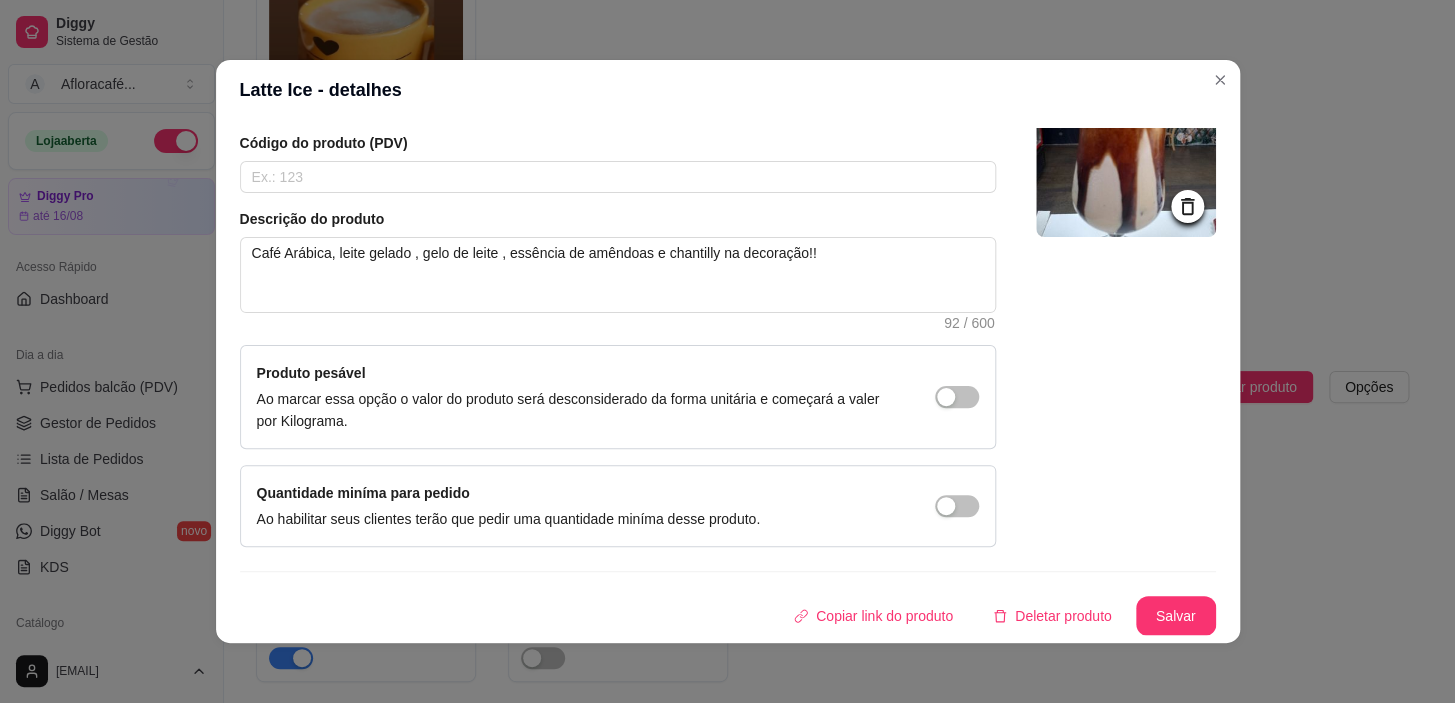 scroll, scrollTop: 0, scrollLeft: 0, axis: both 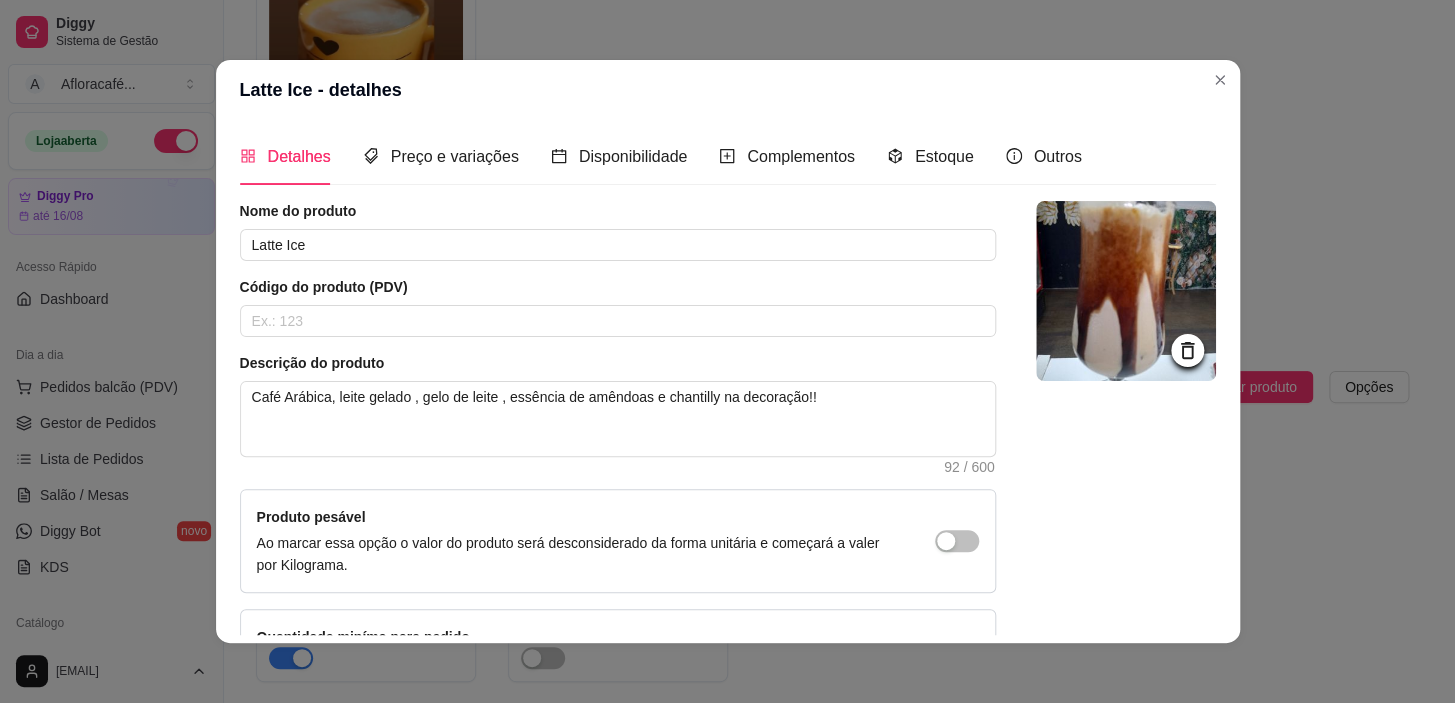 click 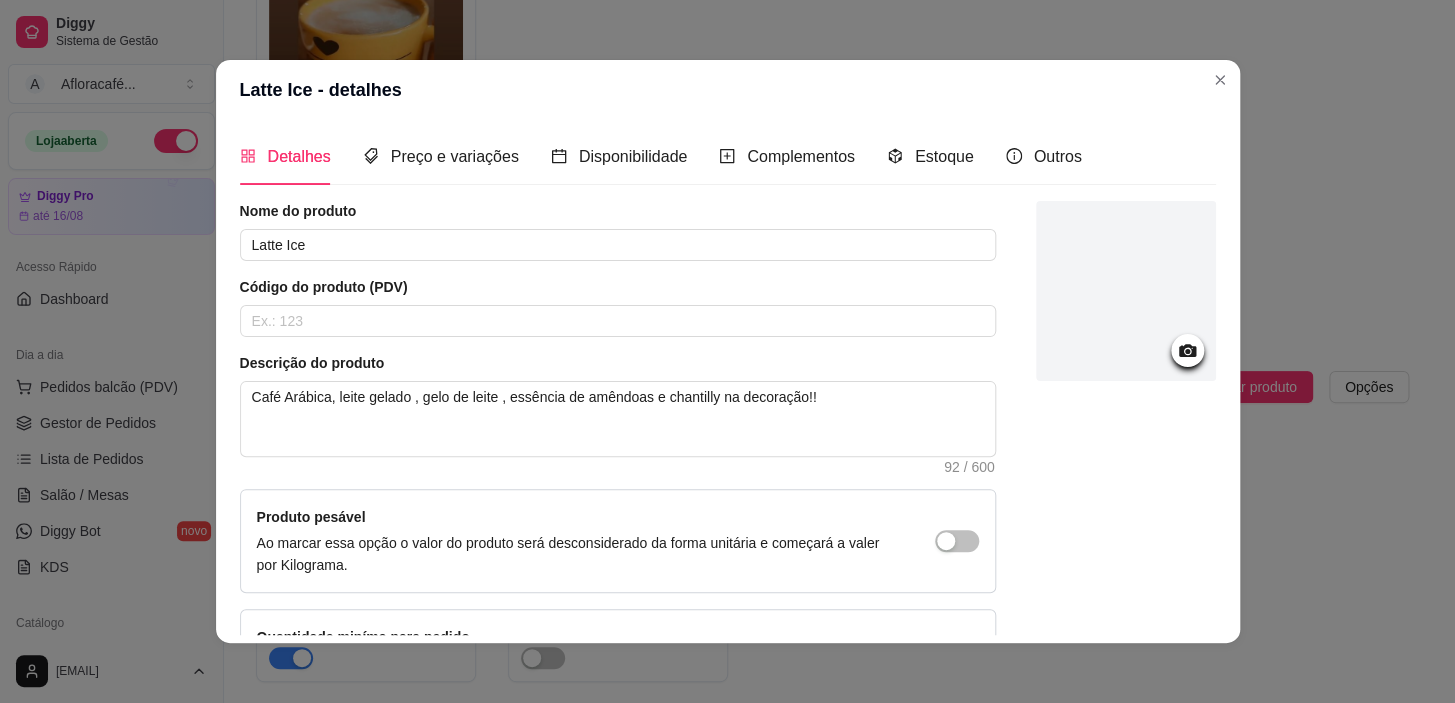 drag, startPoint x: 1158, startPoint y: 350, endPoint x: 1147, endPoint y: 353, distance: 11.401754 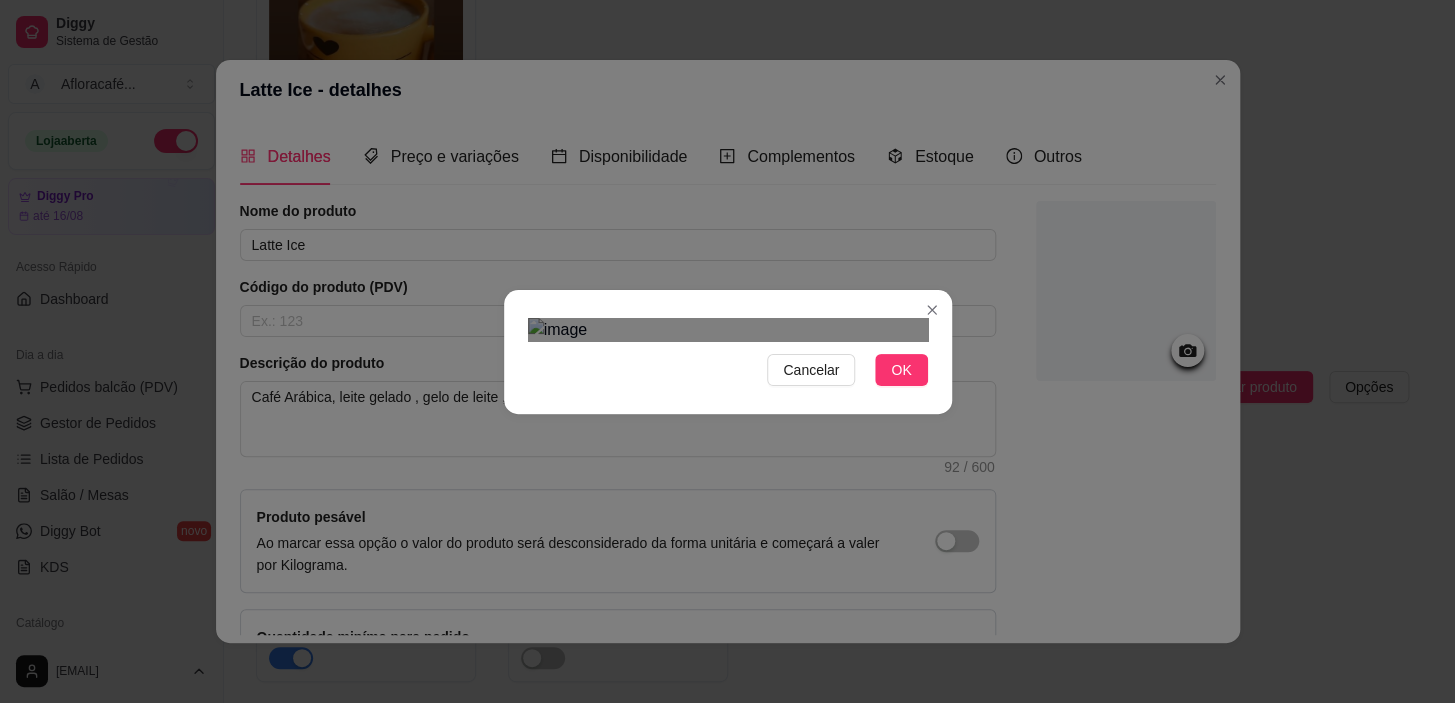click on "Cancelar OK" at bounding box center [728, 352] 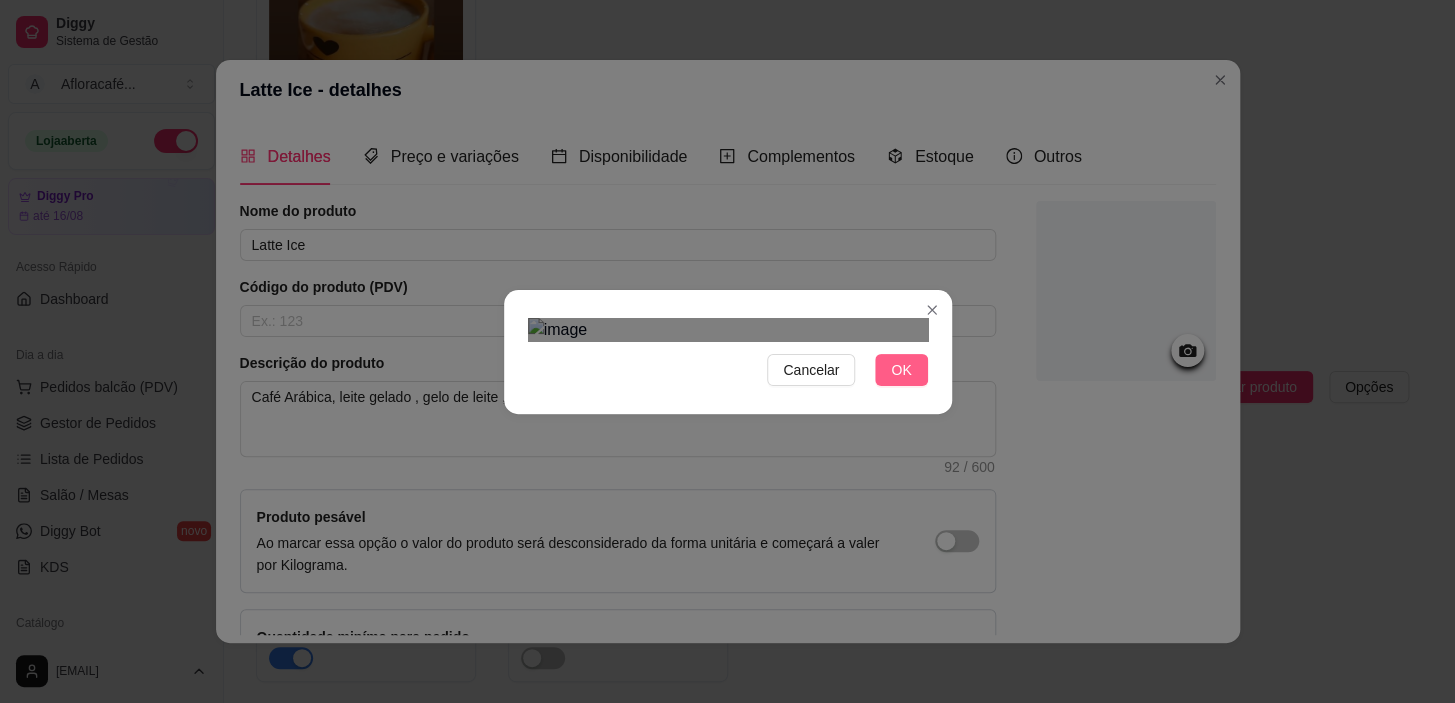 click on "OK" at bounding box center [901, 370] 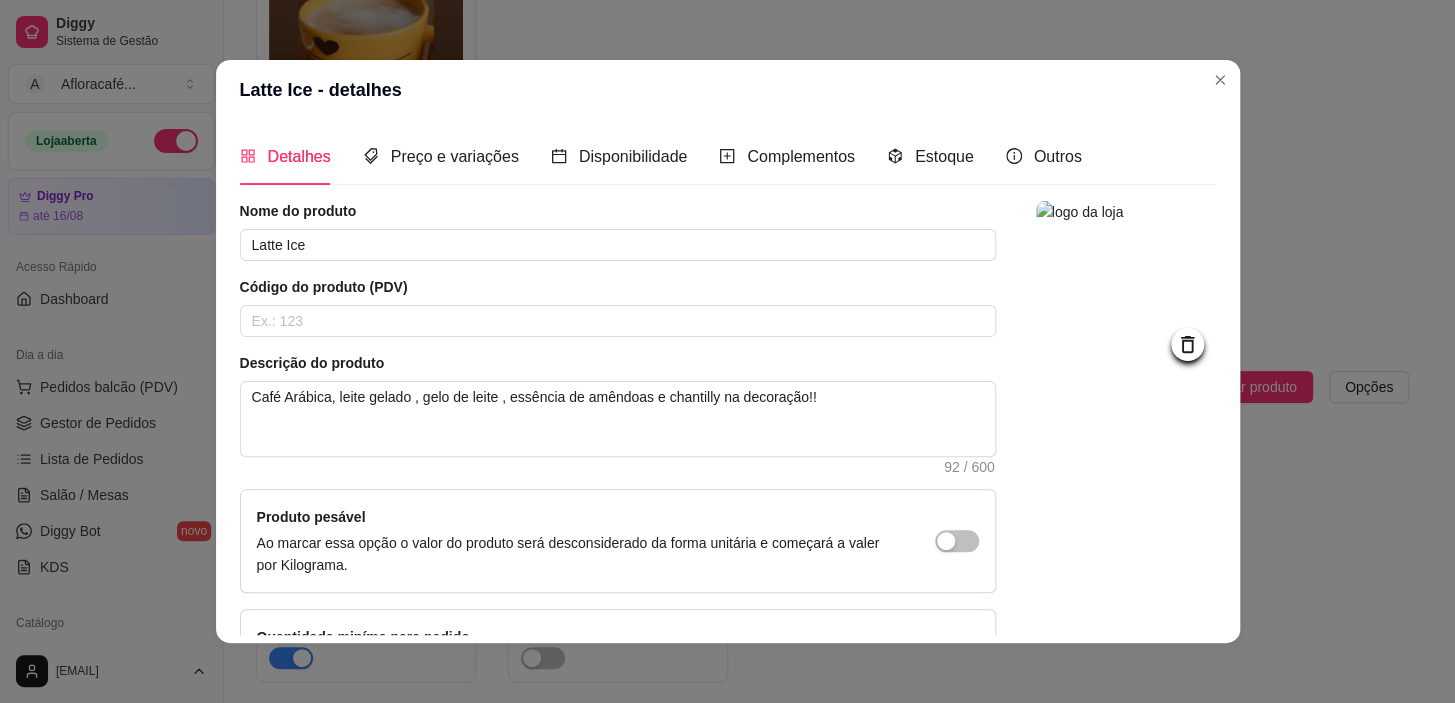 scroll, scrollTop: 144, scrollLeft: 0, axis: vertical 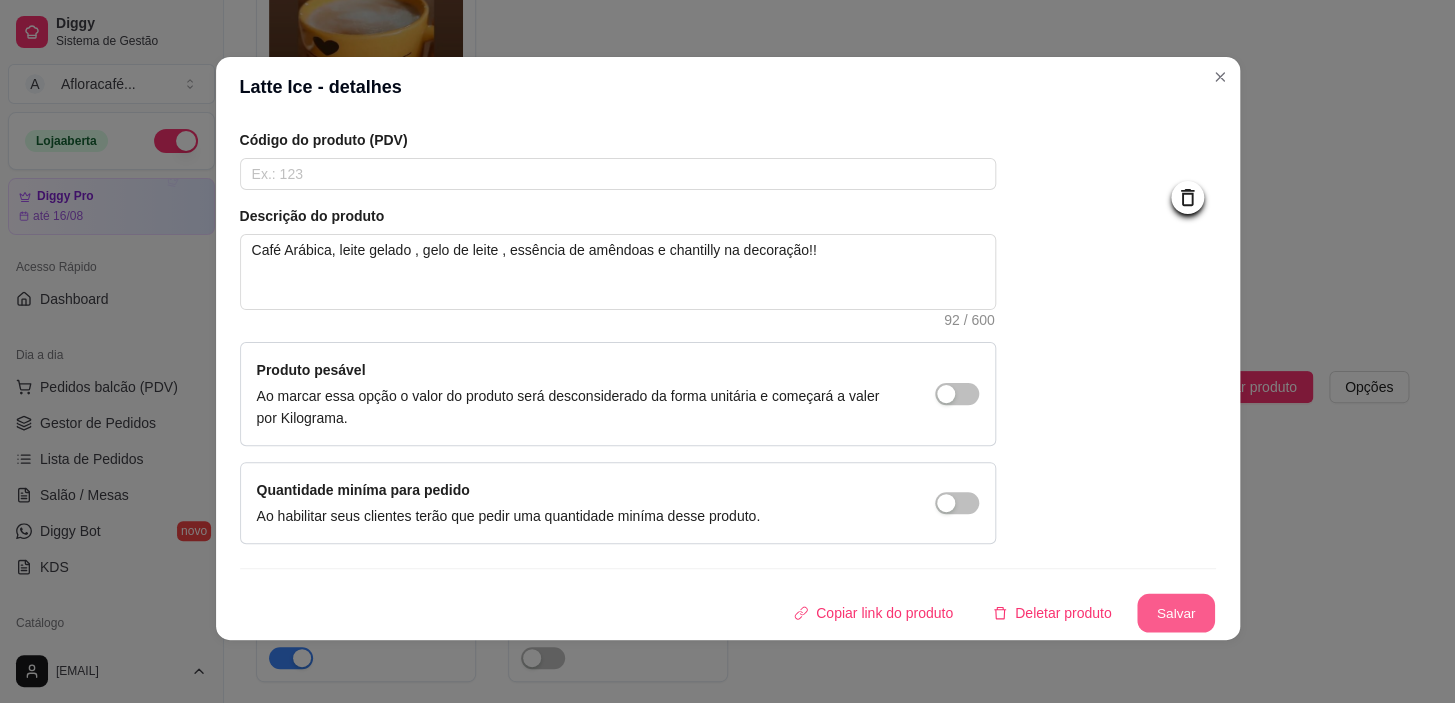 click on "Salvar" at bounding box center [1176, 613] 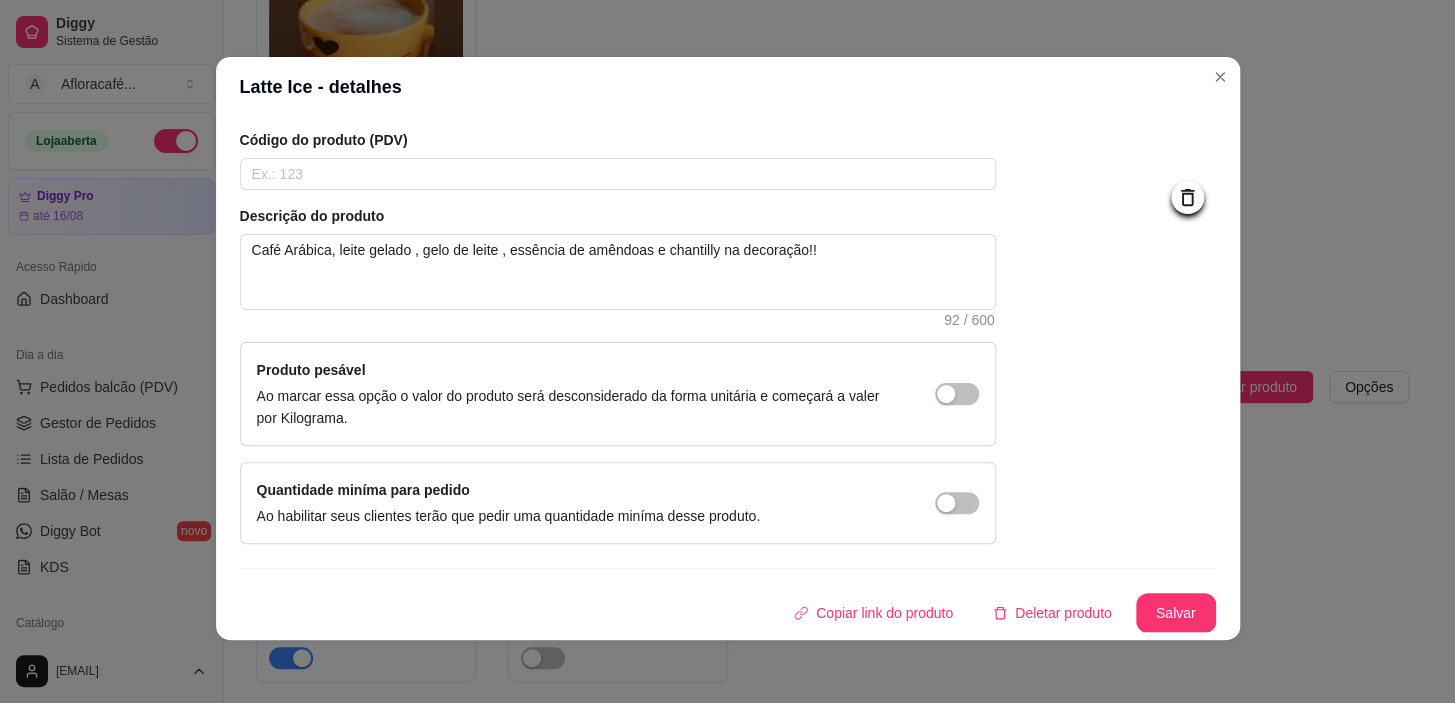 click on "Latte Ice  - detalhes" at bounding box center (728, 87) 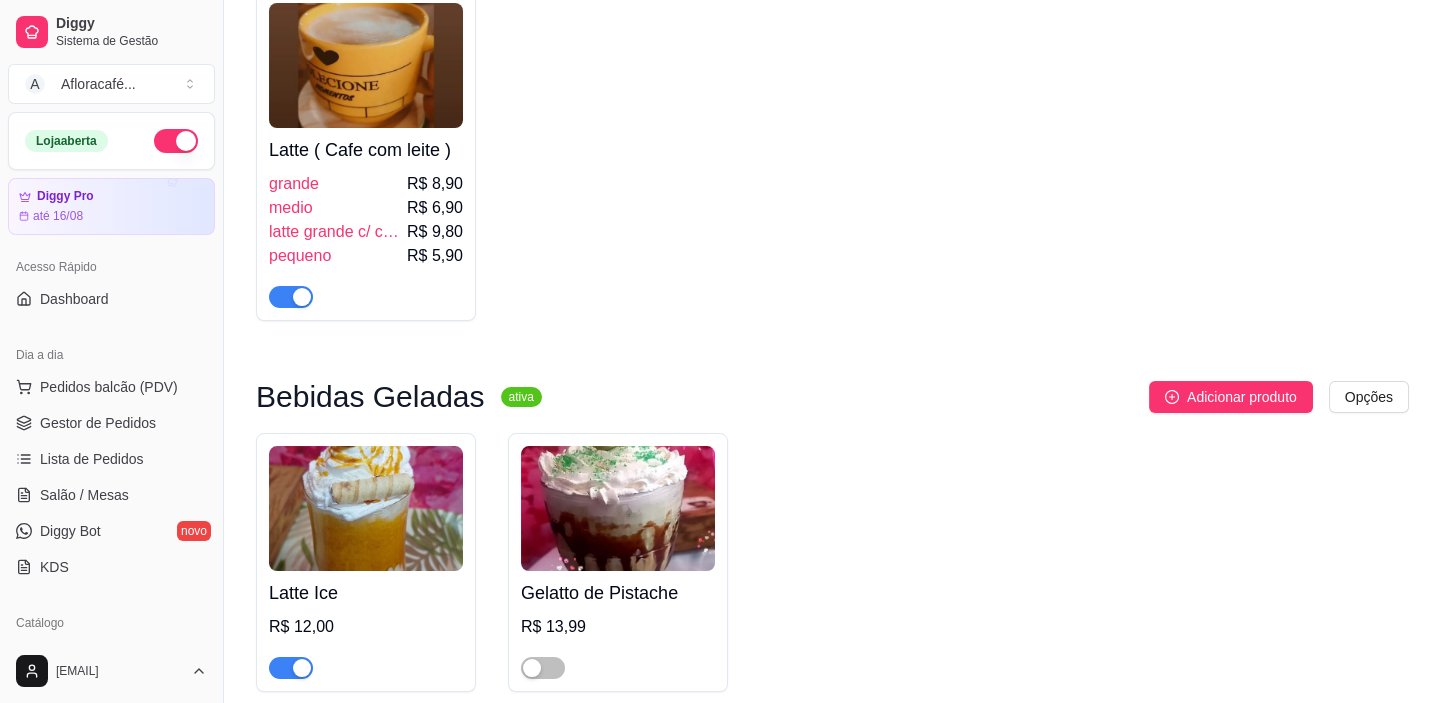 scroll, scrollTop: 0, scrollLeft: 0, axis: both 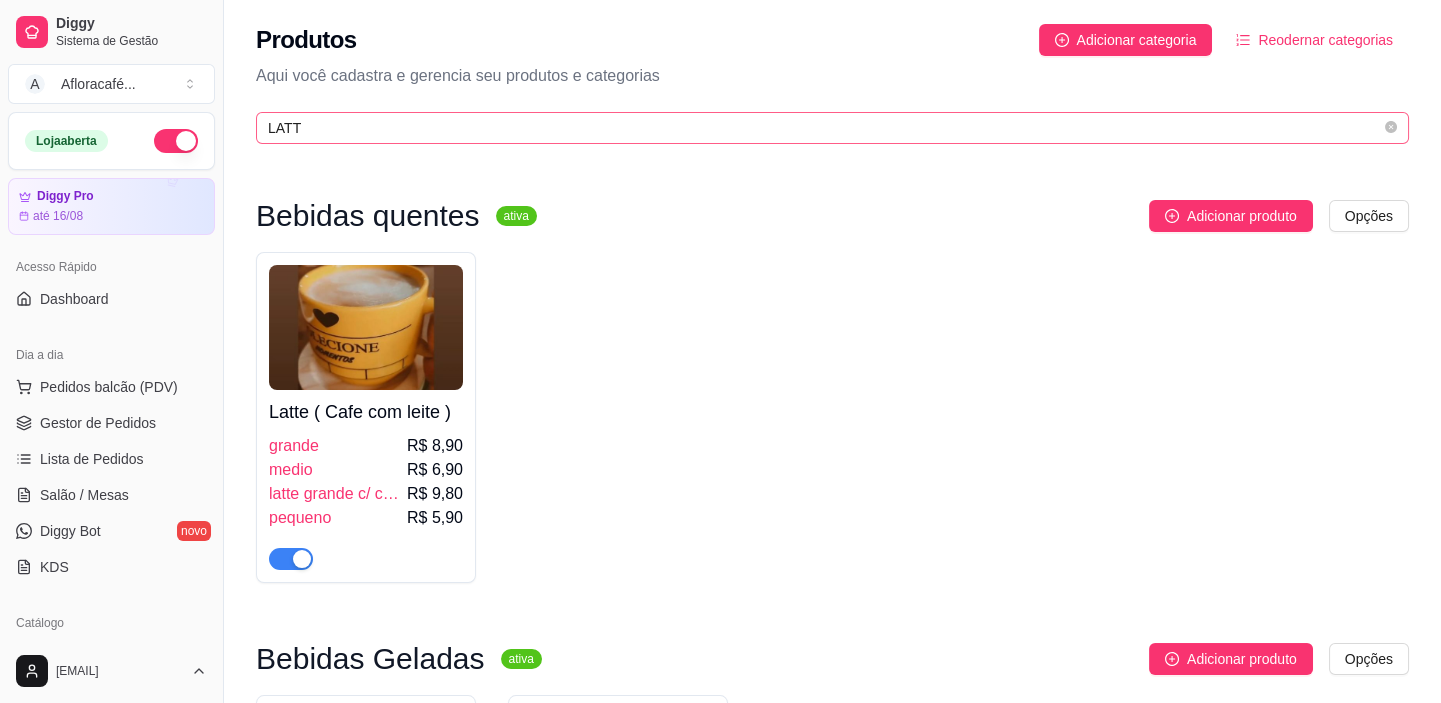 click on "Produtos Adicionar categoria Reodernar categorias Aqui você cadastra e gerencia seu produtos e categorias LATT" at bounding box center [832, 78] 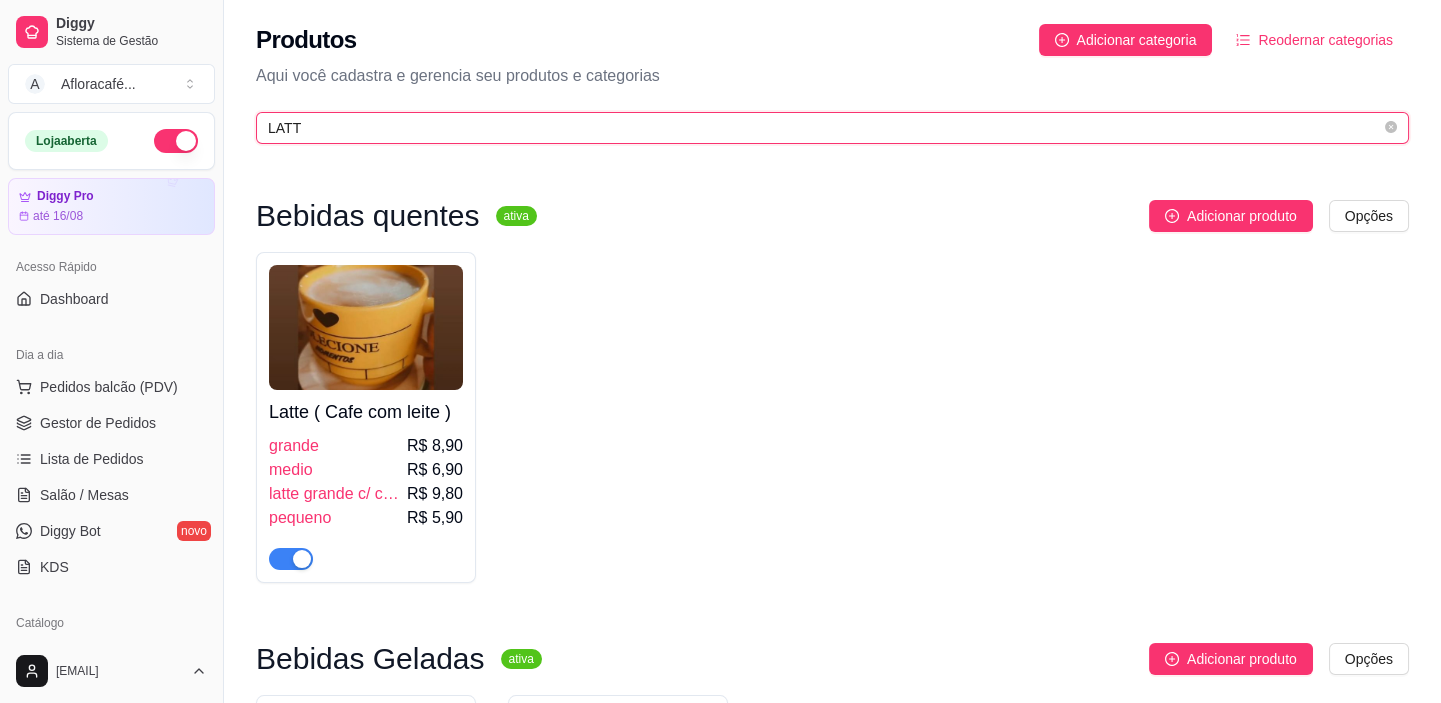 click on "LATT" at bounding box center [824, 128] 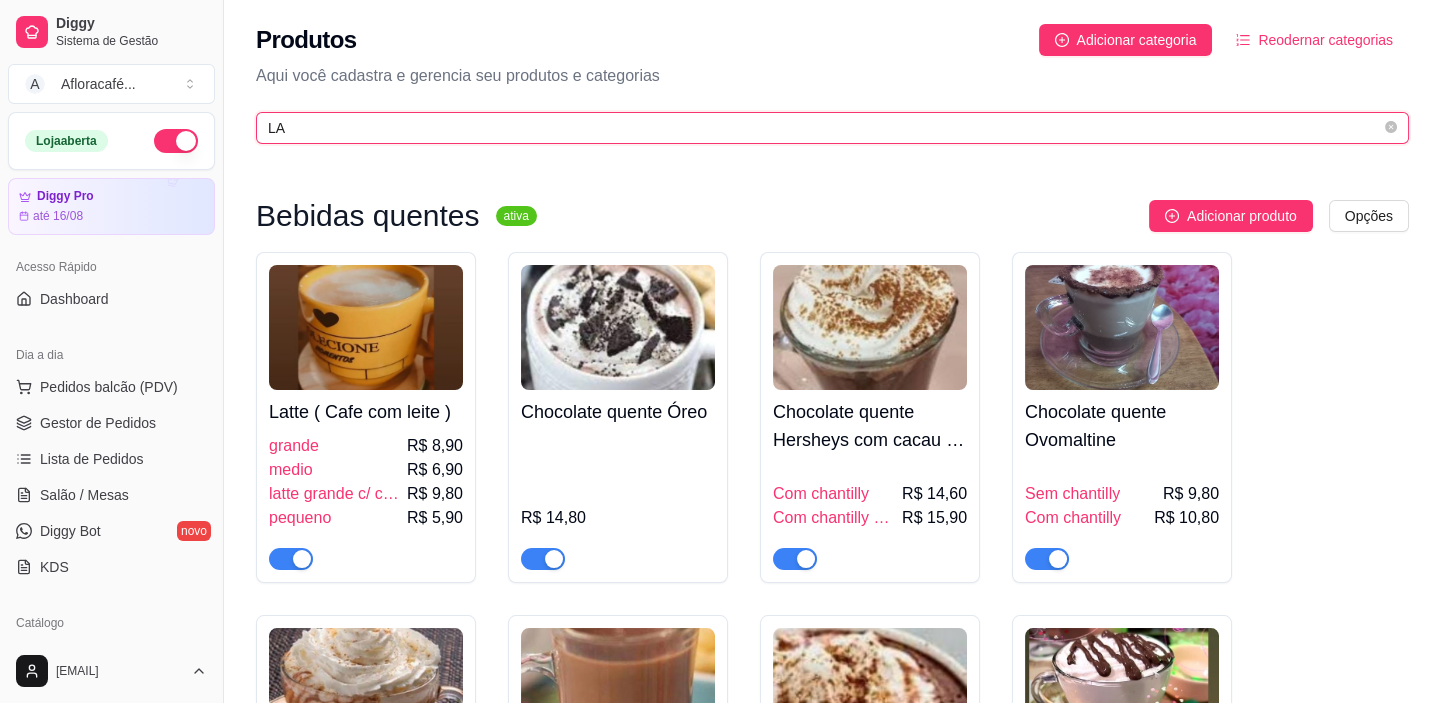 type on "L" 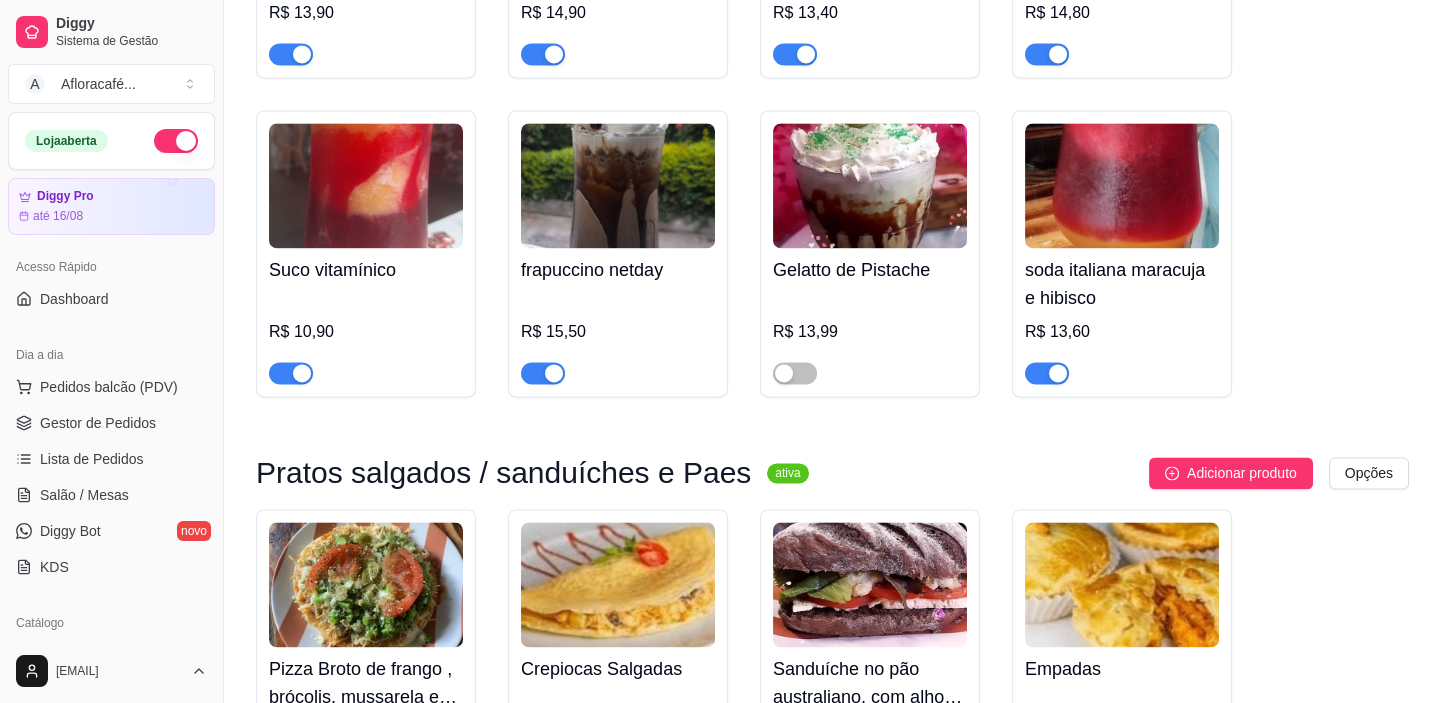 scroll, scrollTop: 6454, scrollLeft: 0, axis: vertical 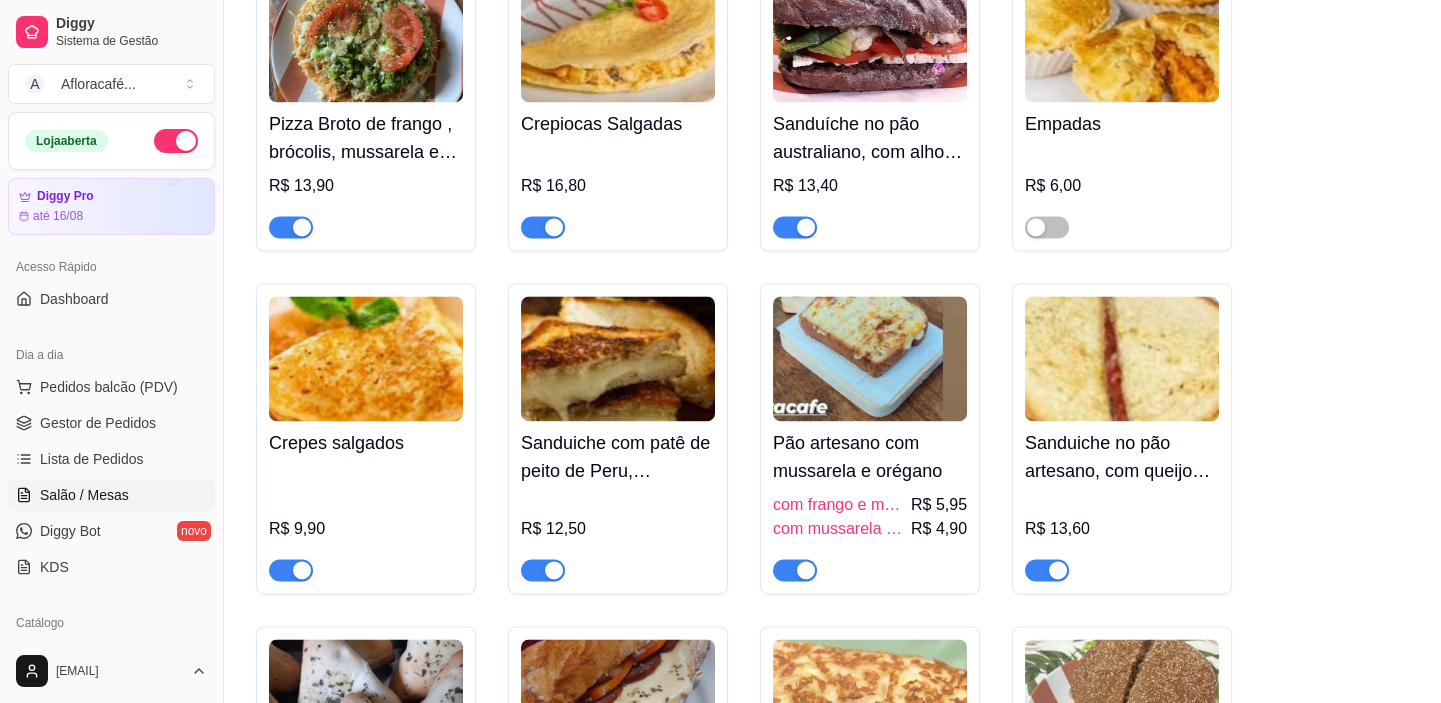 type 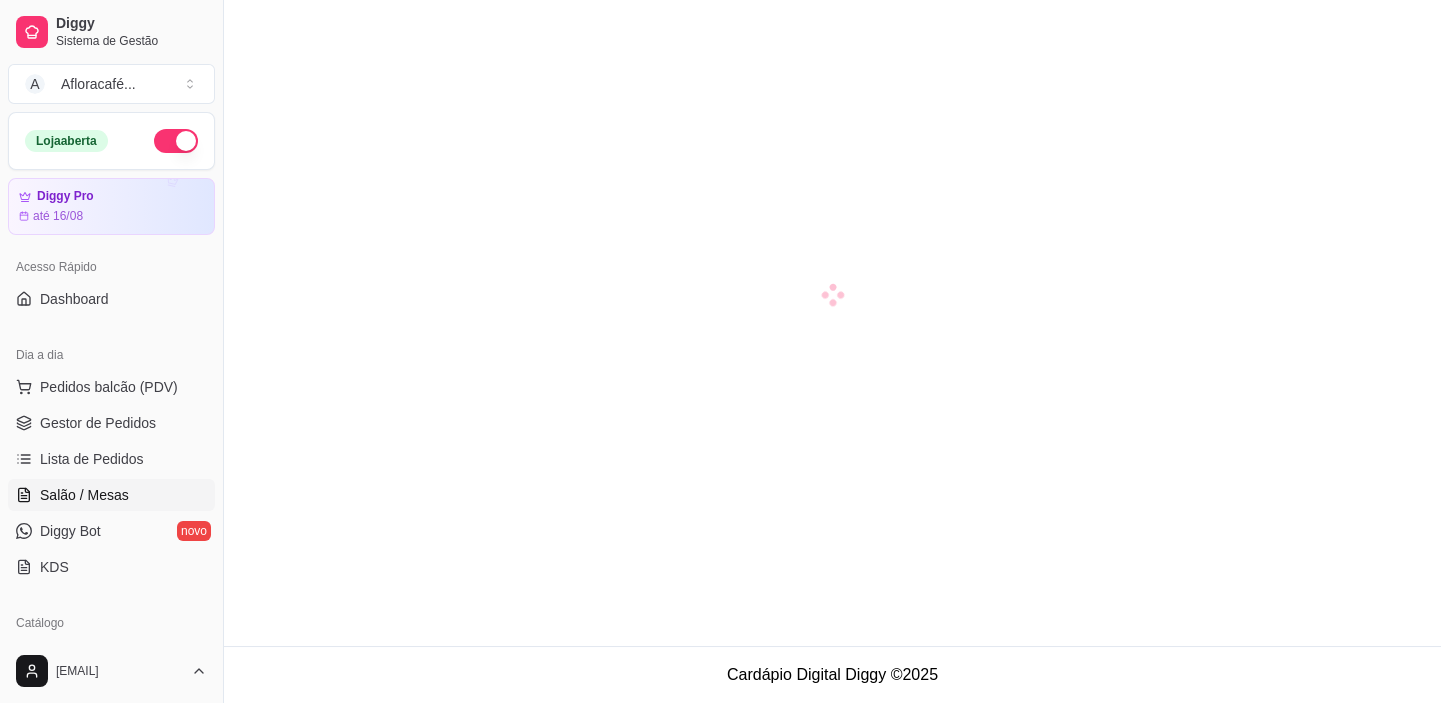 scroll, scrollTop: 0, scrollLeft: 0, axis: both 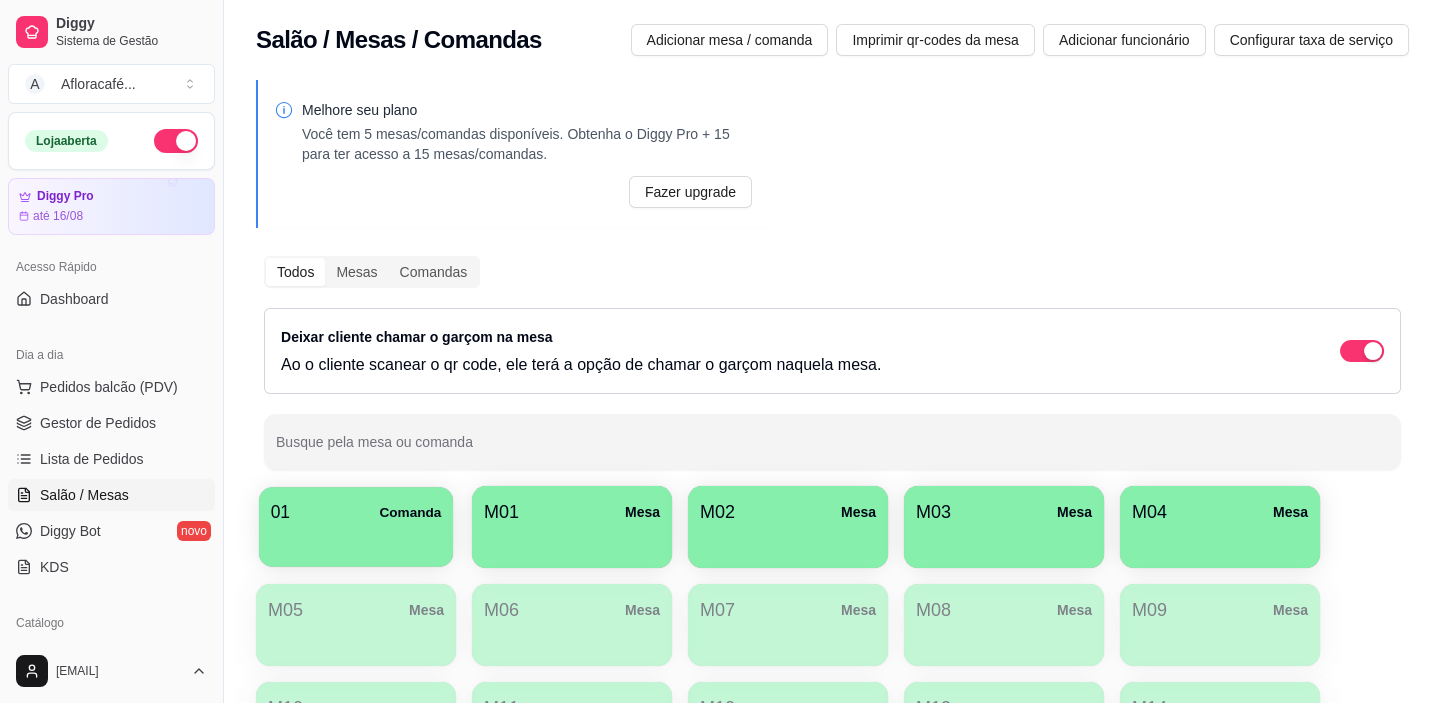 click on "01 Comanda M01 Mesa M02 Mesa M03 Mesa M04 Mesa M05 Mesa M06 Mesa M07 Mesa M08 Mesa M09 Mesa M10 Mesa M11 Mesa M12 Mesa M13 Mesa M14 Mesa sara Mesa" at bounding box center (832, 674) 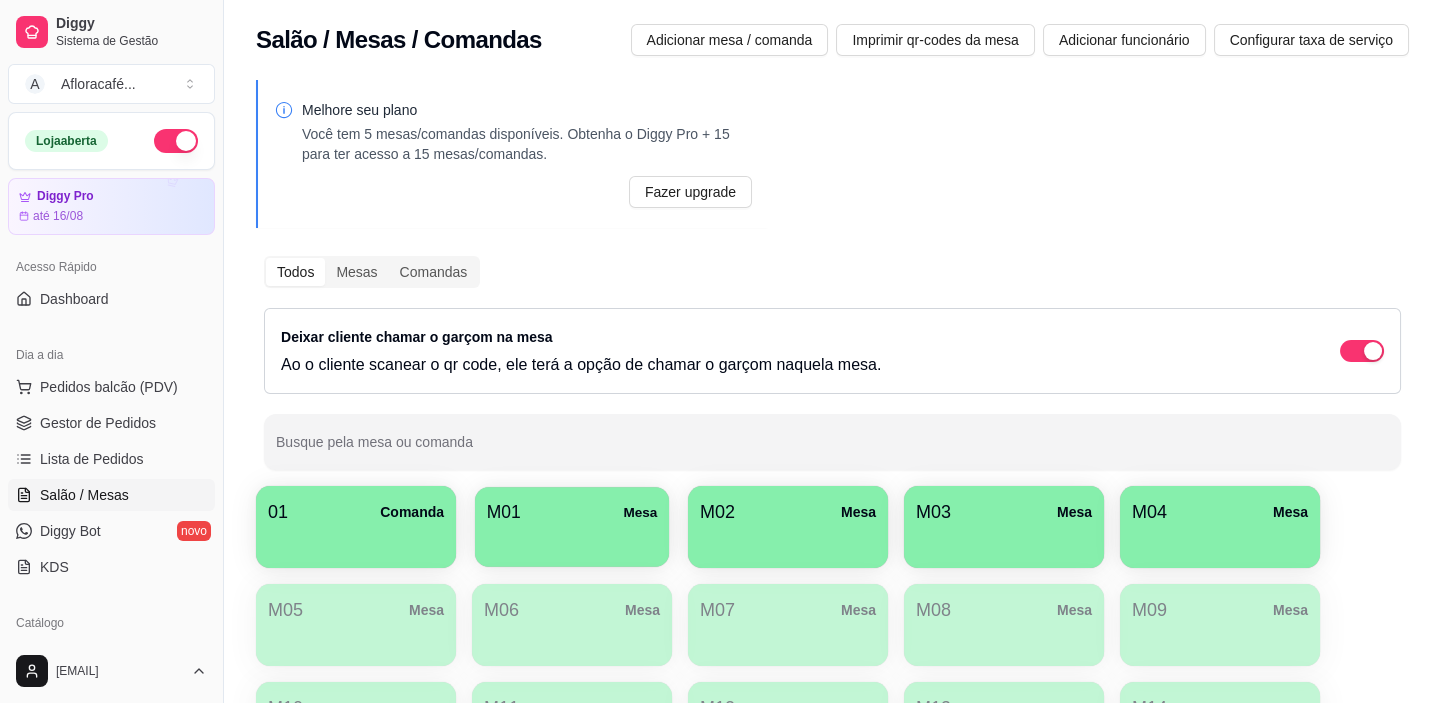 click on "M01 Mesa" at bounding box center [572, 527] 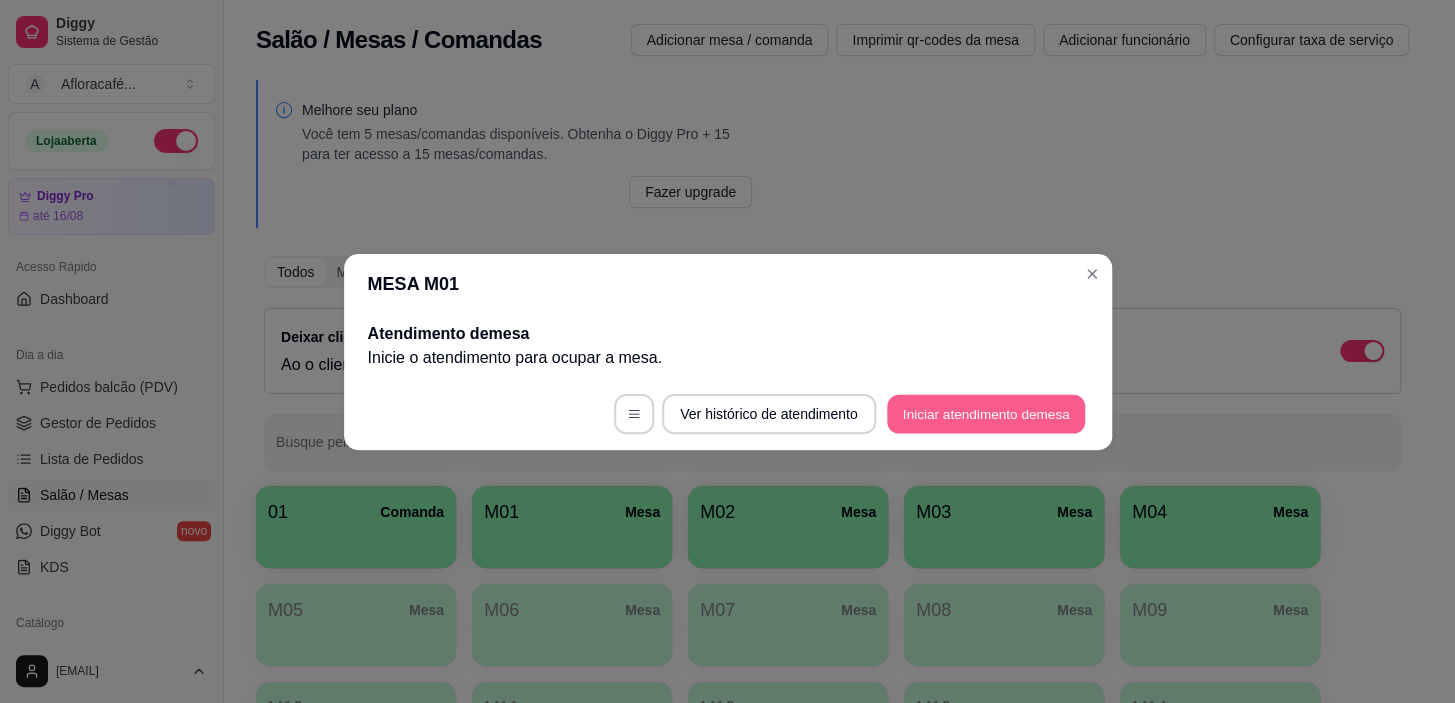 click on "Iniciar atendimento de  mesa" at bounding box center [986, 413] 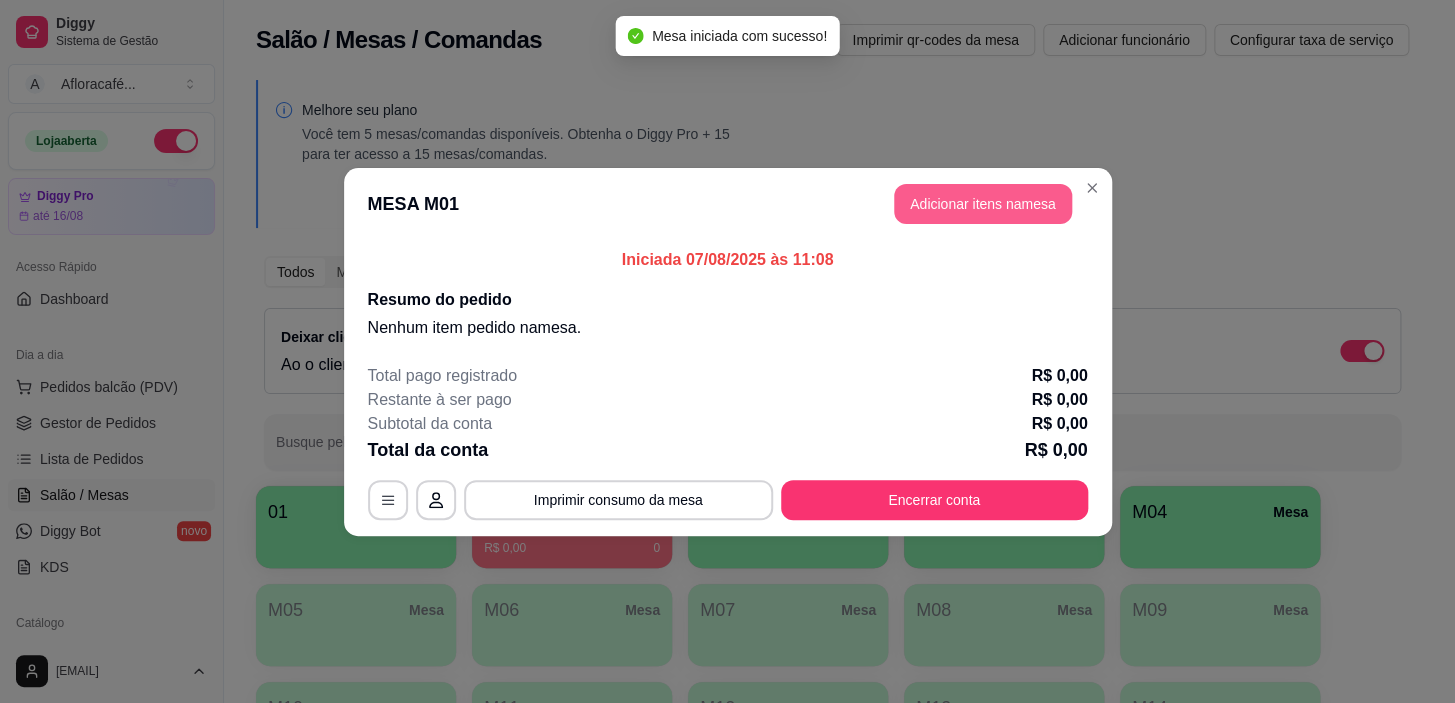 click on "Adicionar itens na  mesa" at bounding box center (983, 204) 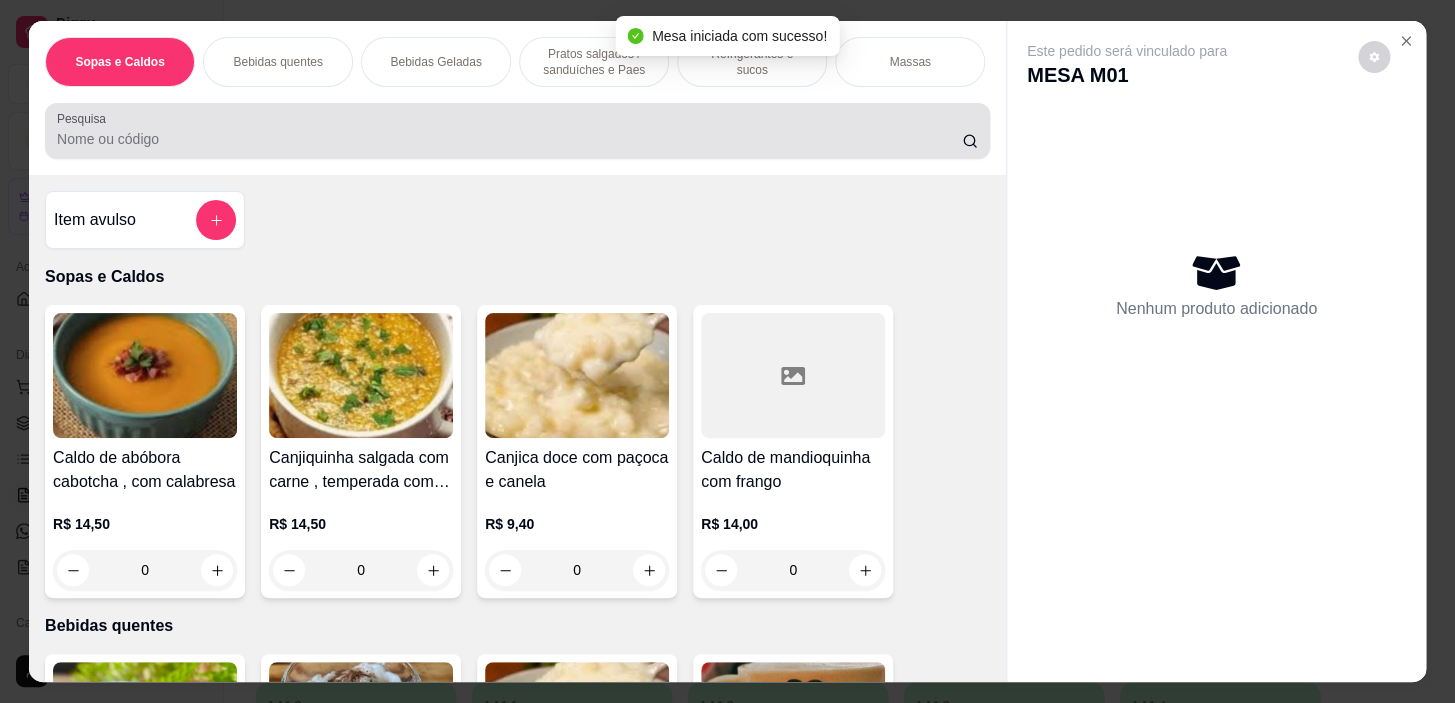 click on "Pesquisa" at bounding box center (509, 139) 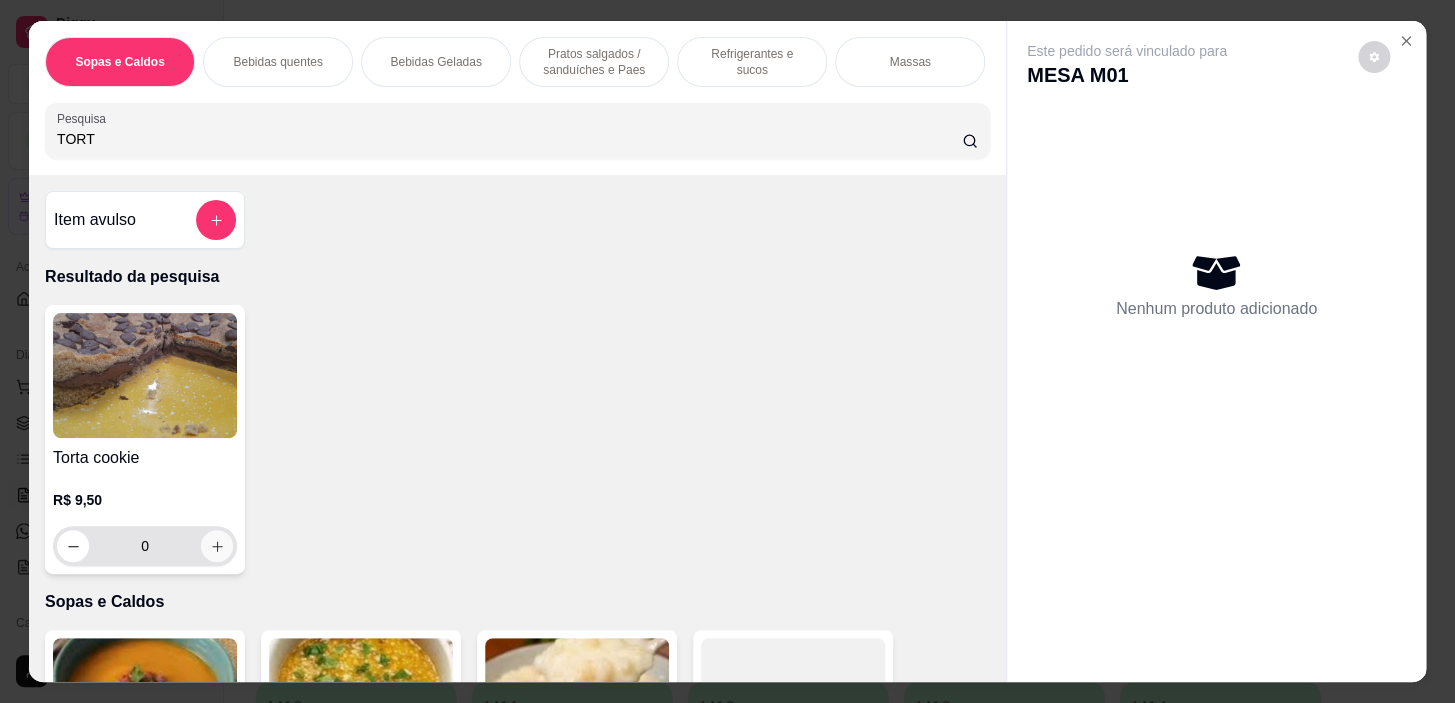 type on "TORT" 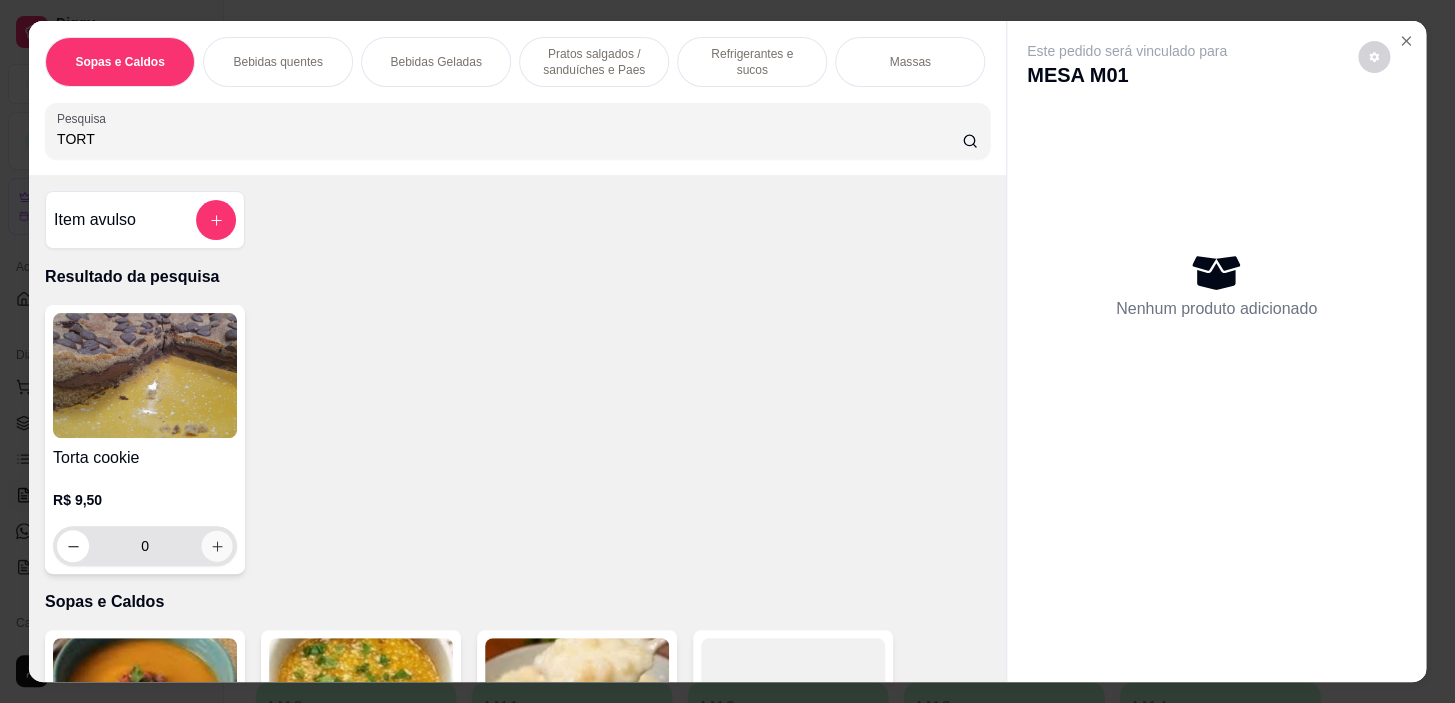 click at bounding box center [217, 546] 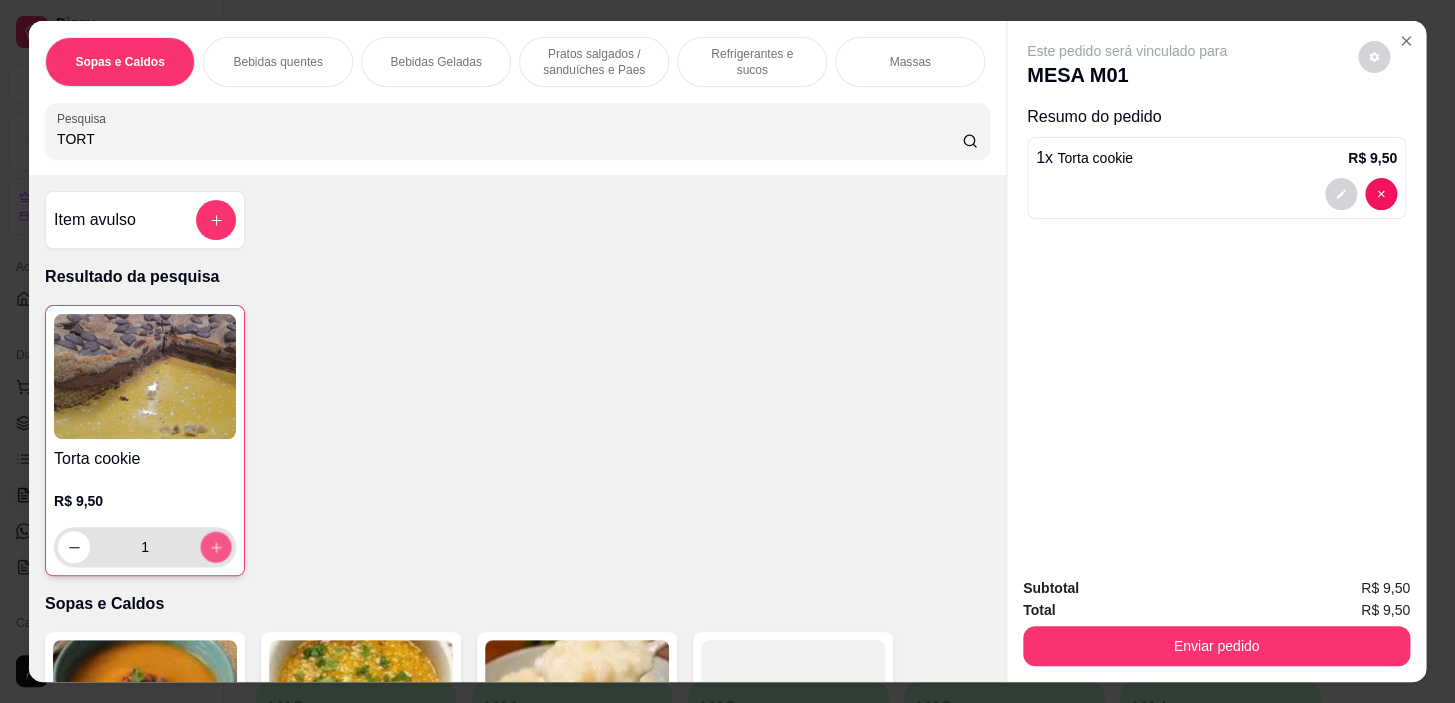 click at bounding box center [216, 547] 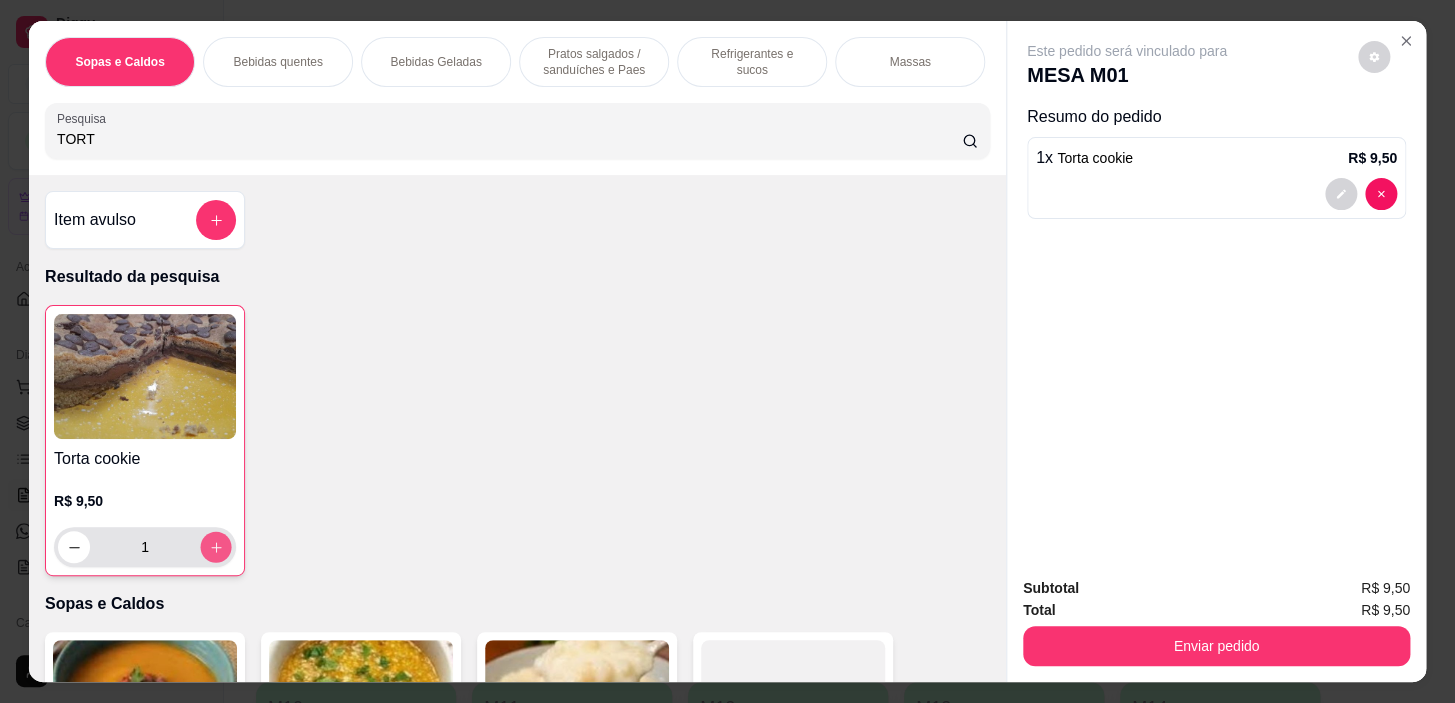 type on "2" 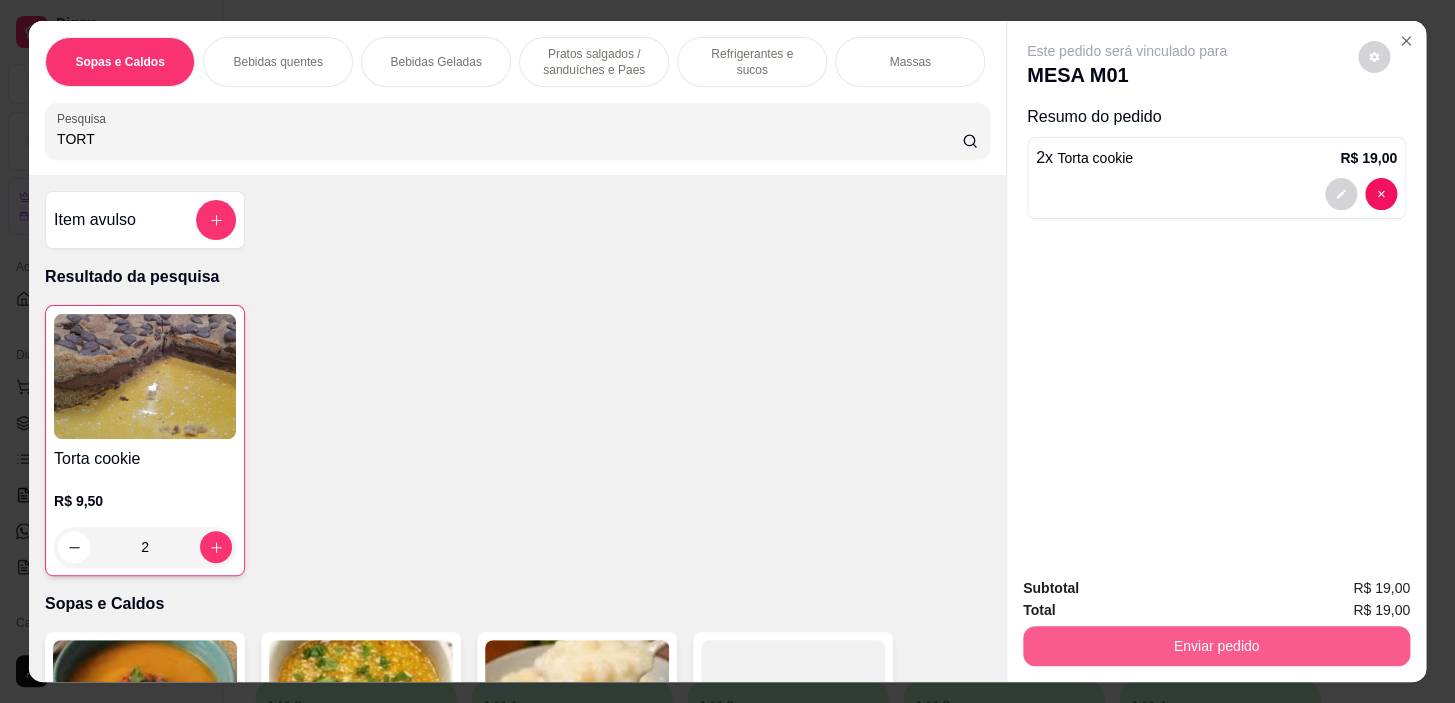 click on "Enviar pedido" at bounding box center (1216, 646) 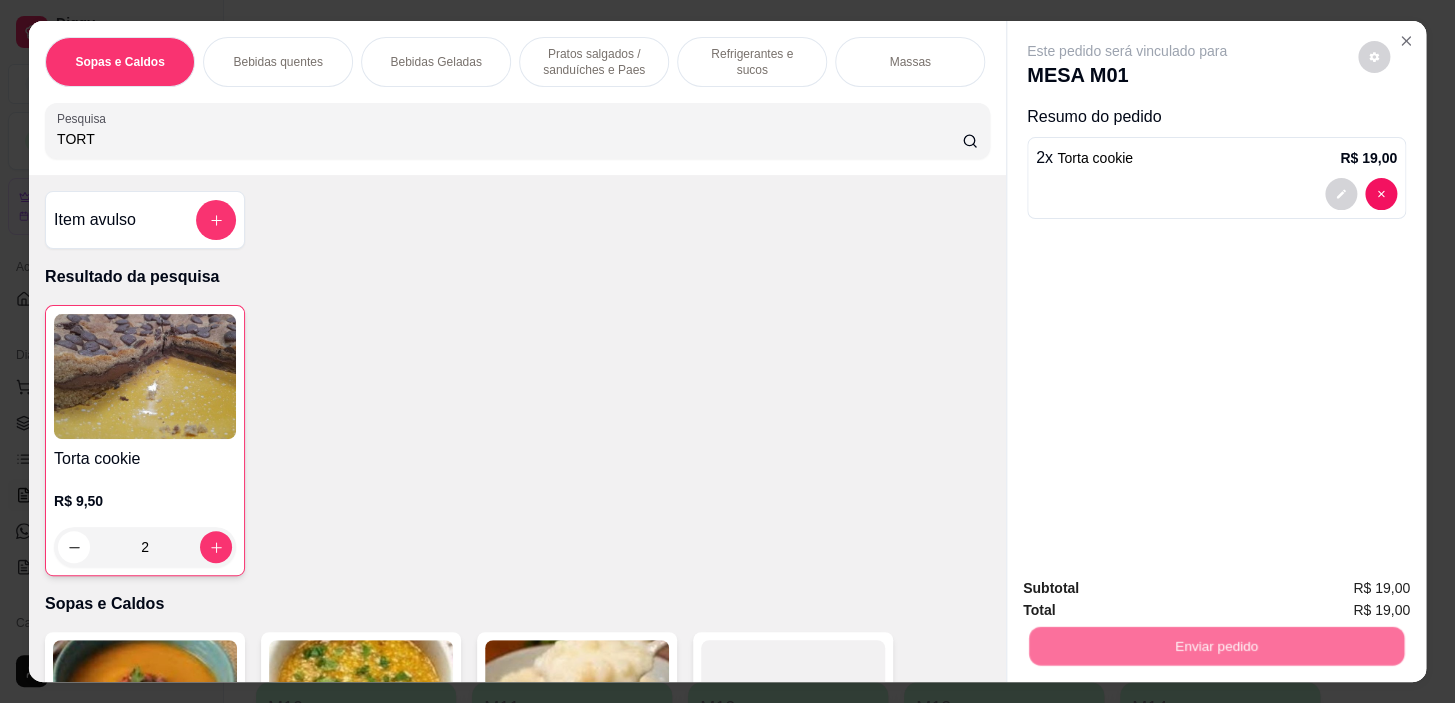 click on "Não registrar e enviar pedido" at bounding box center [1150, 589] 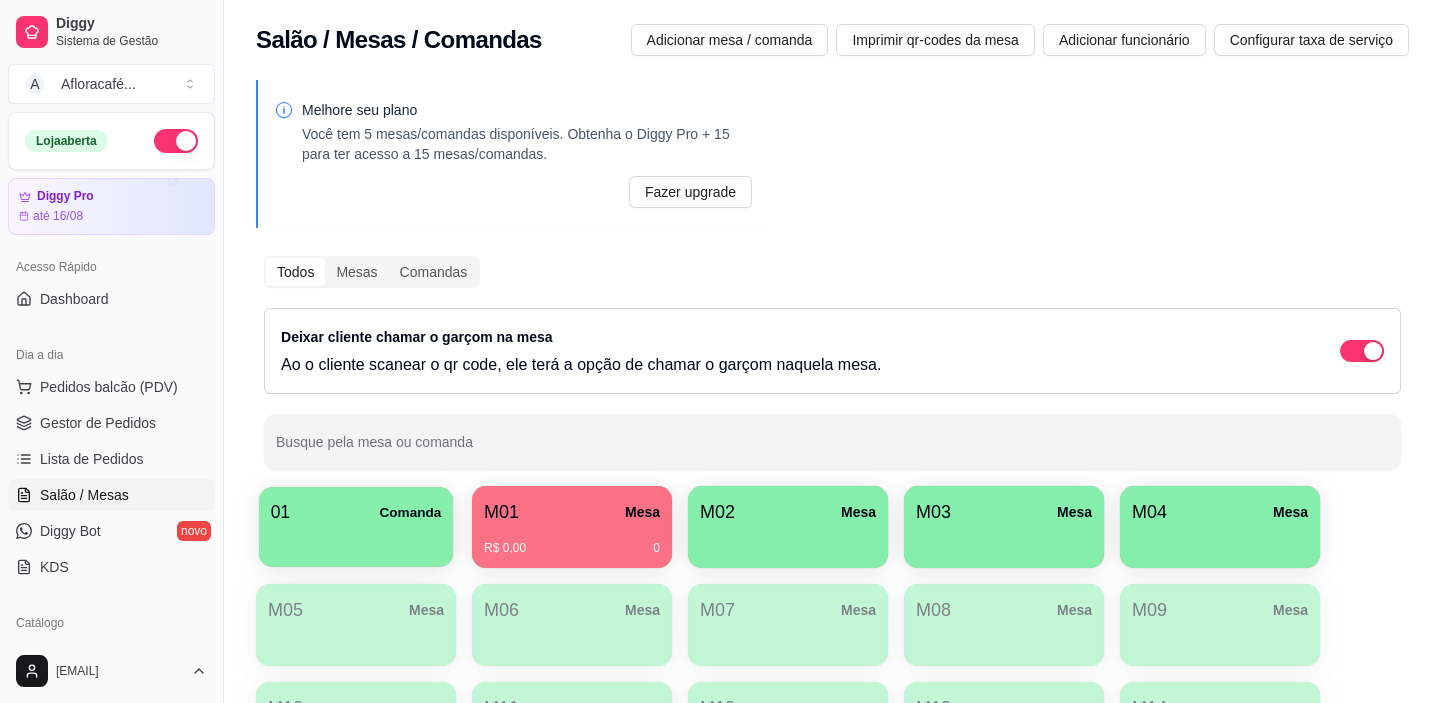 click at bounding box center (356, 540) 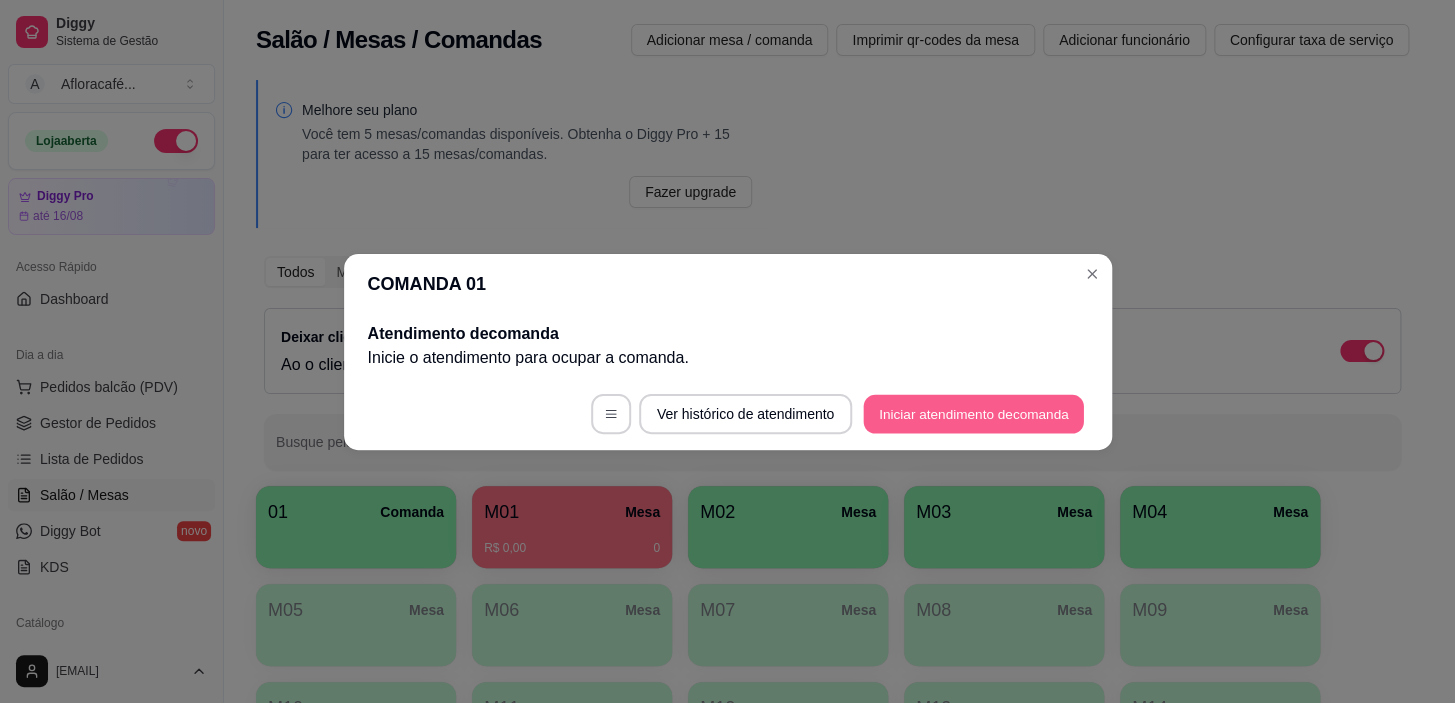 click on "Iniciar atendimento de  comanda" at bounding box center [974, 413] 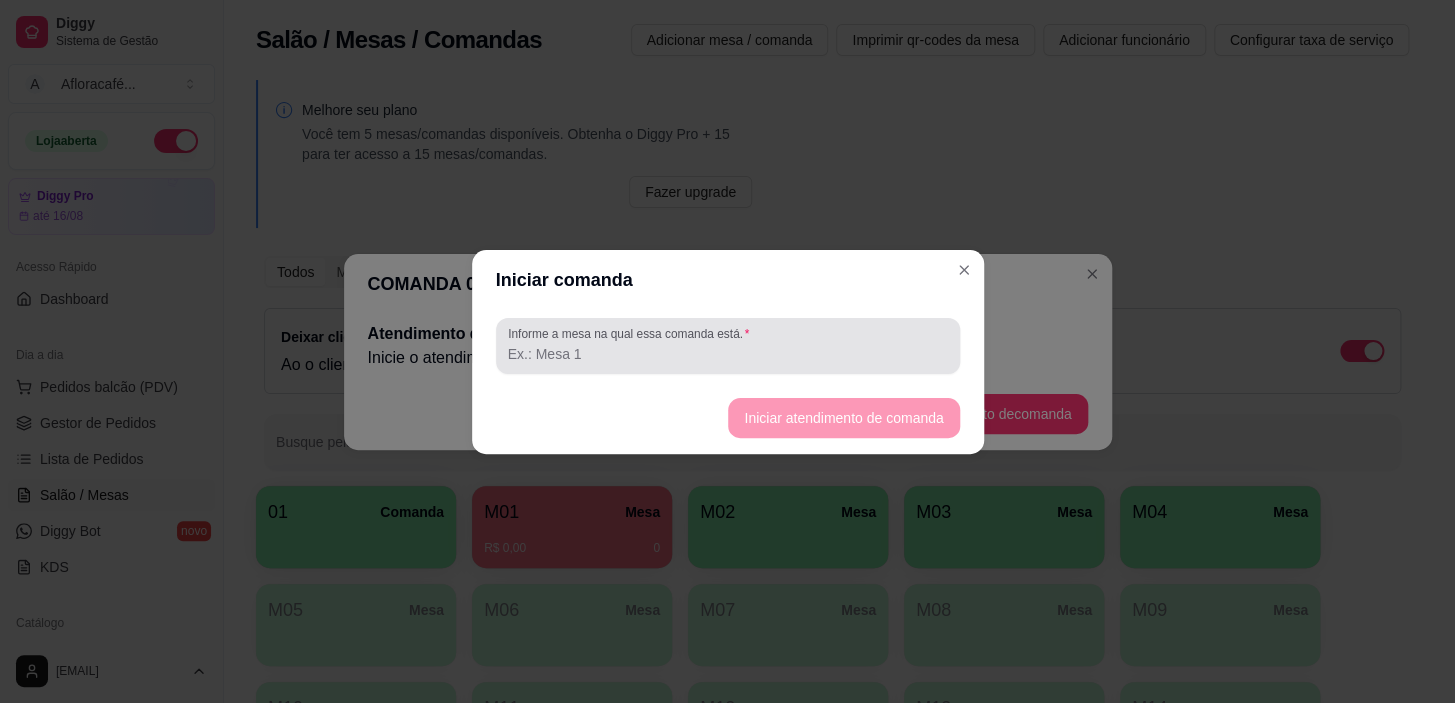 click on "Informe a mesa na qual essa comanda está." at bounding box center (728, 354) 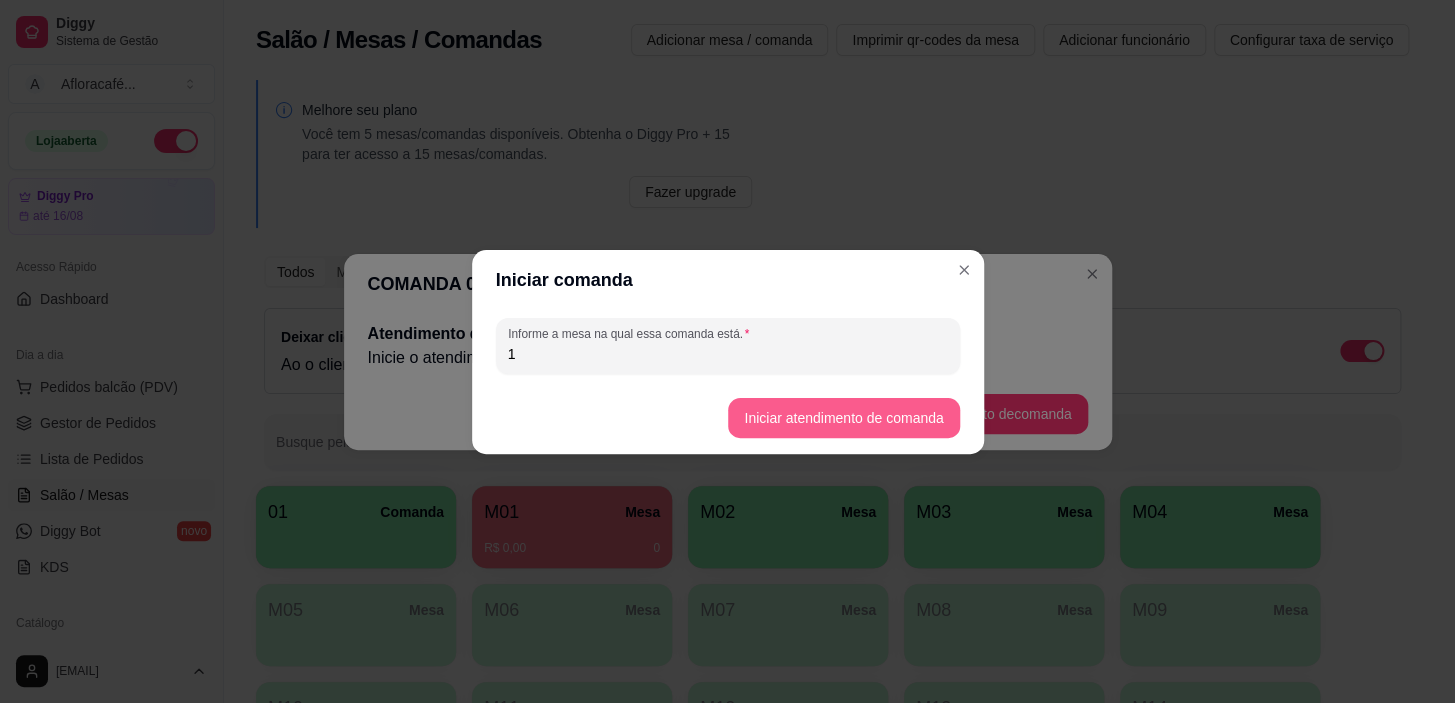 type on "1" 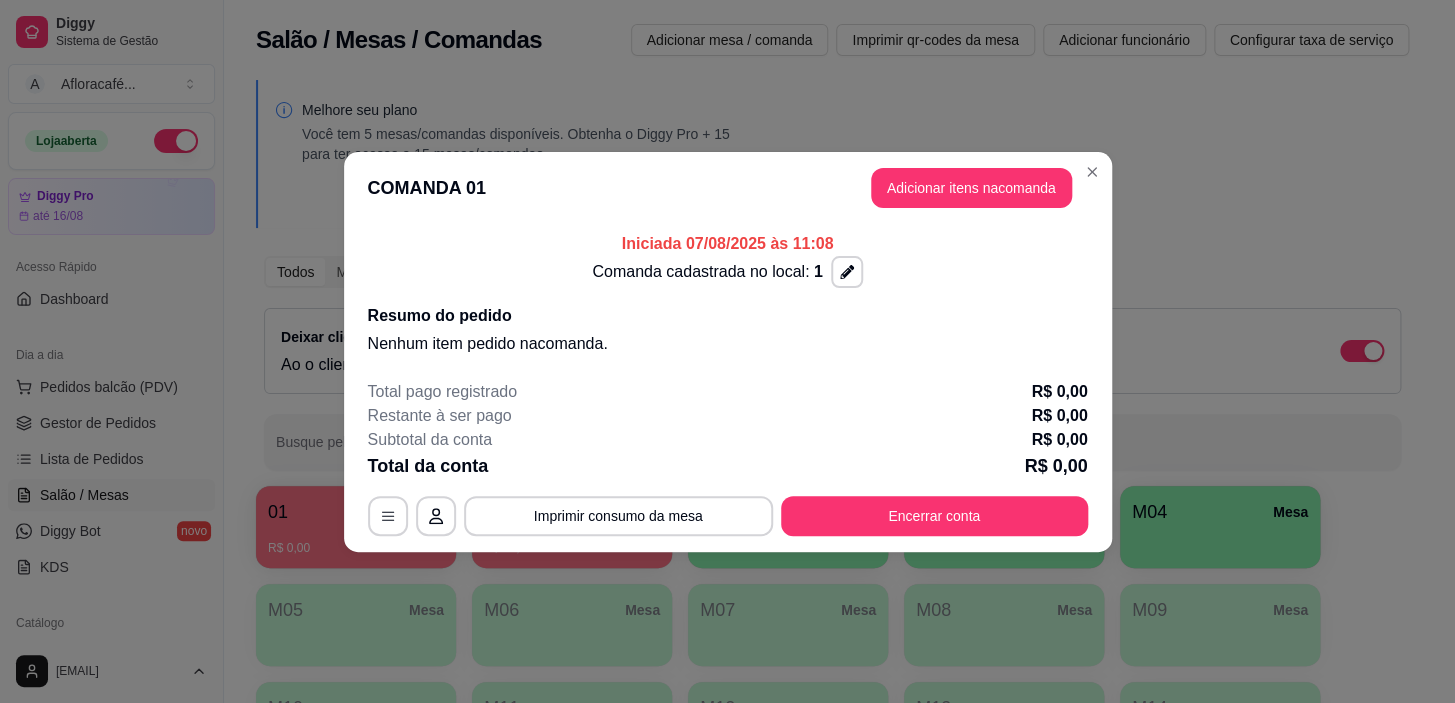 drag, startPoint x: 1019, startPoint y: 165, endPoint x: 1025, endPoint y: 181, distance: 17.088007 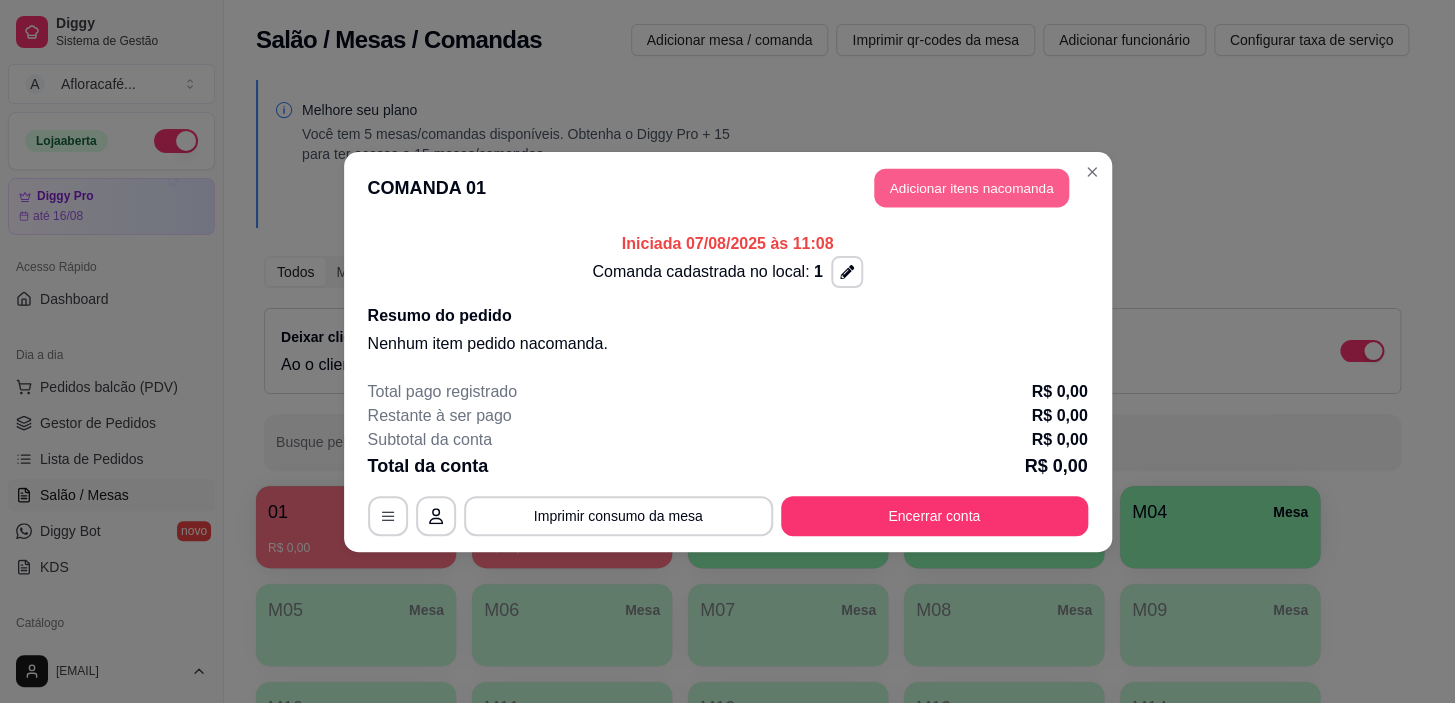 click on "Adicionar itens na  comanda" at bounding box center (971, 187) 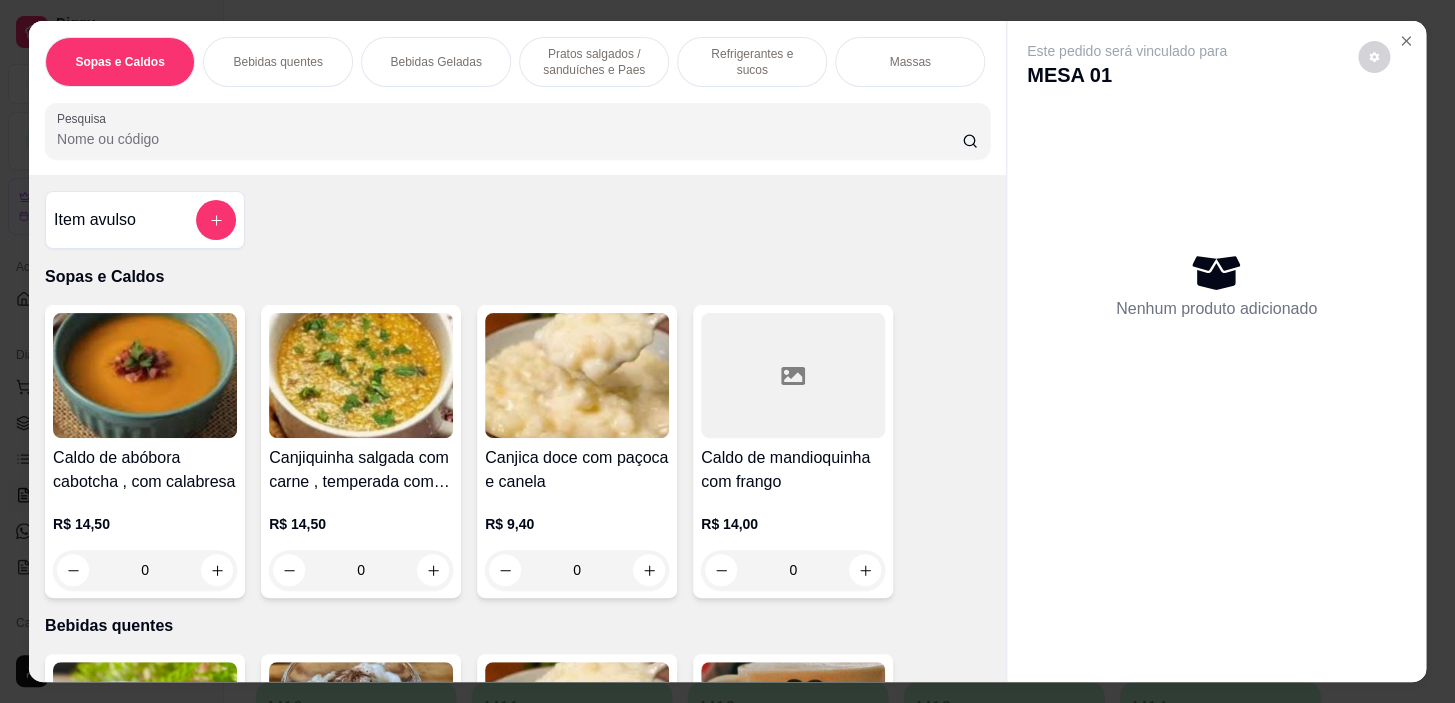 click on "Pesquisa" at bounding box center (509, 139) 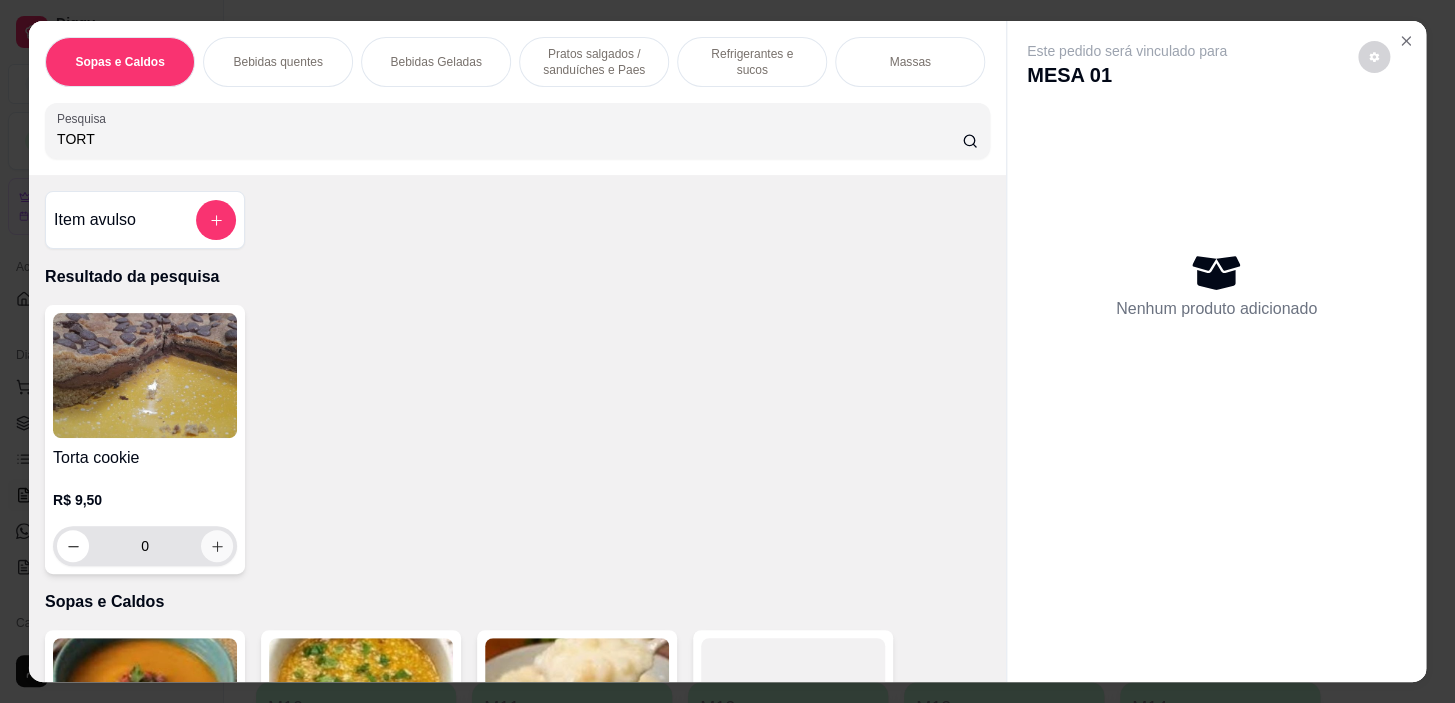 type on "TORT" 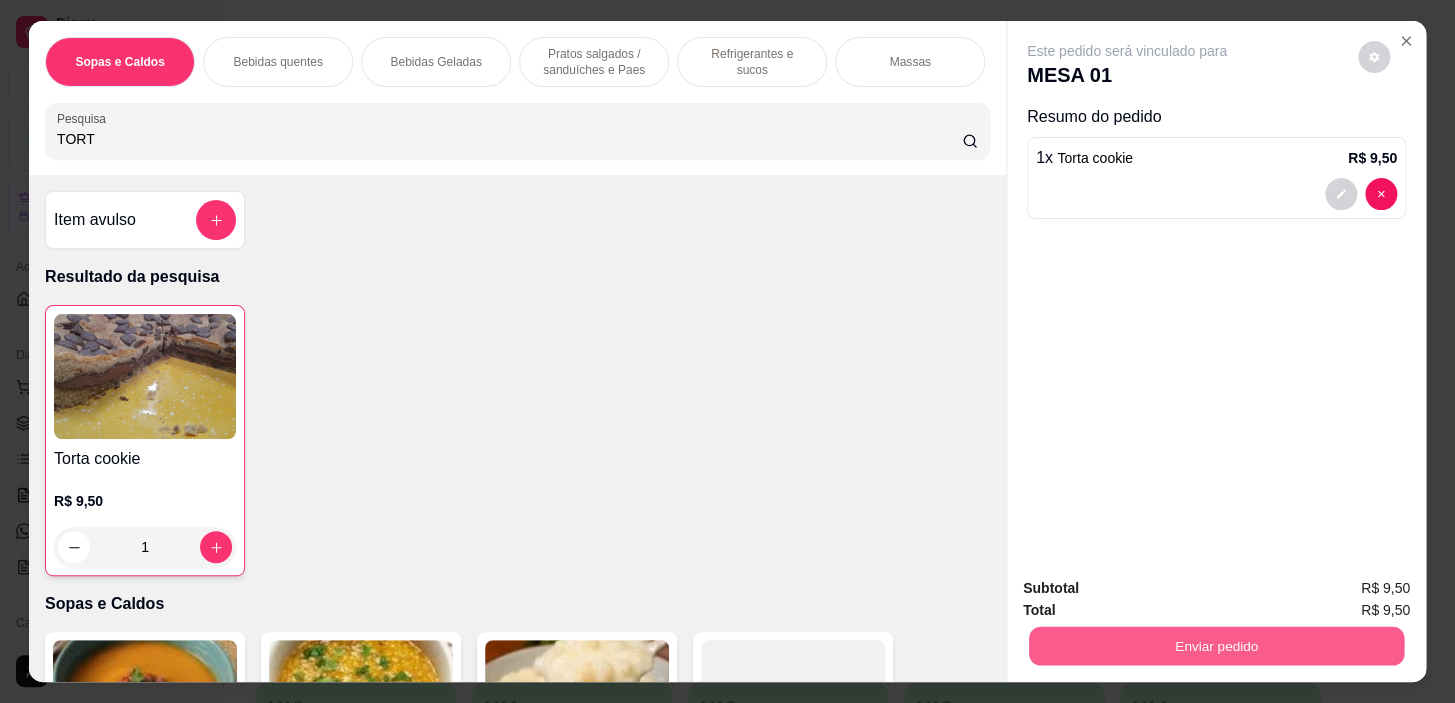click on "Enviar pedido" at bounding box center (1216, 646) 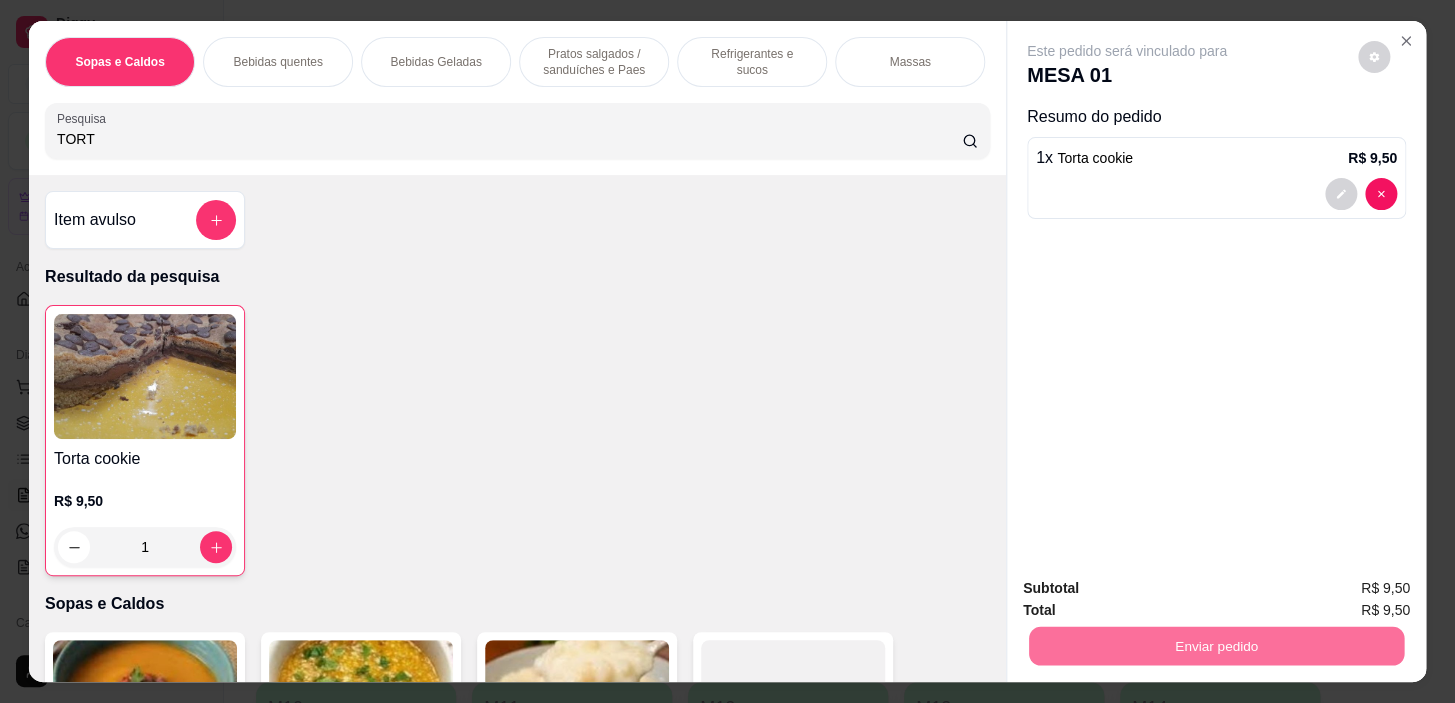 click on "Não registrar e enviar pedido" at bounding box center [1150, 590] 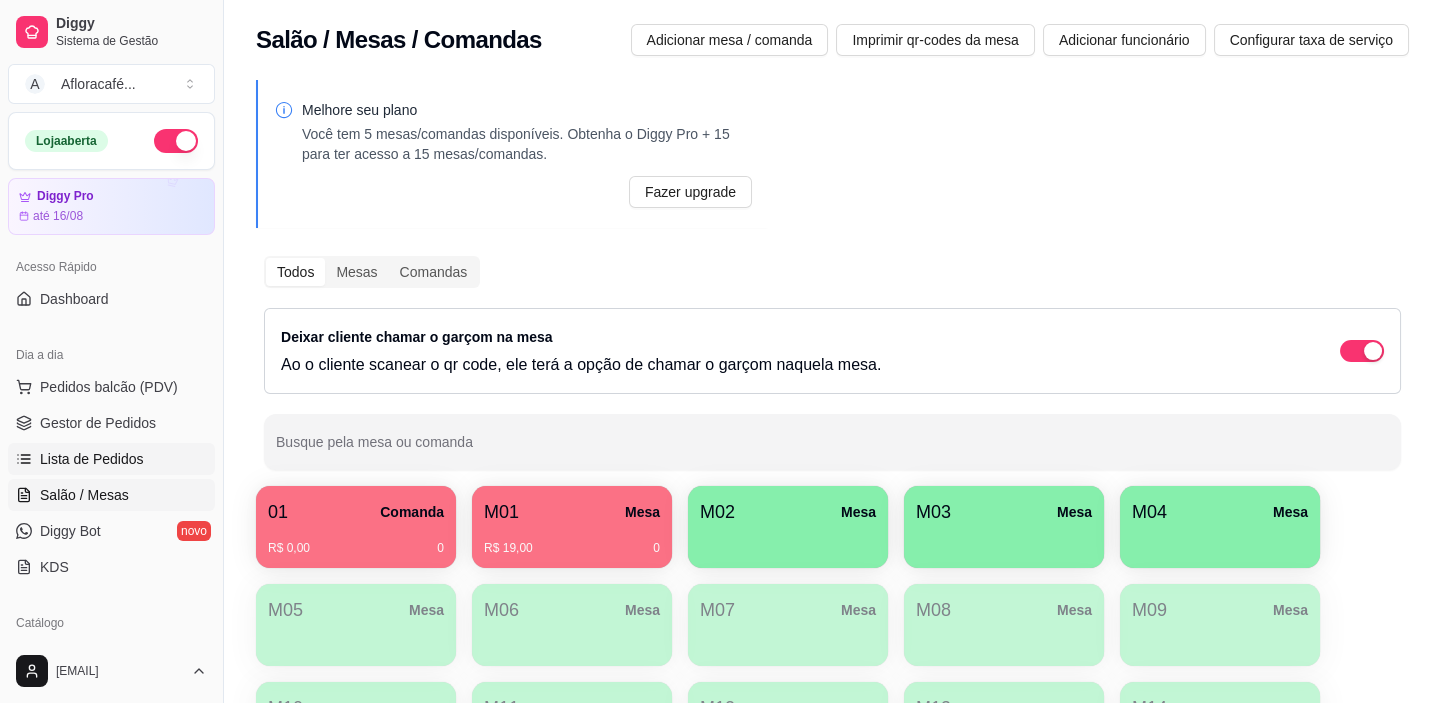 scroll, scrollTop: 272, scrollLeft: 0, axis: vertical 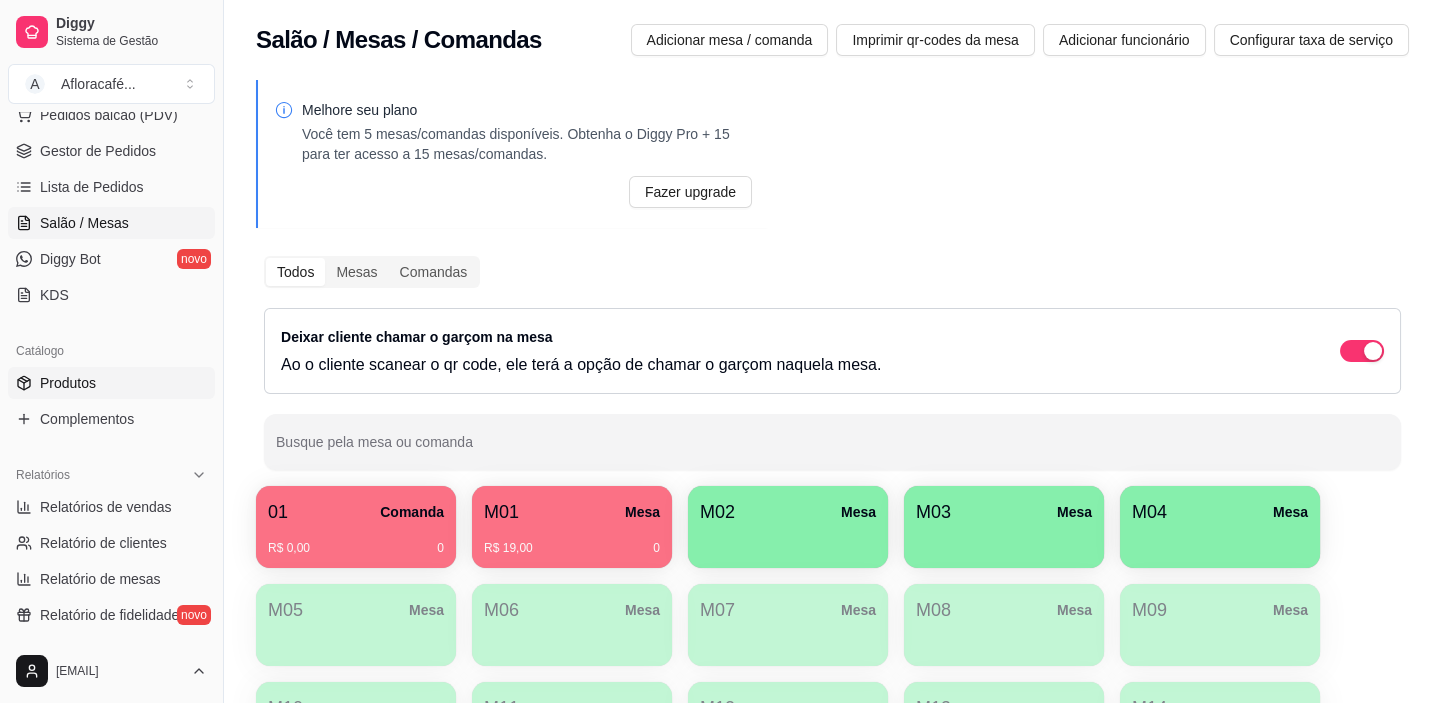 click on "Produtos" at bounding box center [111, 383] 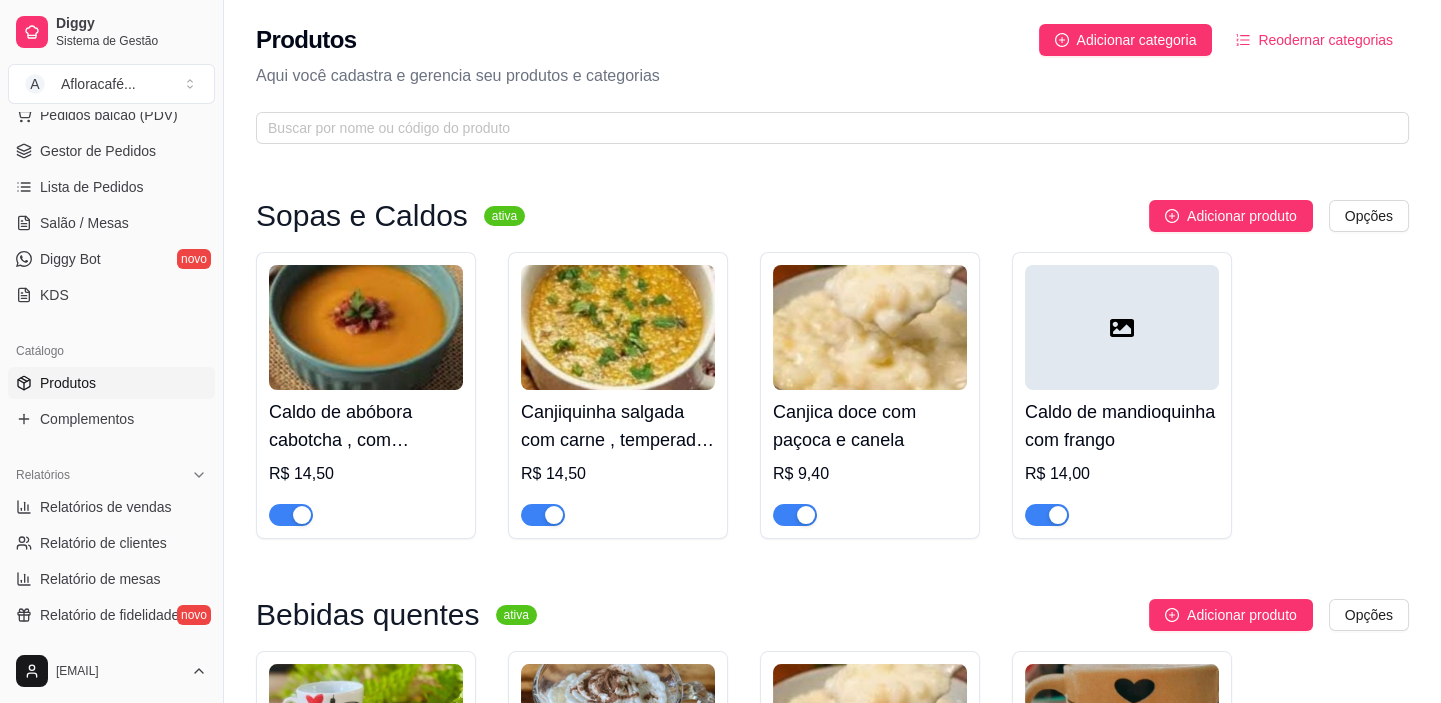 click on "Produtos Adicionar categoria Reodernar categorias Aqui você cadastra e gerencia seu produtos e categorias" at bounding box center (832, 78) 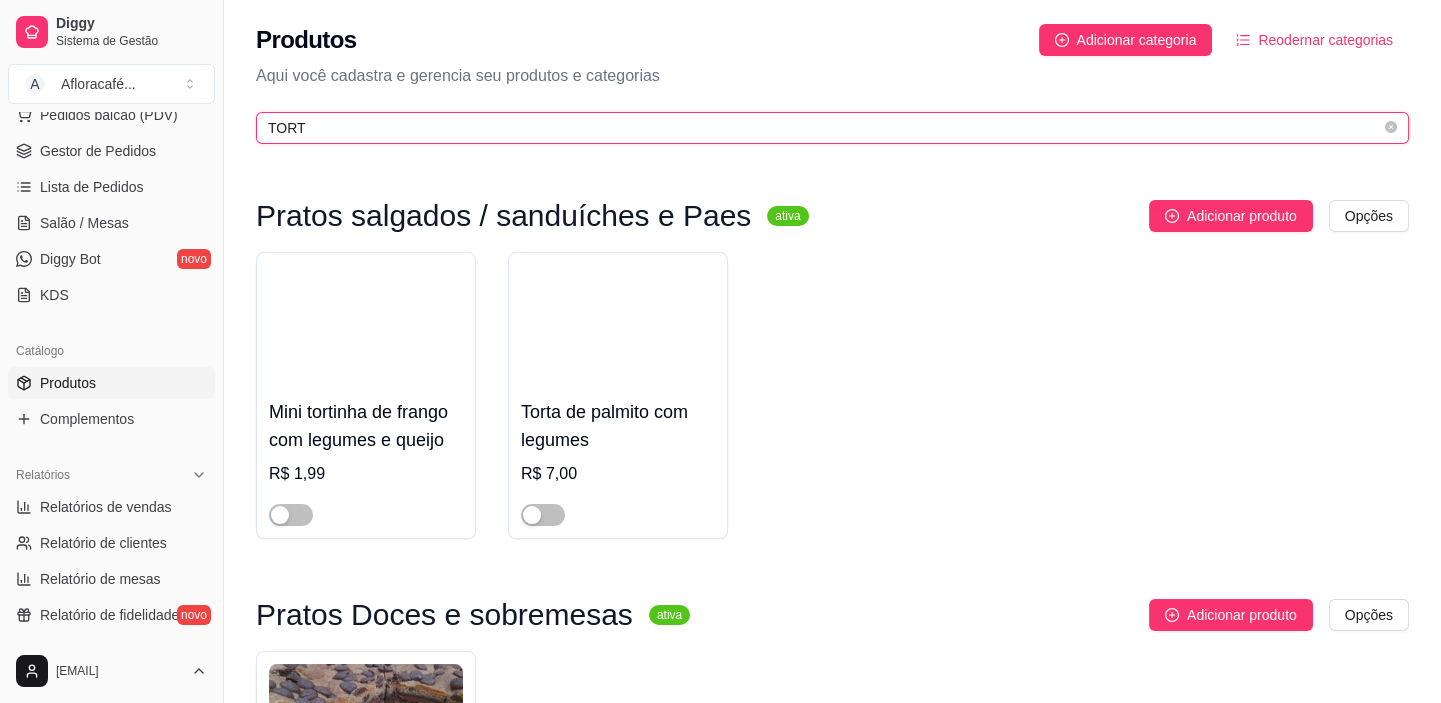 scroll, scrollTop: 272, scrollLeft: 0, axis: vertical 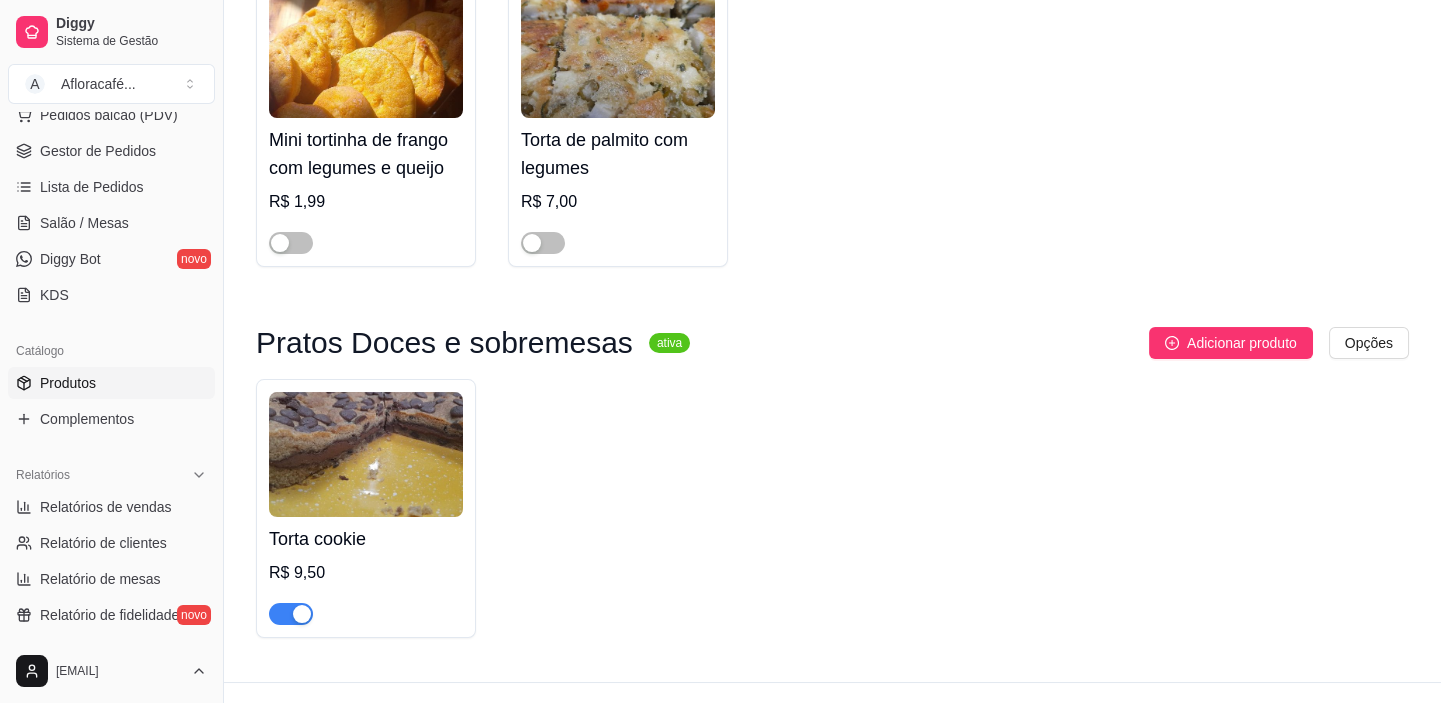 type on "TORT" 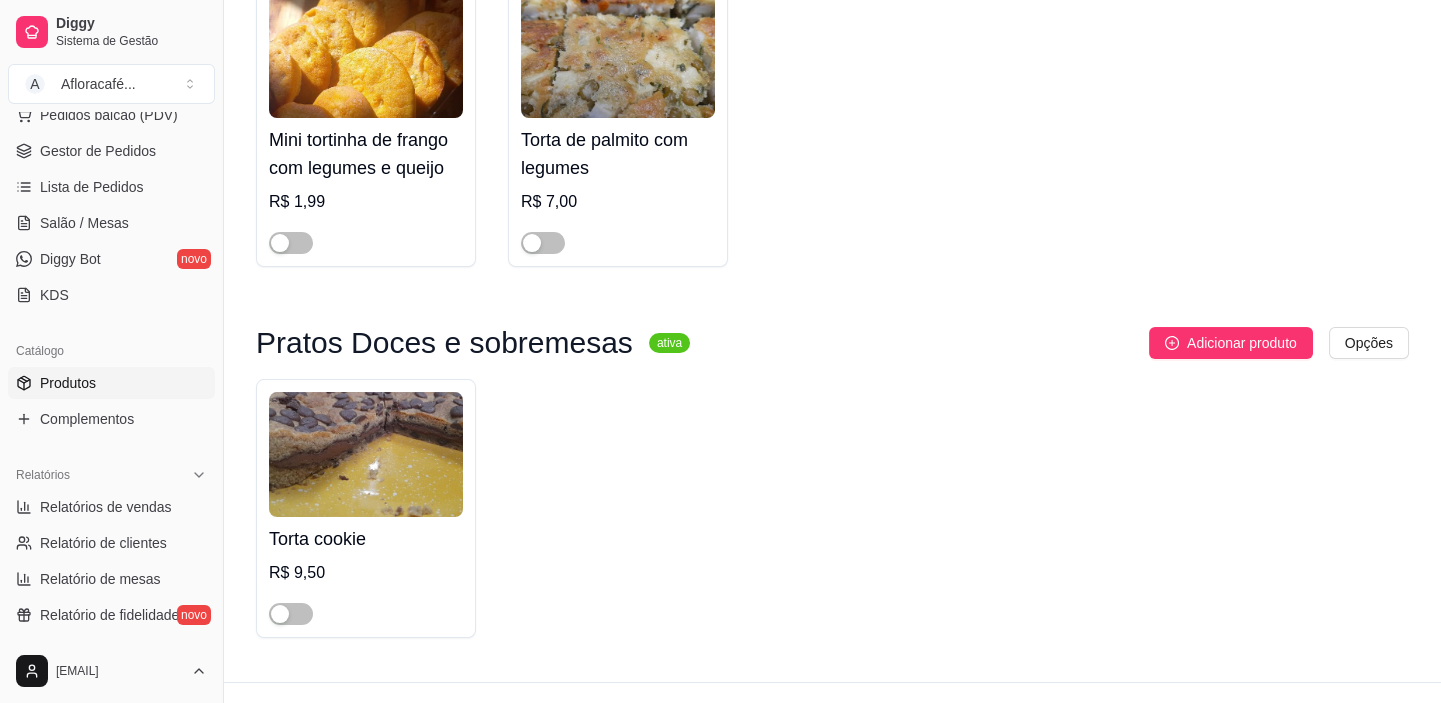 scroll, scrollTop: 0, scrollLeft: 0, axis: both 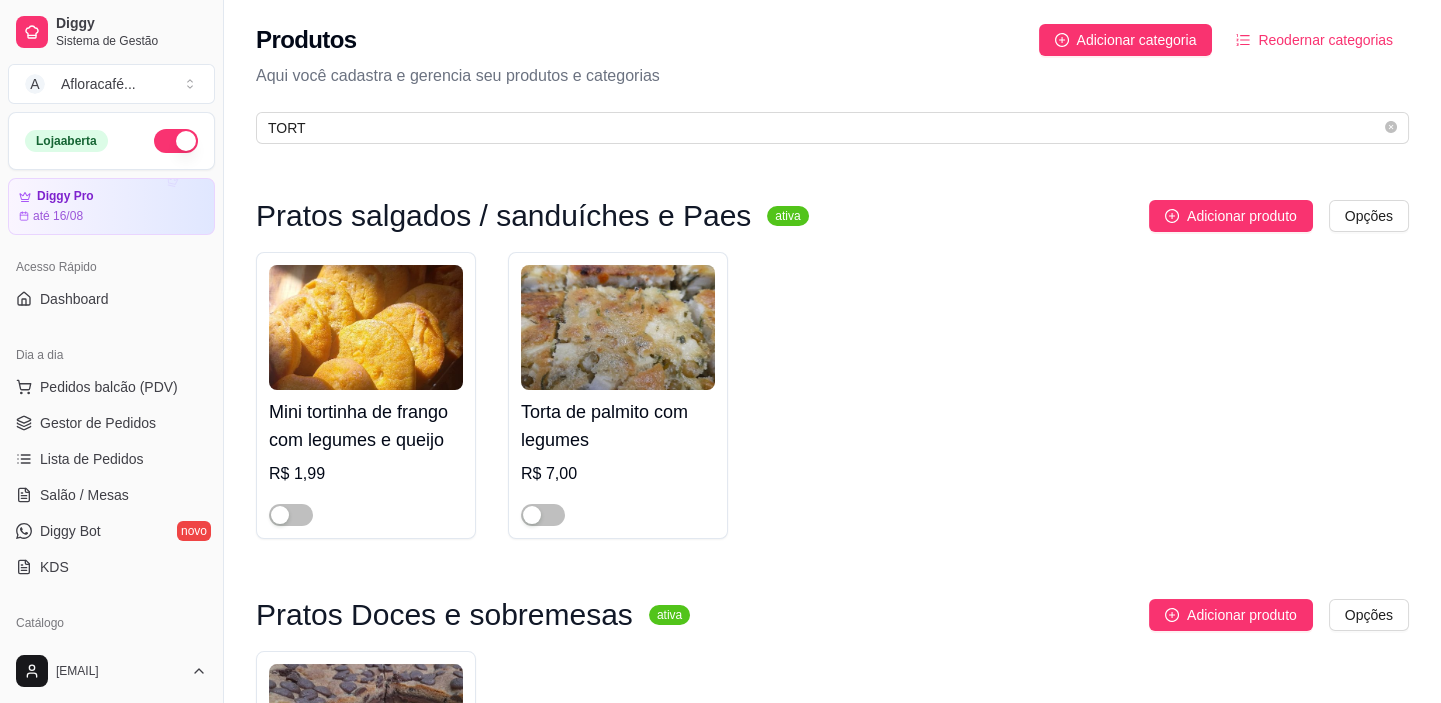 drag, startPoint x: 1390, startPoint y: 137, endPoint x: 1320, endPoint y: 160, distance: 73.68175 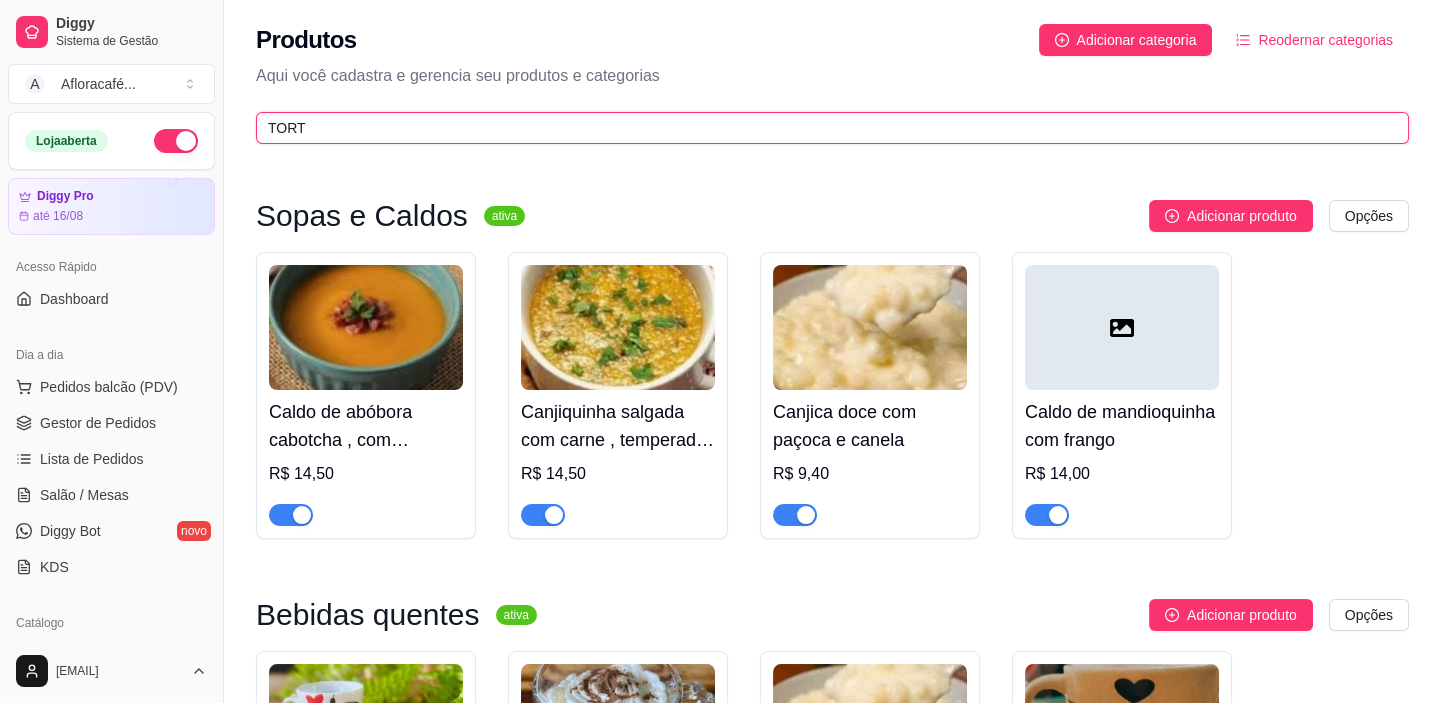 type 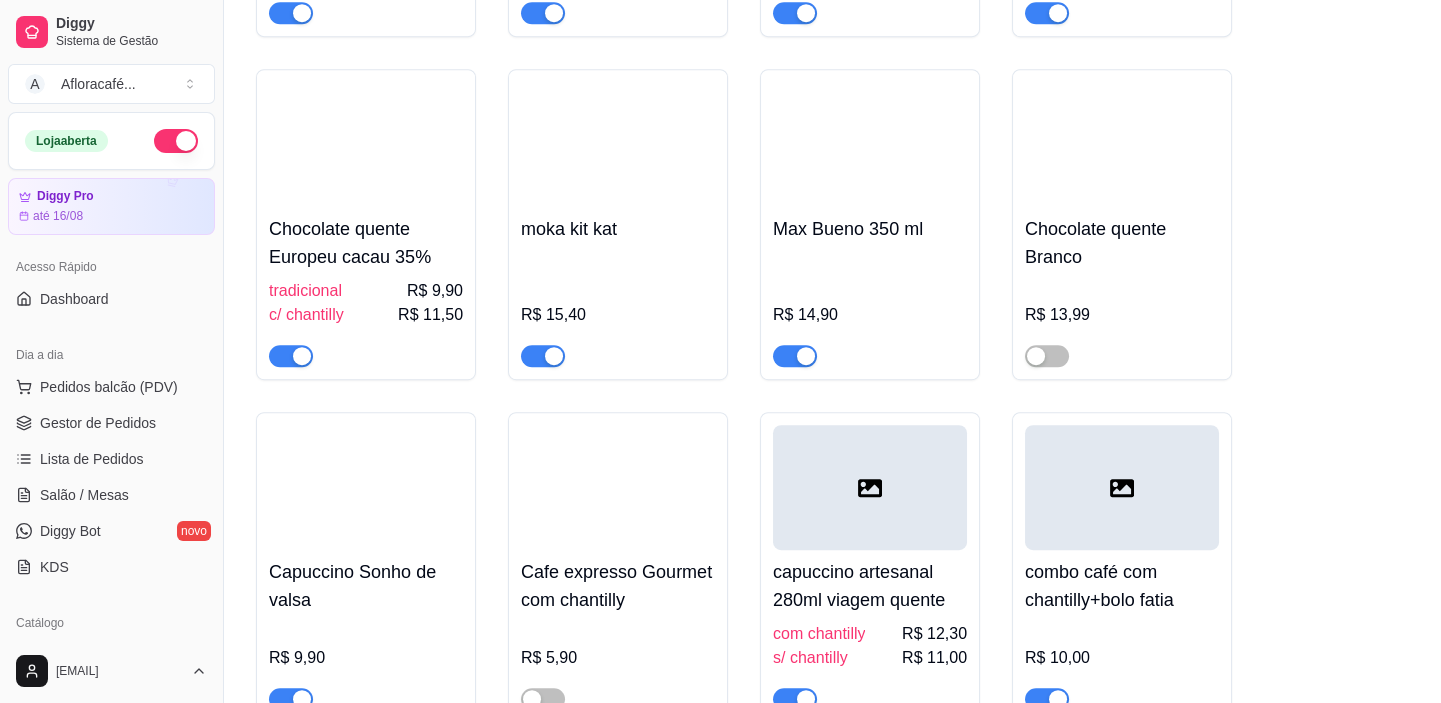 scroll, scrollTop: 2181, scrollLeft: 0, axis: vertical 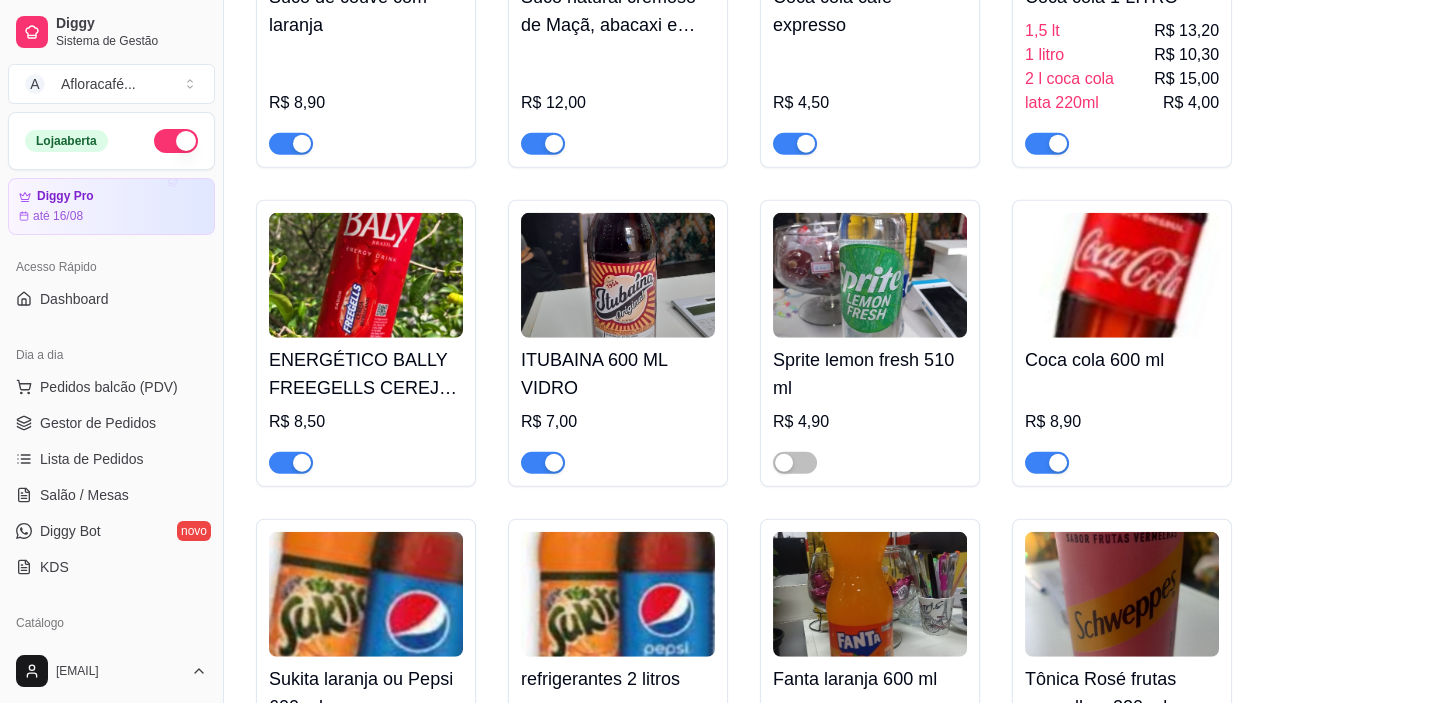 click at bounding box center [366, 275] 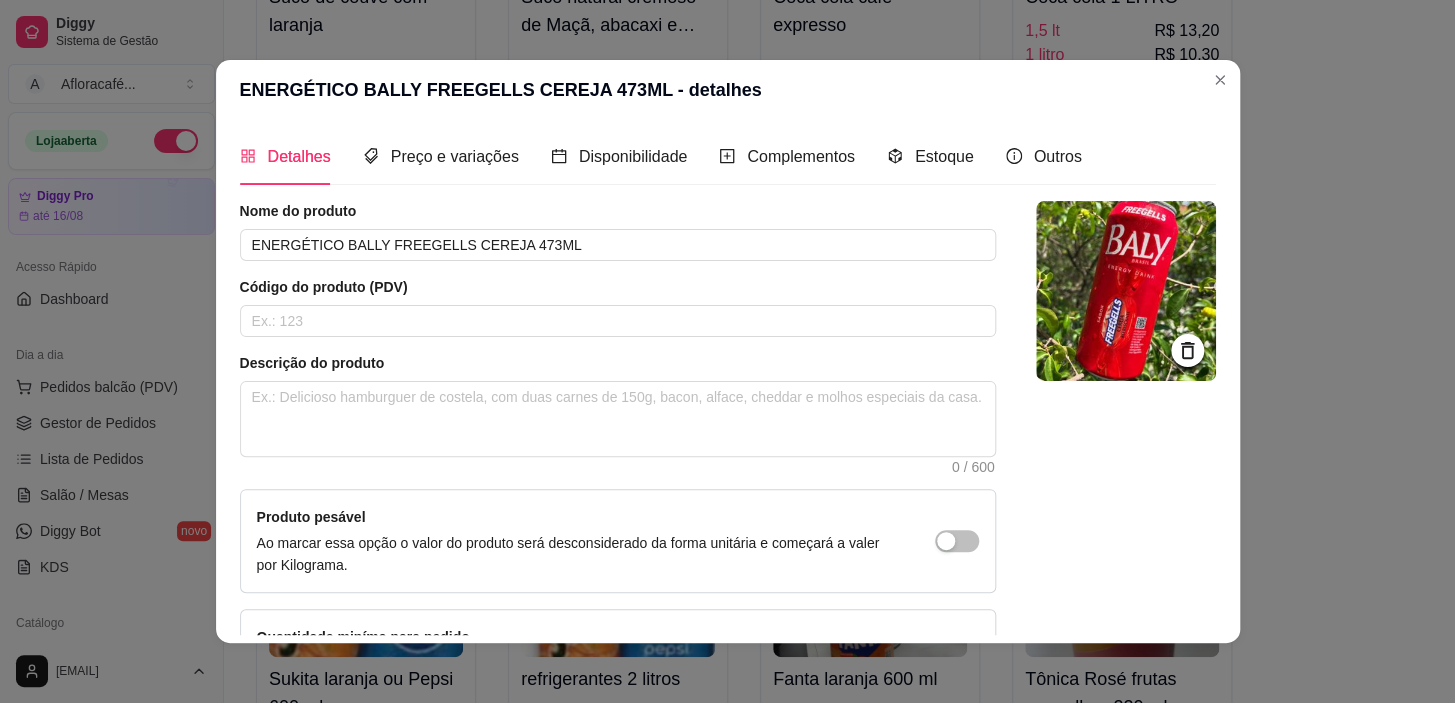 click at bounding box center [1126, 291] 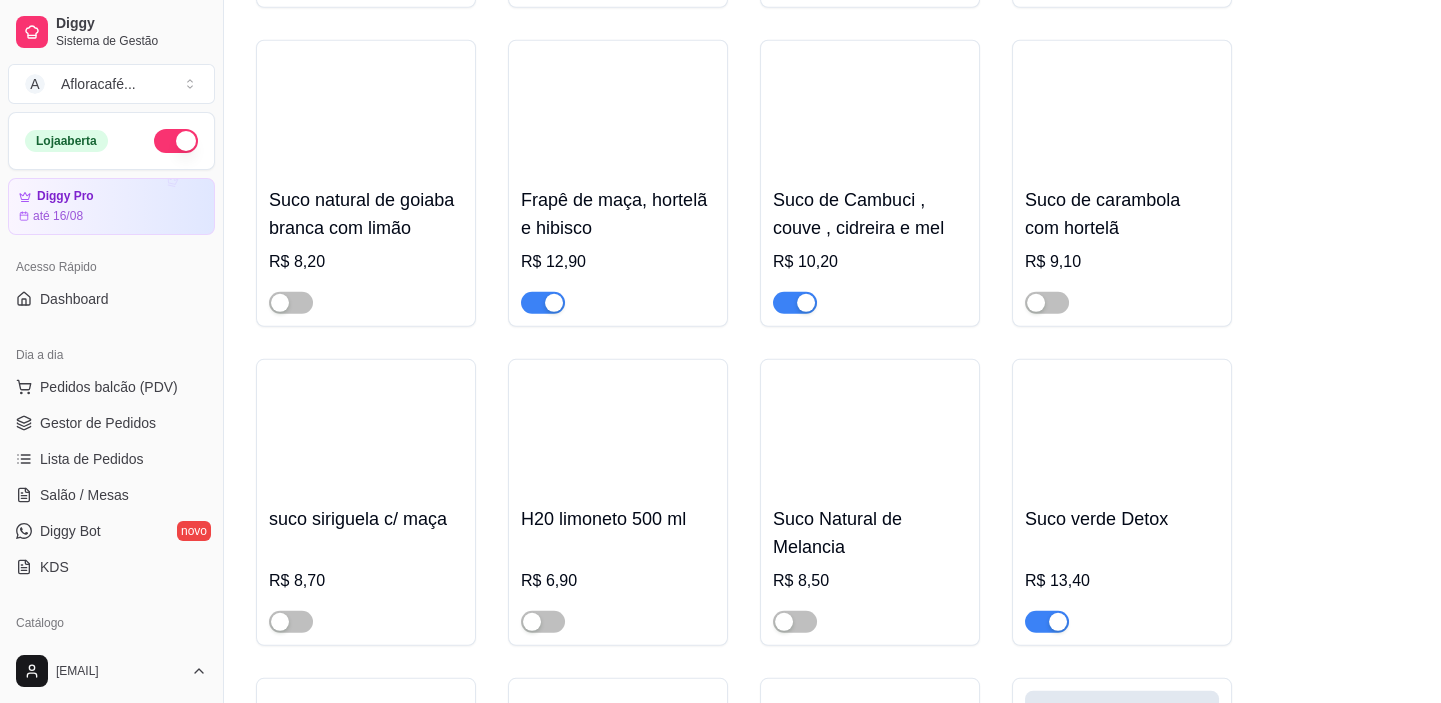 scroll, scrollTop: 12363, scrollLeft: 0, axis: vertical 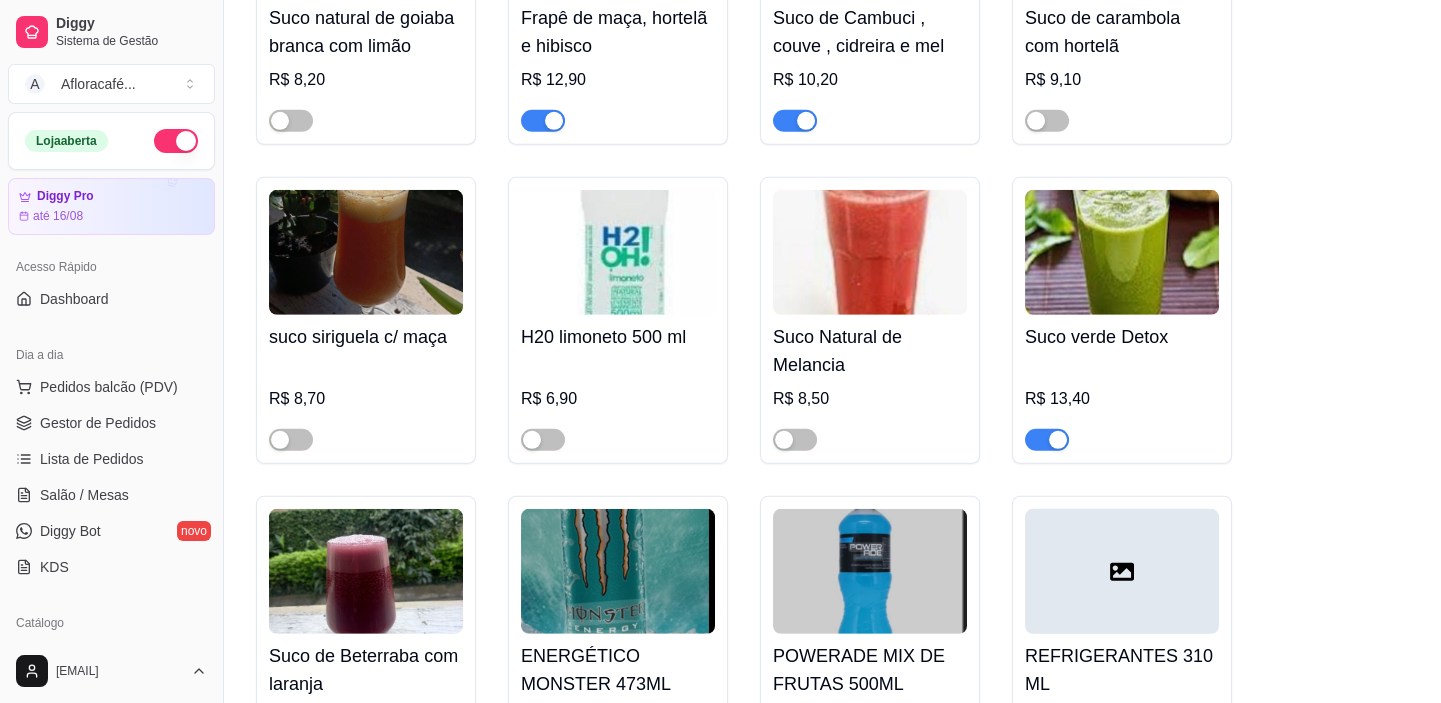 click at bounding box center (366, 252) 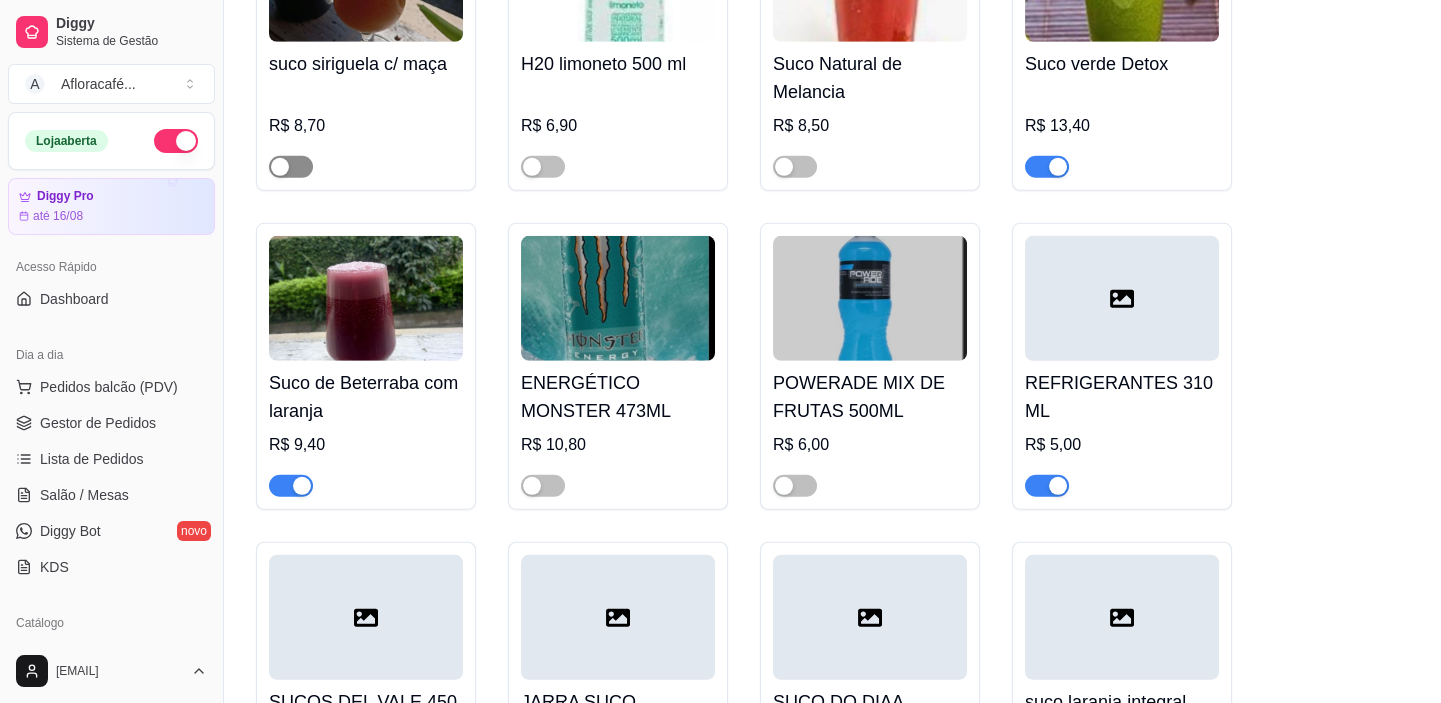 click at bounding box center [291, 167] 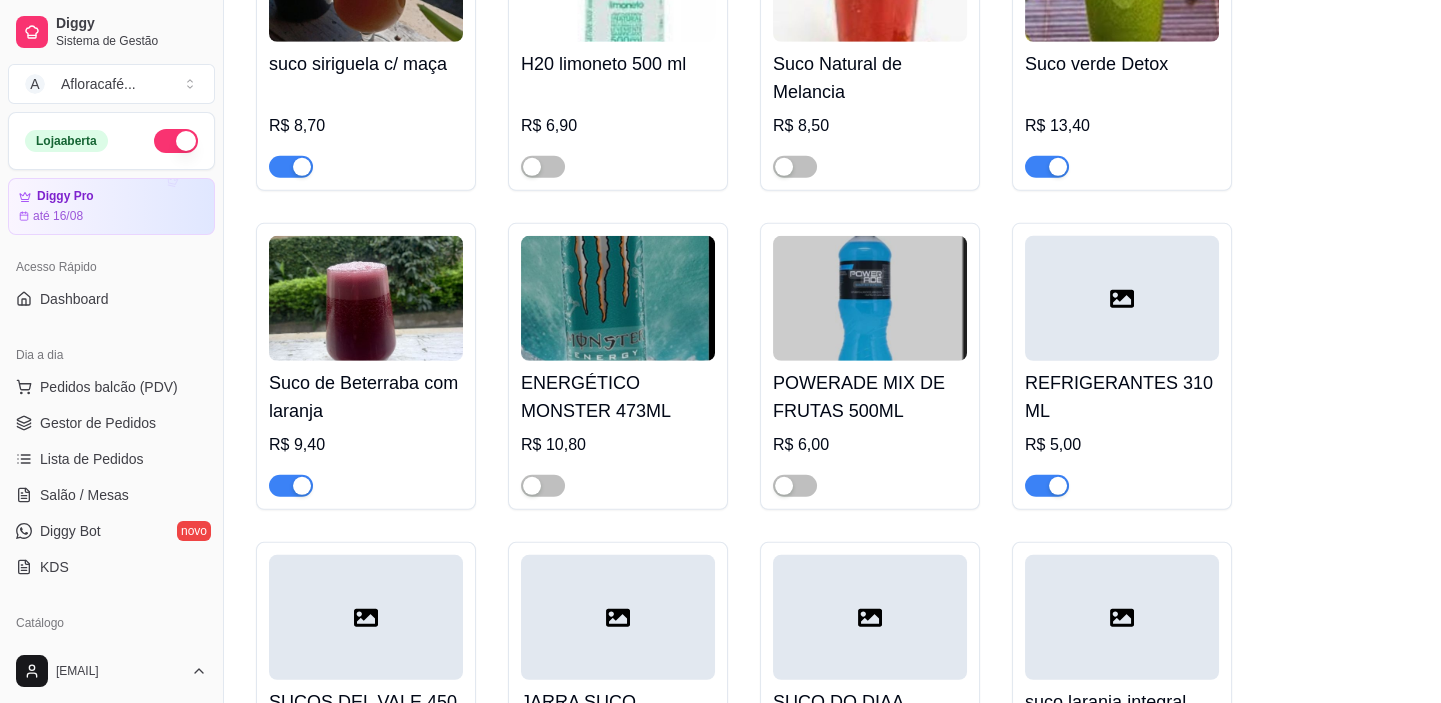 click at bounding box center [366, 477] 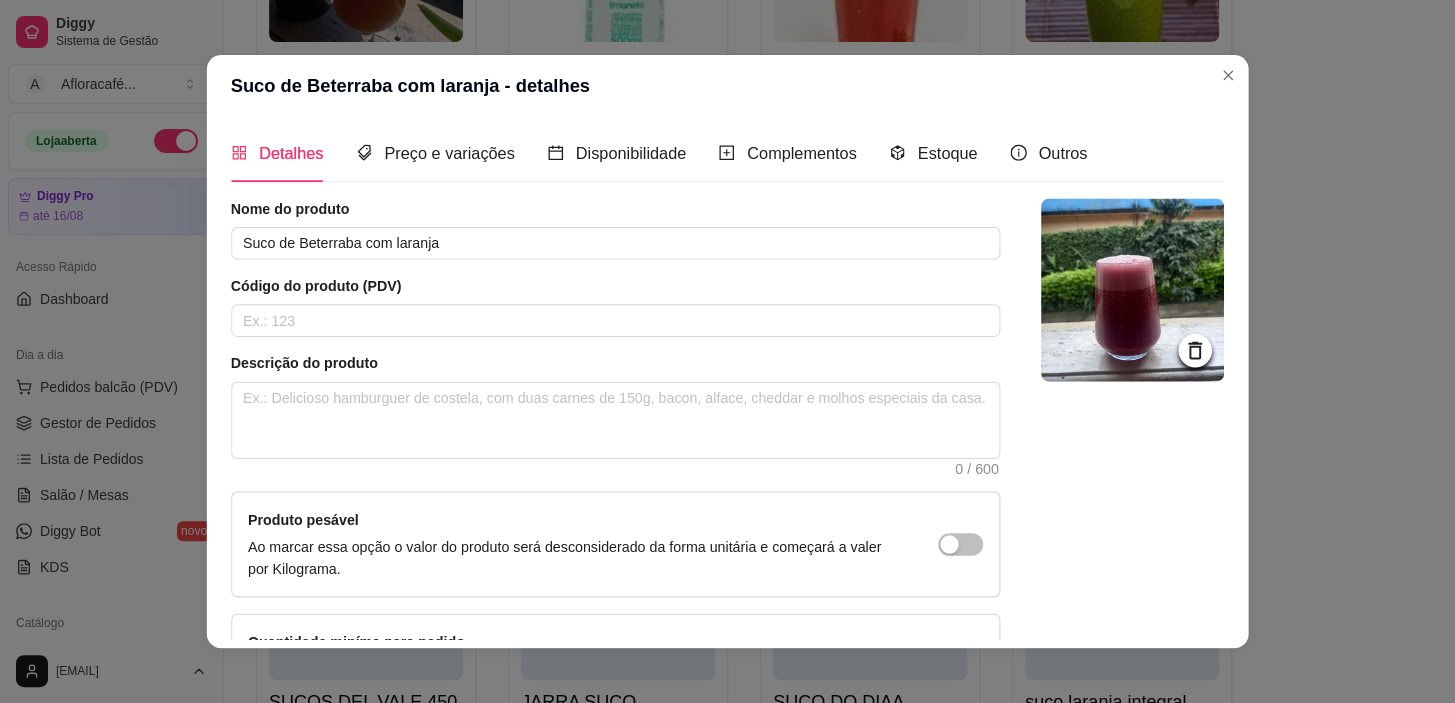 click on "Ao marcar essa opção o valor do produto será desconsiderado da forma unitária e começará a valer por Kilograma." at bounding box center (572, 557) 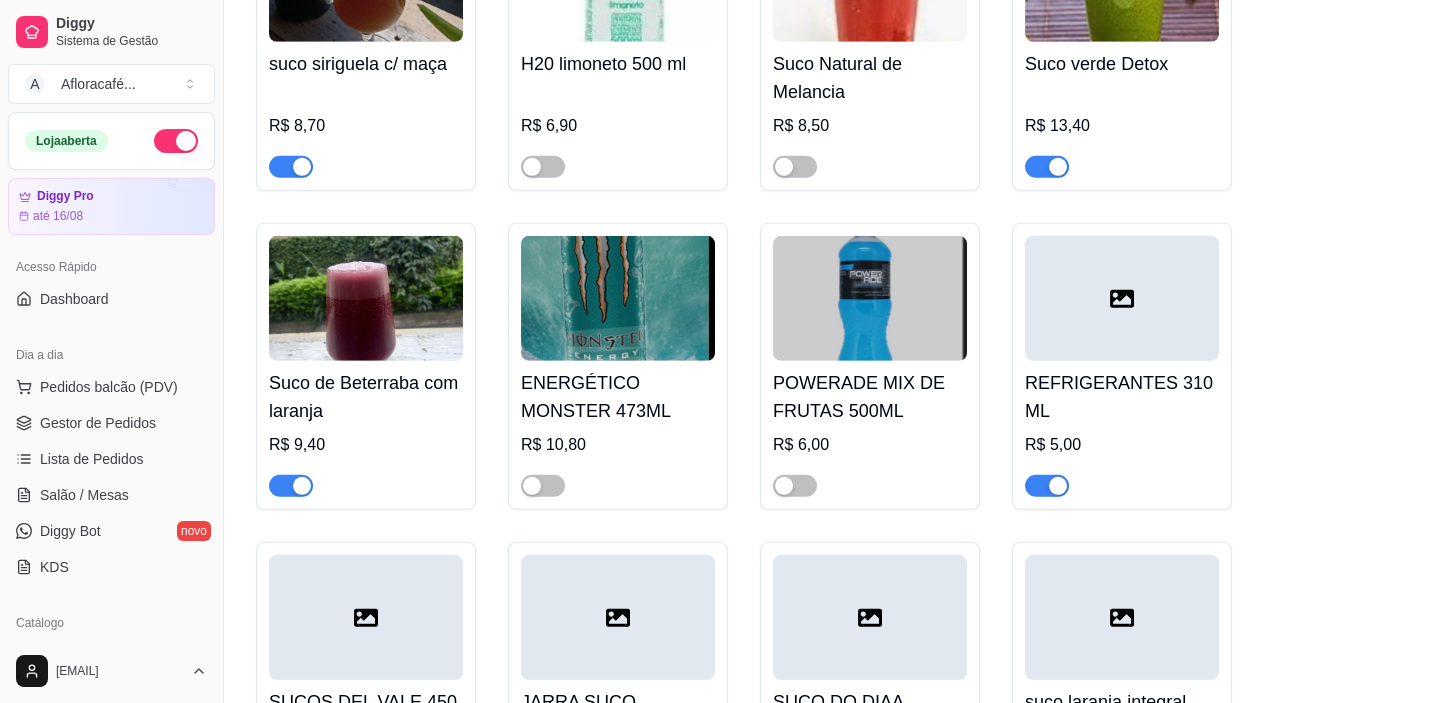 scroll, scrollTop: 12545, scrollLeft: 0, axis: vertical 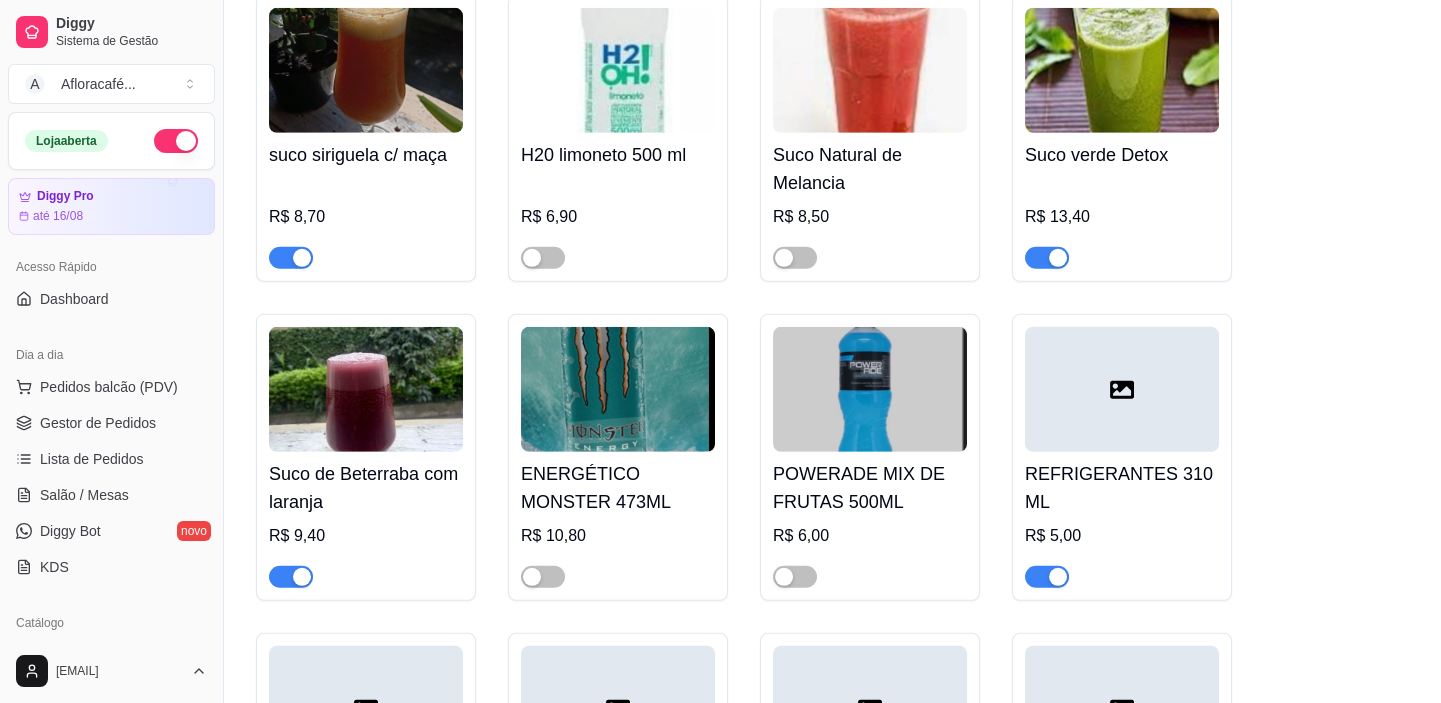 click at bounding box center [302, 258] 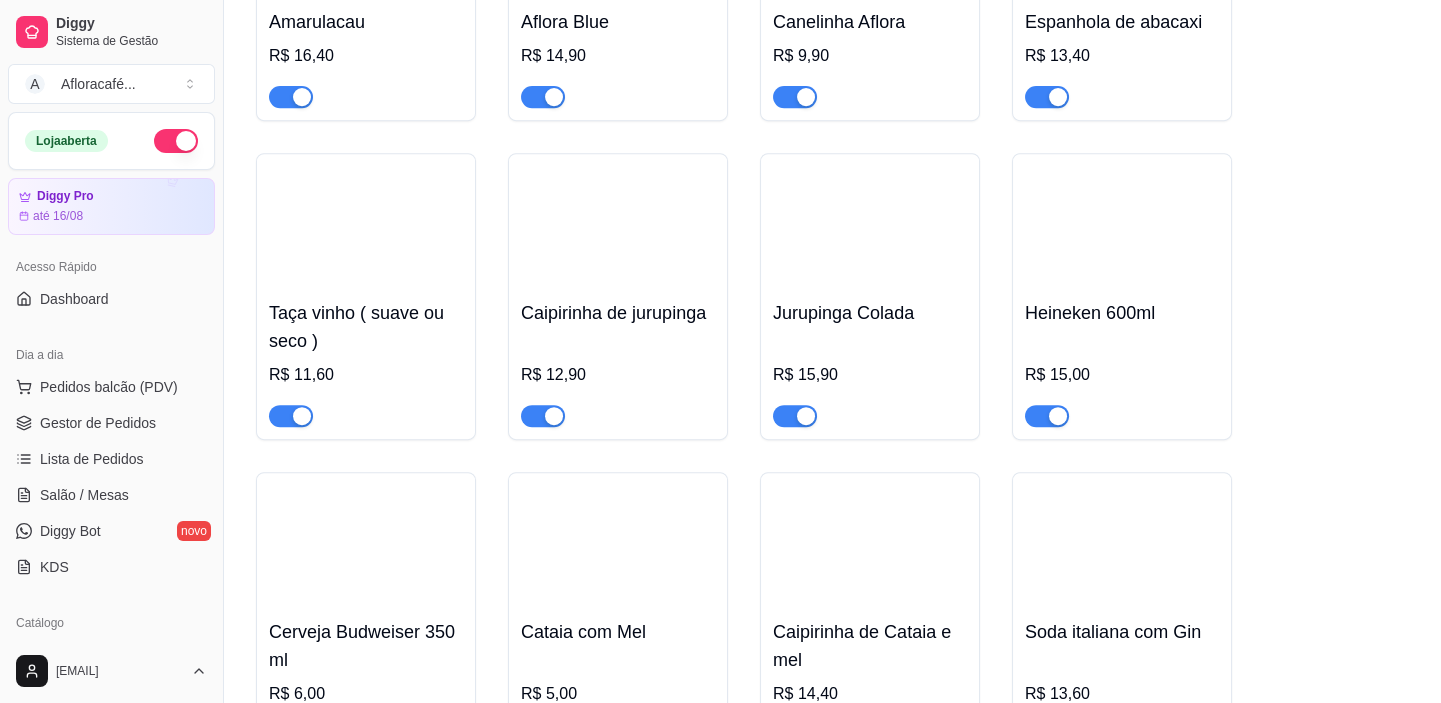 scroll, scrollTop: 17454, scrollLeft: 0, axis: vertical 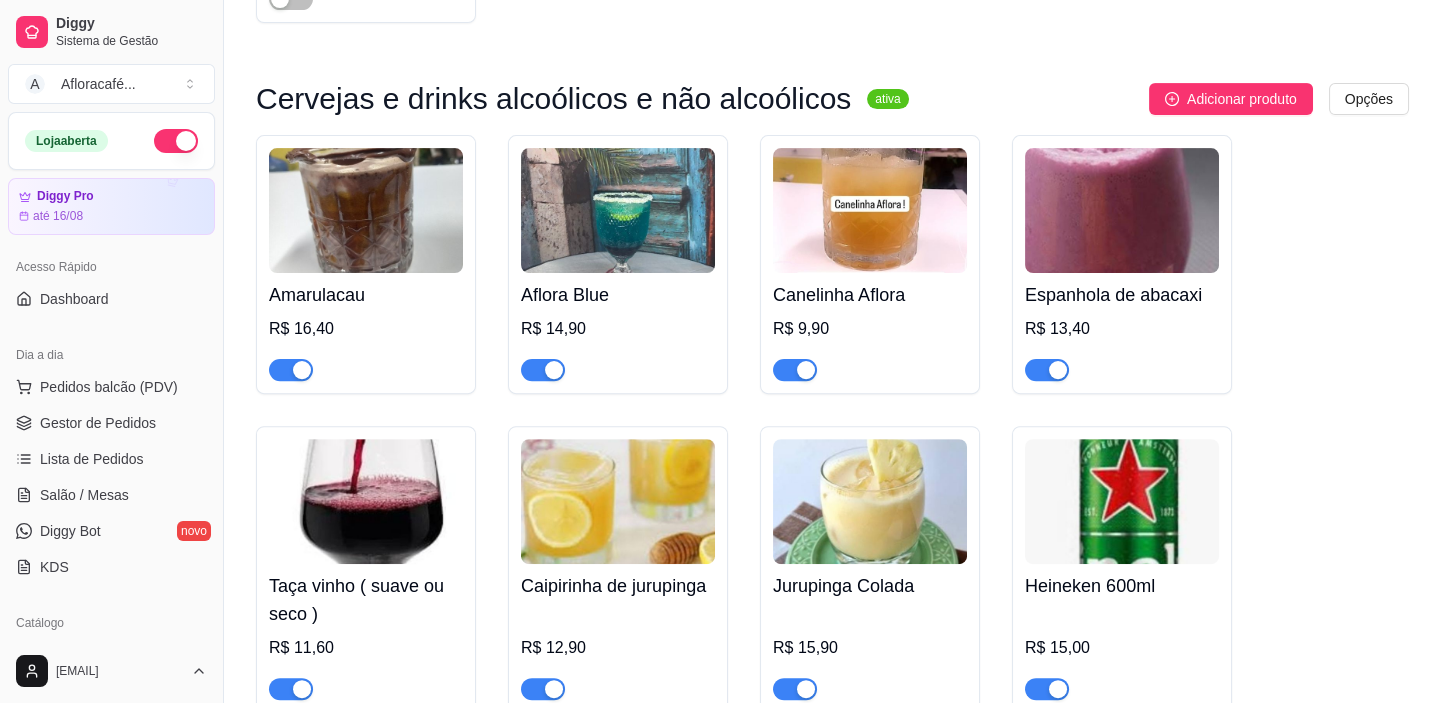 click on "Aflora Blue" at bounding box center [618, 295] 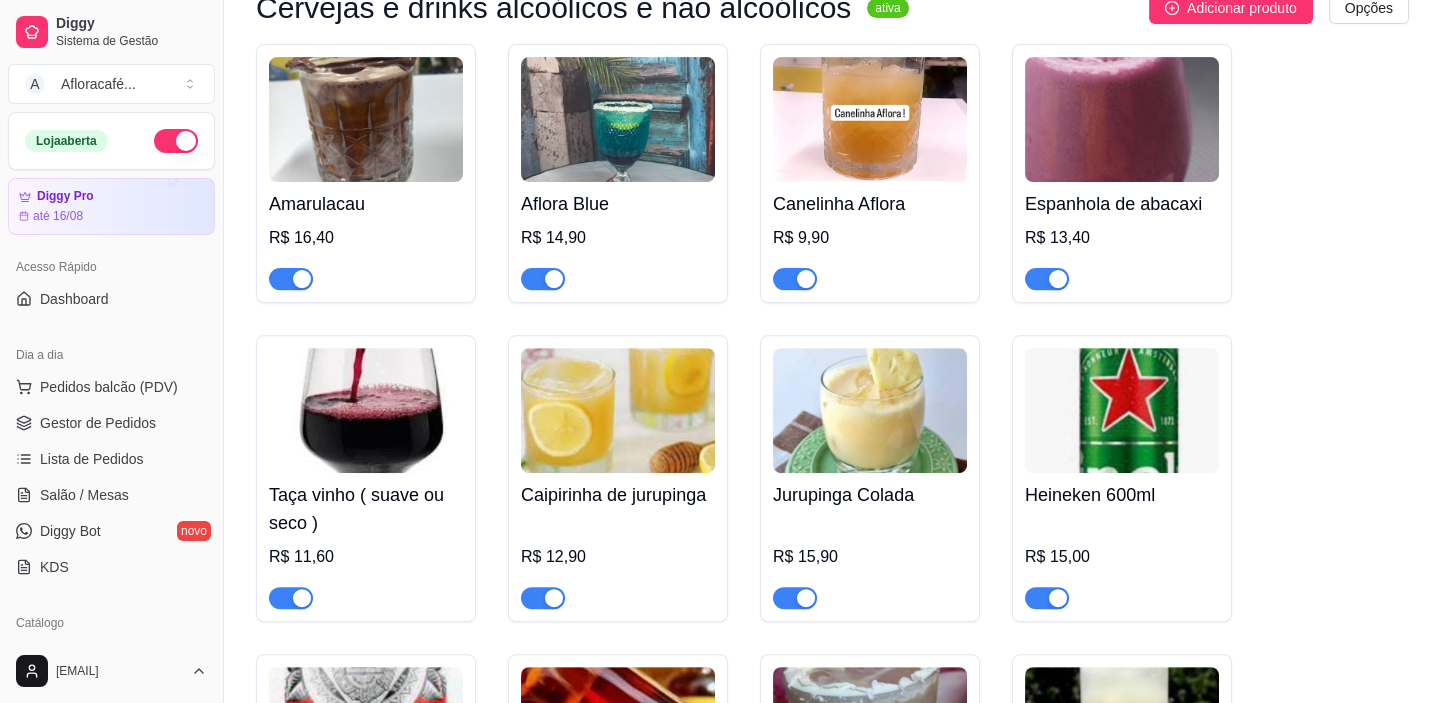 scroll, scrollTop: 17454, scrollLeft: 0, axis: vertical 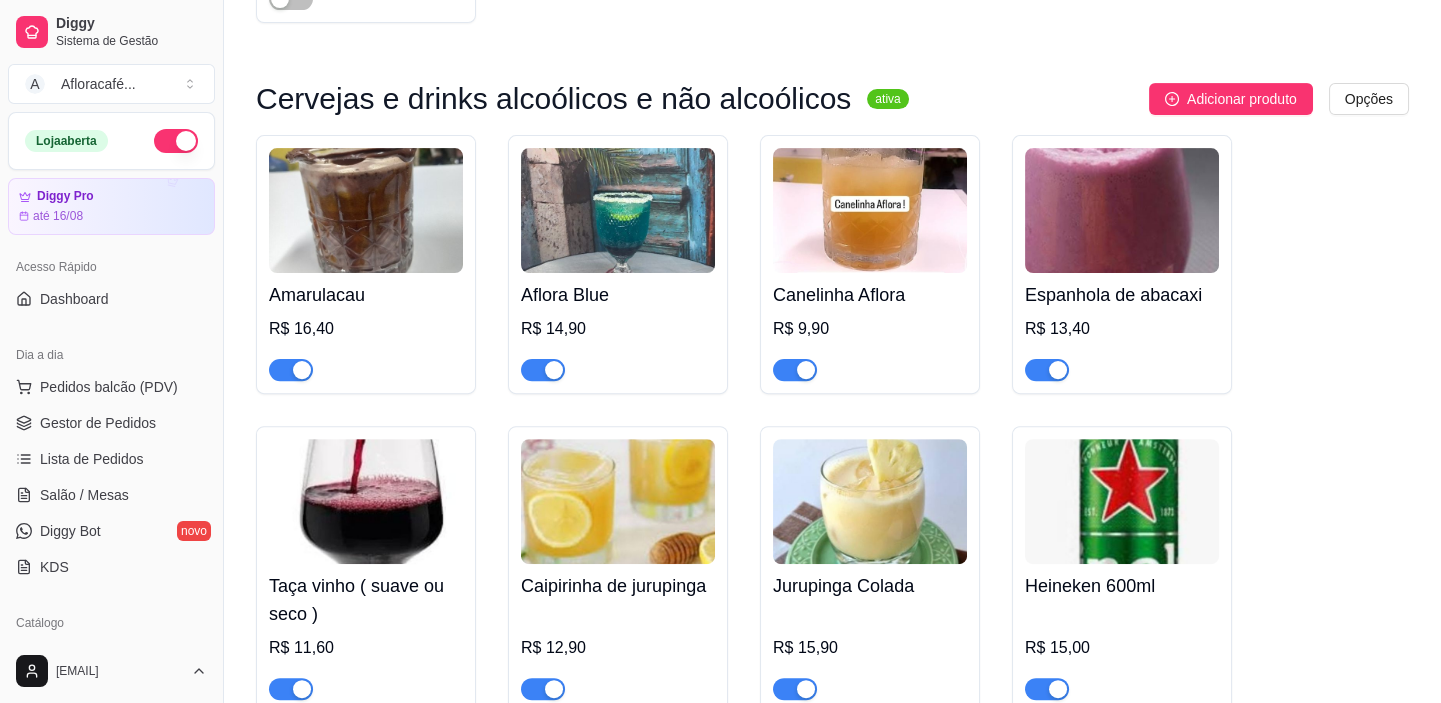 click at bounding box center [366, 210] 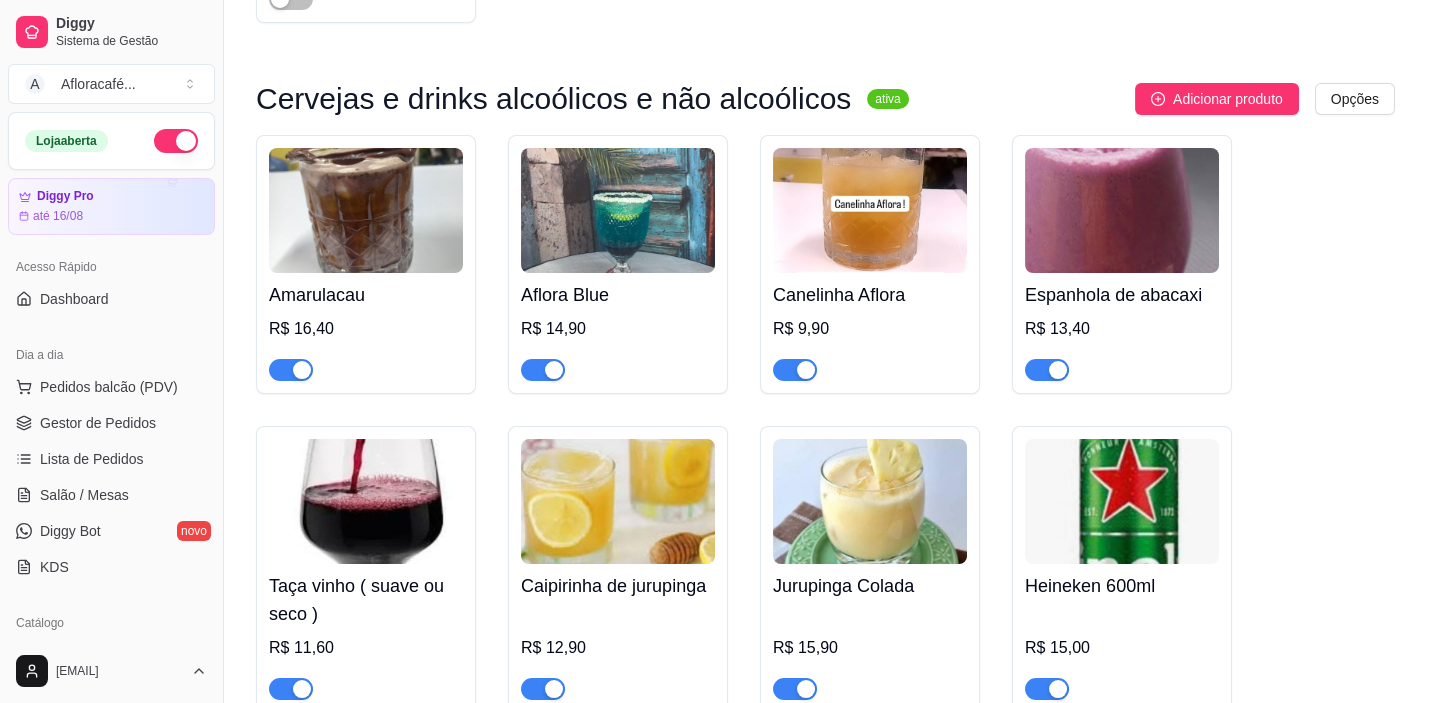 type 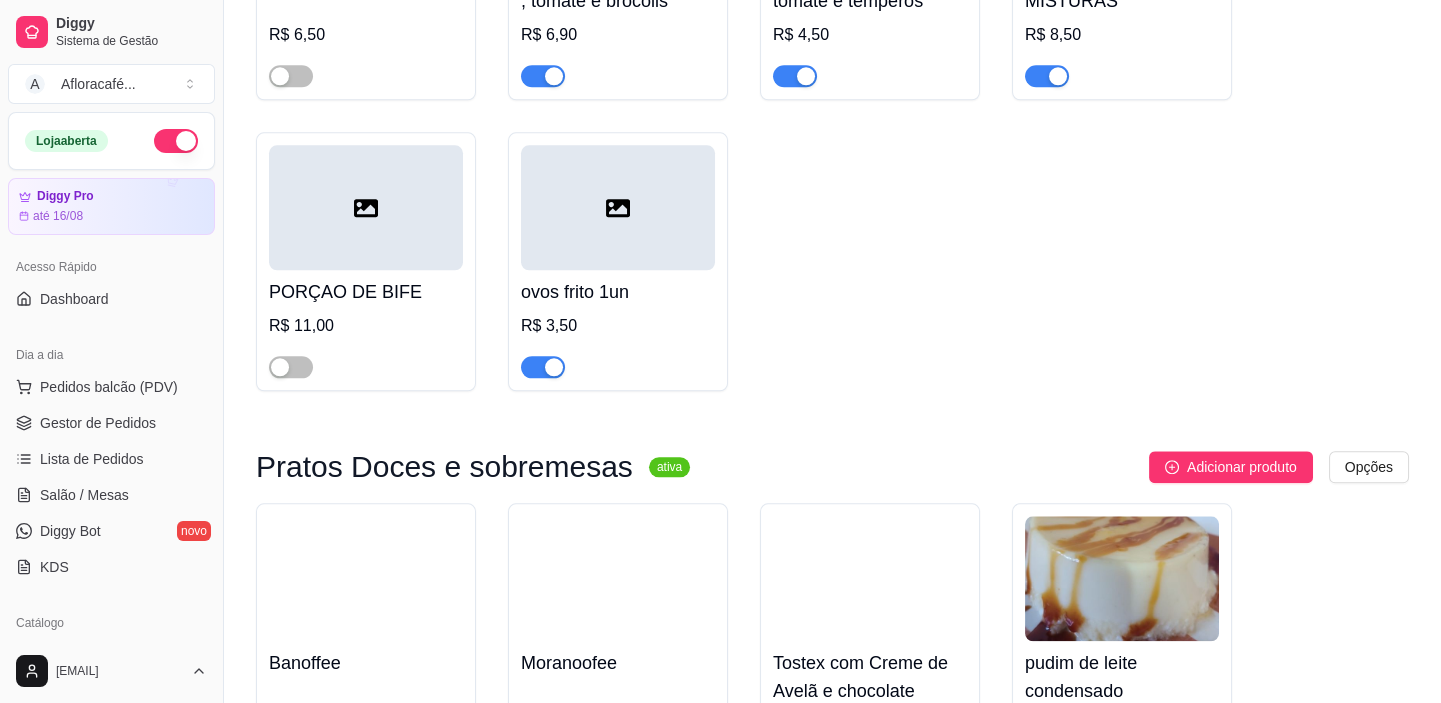 scroll, scrollTop: 20454, scrollLeft: 0, axis: vertical 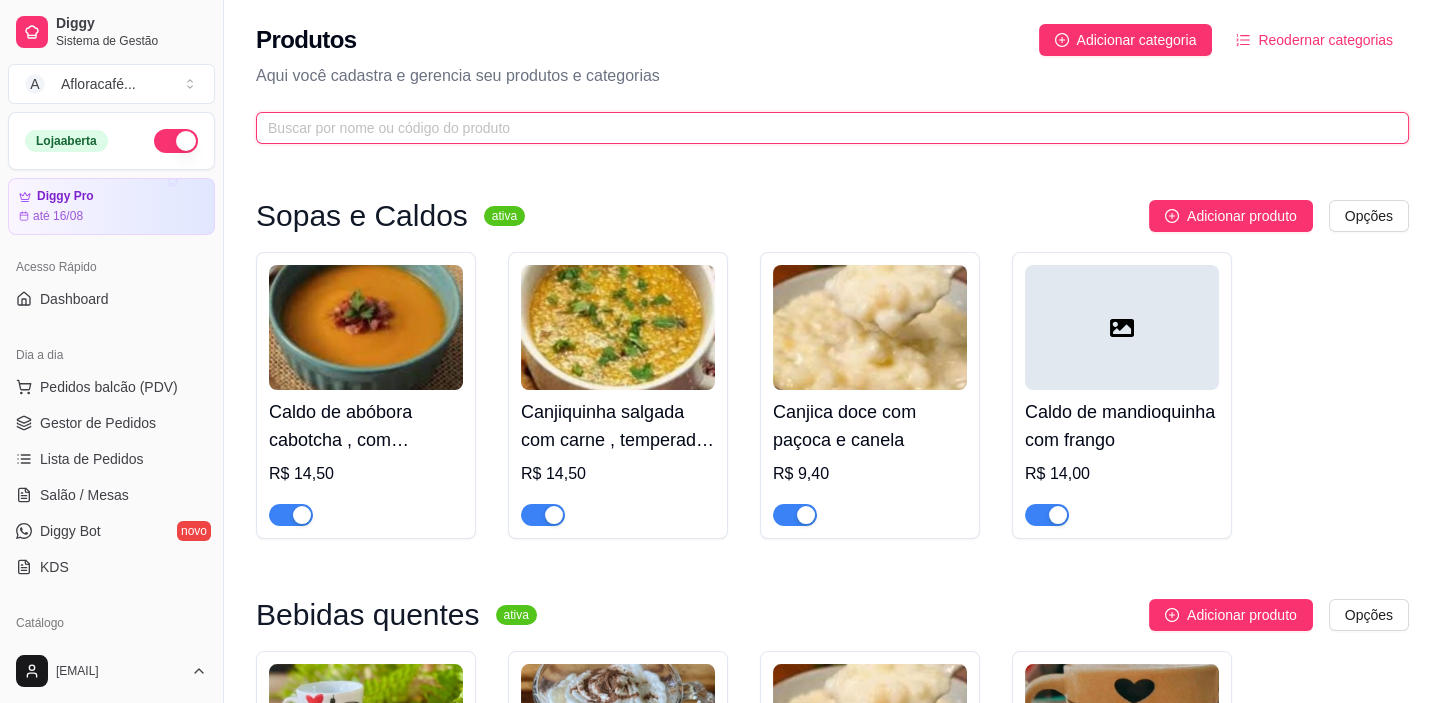 click at bounding box center (824, 128) 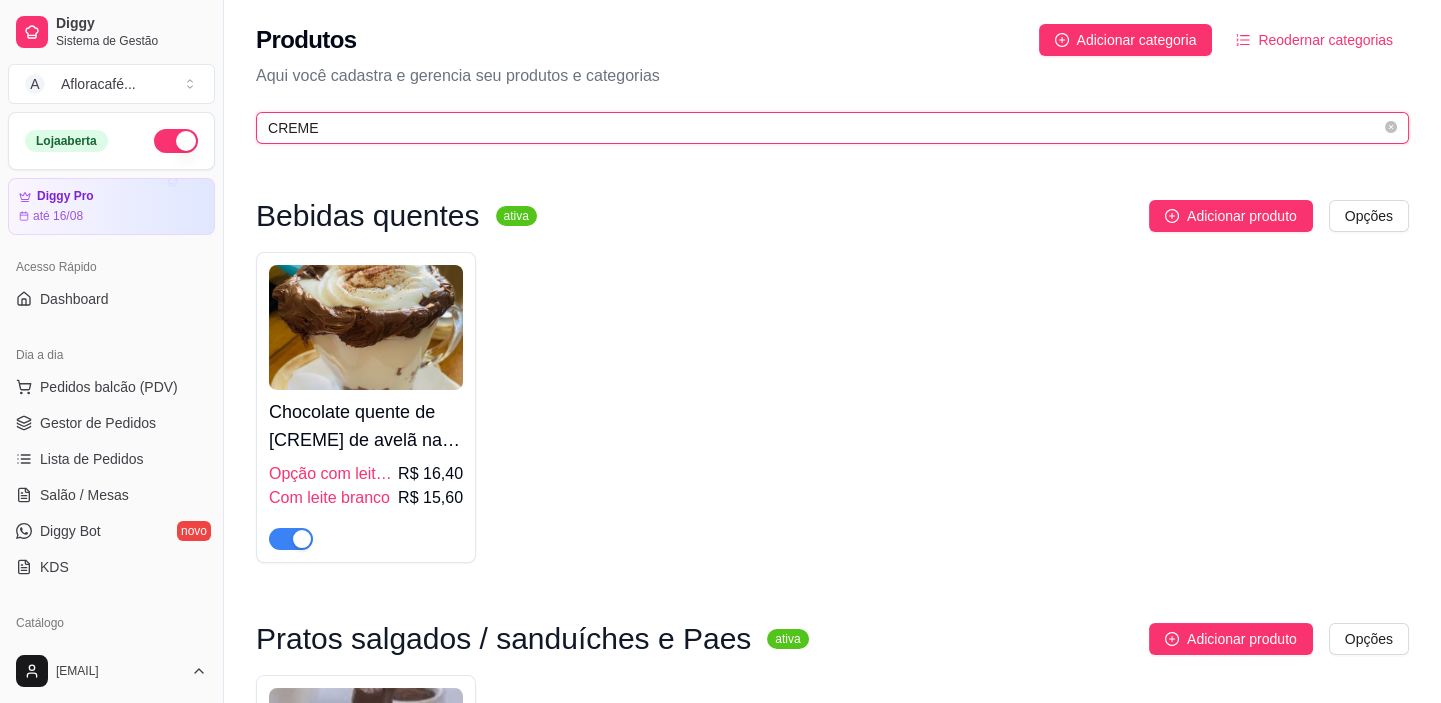 type on "CREME" 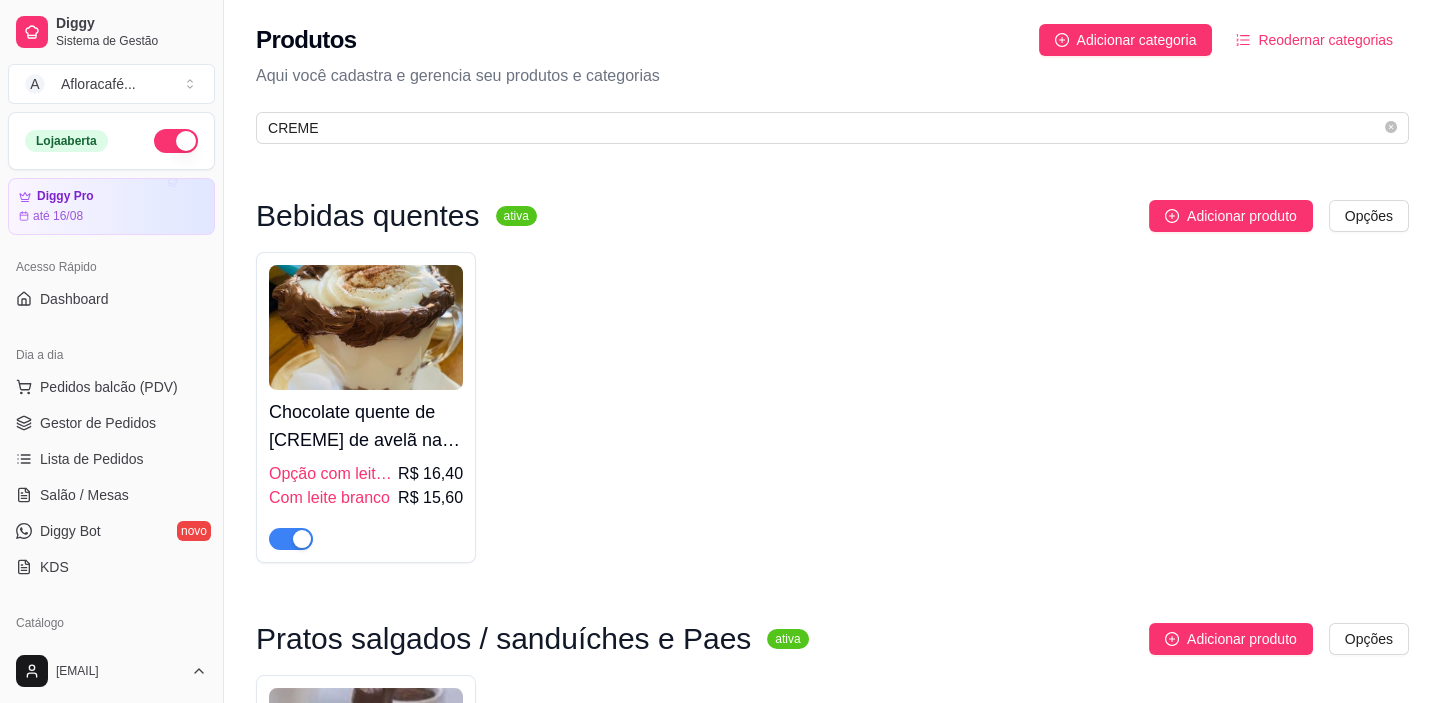 click on "Chocolate quente de [CREME] de avelã na borda e na base" at bounding box center (366, 426) 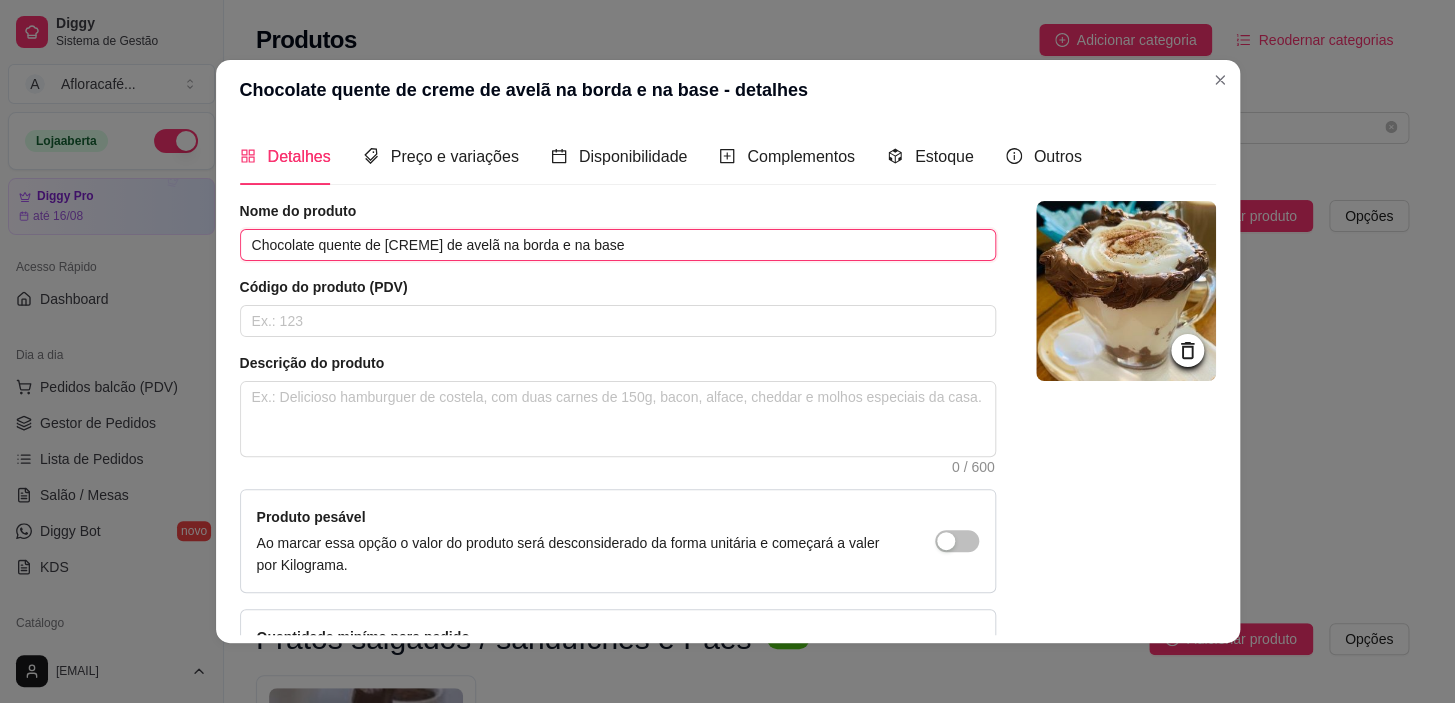 drag, startPoint x: 463, startPoint y: 235, endPoint x: 459, endPoint y: 223, distance: 12.649111 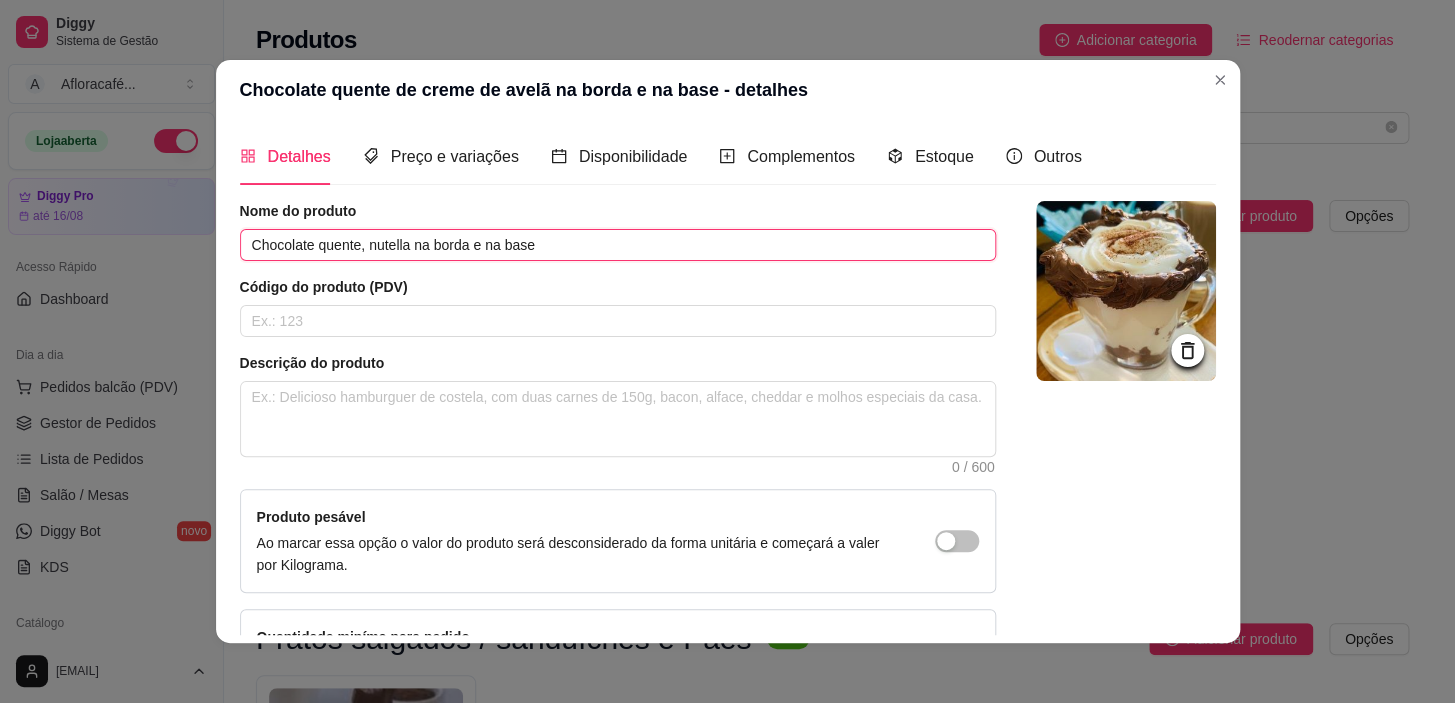 scroll, scrollTop: 3, scrollLeft: 0, axis: vertical 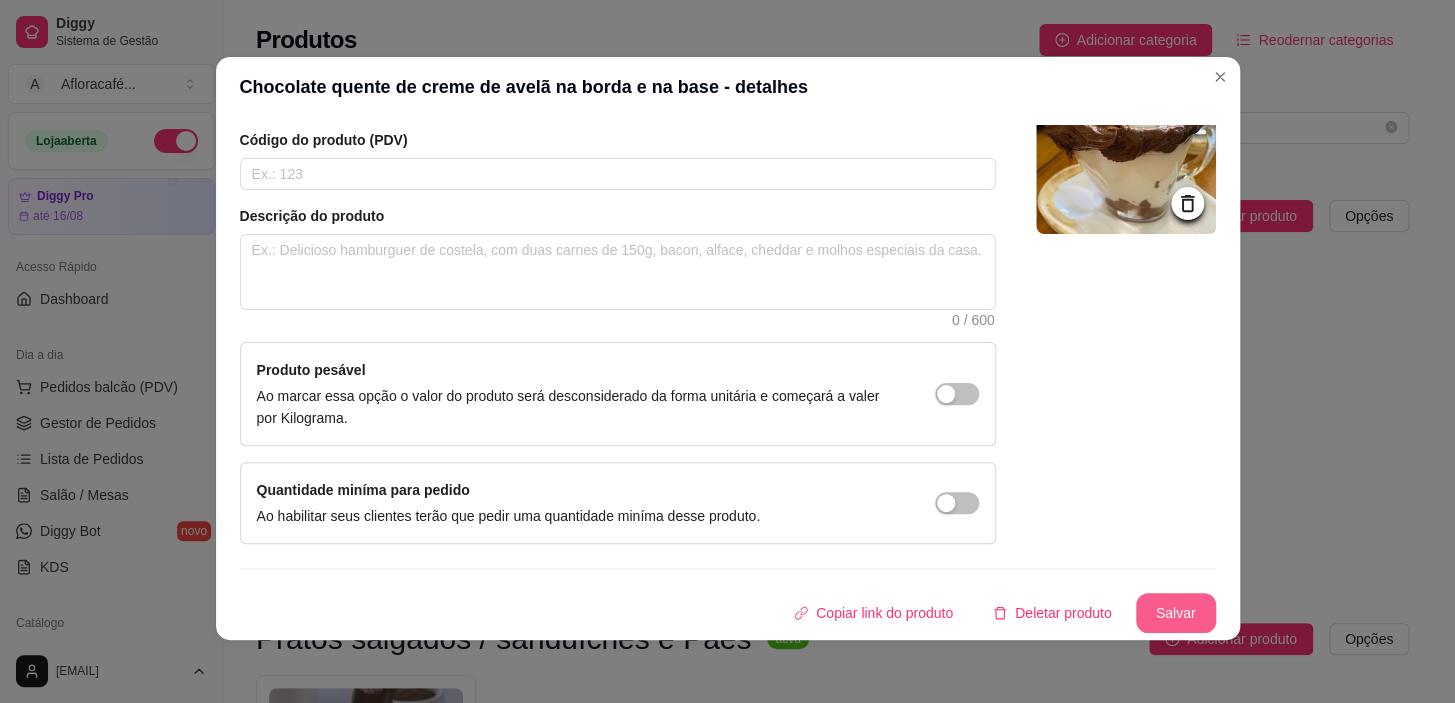 type on "Chocolate quente, nutella na borda e na base" 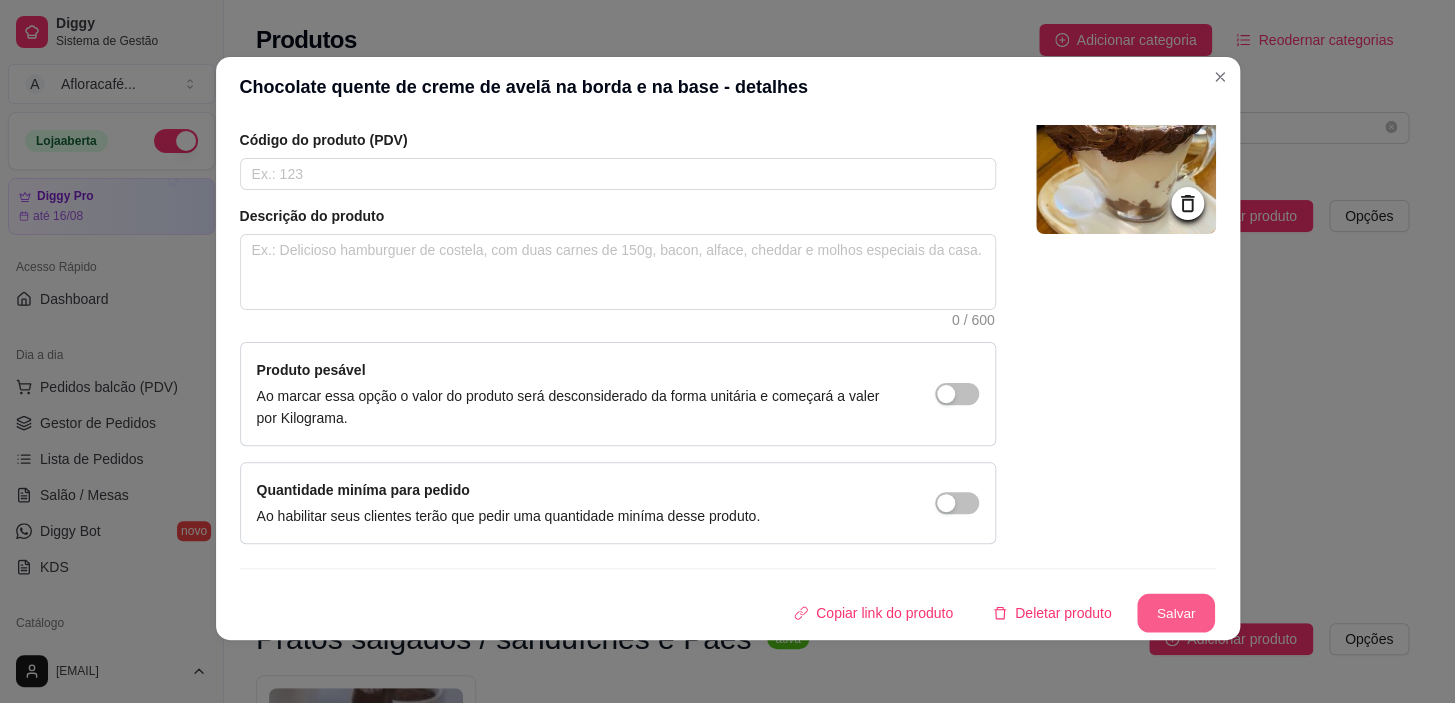 click on "Salvar" at bounding box center (1176, 613) 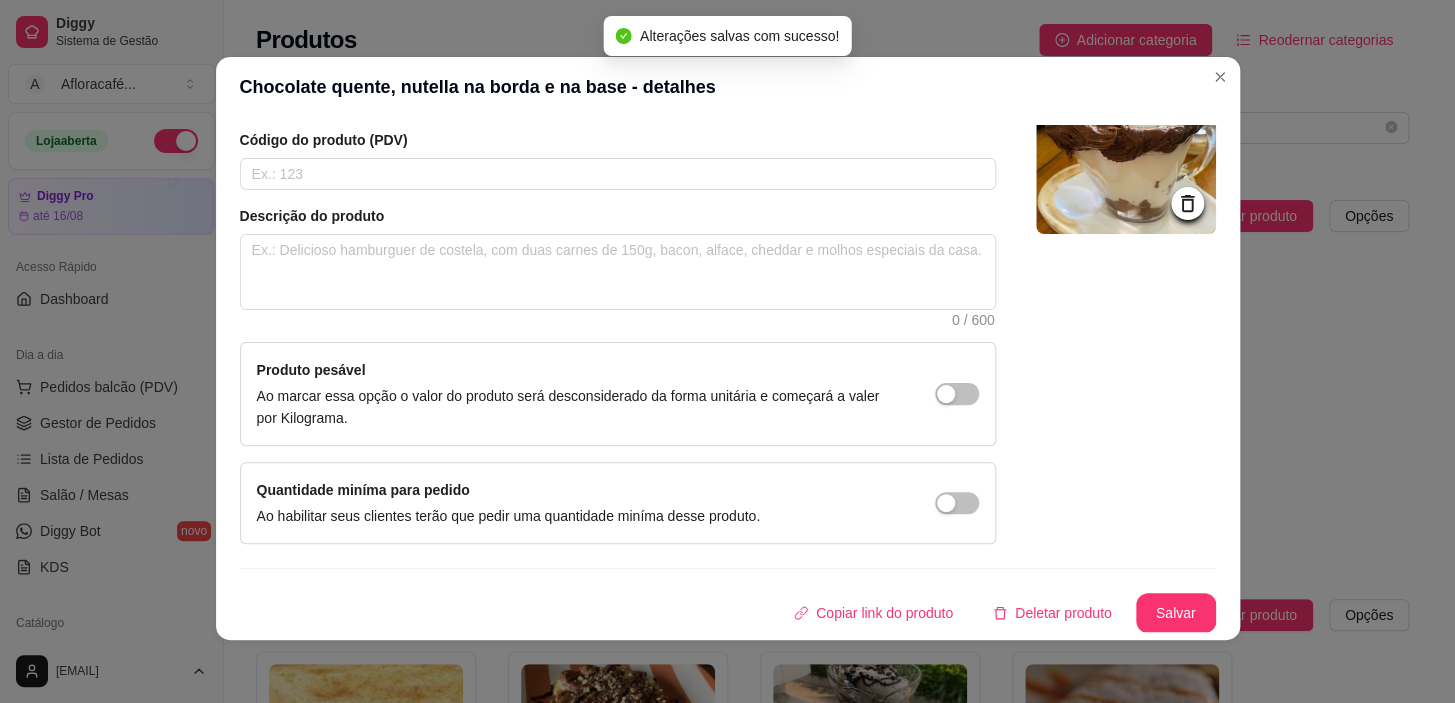 drag, startPoint x: 1226, startPoint y: 64, endPoint x: 1213, endPoint y: 87, distance: 26.41969 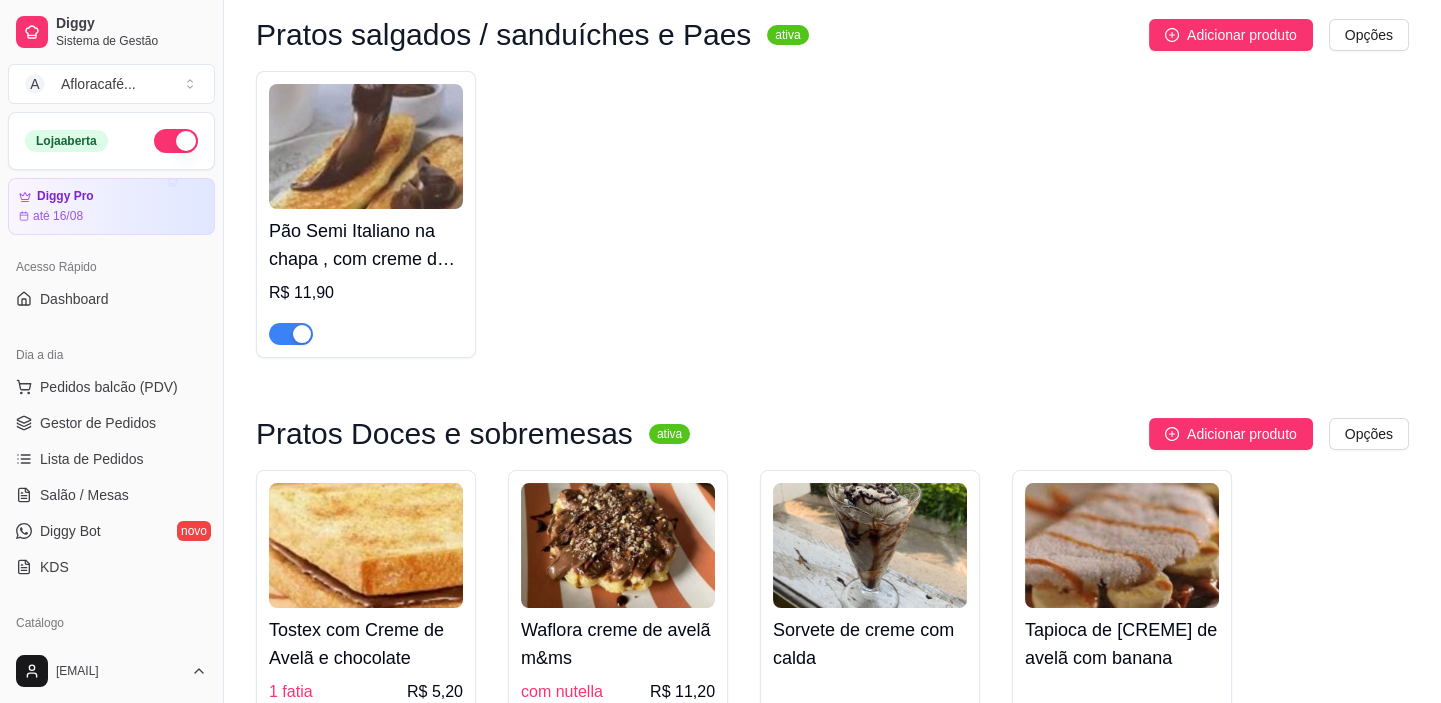 scroll, scrollTop: 90, scrollLeft: 0, axis: vertical 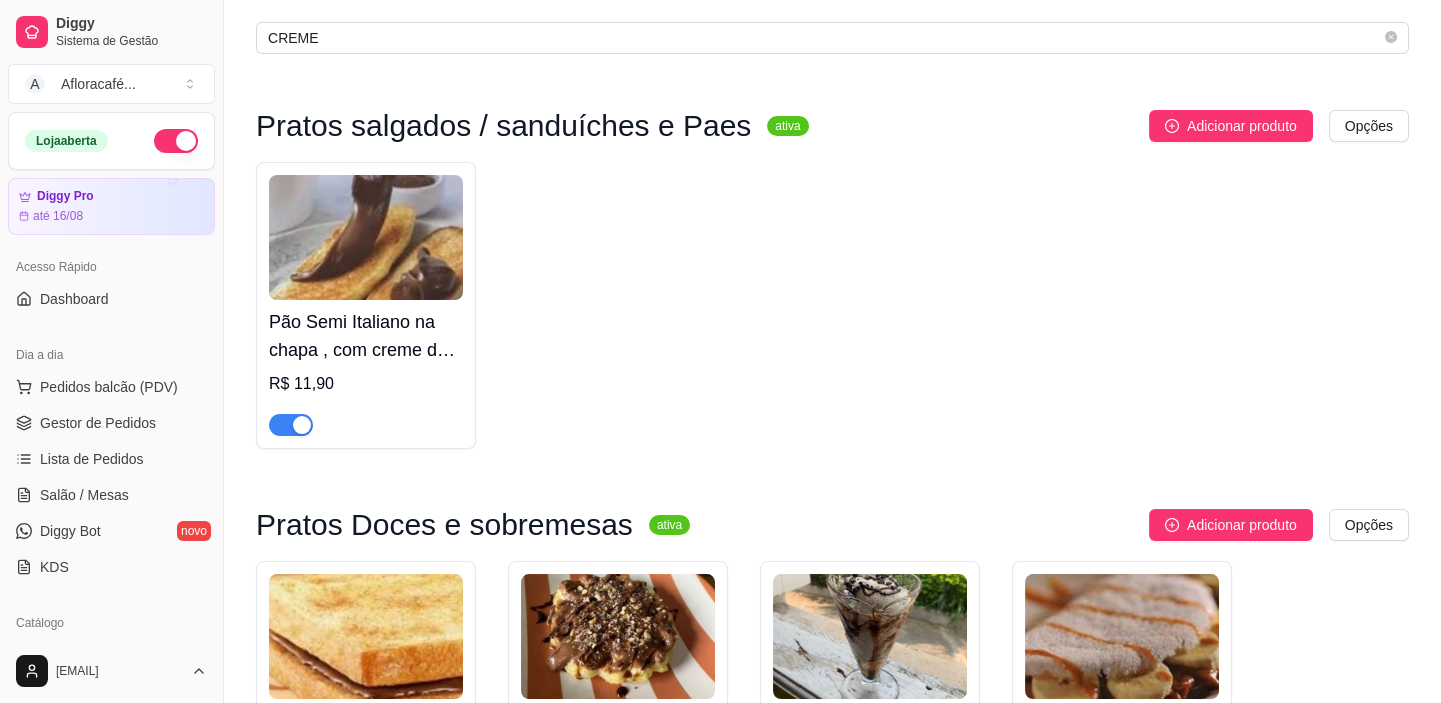 click on "Pão Semi Italiano na chapa , com creme de avelã" at bounding box center (366, 336) 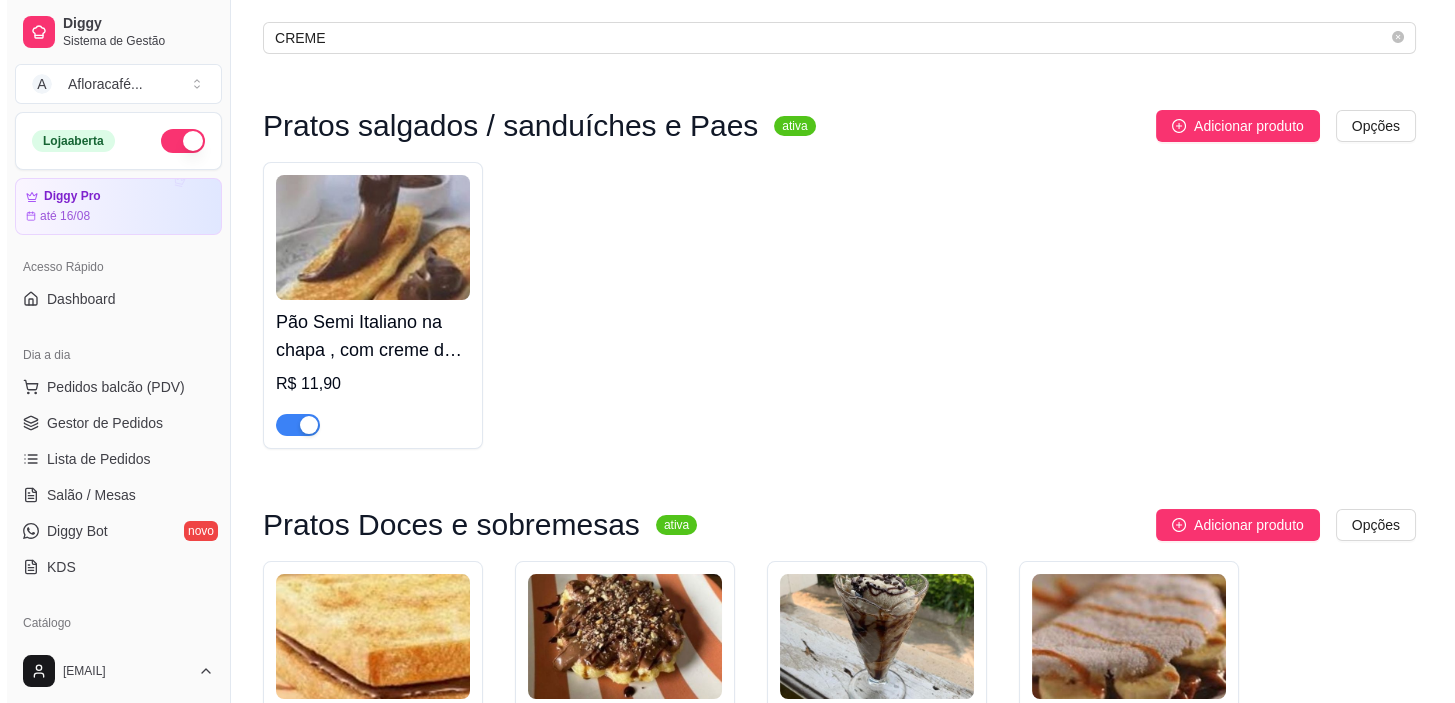 scroll, scrollTop: 454, scrollLeft: 0, axis: vertical 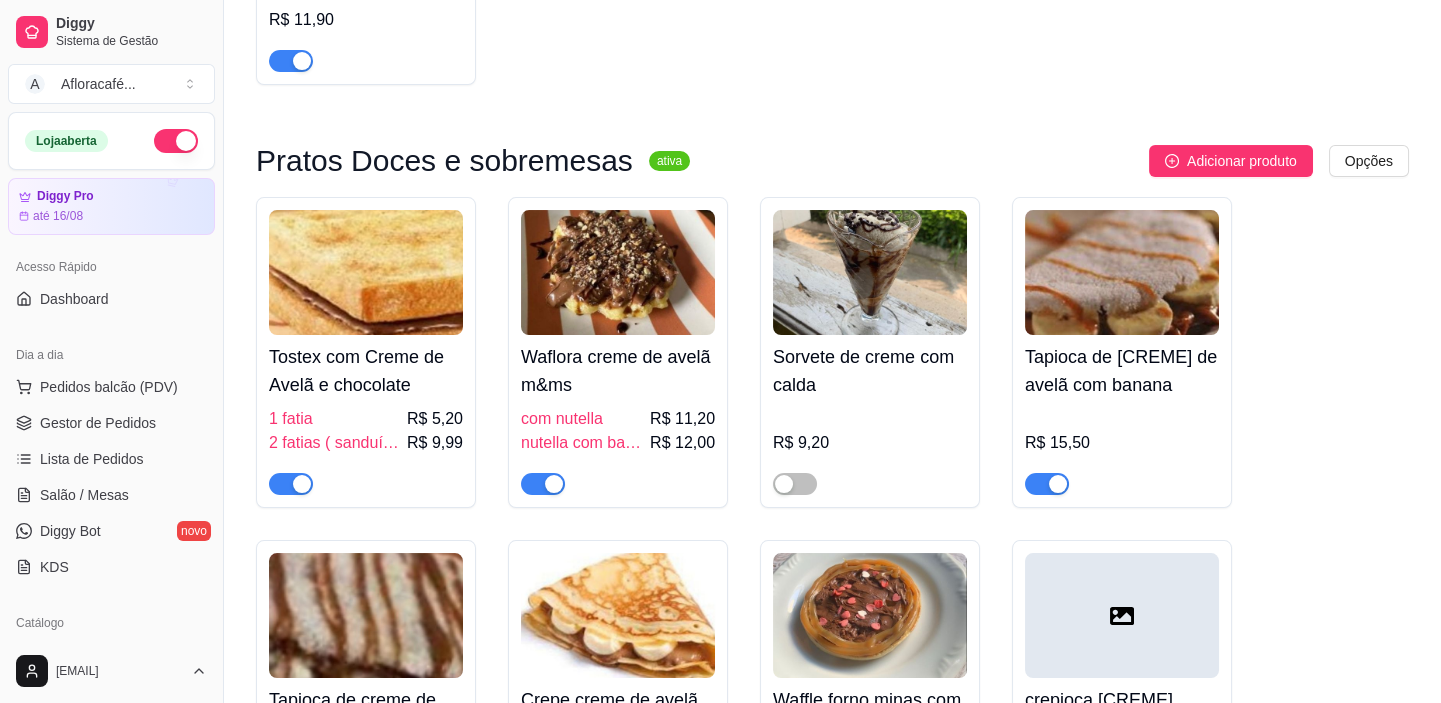 click on "Waflora creme de avelã  m&ms" at bounding box center (618, 371) 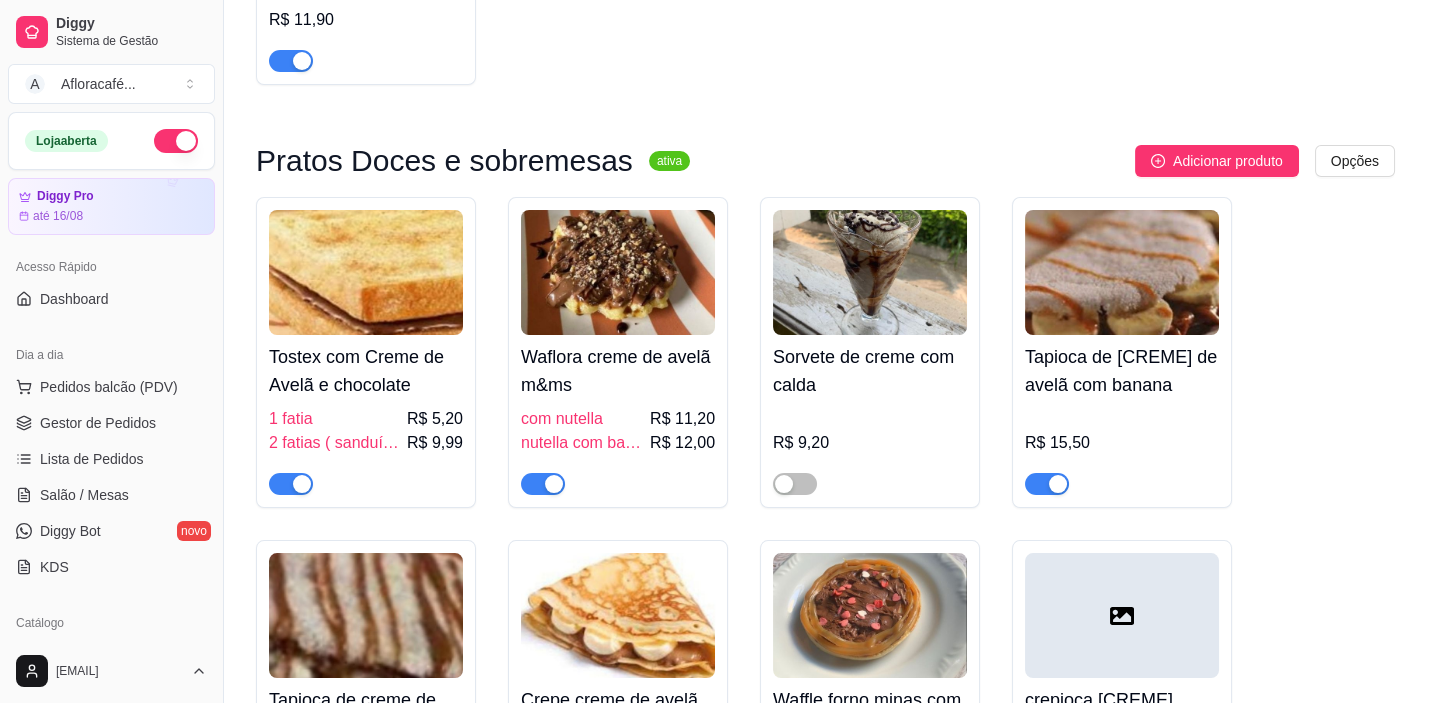 type 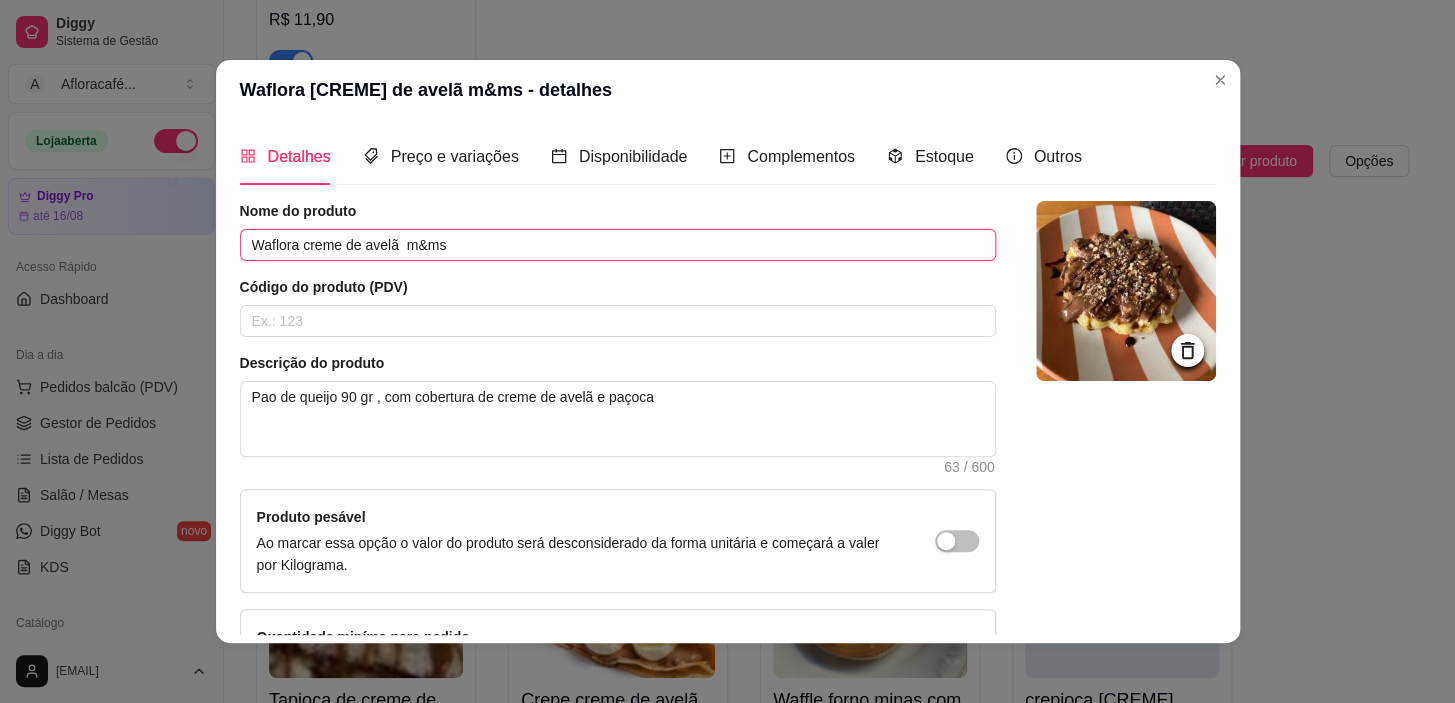 click on "Waflora creme de avelã  m&ms" at bounding box center [618, 245] 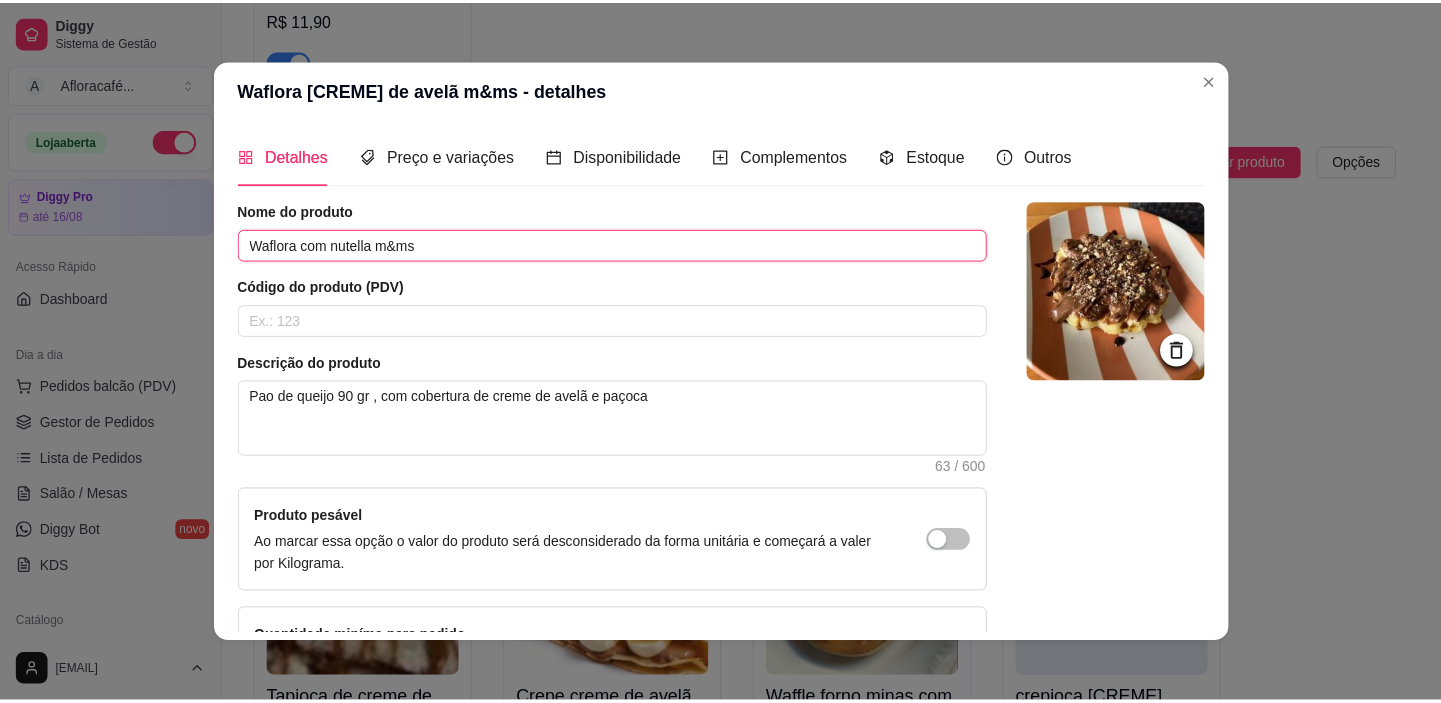 scroll, scrollTop: 144, scrollLeft: 0, axis: vertical 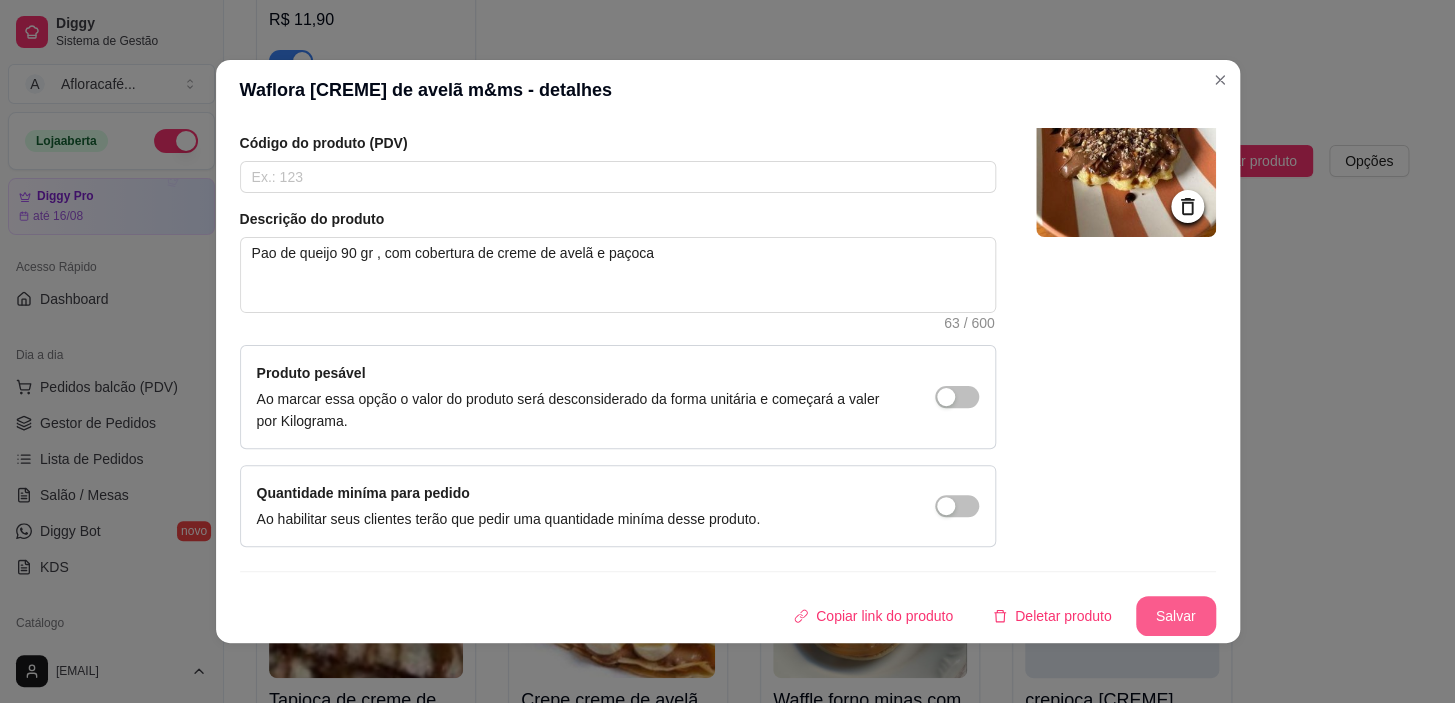 type on "Waflora com nutella m&ms" 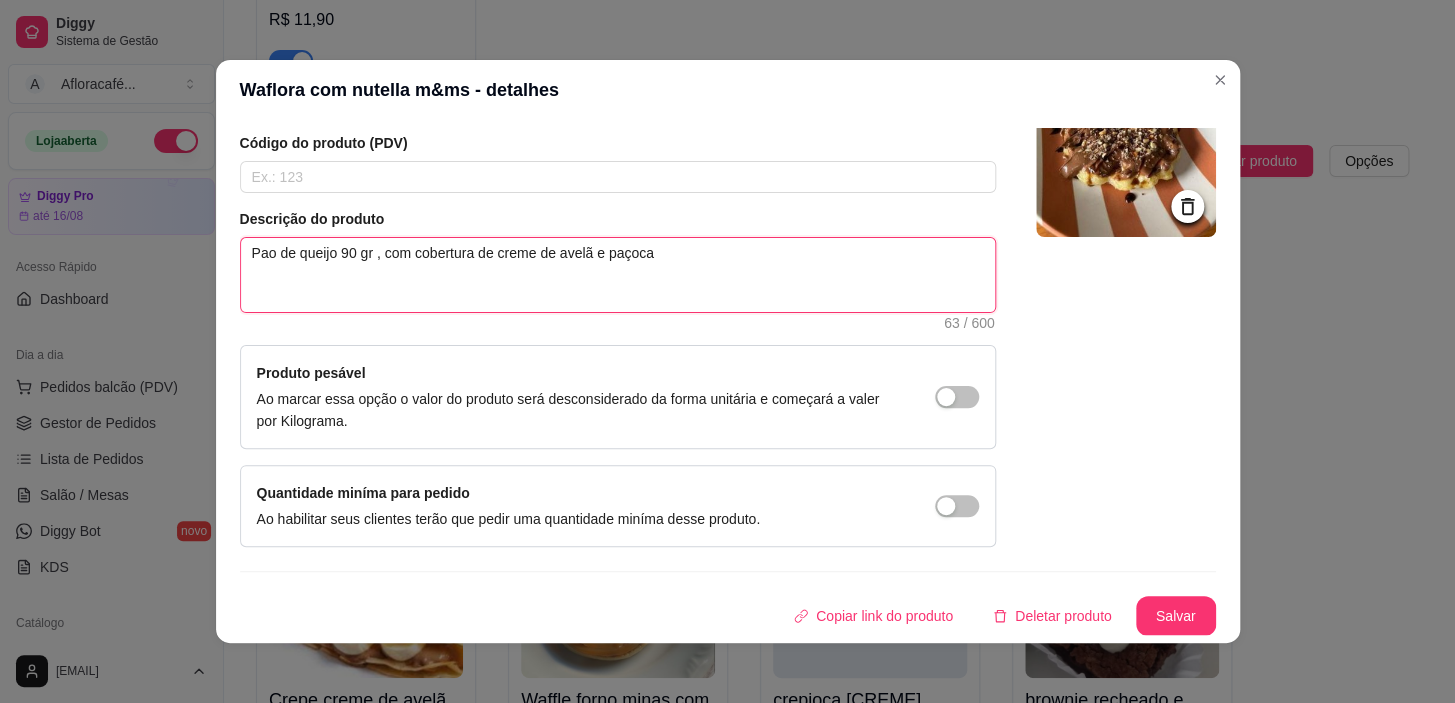 click on "Pao de queijo 90 gr , com cobertura de creme de avelã e paçoca" at bounding box center (618, 275) 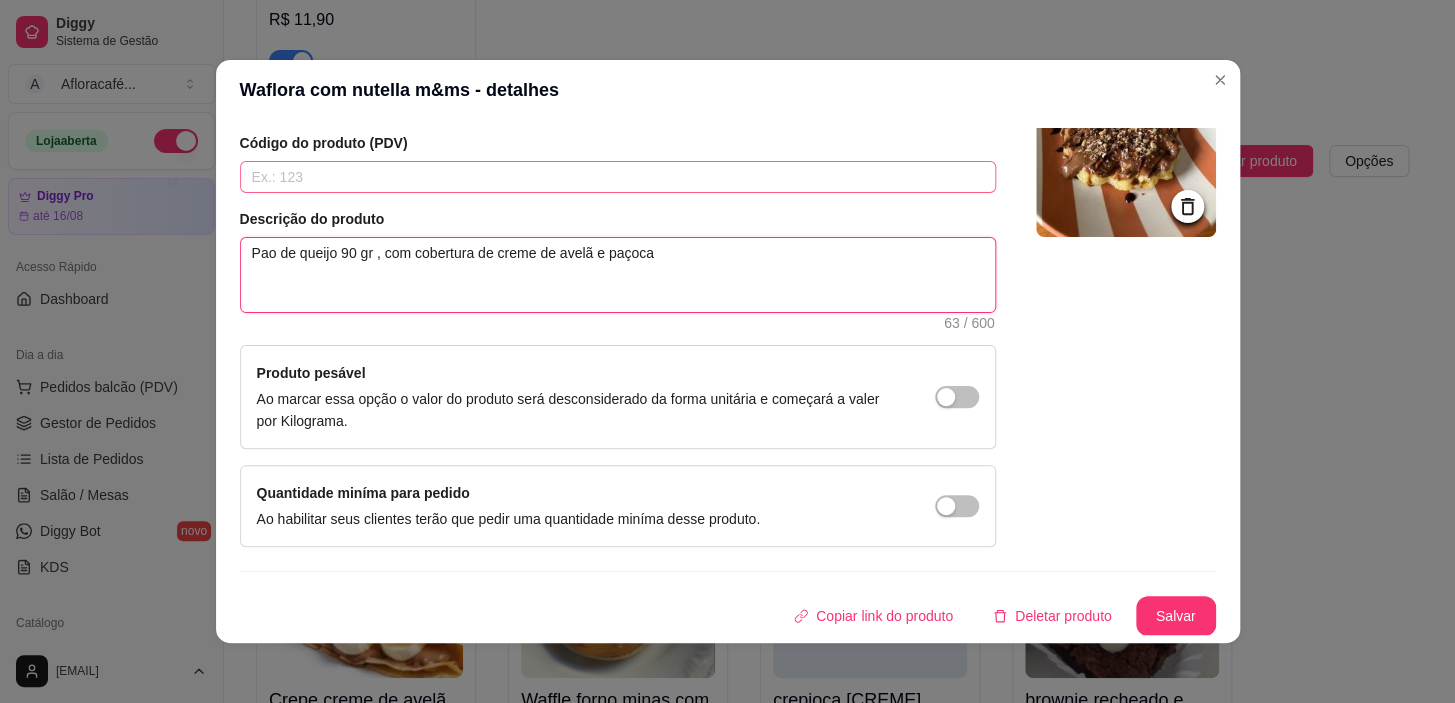 type 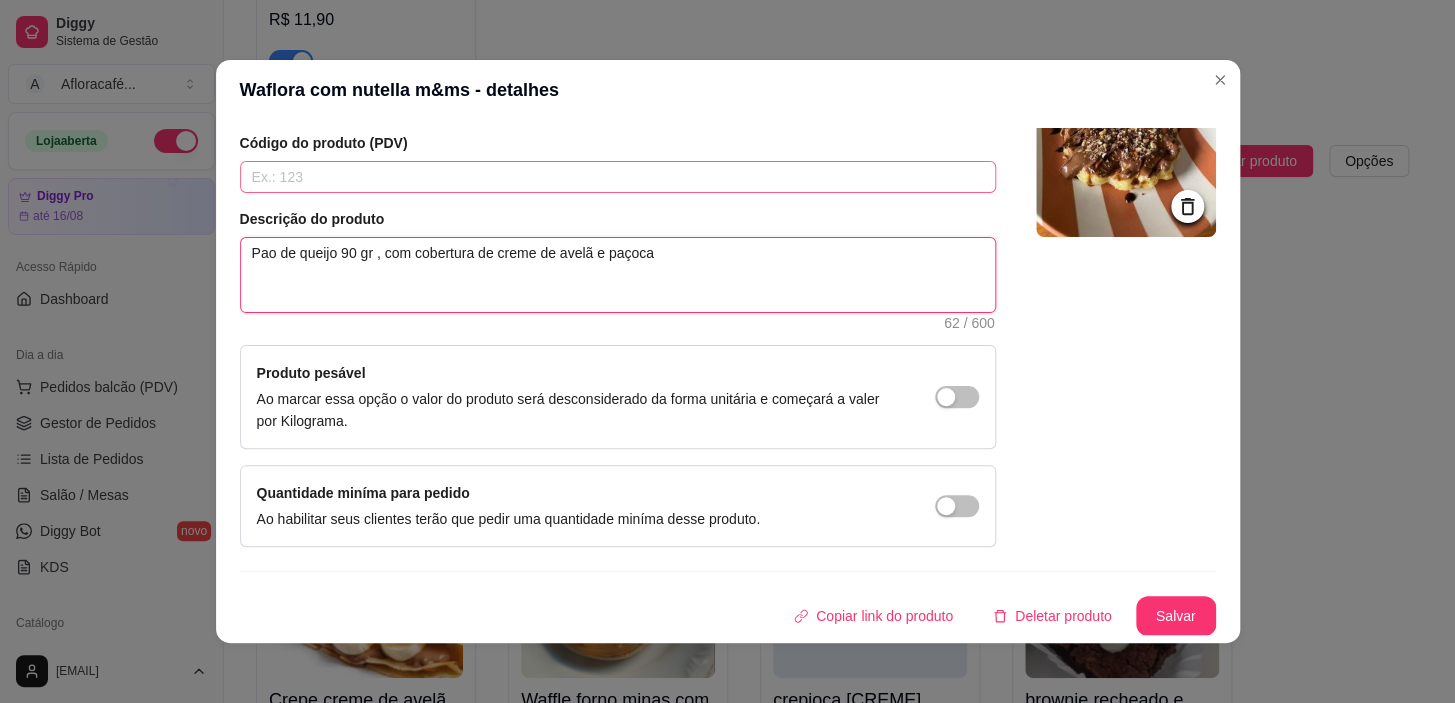 type 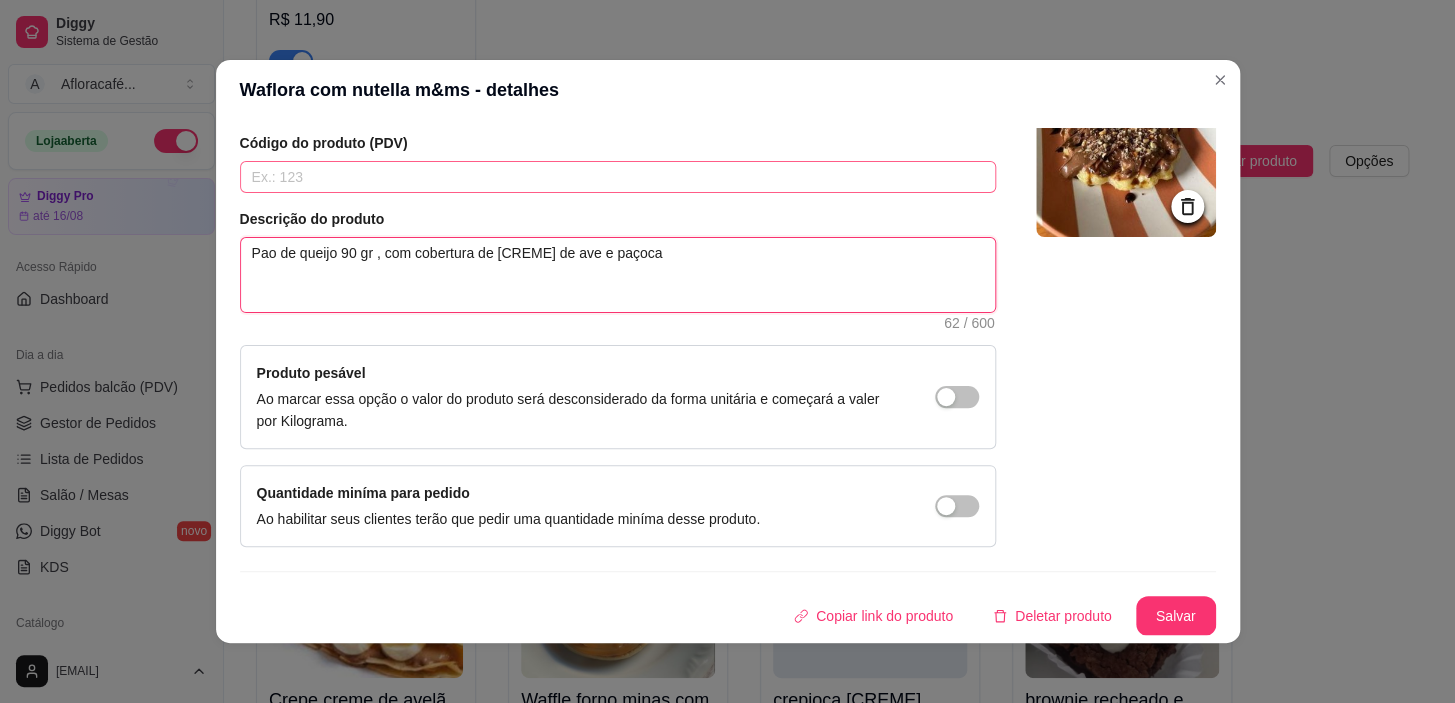 type 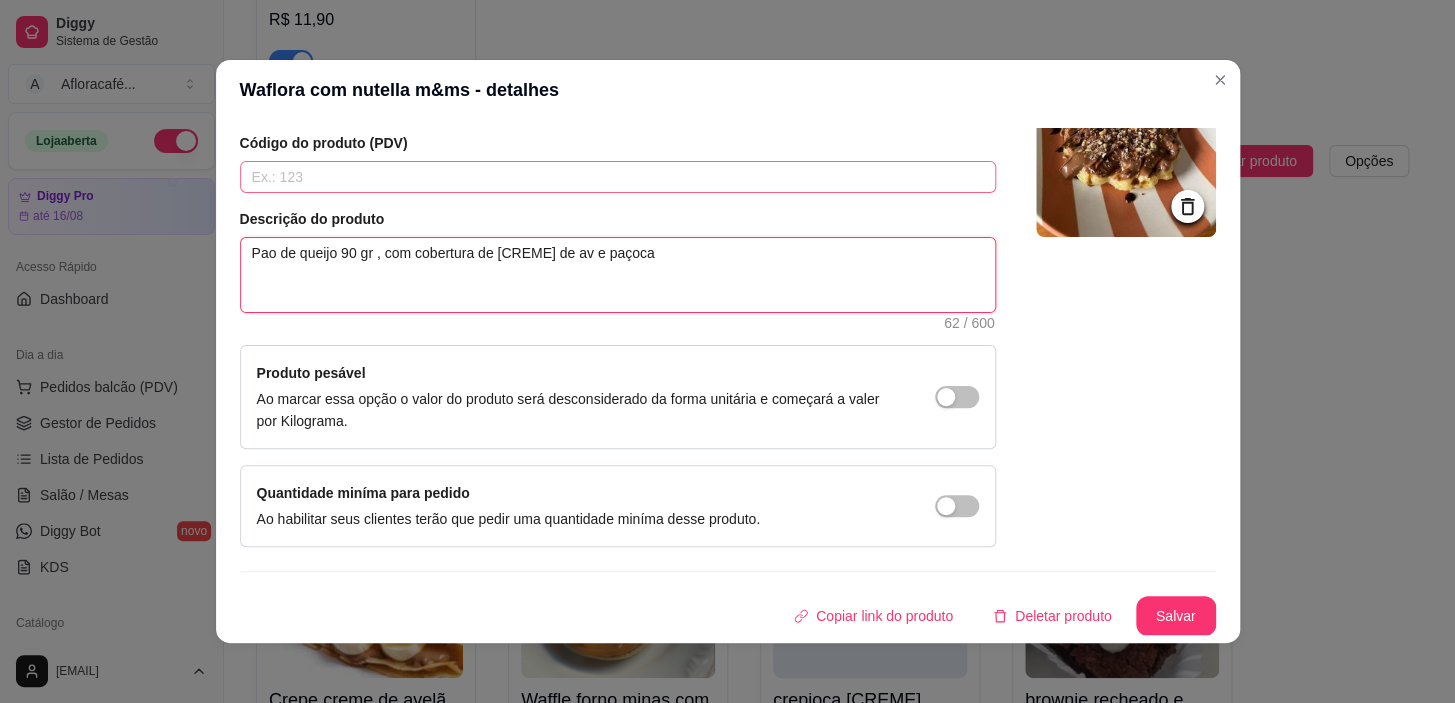 type 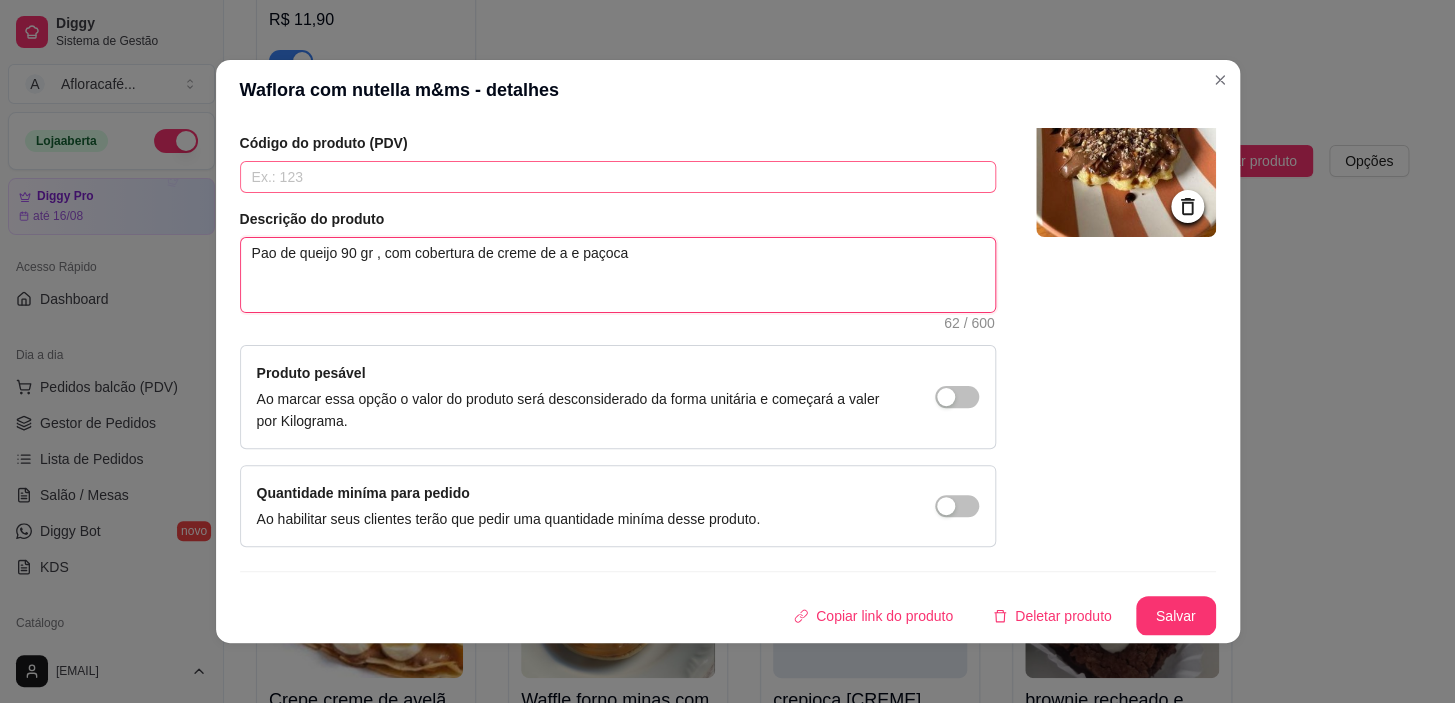 type 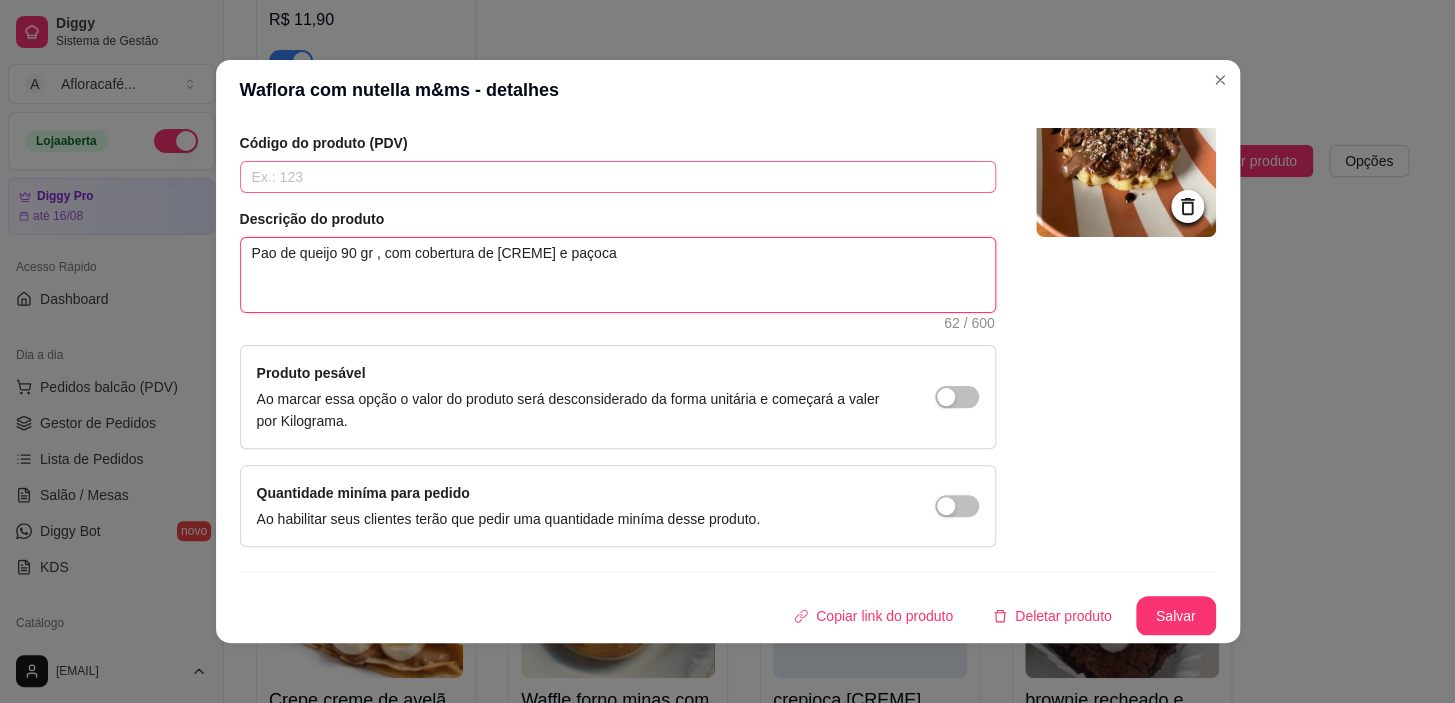 type 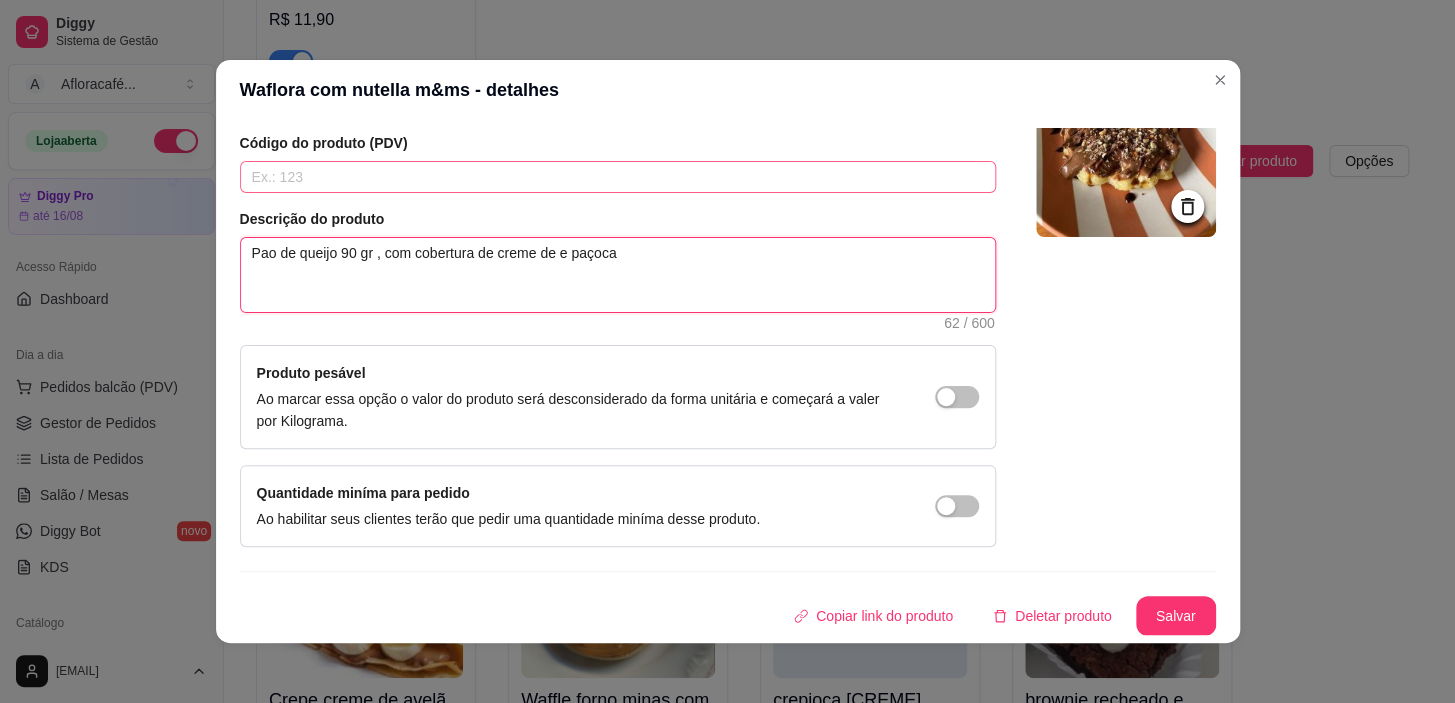 type 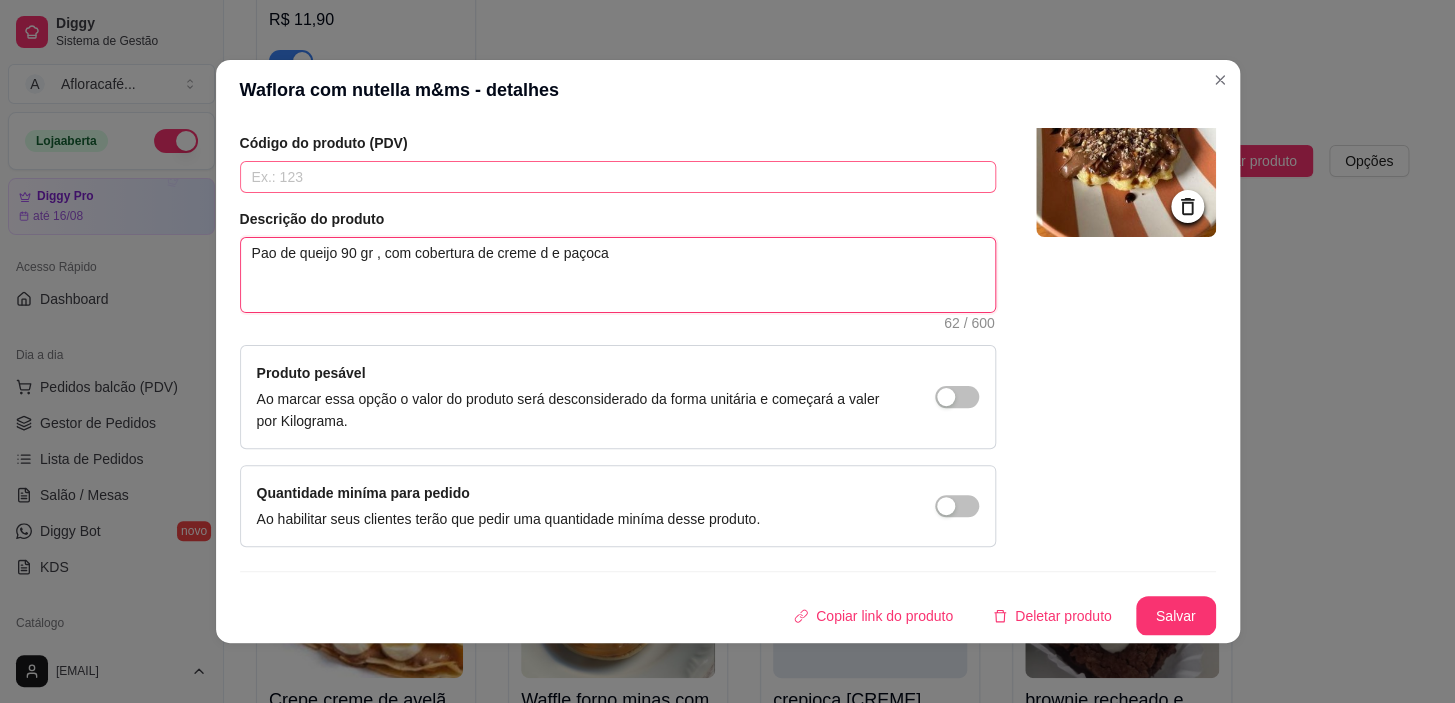 type 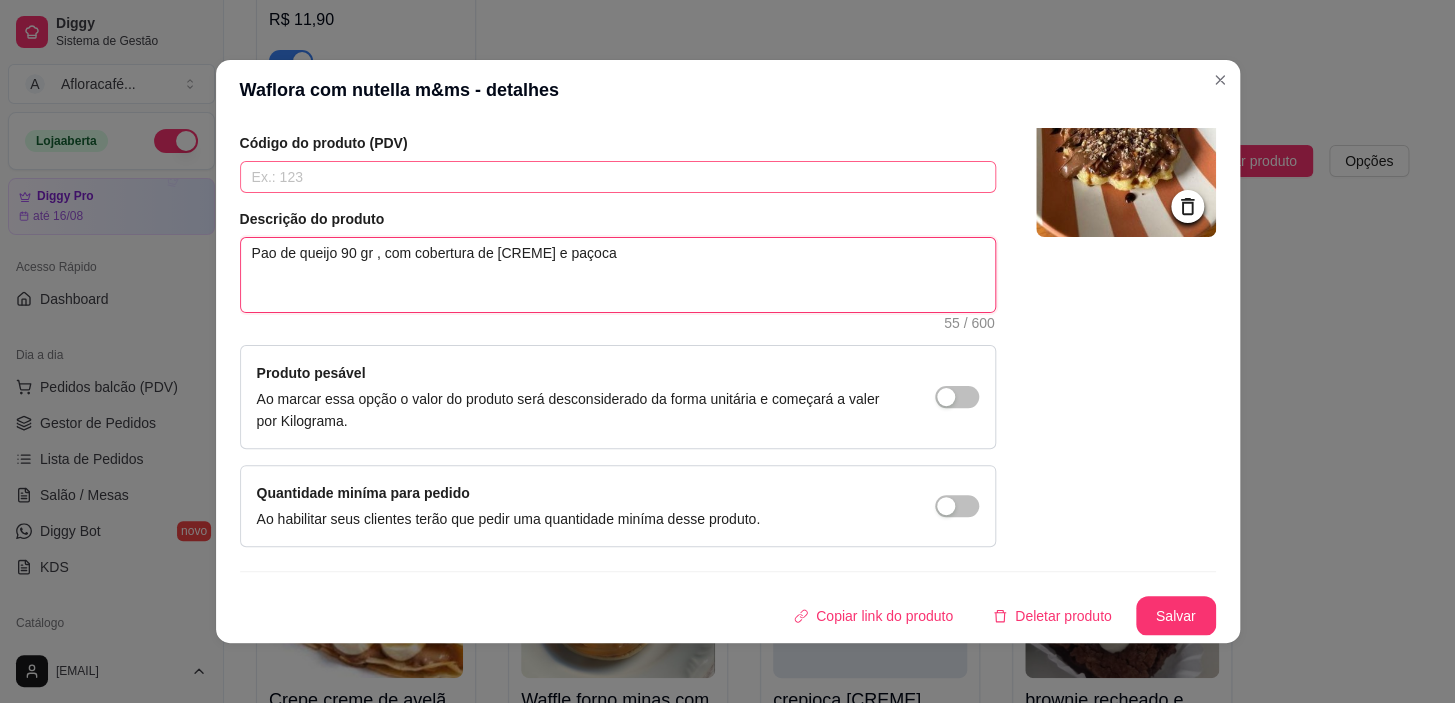 type 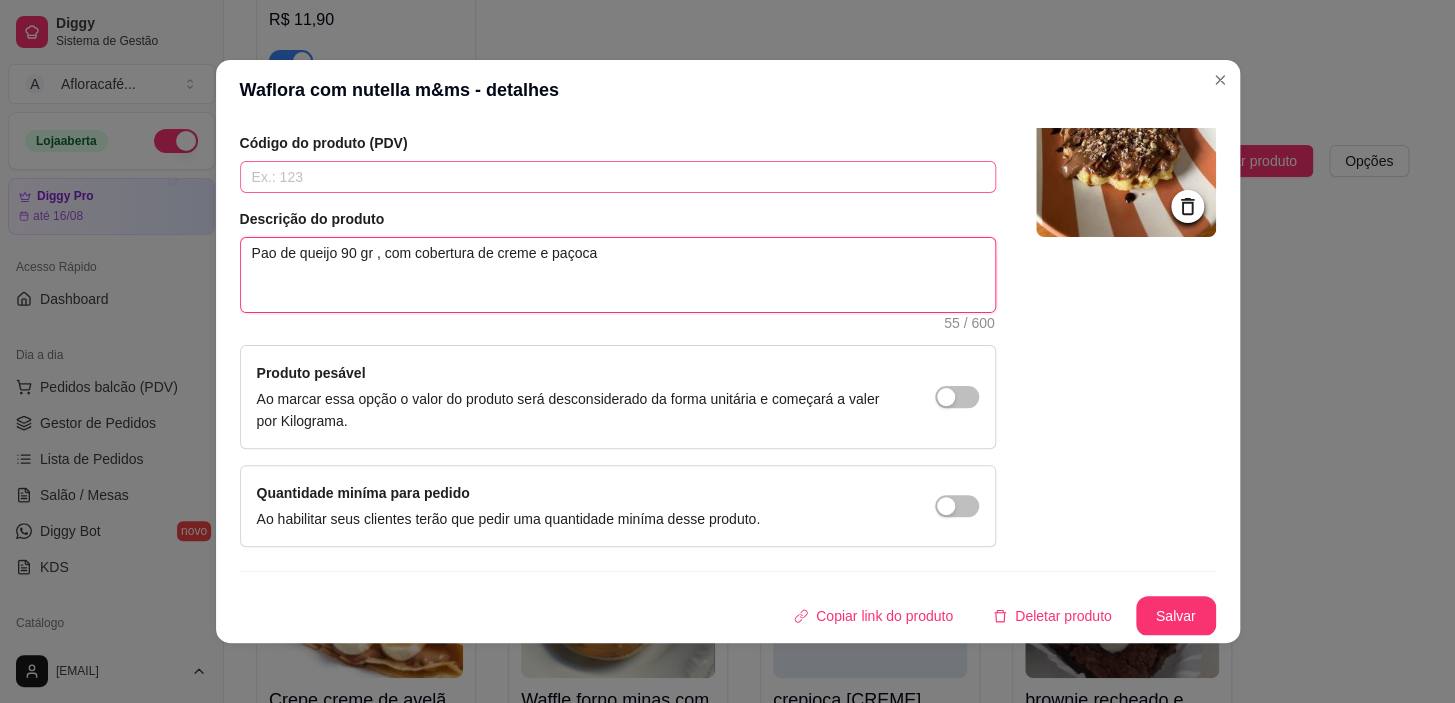 type 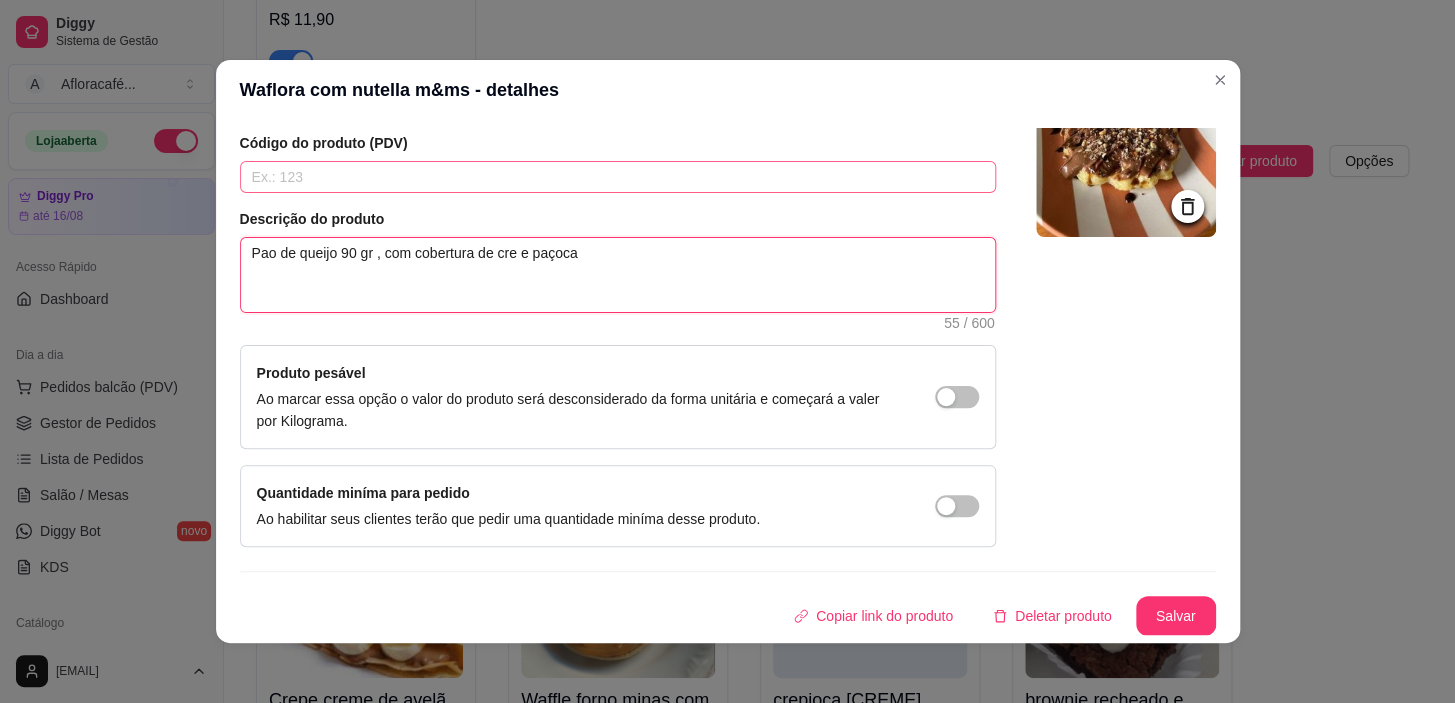 type 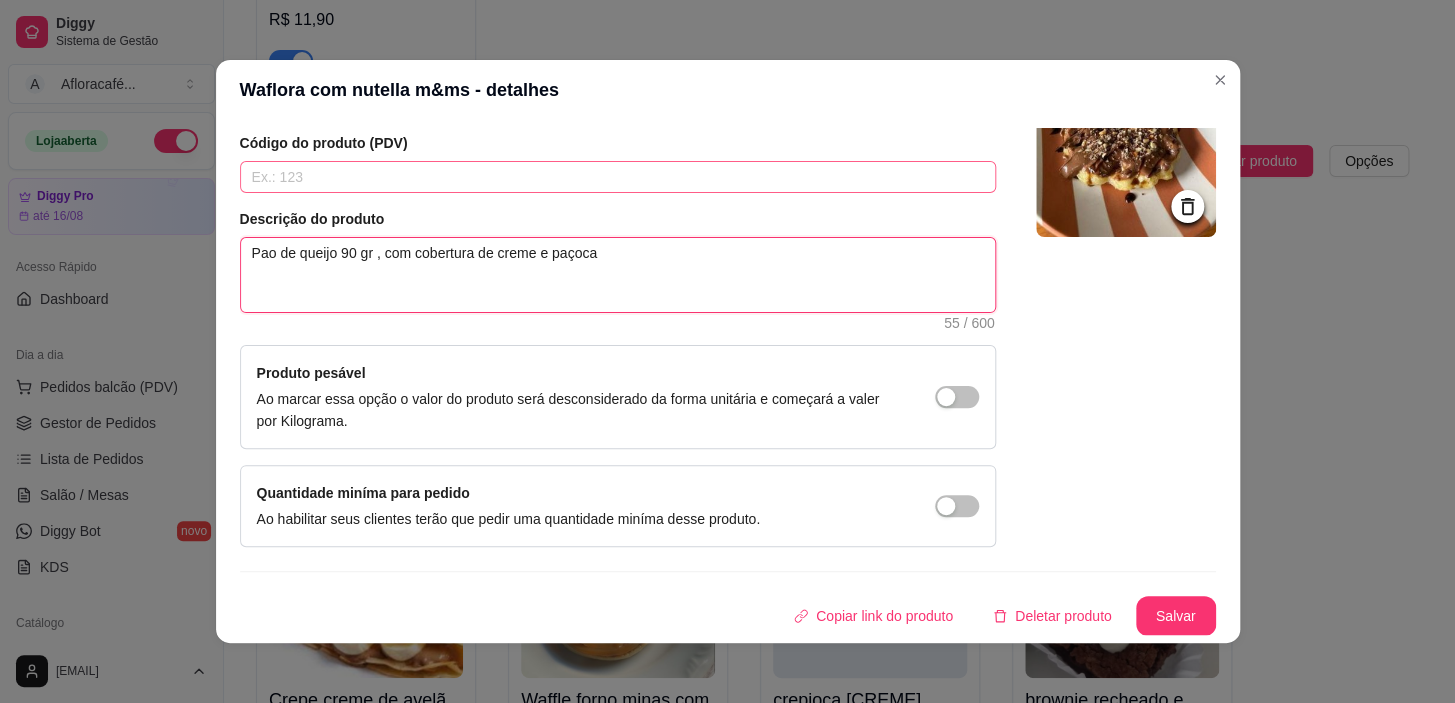 type 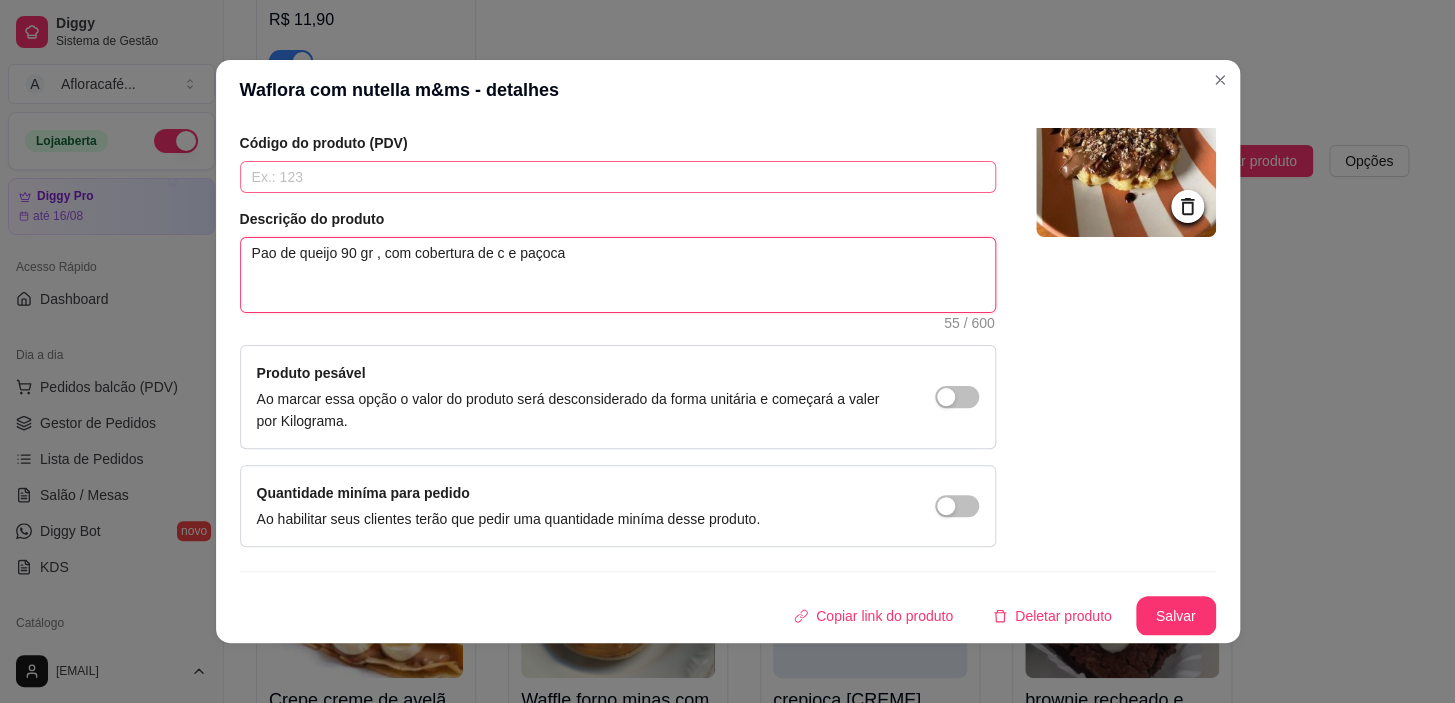 type on "Pao de queijo 90 gr , com cobertura de [CREME] e paçoca" 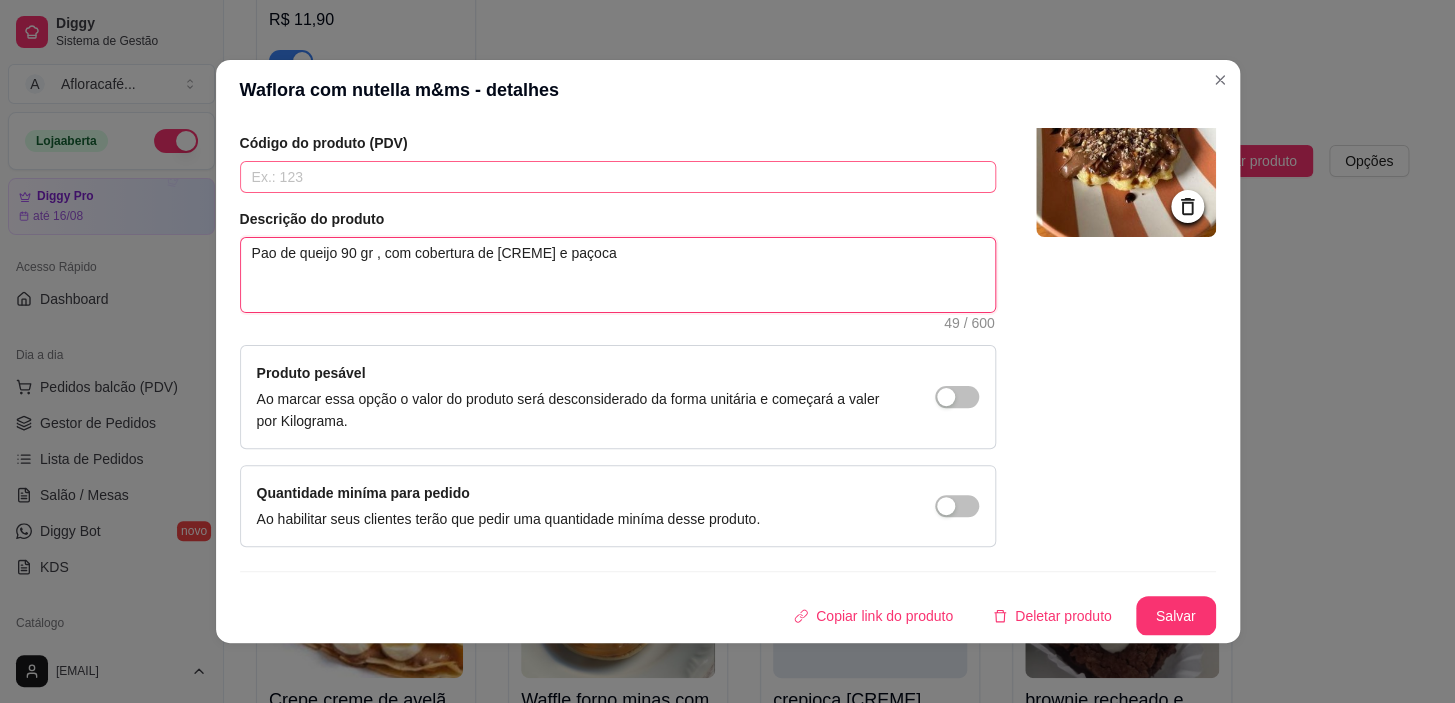 type 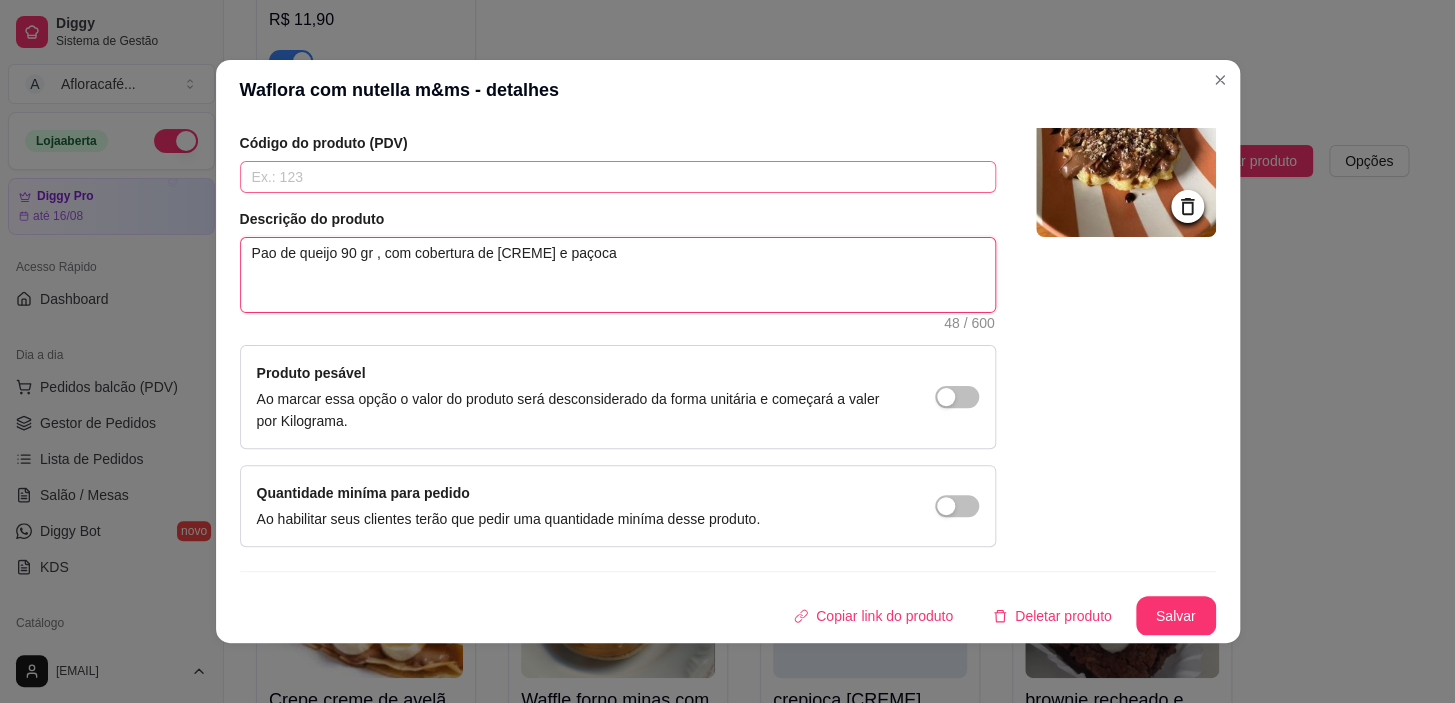 type 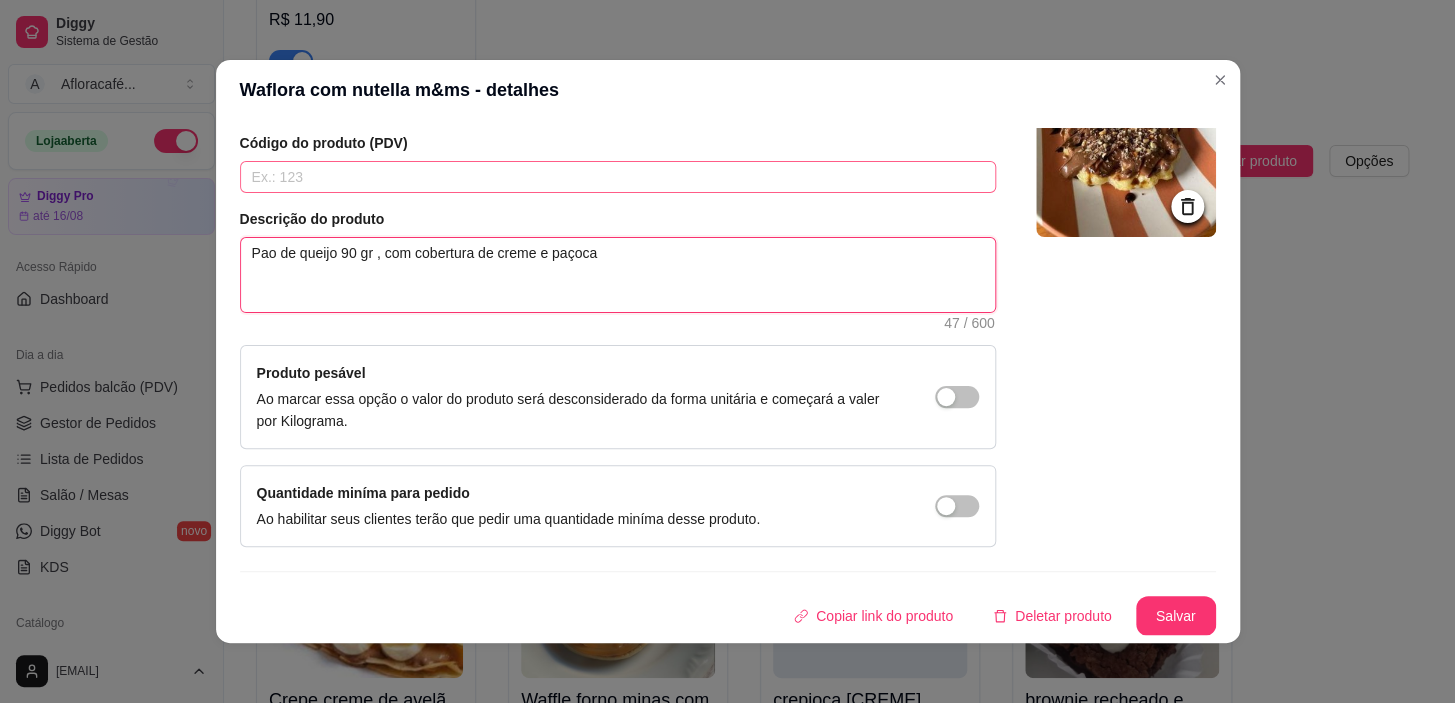 type 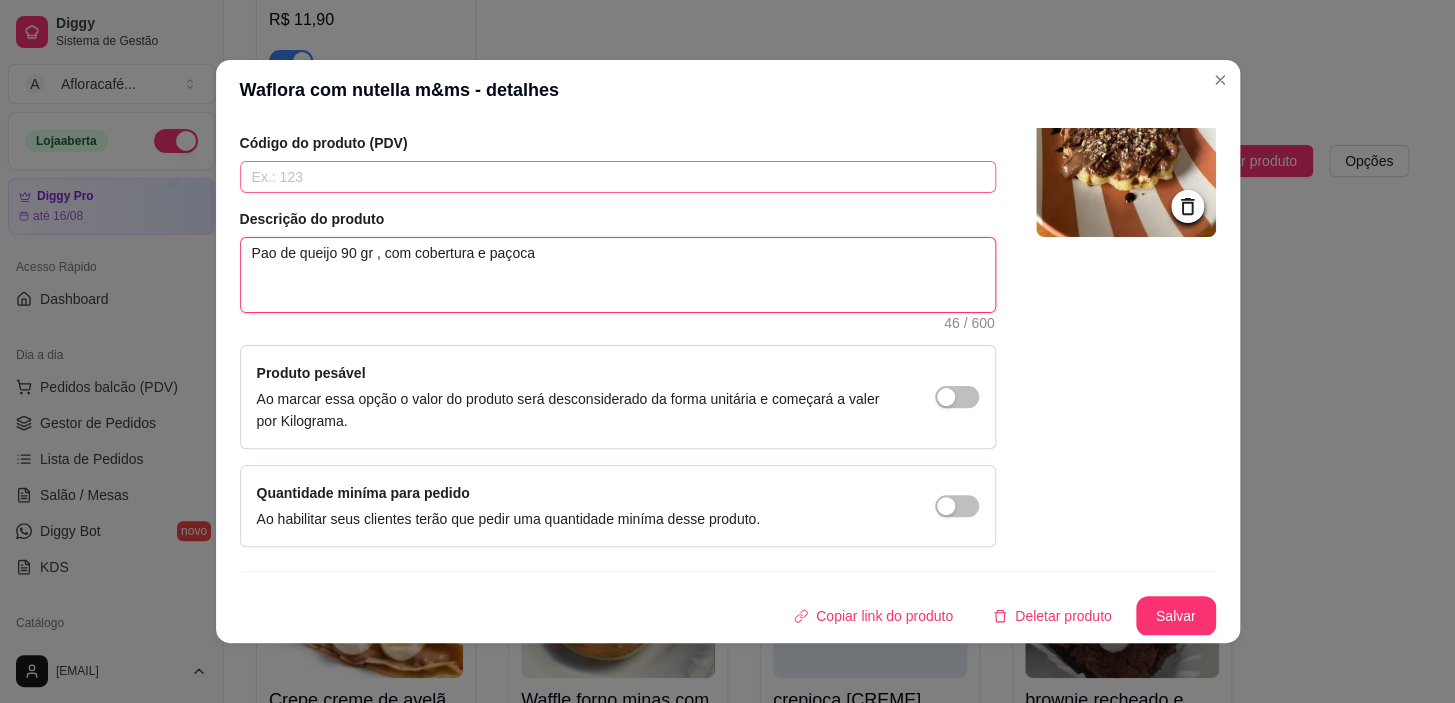 type 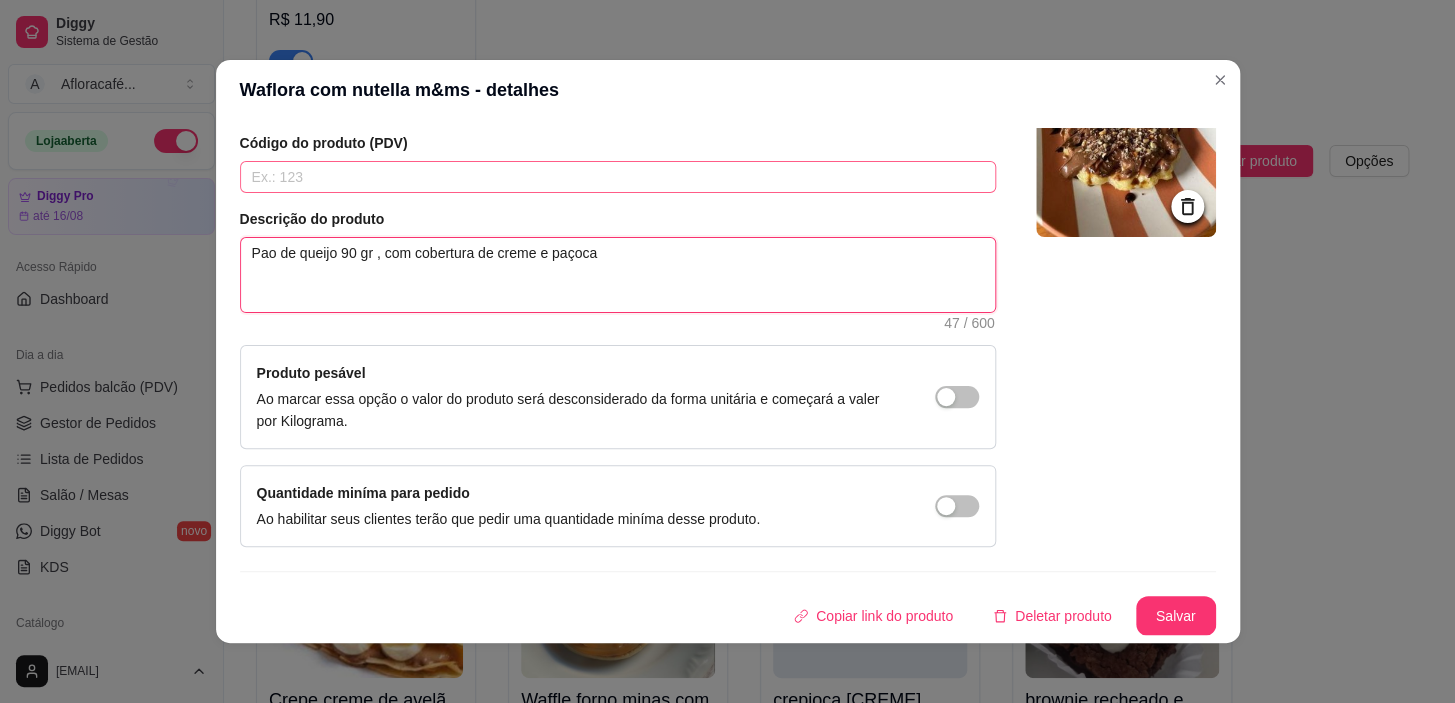 type 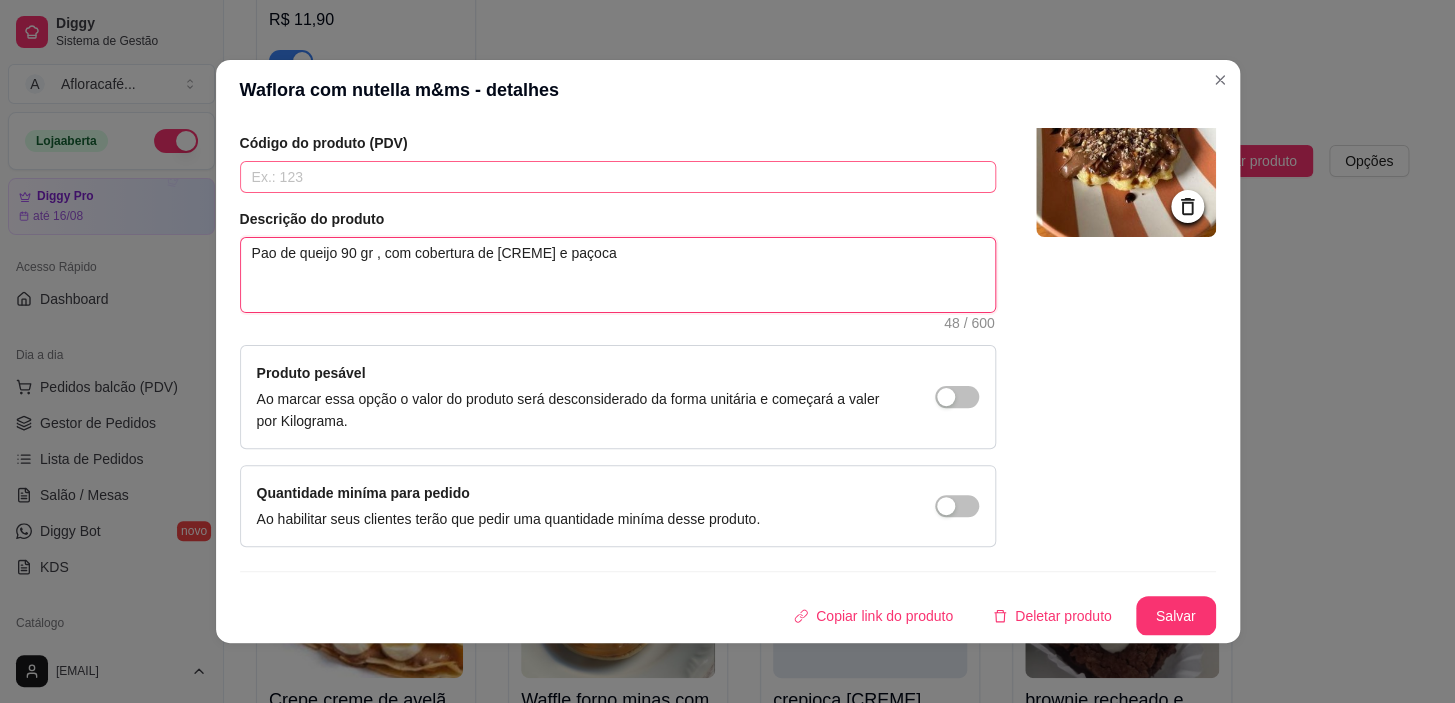 type 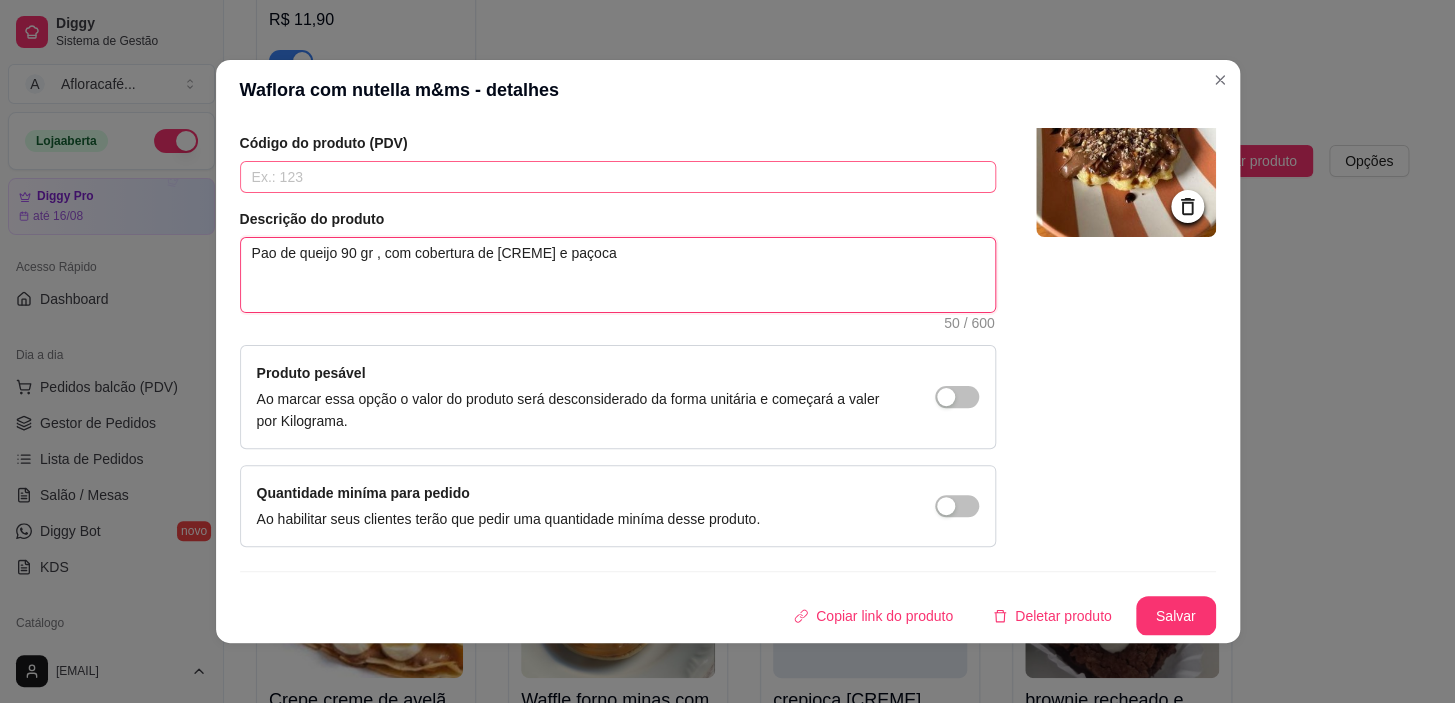 type 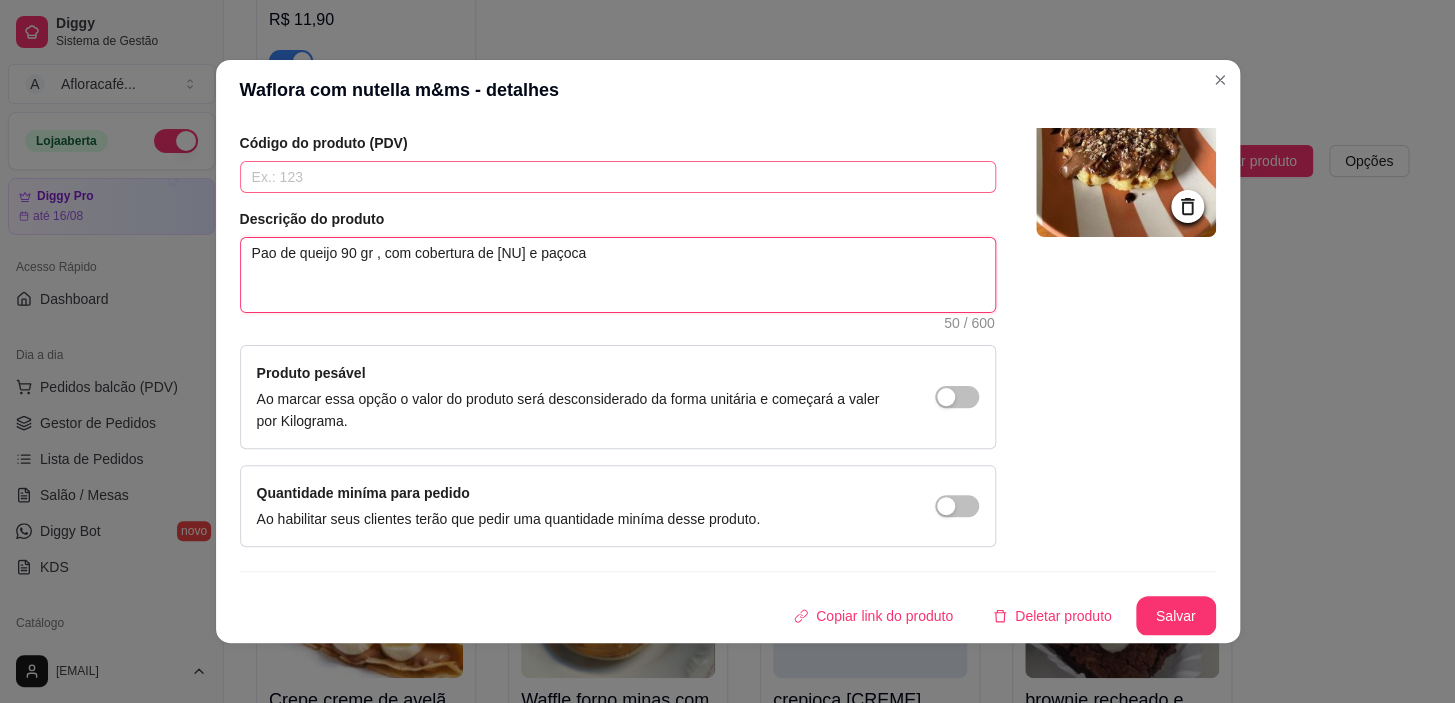 type 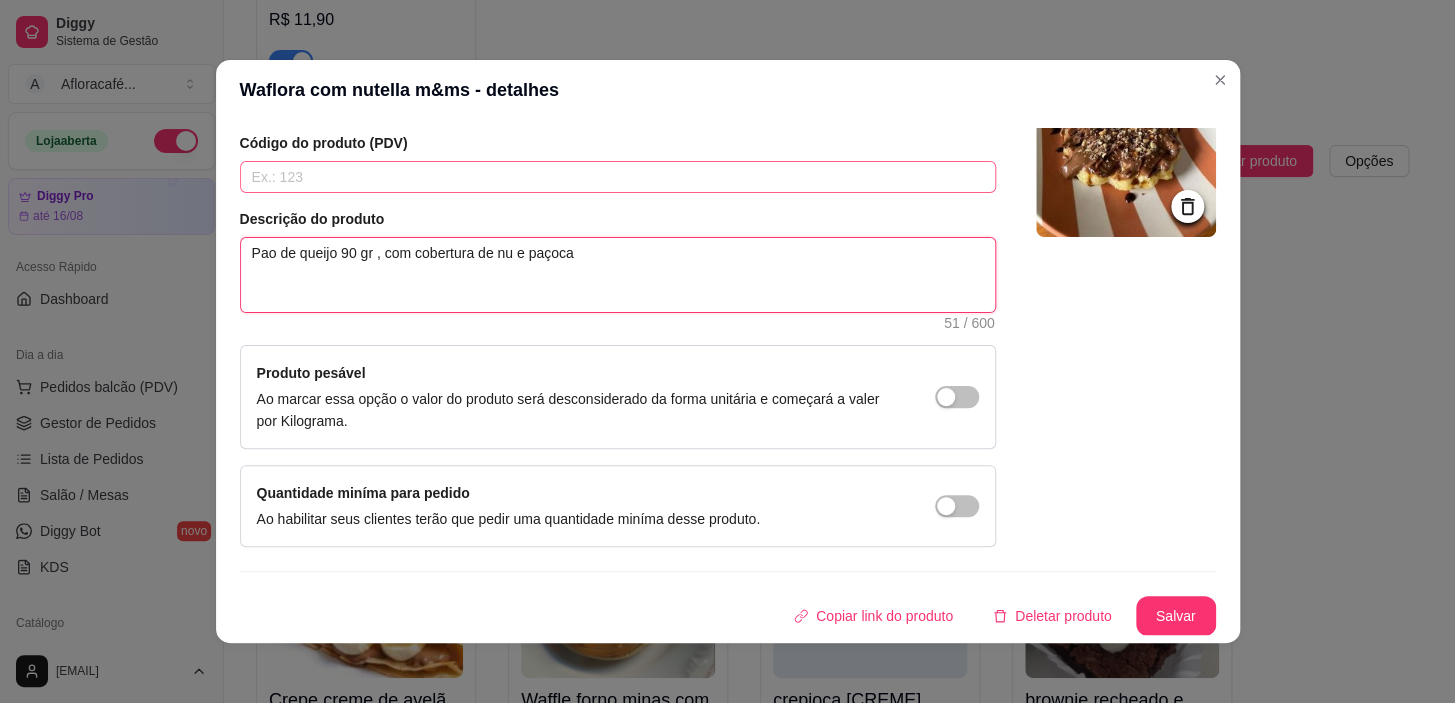 type 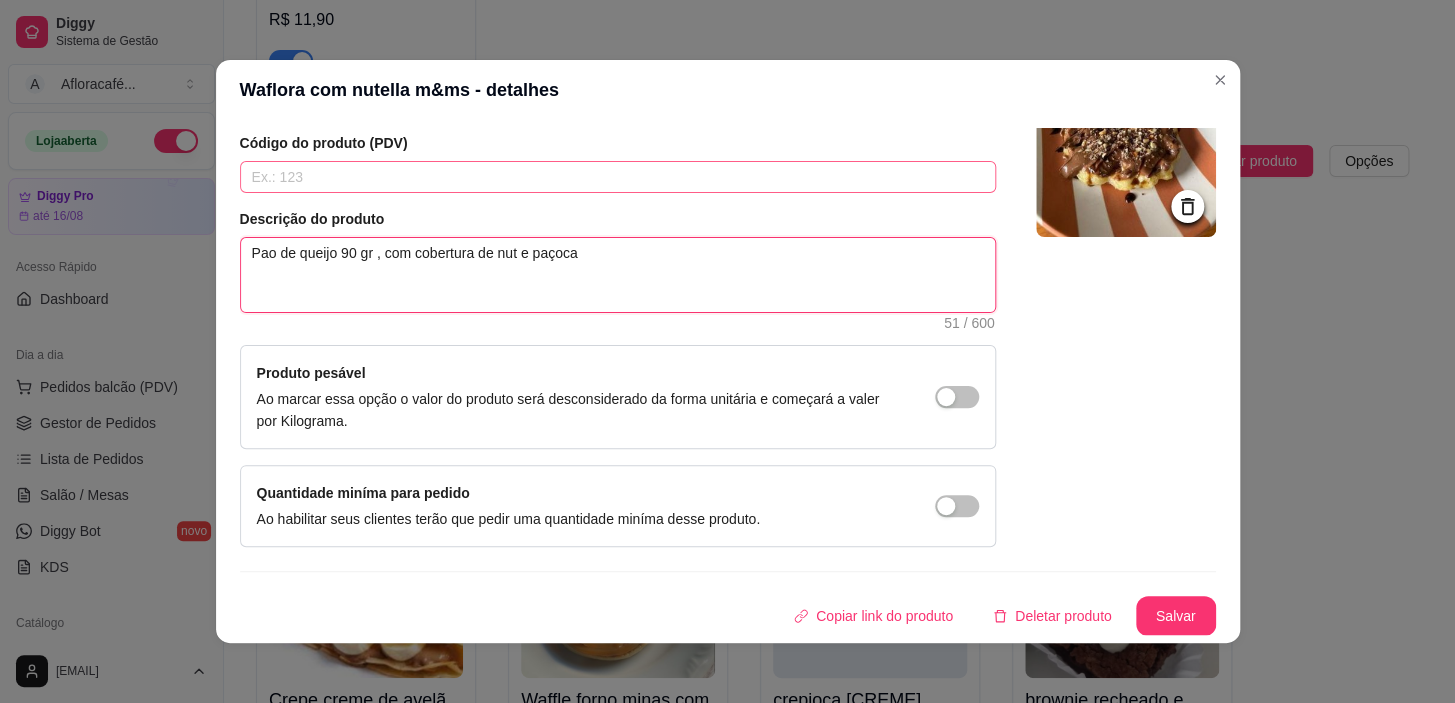 type 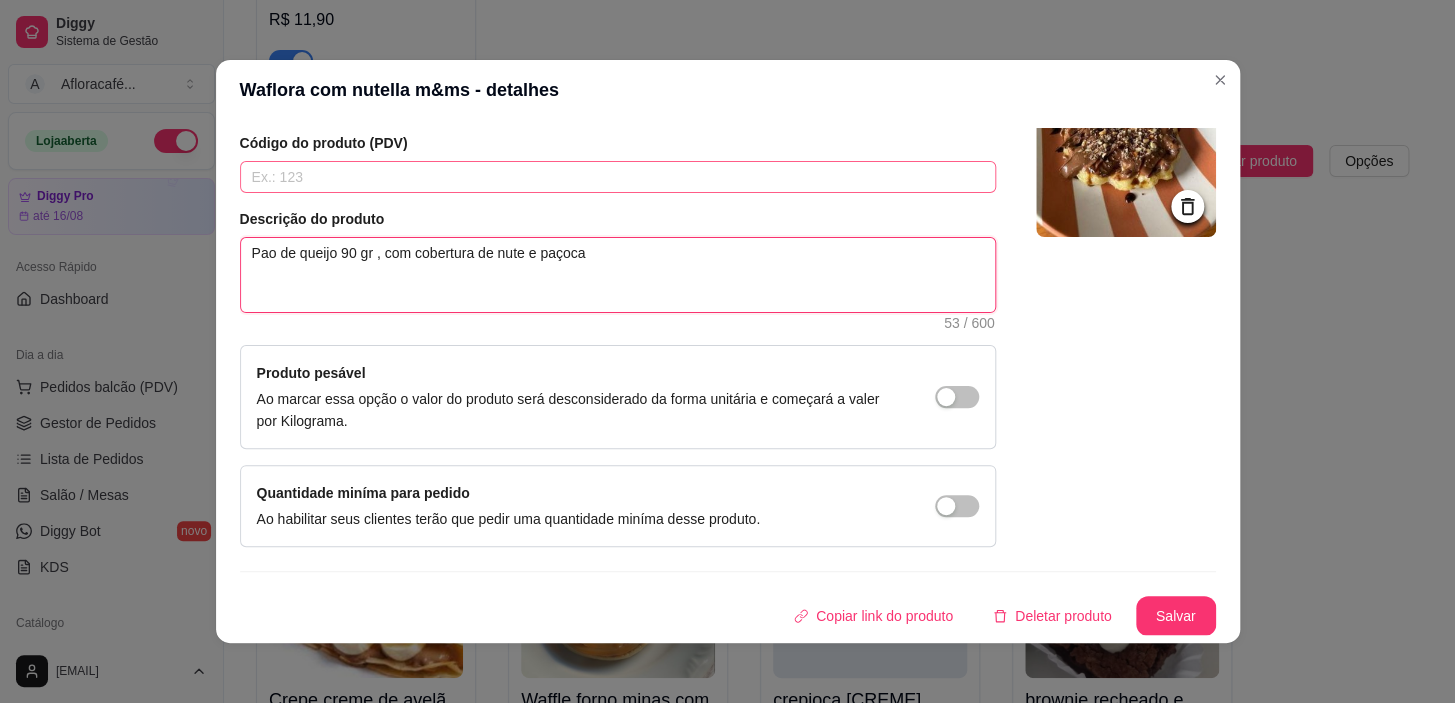 type 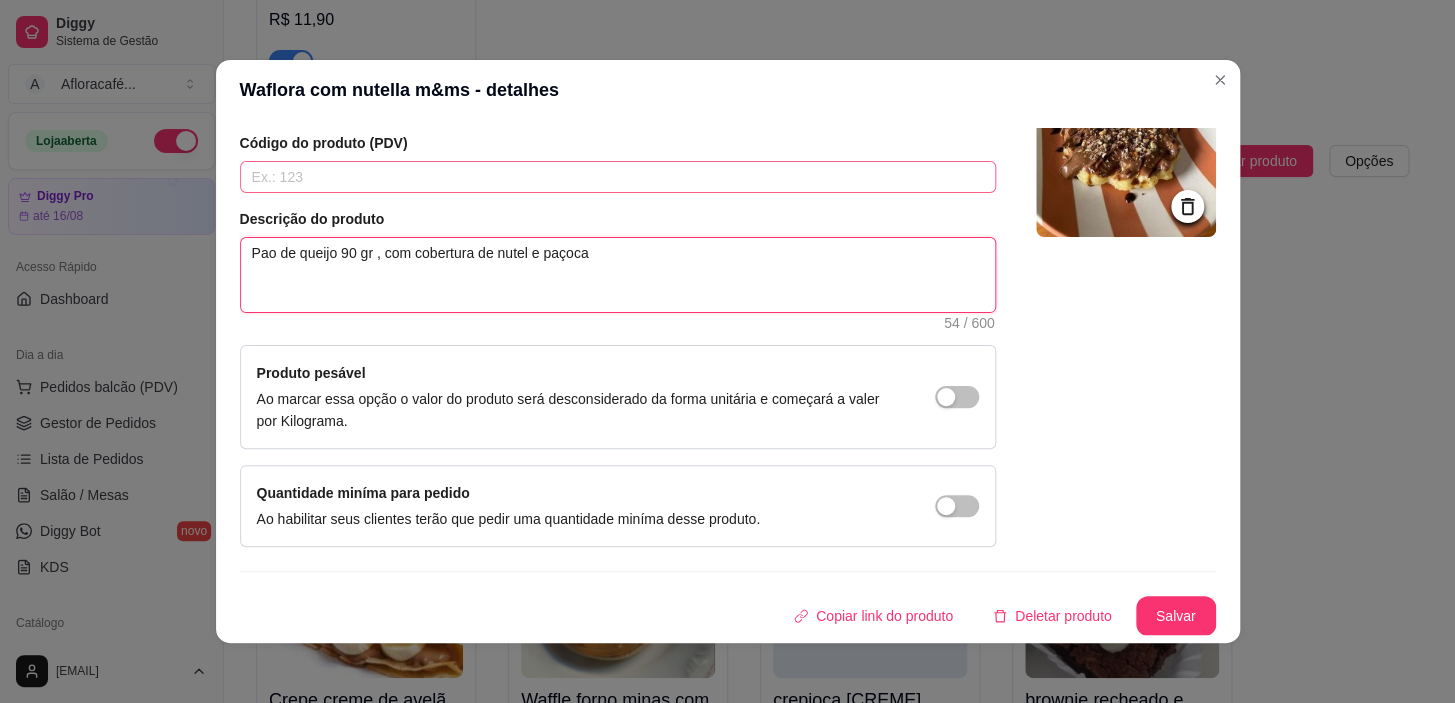 type 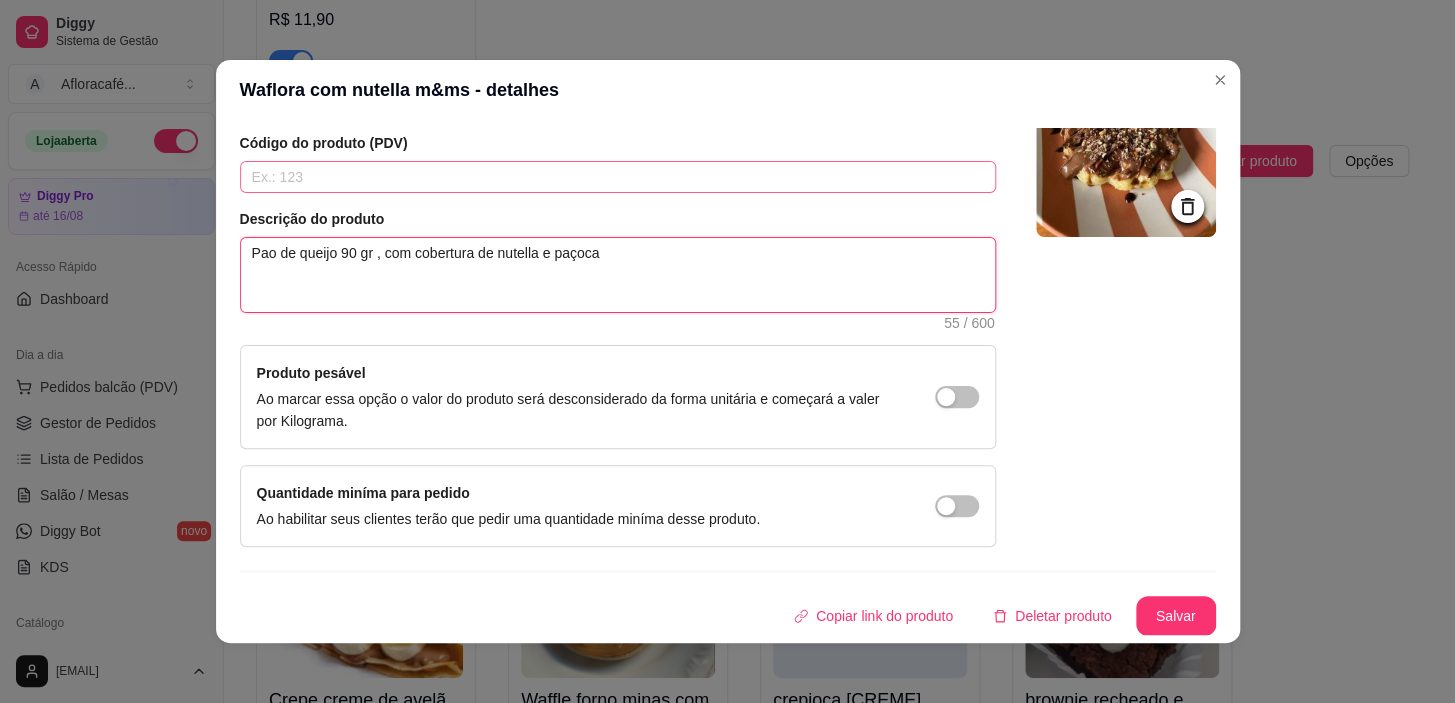 type 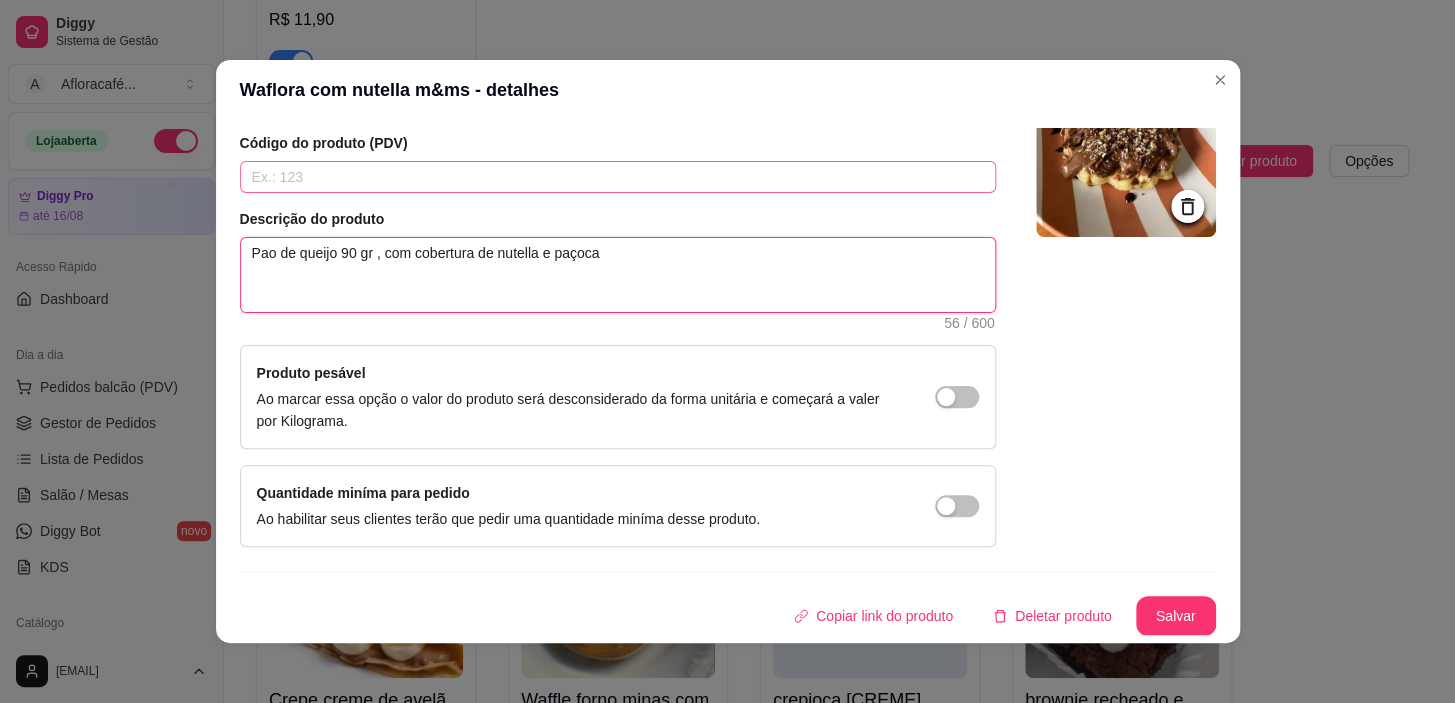 type 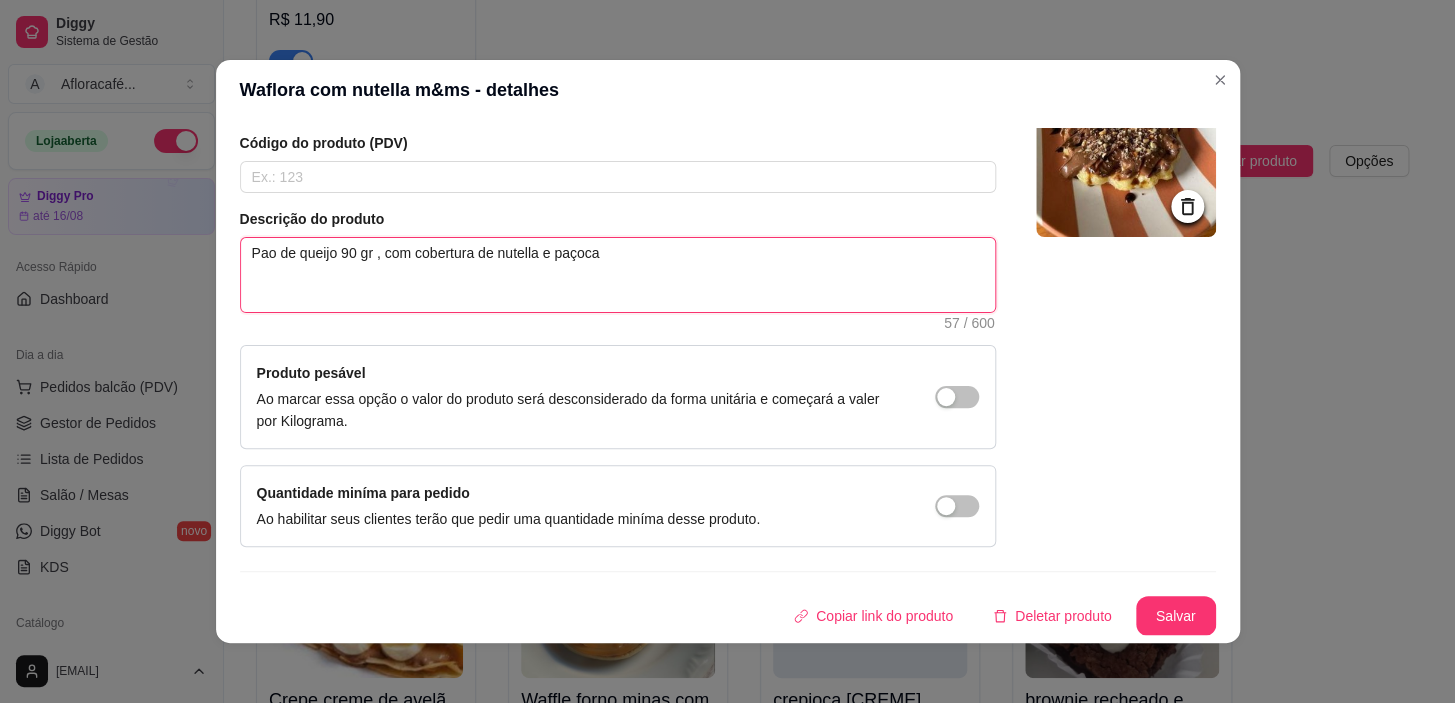 drag, startPoint x: 638, startPoint y: 267, endPoint x: 646, endPoint y: 255, distance: 14.422205 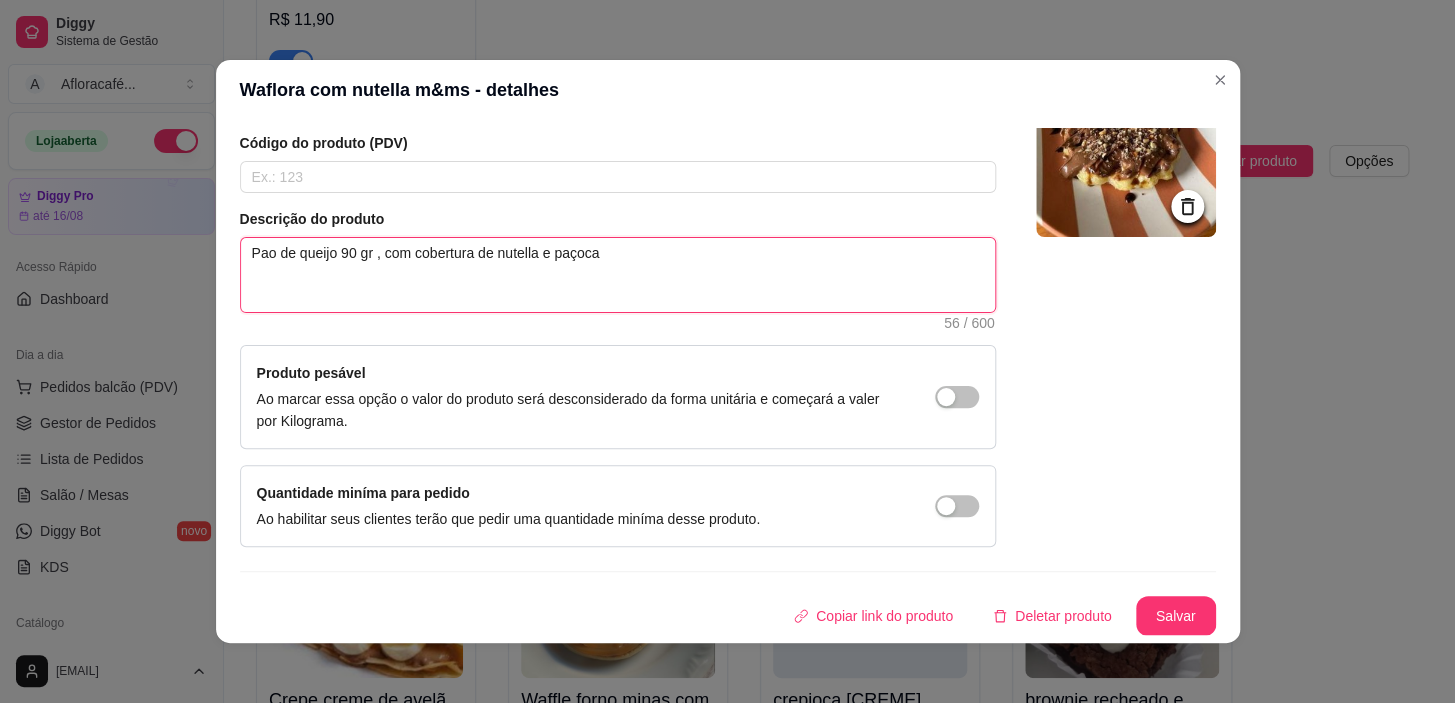 type 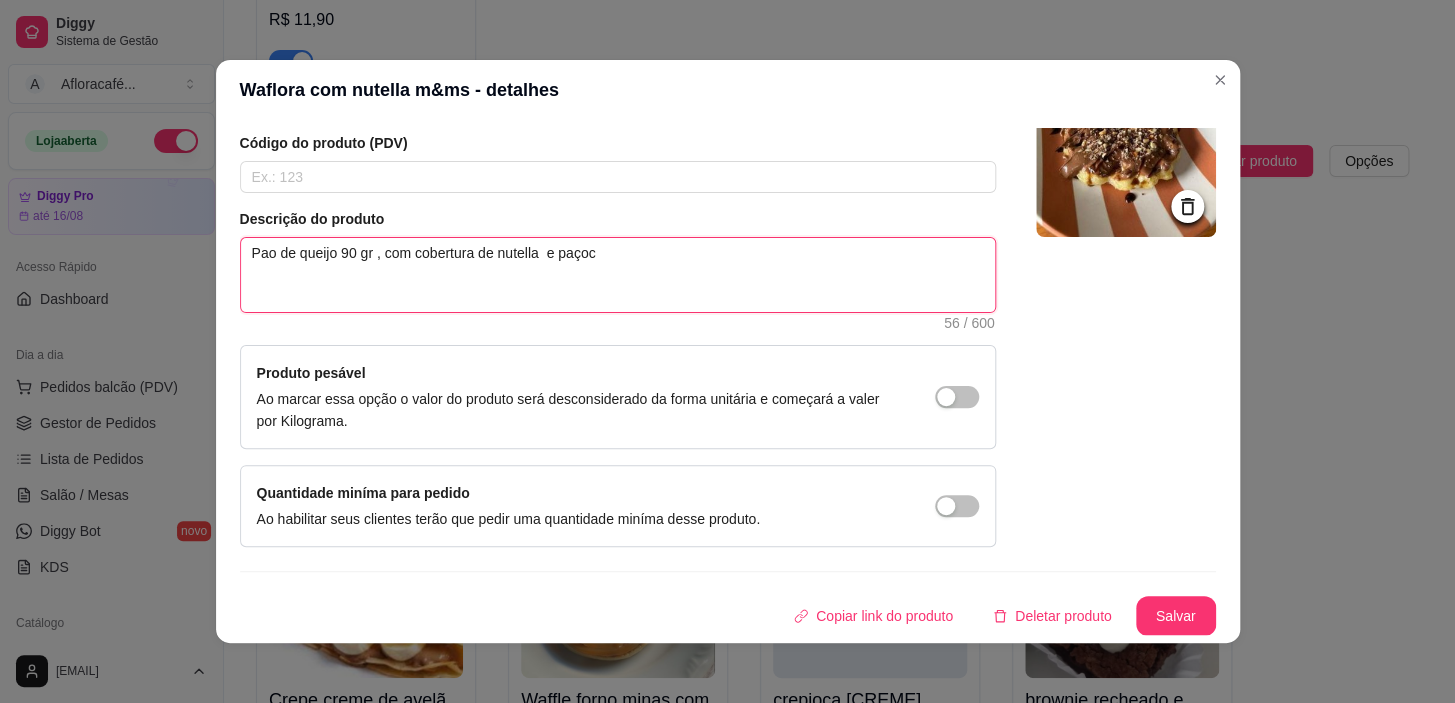 type 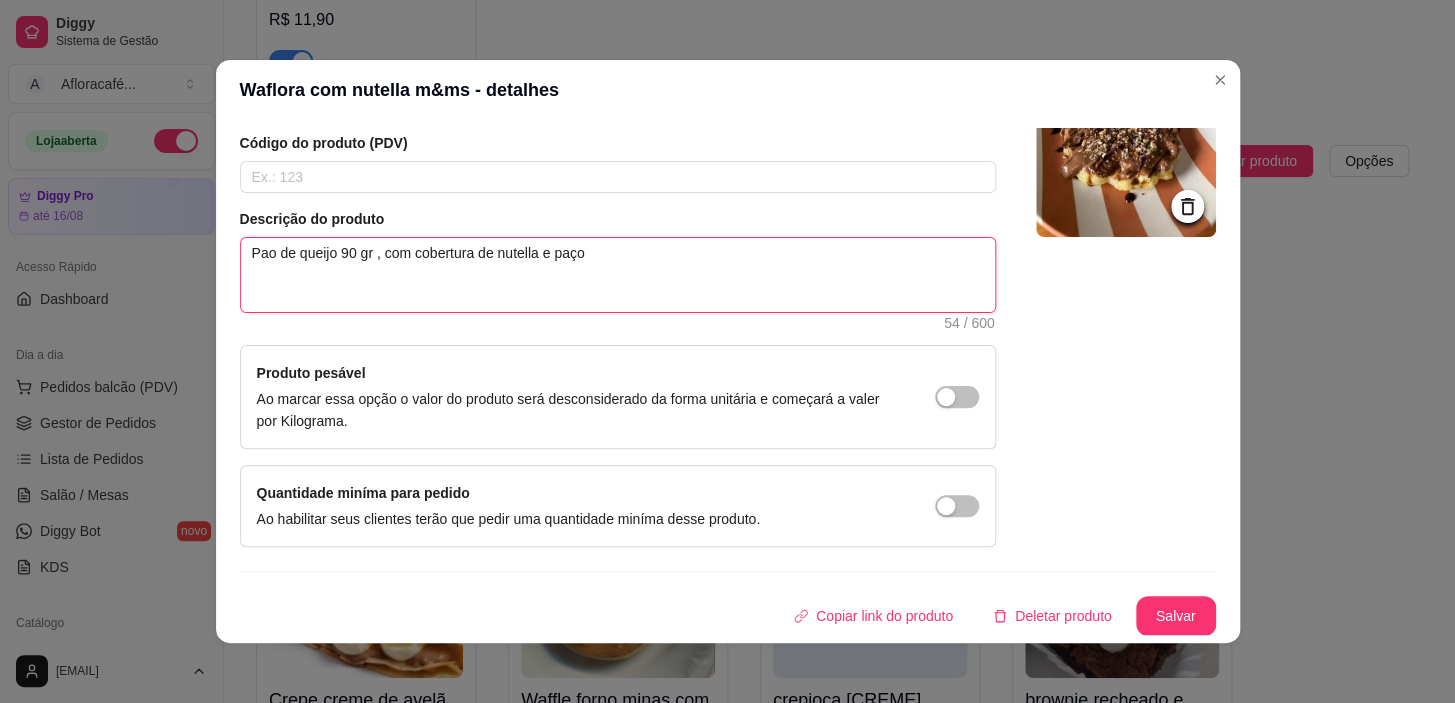 type 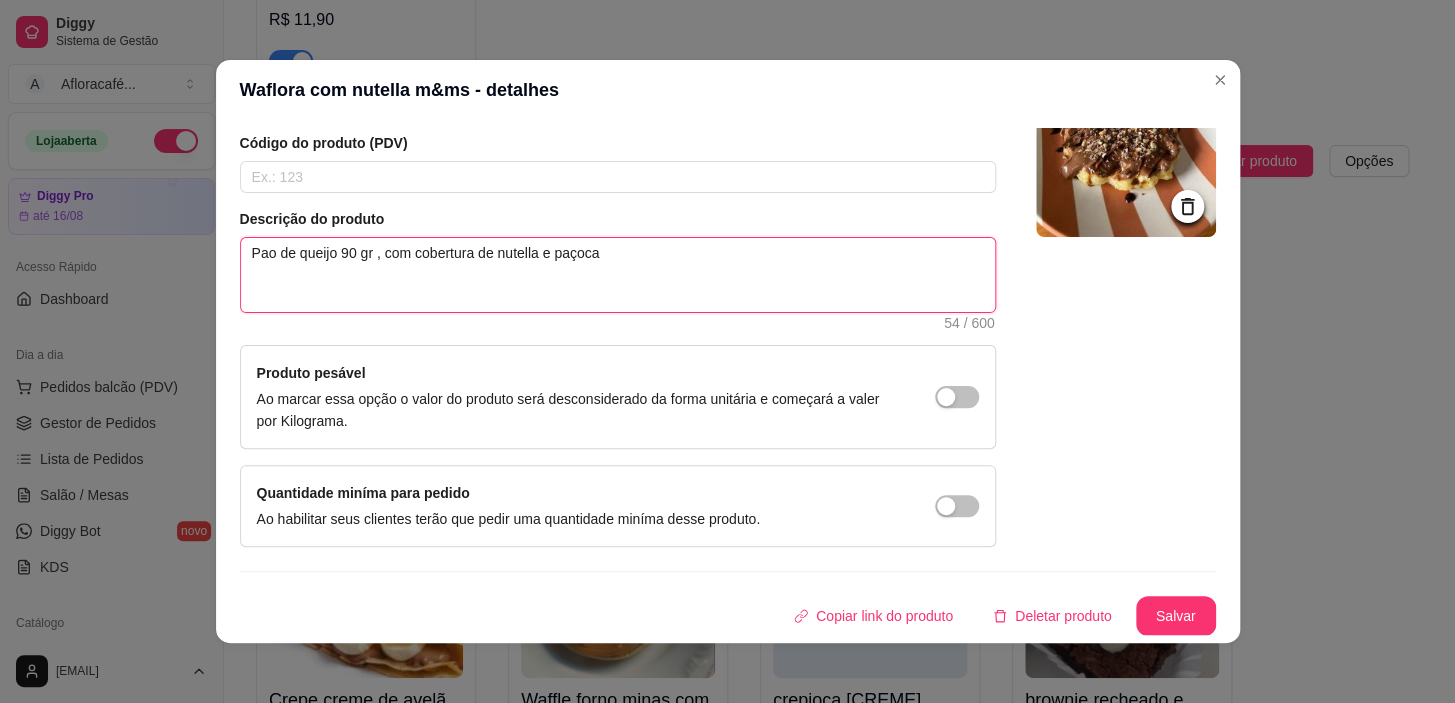 type 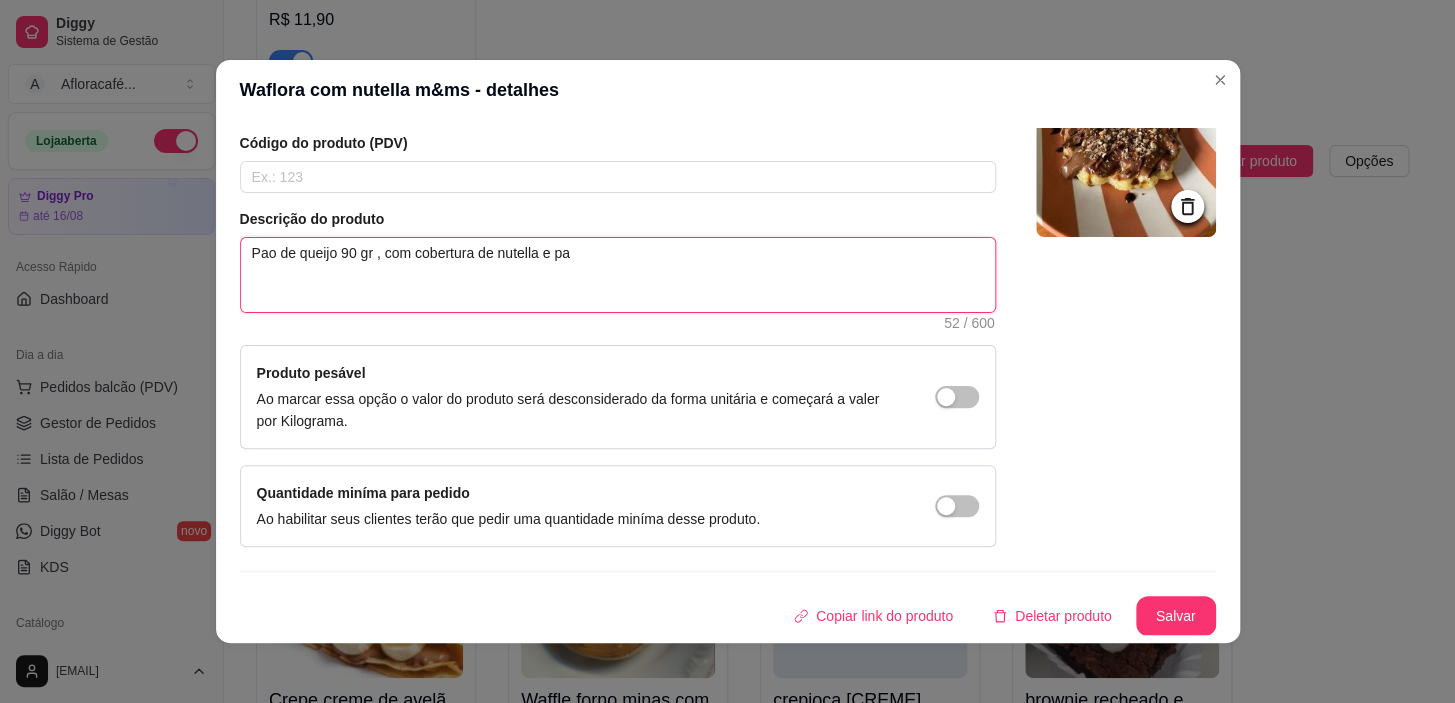type 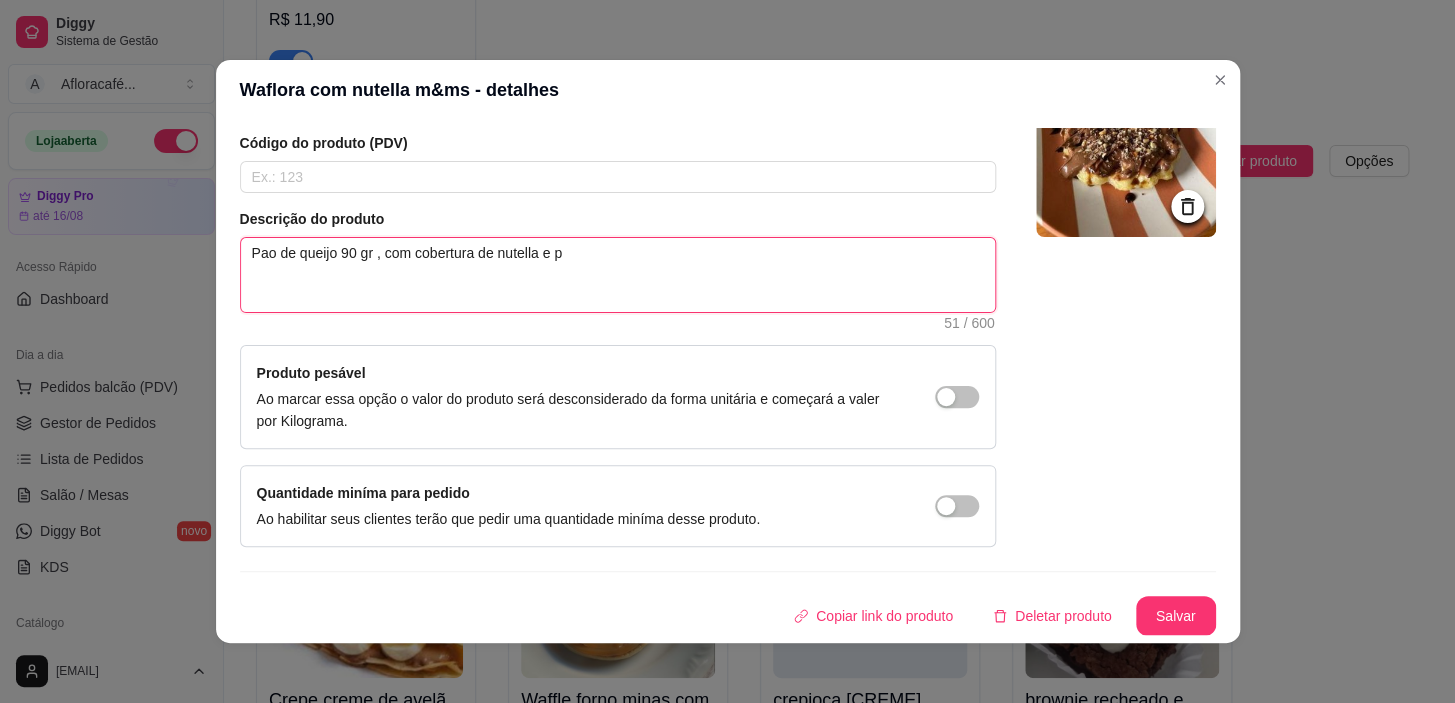 type 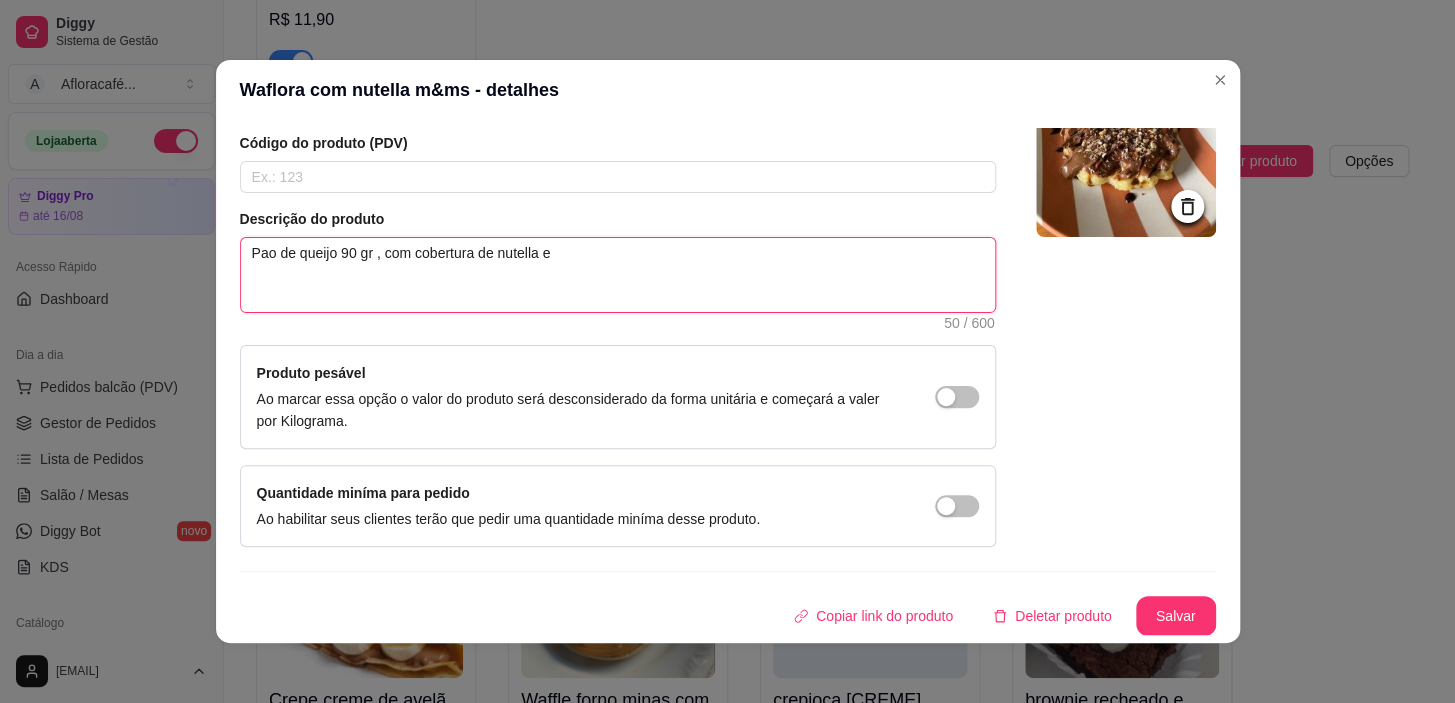 type 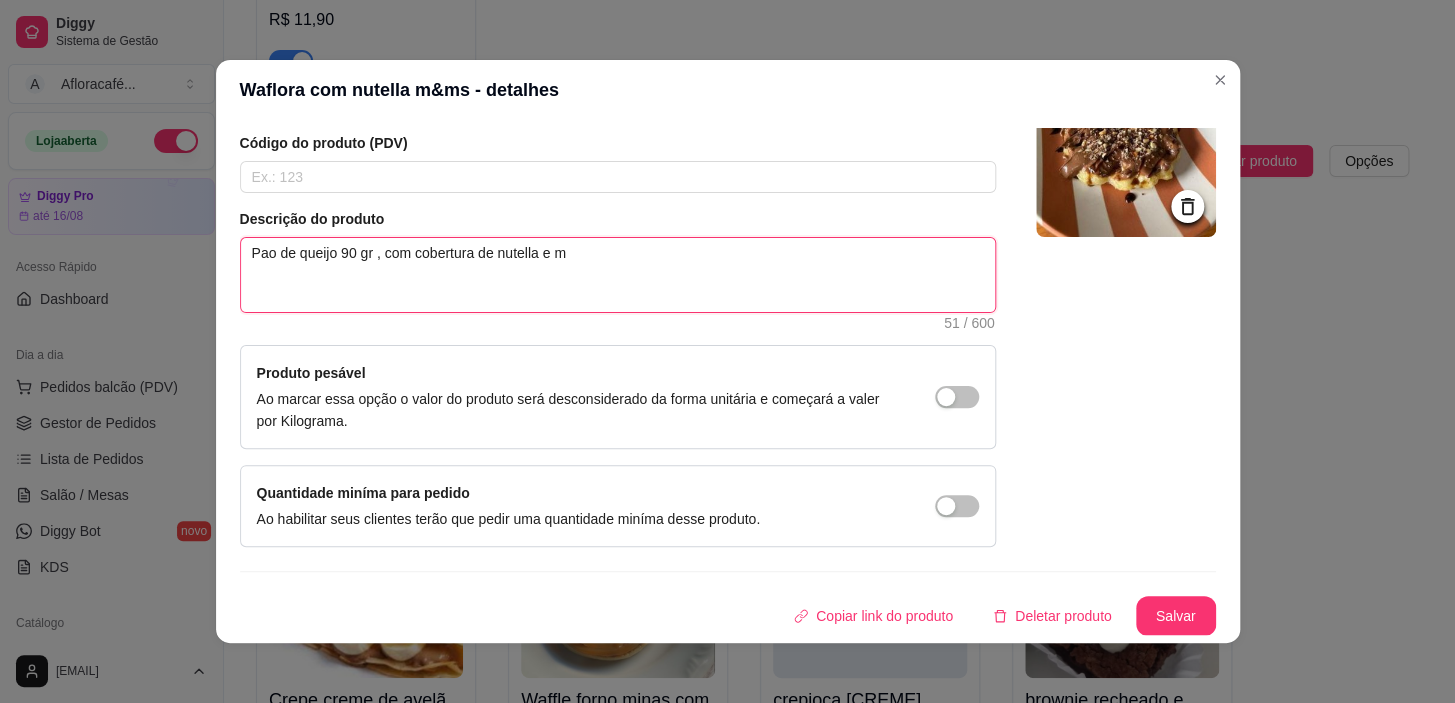 type 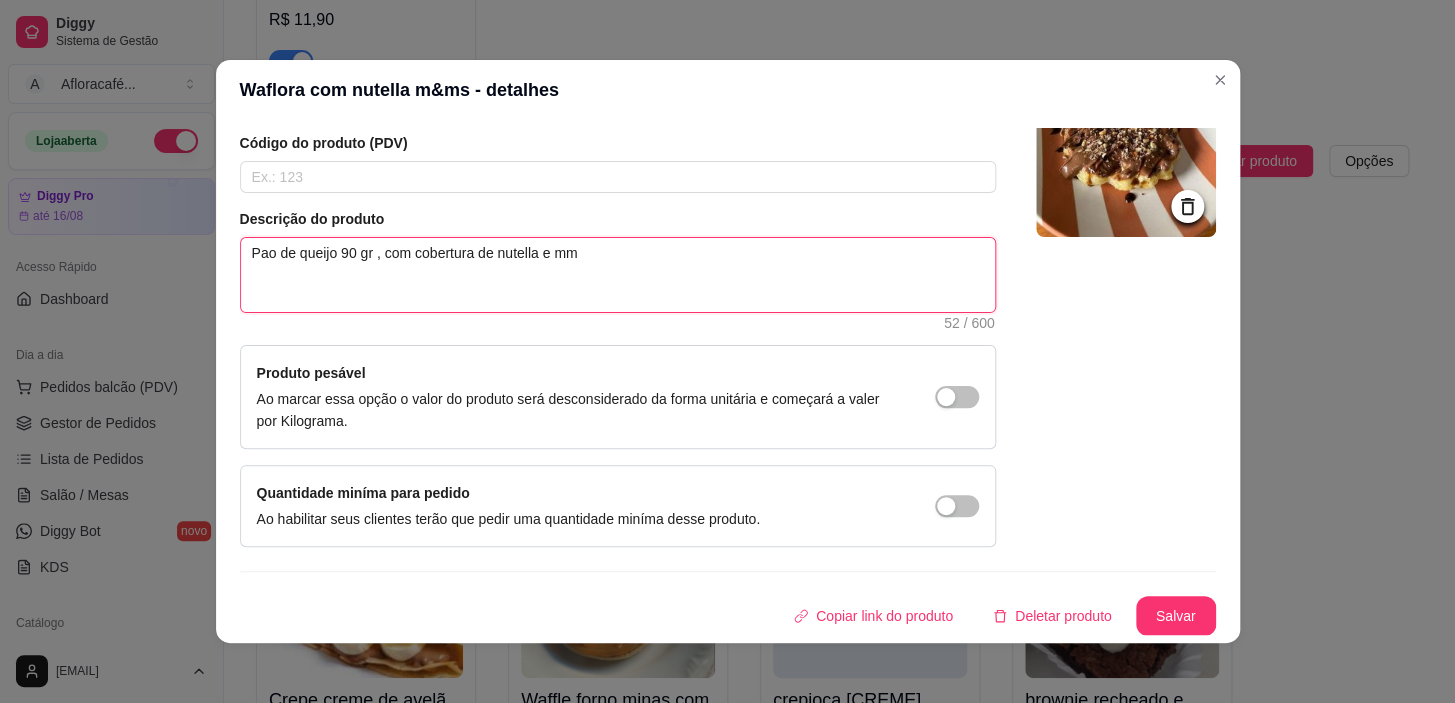 type 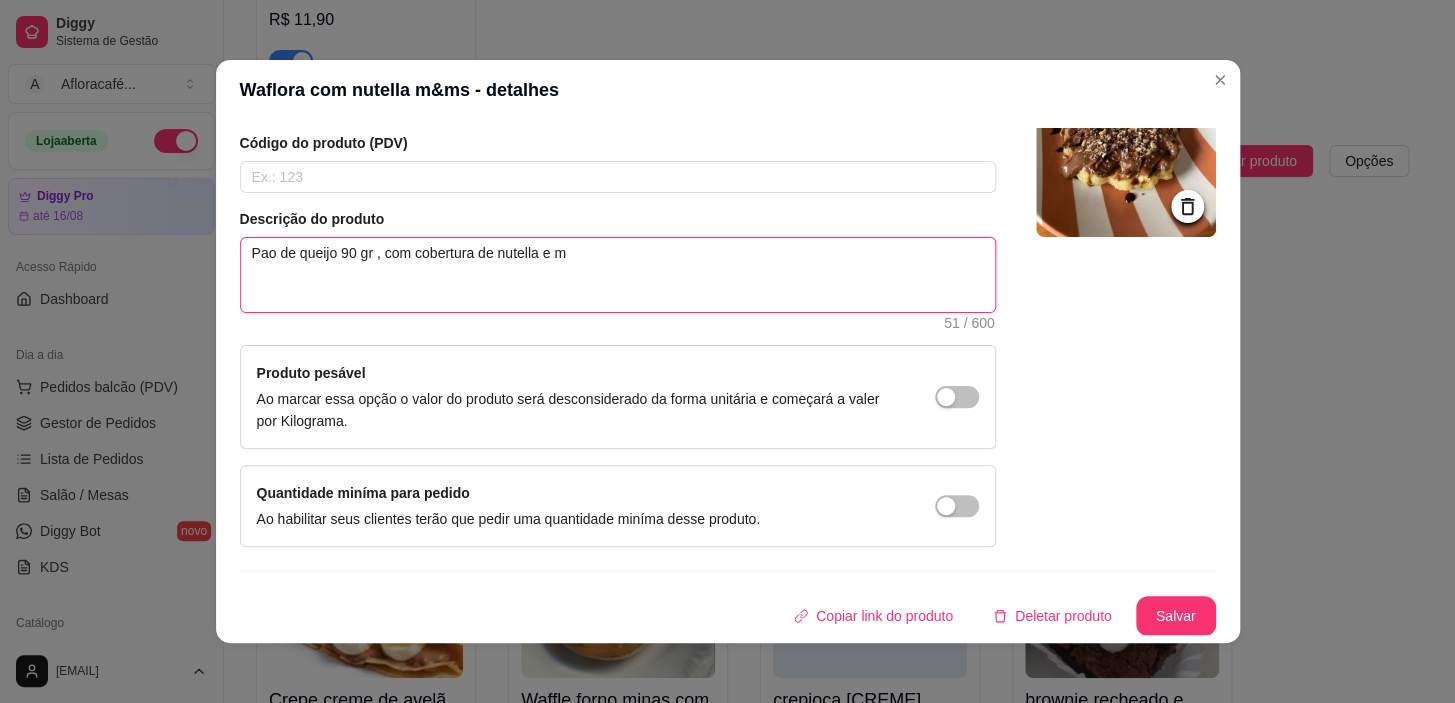 type 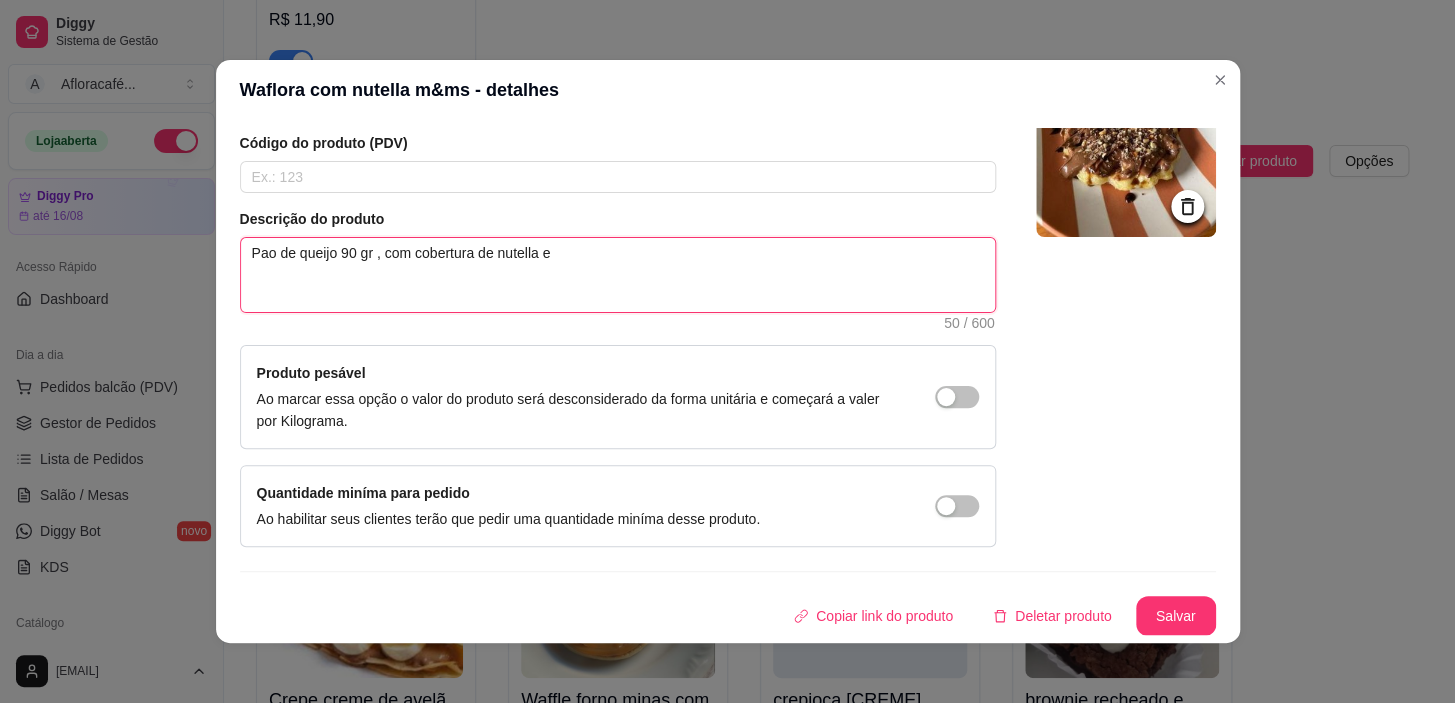 type 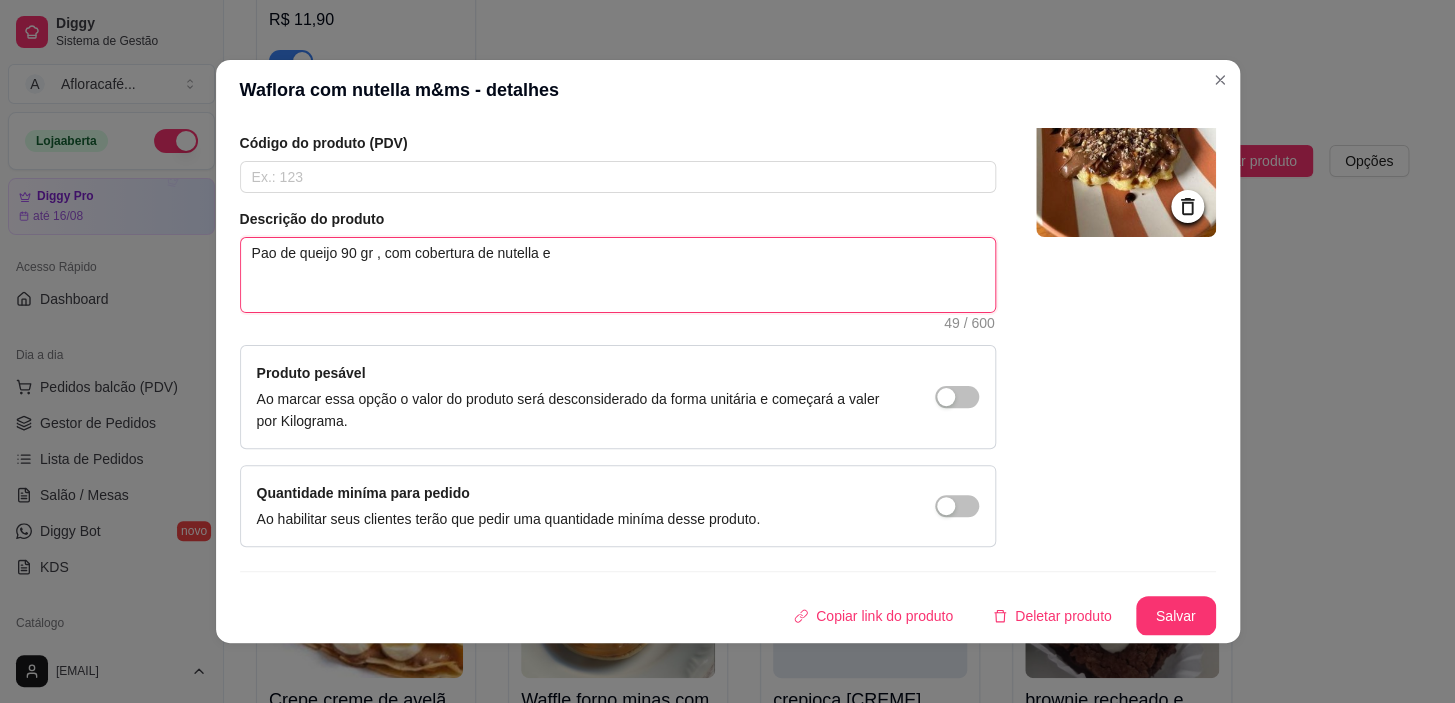 type 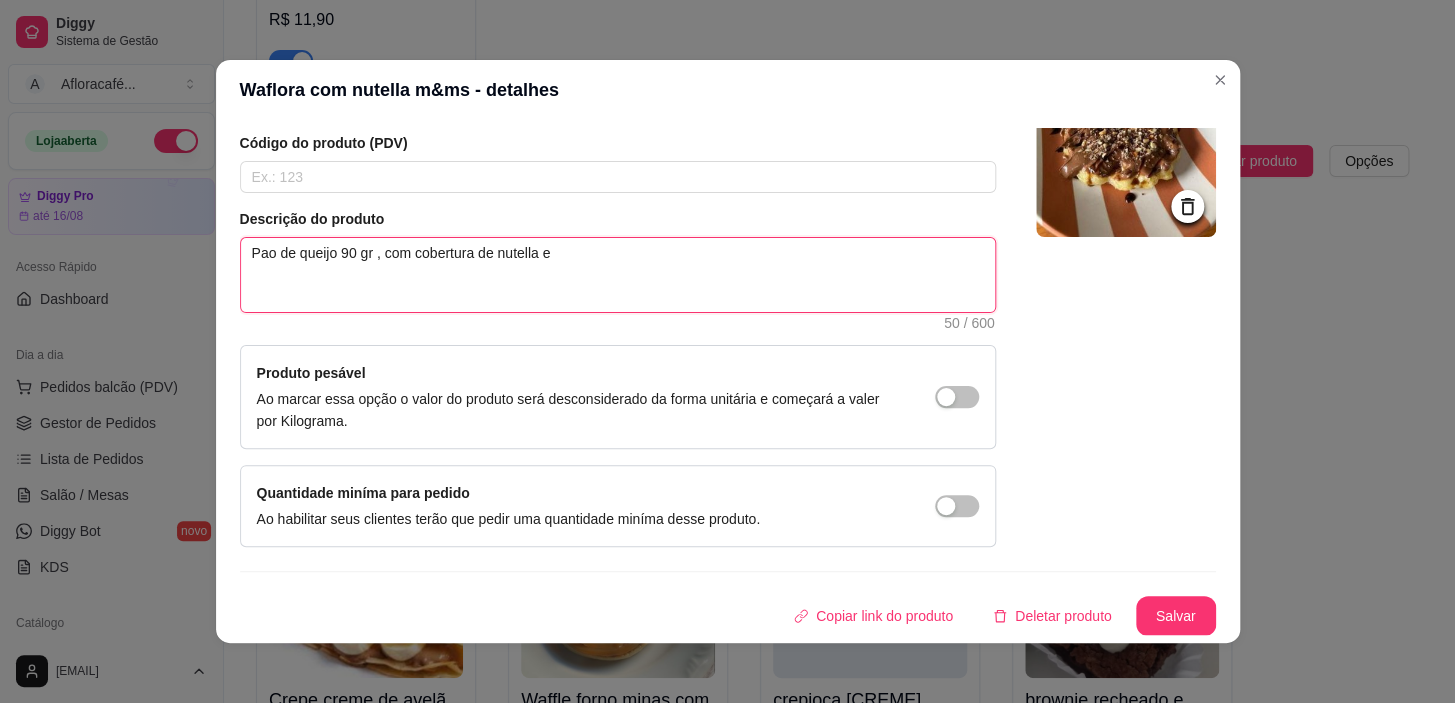 type 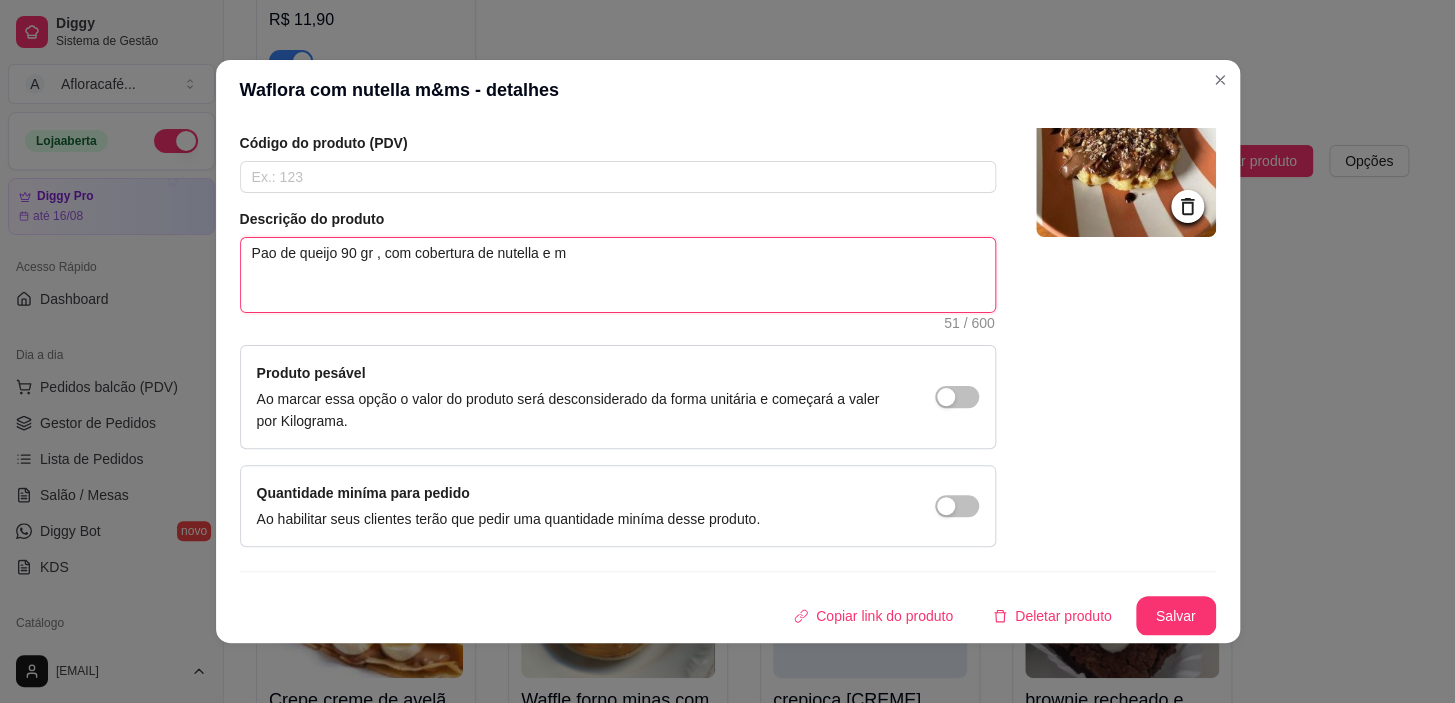 type 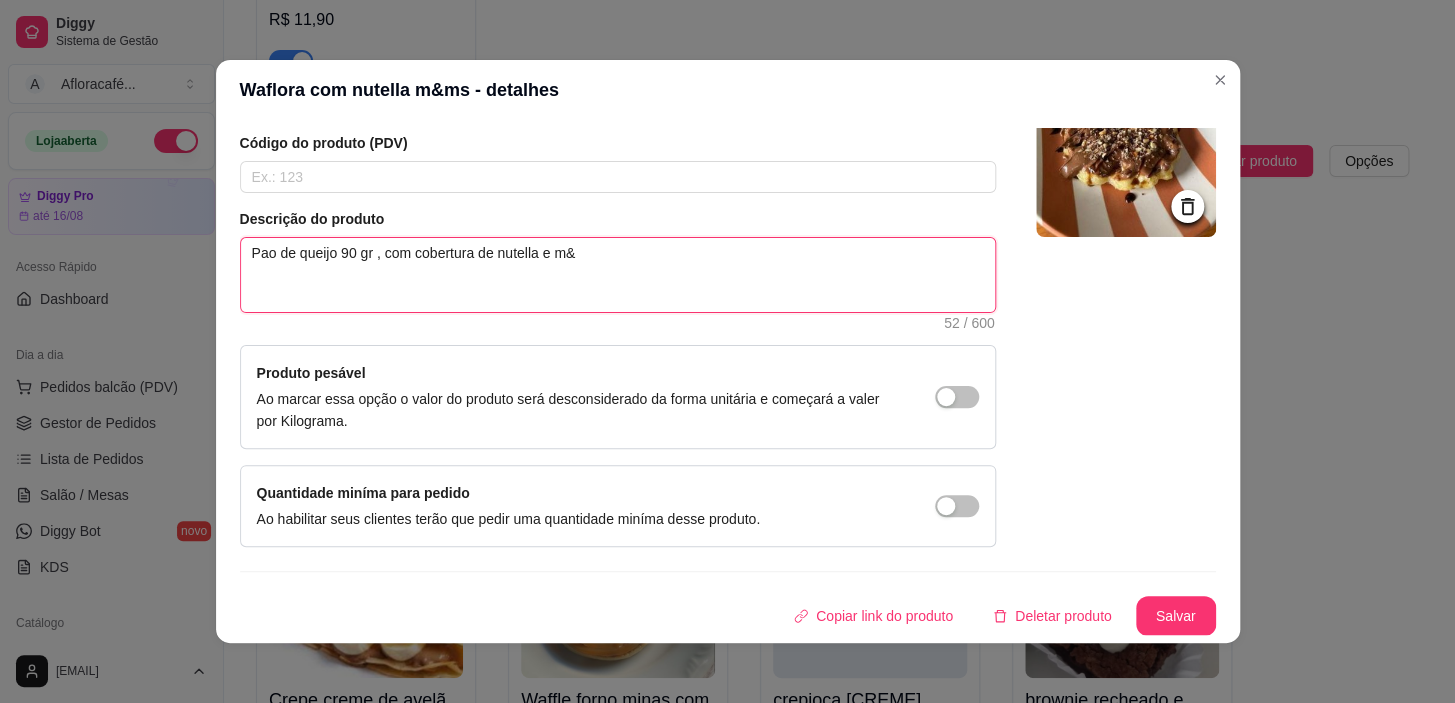 type 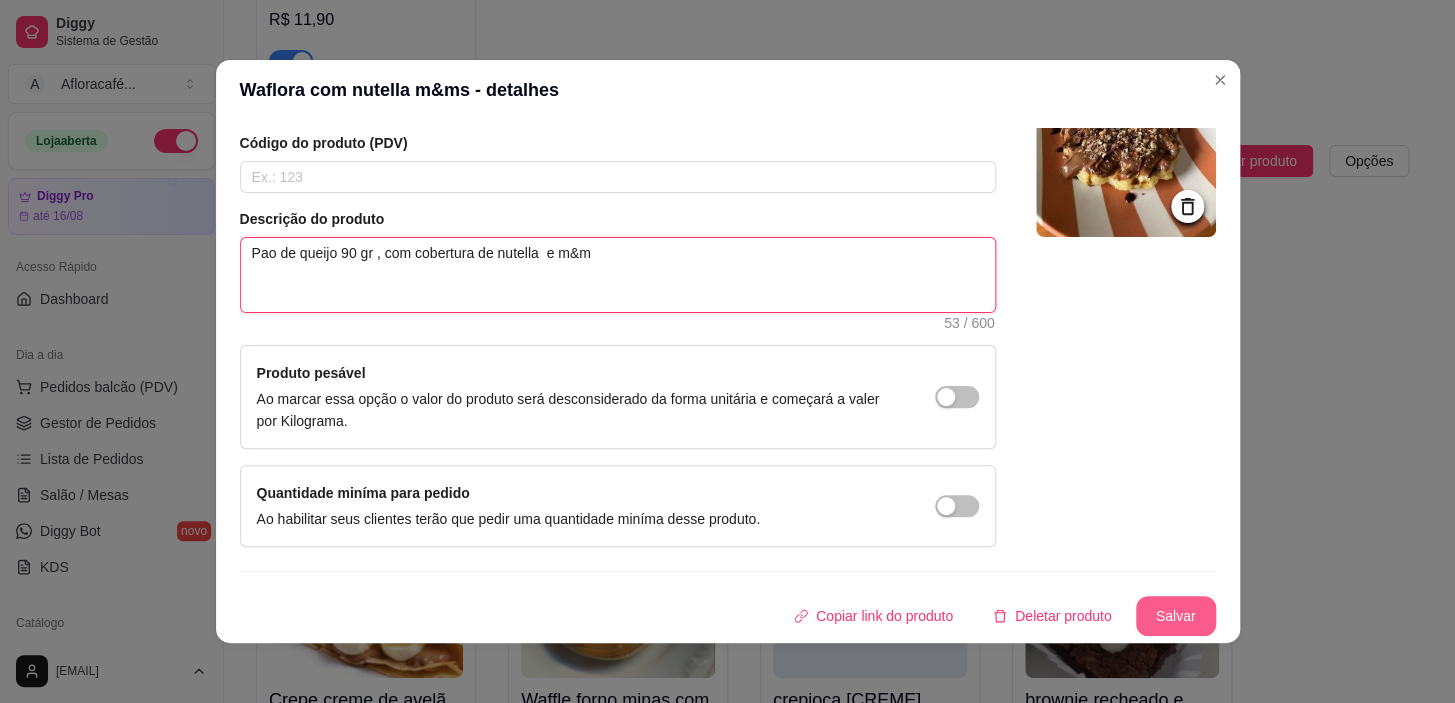type on "Pao de queijo 90 gr , com cobertura de nutella  e m&m" 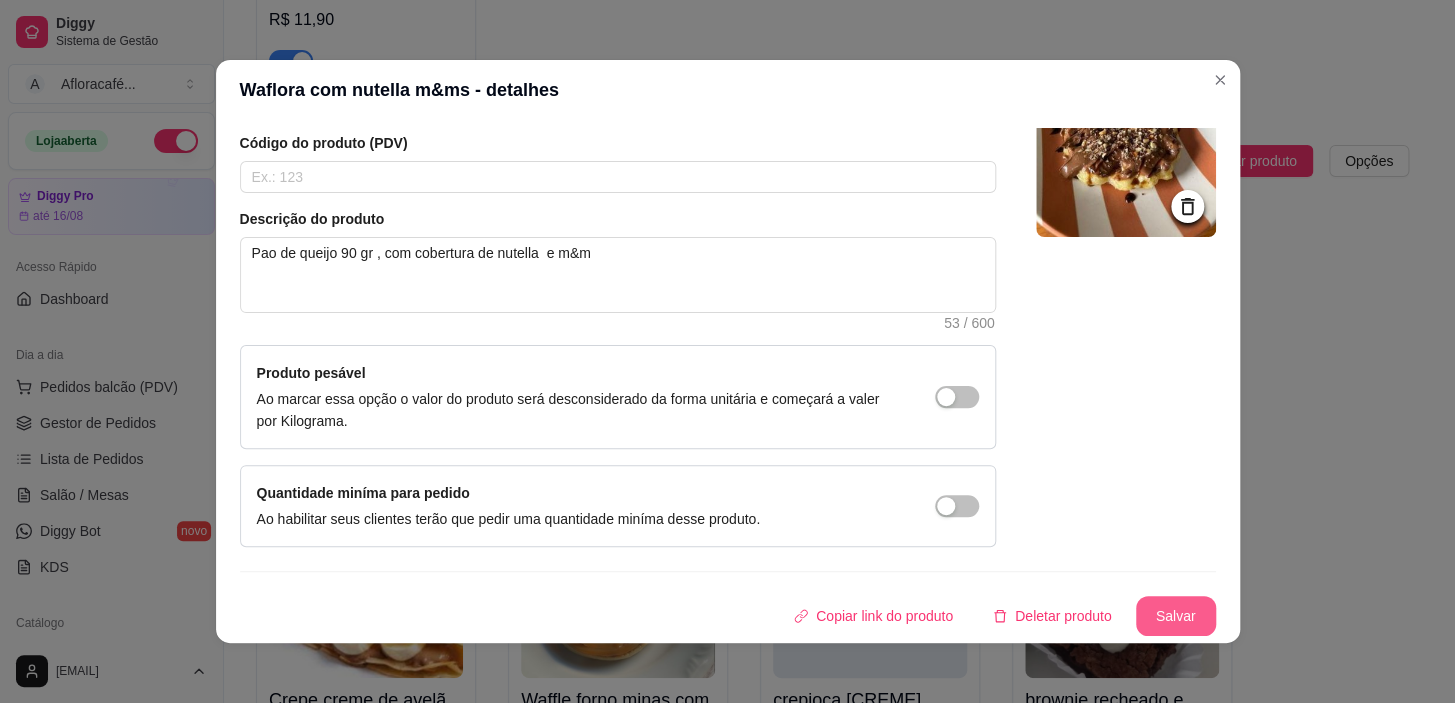 click on "Salvar" at bounding box center [1176, 616] 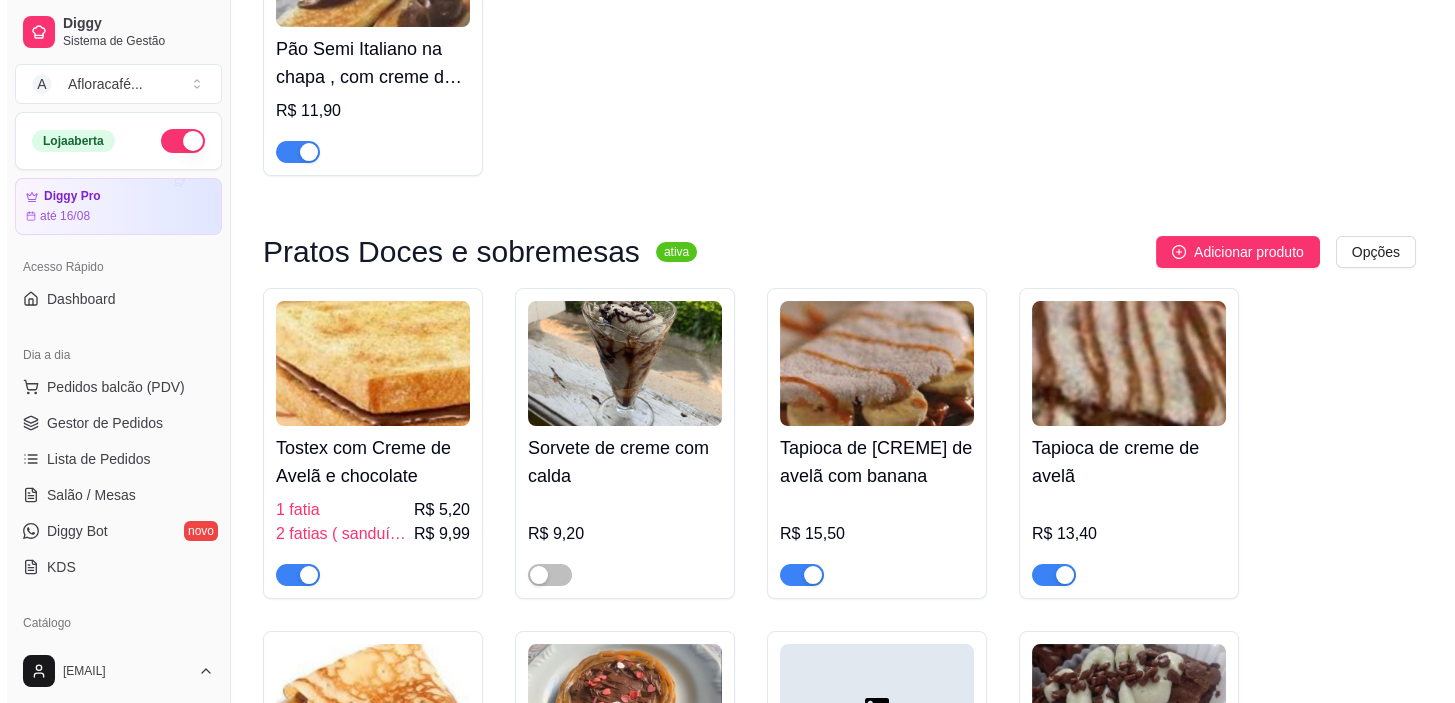 scroll, scrollTop: 545, scrollLeft: 0, axis: vertical 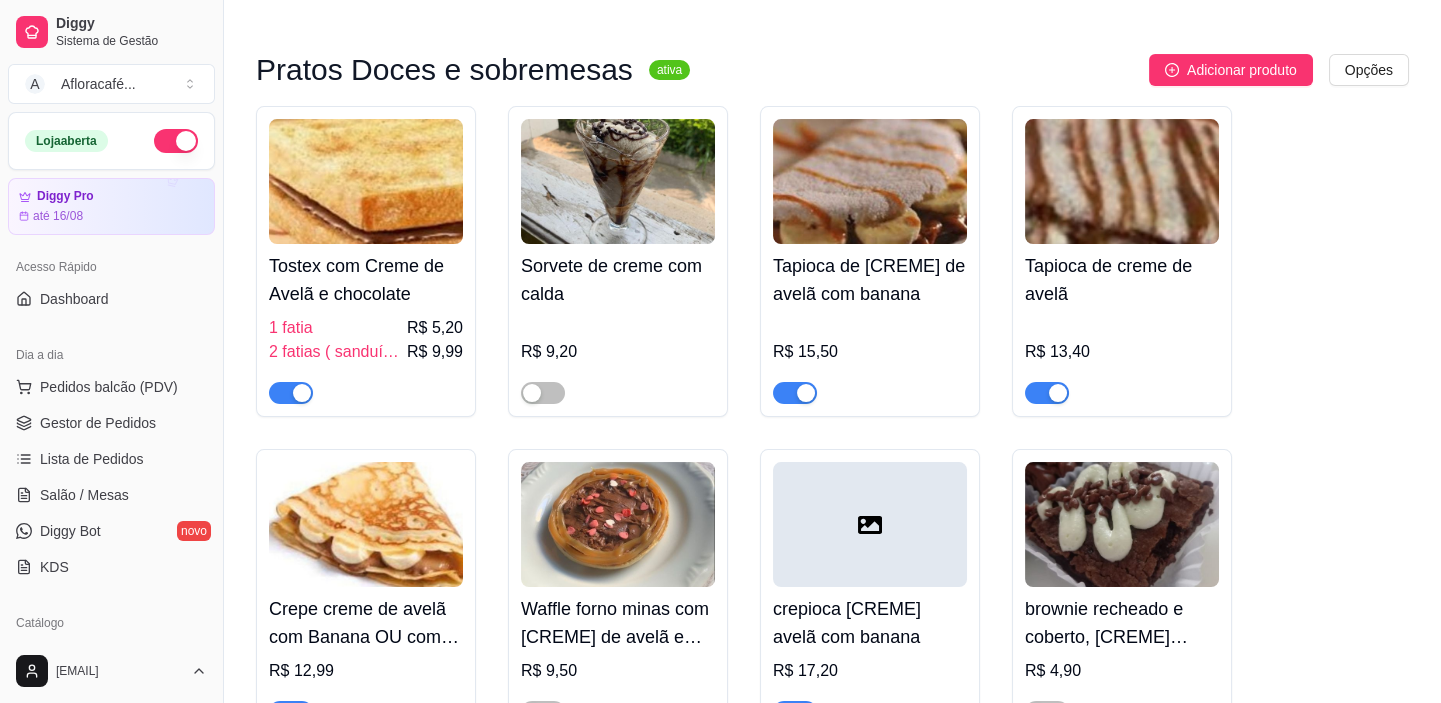 click on "Tapioca de [CREME] de avelã com banana" at bounding box center [870, 280] 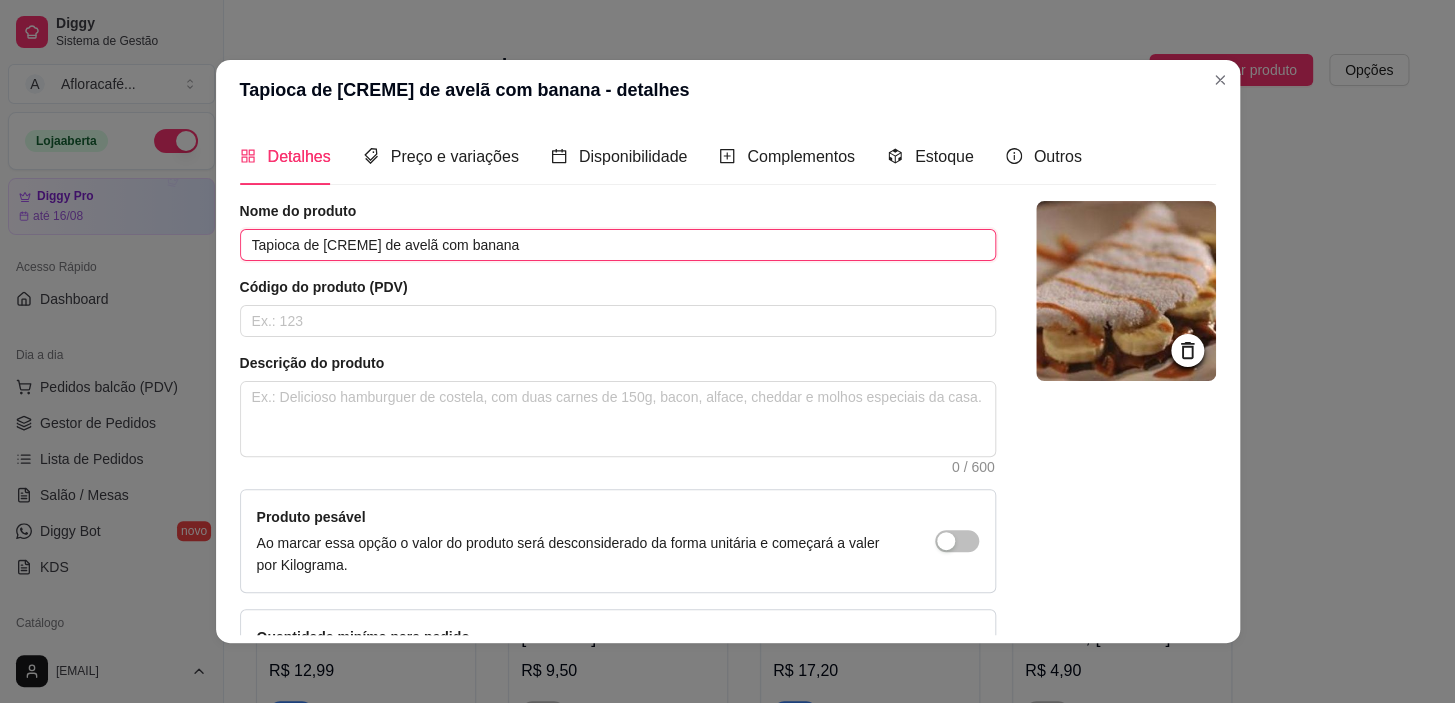 drag, startPoint x: 402, startPoint y: 240, endPoint x: 405, endPoint y: 210, distance: 30.149628 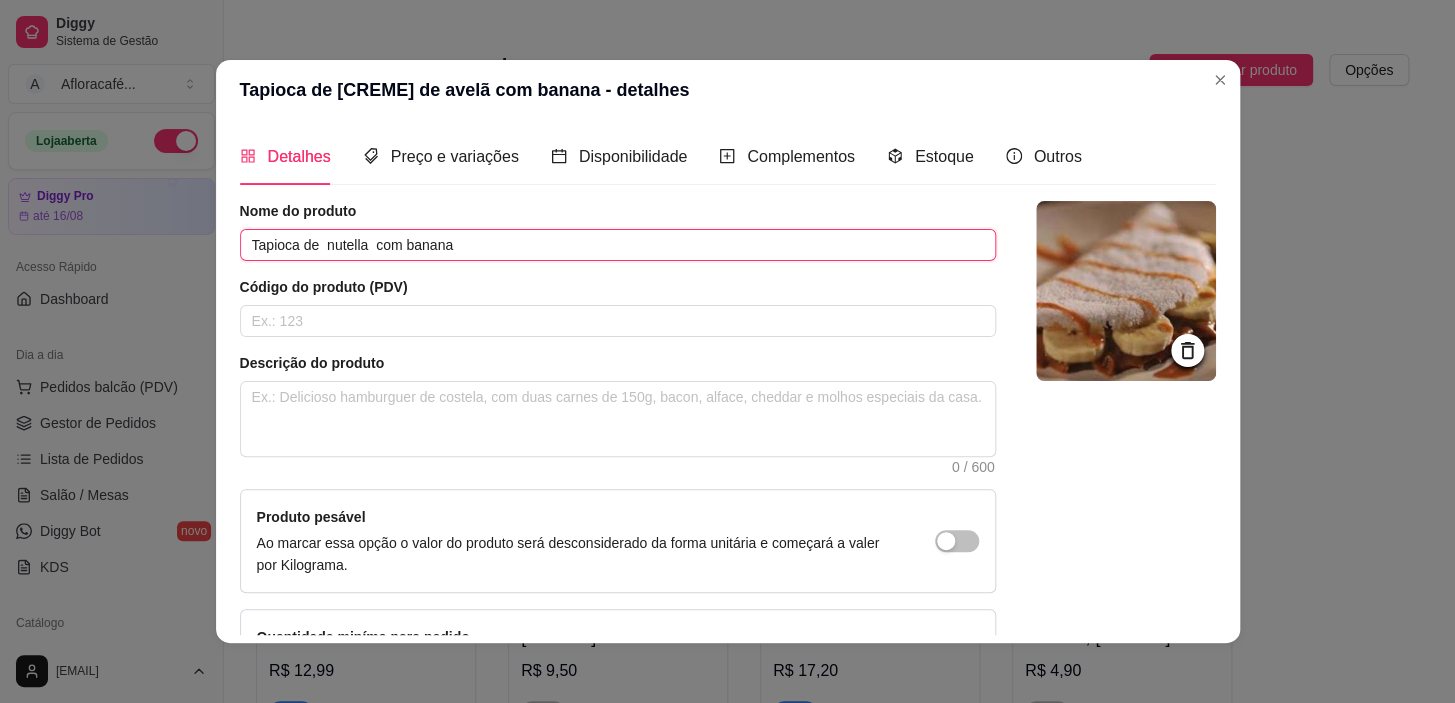 scroll, scrollTop: 144, scrollLeft: 0, axis: vertical 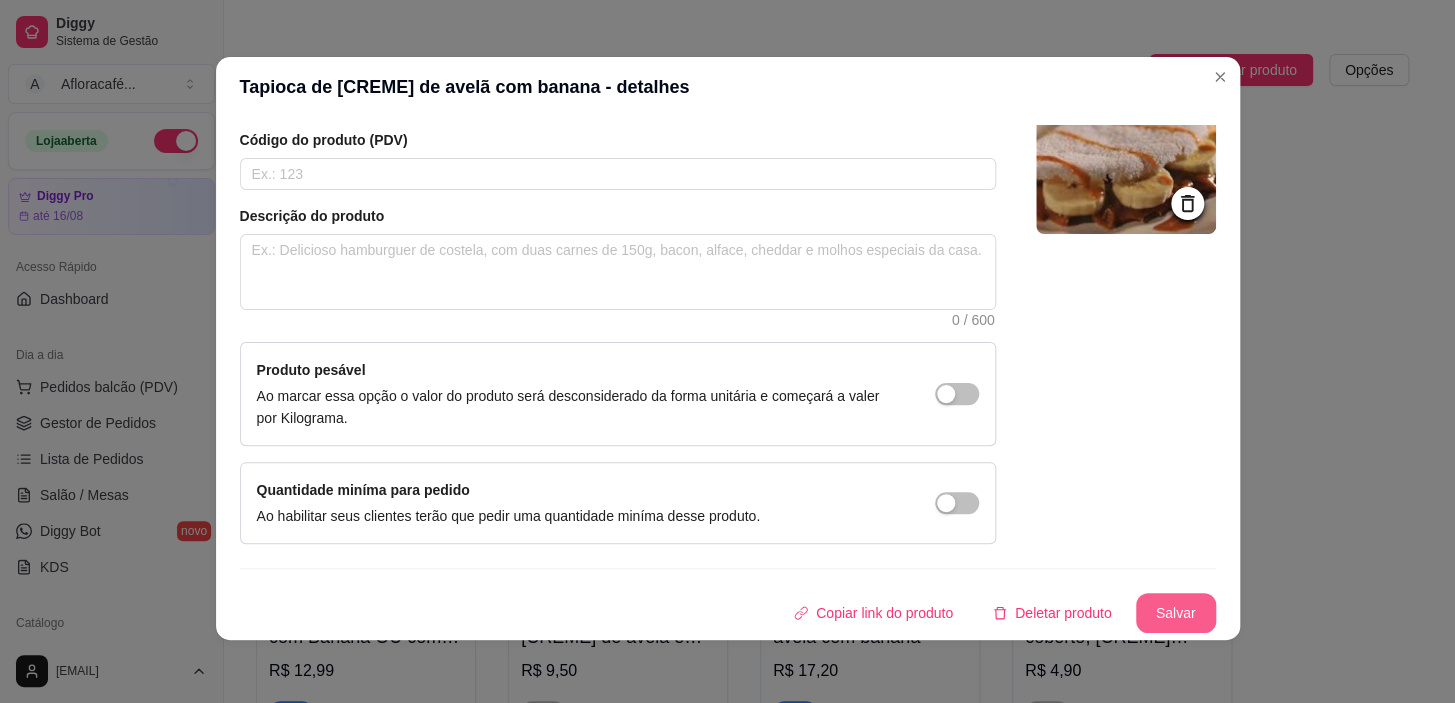 type on "Tapioca de  nutella  com banana" 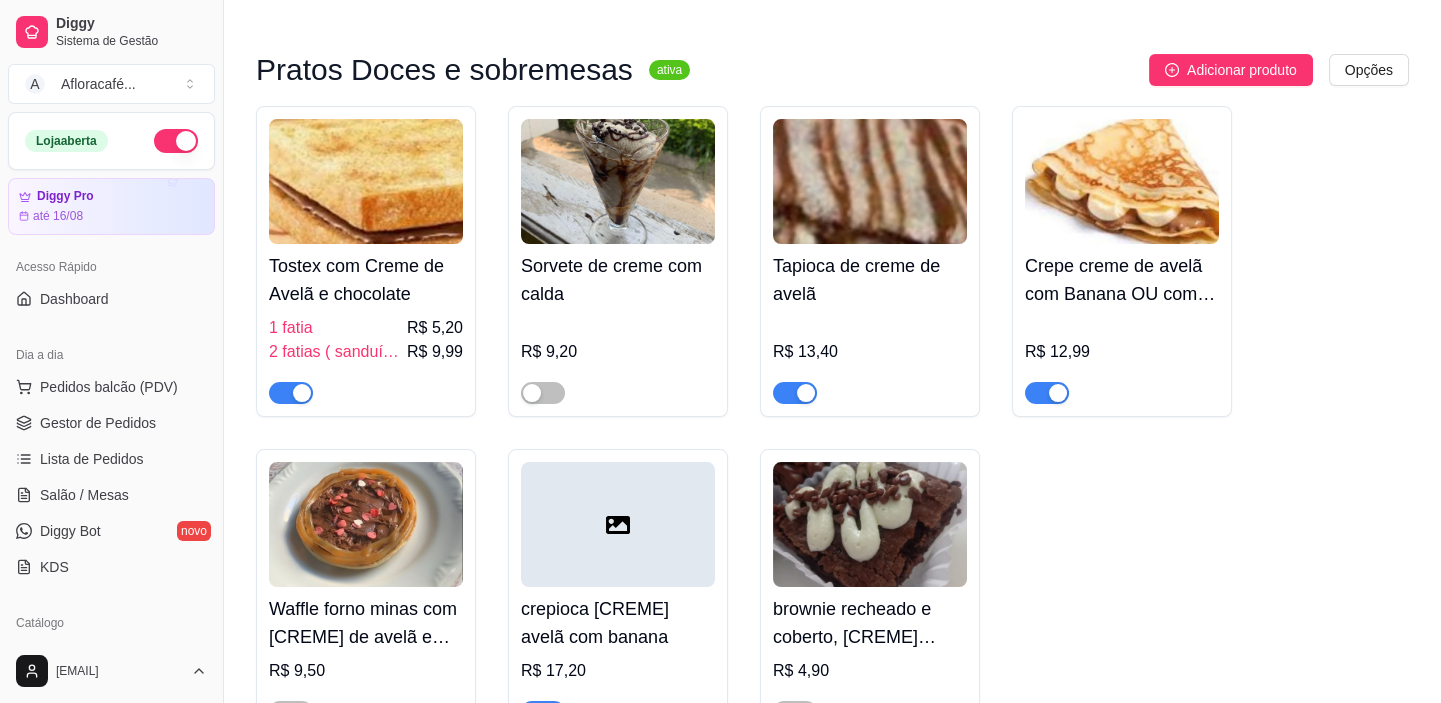 click on "R$ 13,40" at bounding box center [870, 360] 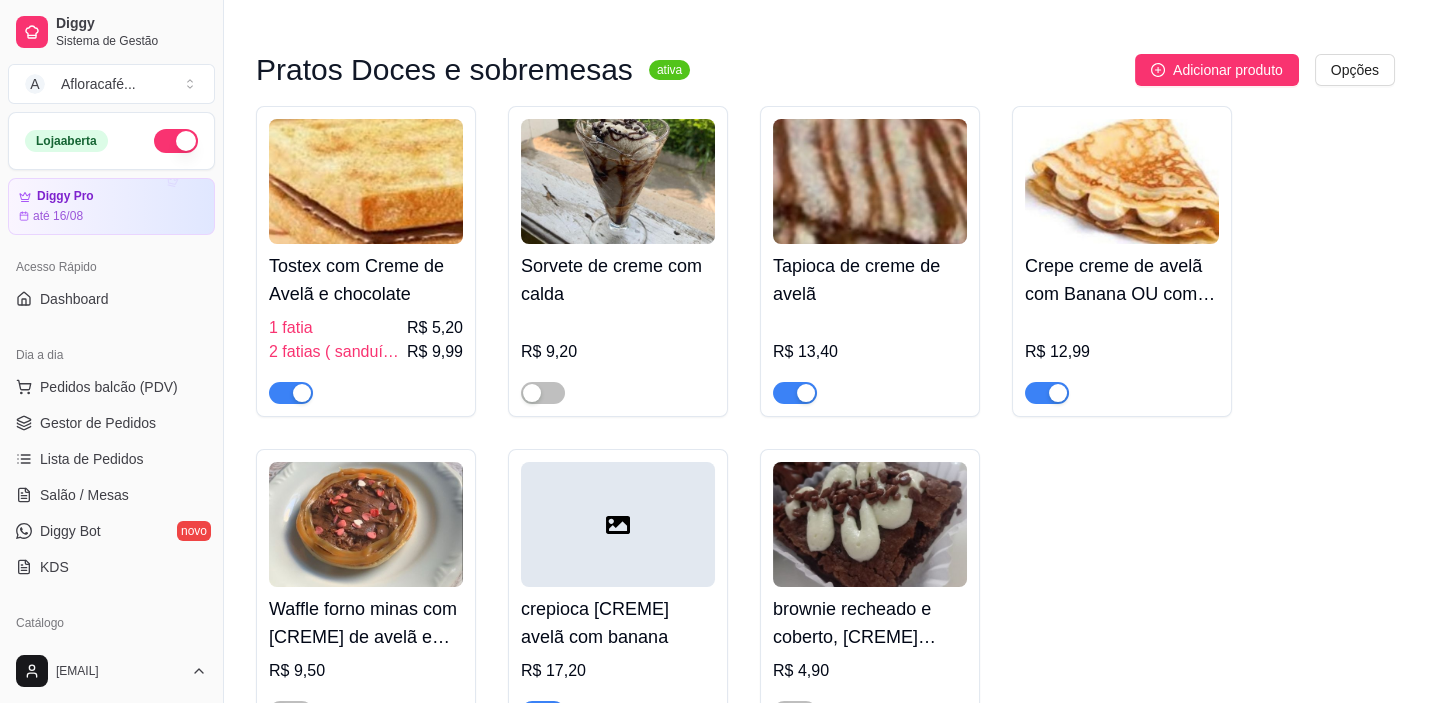 type 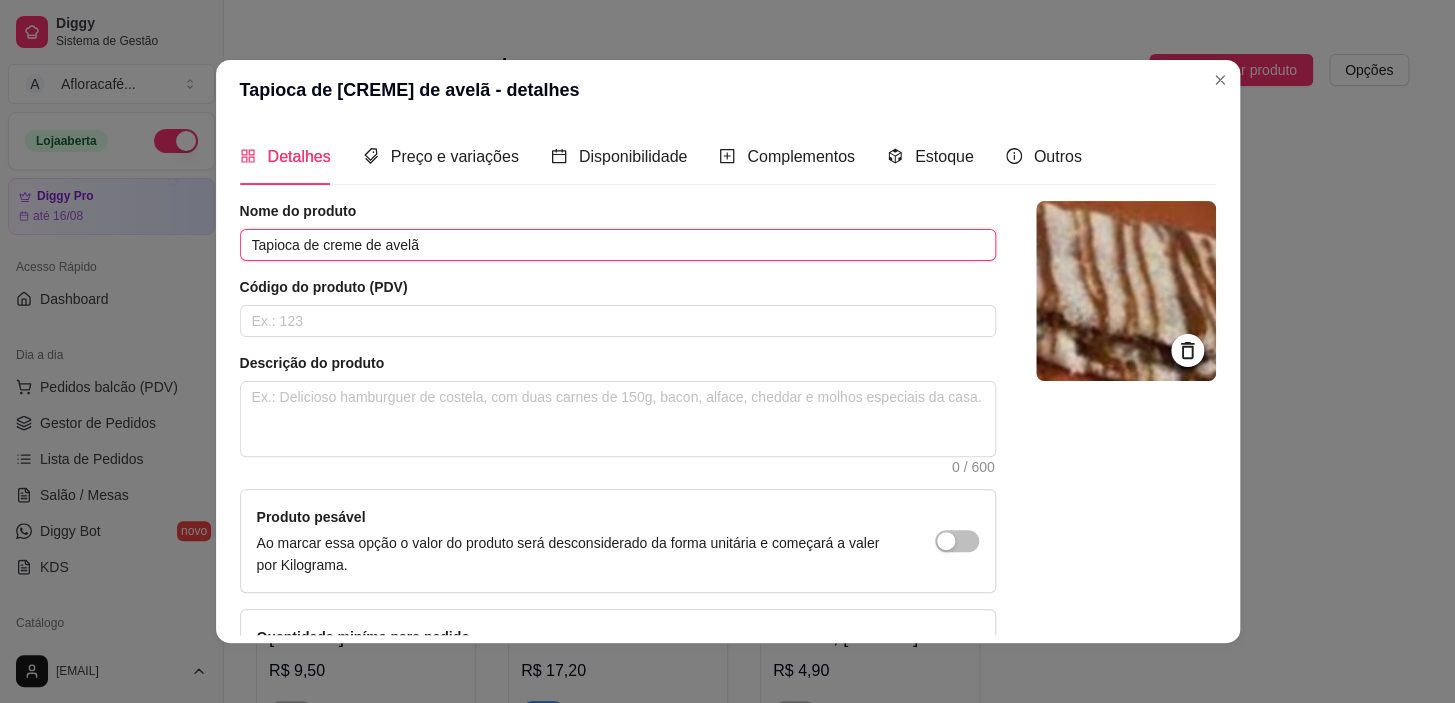 click on "Tapioca de creme de avelã" at bounding box center [618, 245] 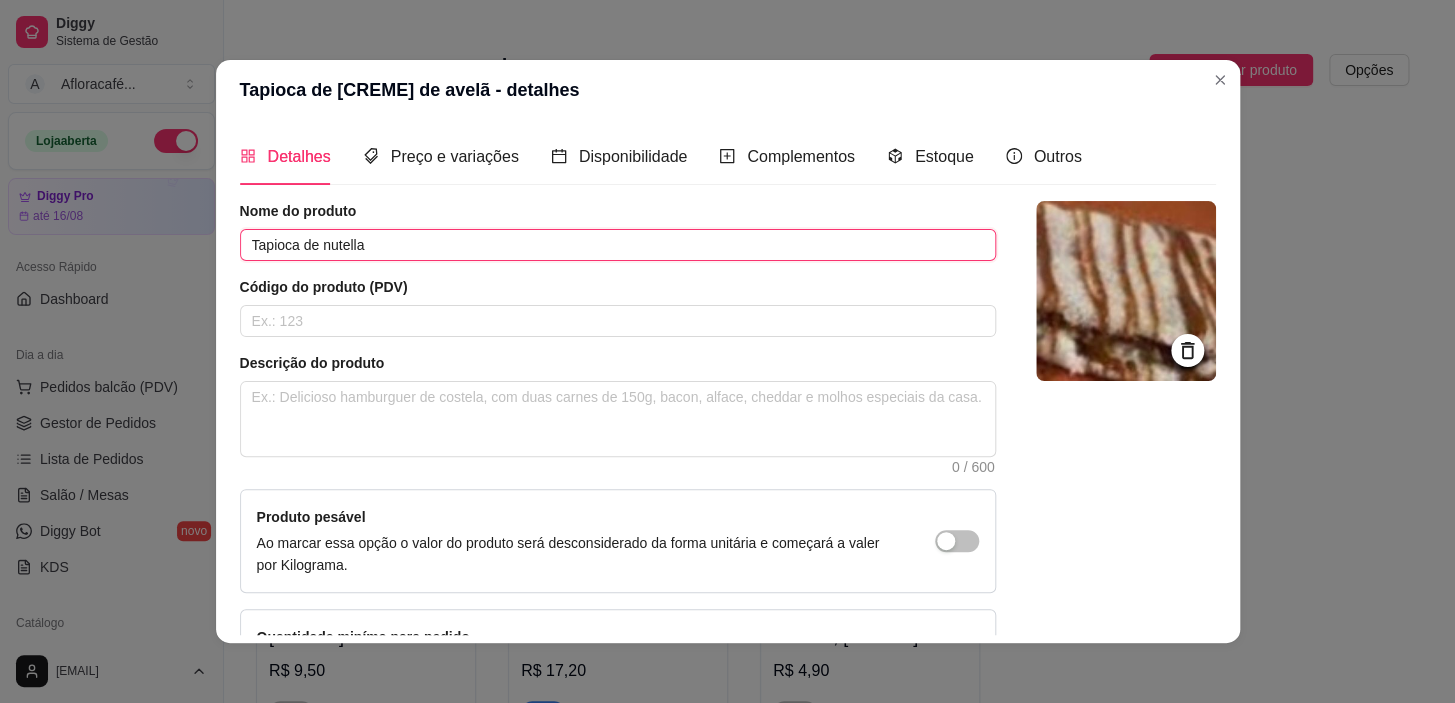 scroll, scrollTop: 144, scrollLeft: 0, axis: vertical 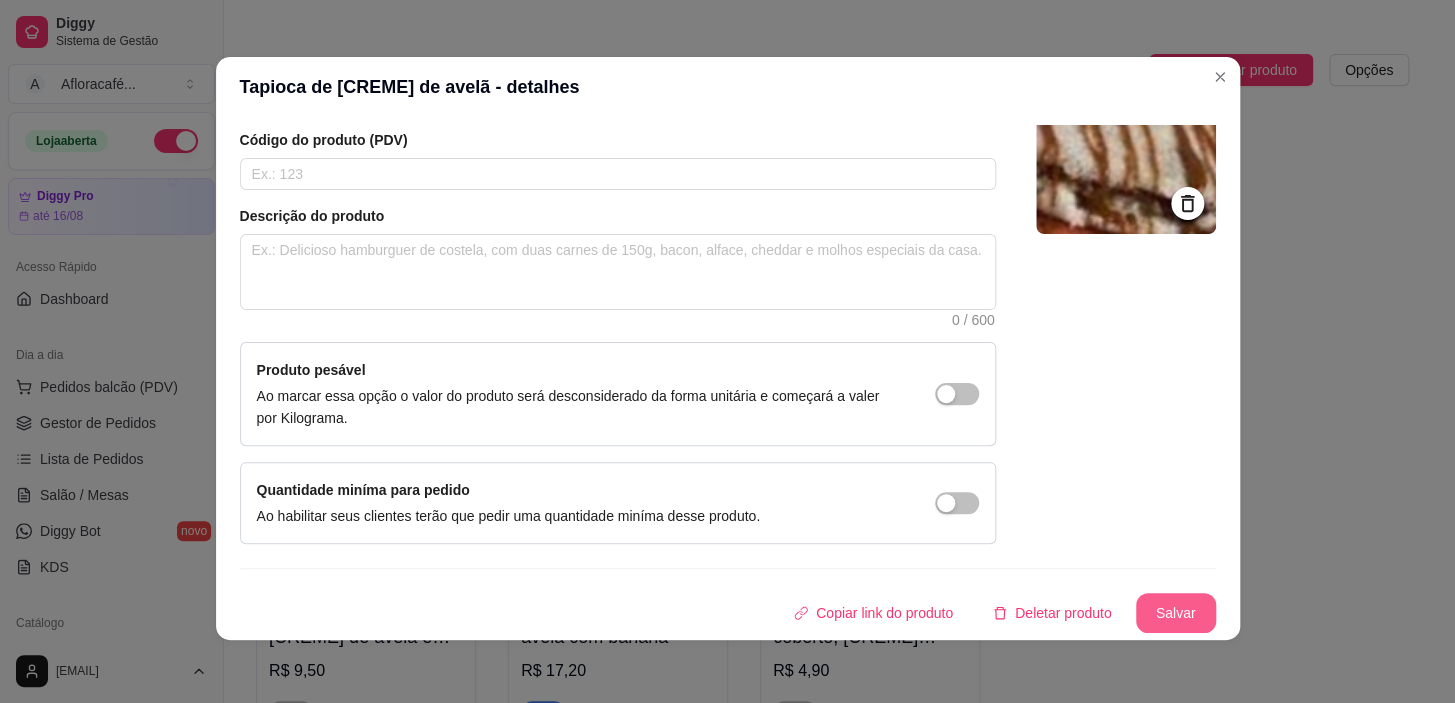 type on "Tapioca de nutella" 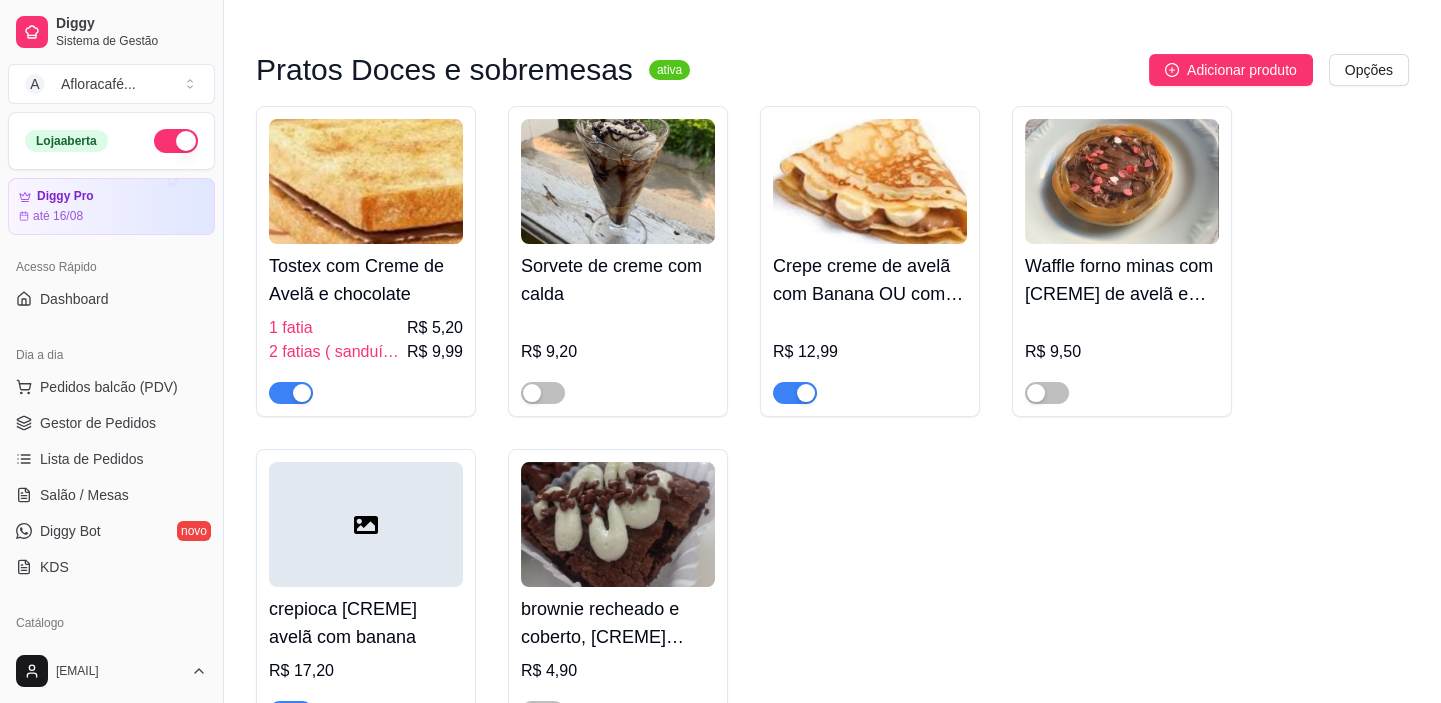 click on "Crepe creme de avelã com Banana OU com morango" at bounding box center [870, 280] 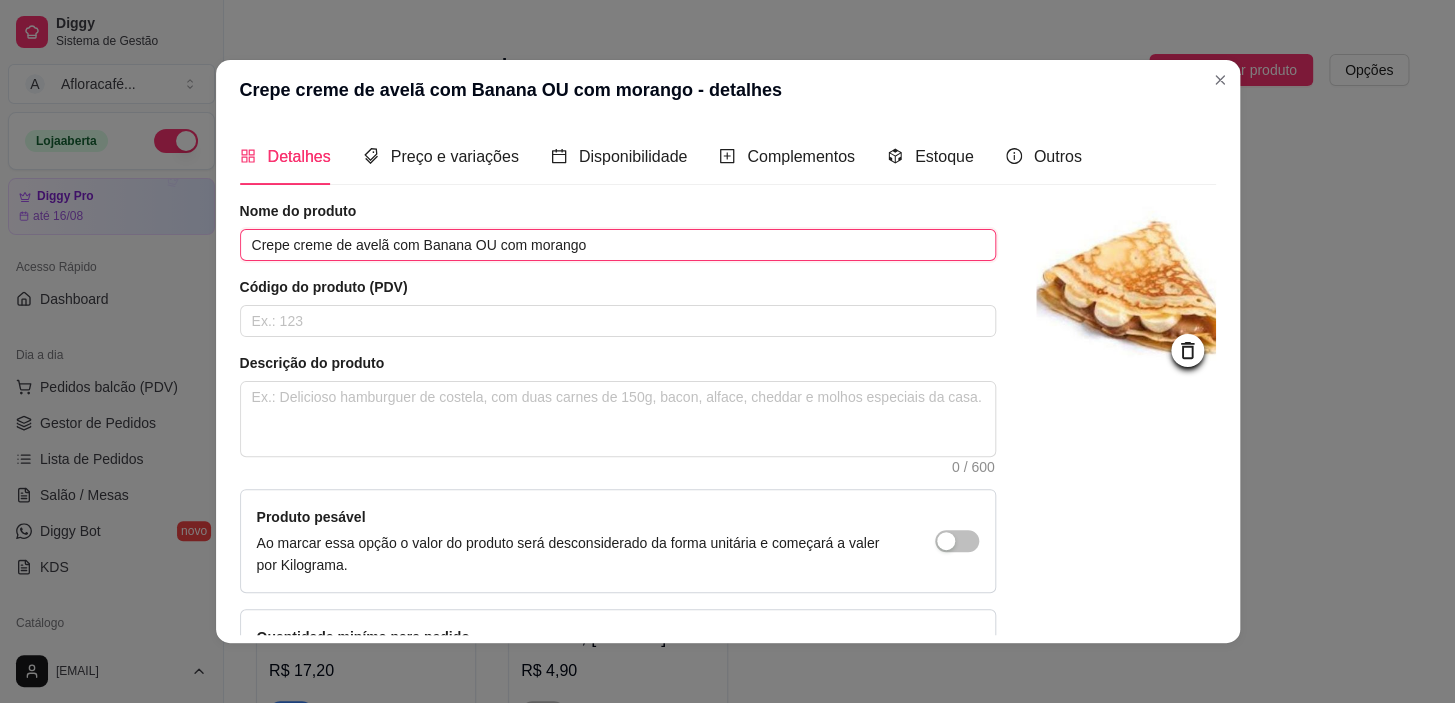 click on "Crepe creme de avelã com Banana OU com morango" at bounding box center (618, 245) 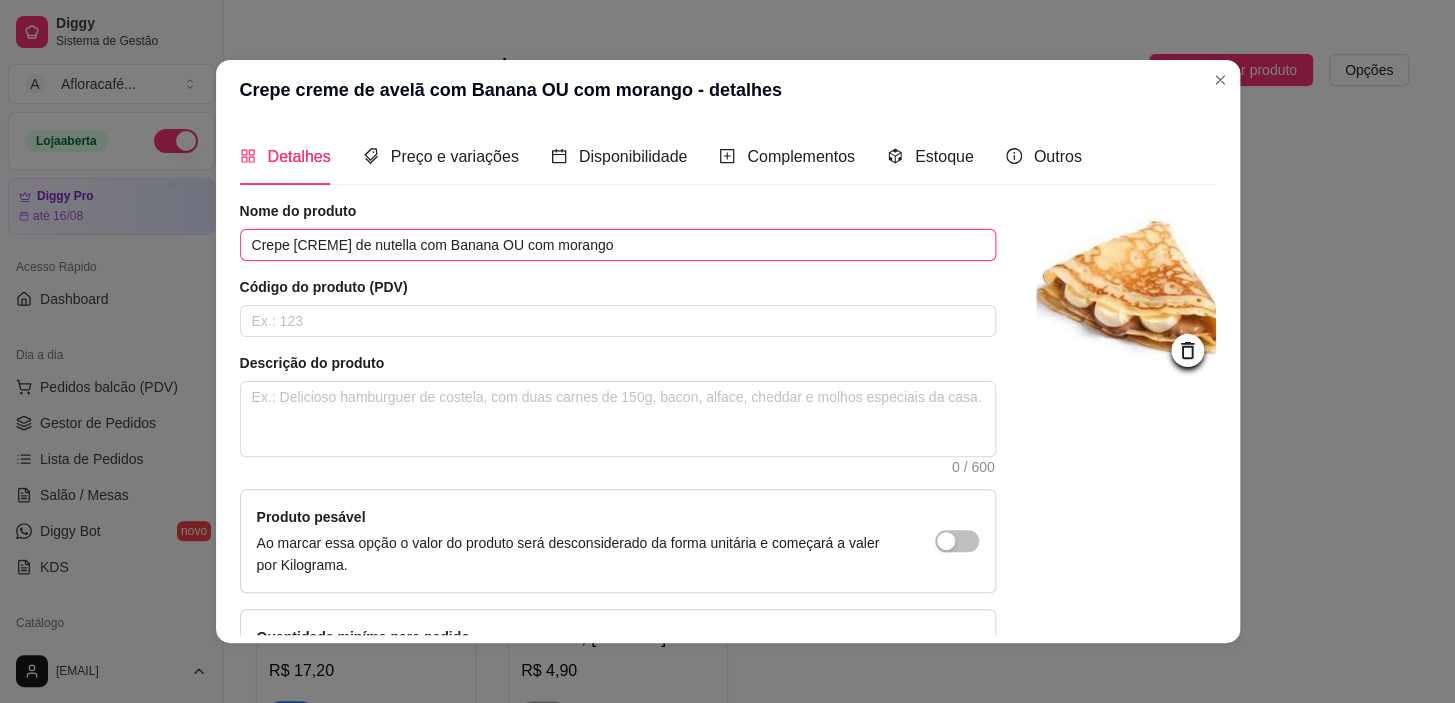 scroll, scrollTop: 3, scrollLeft: 0, axis: vertical 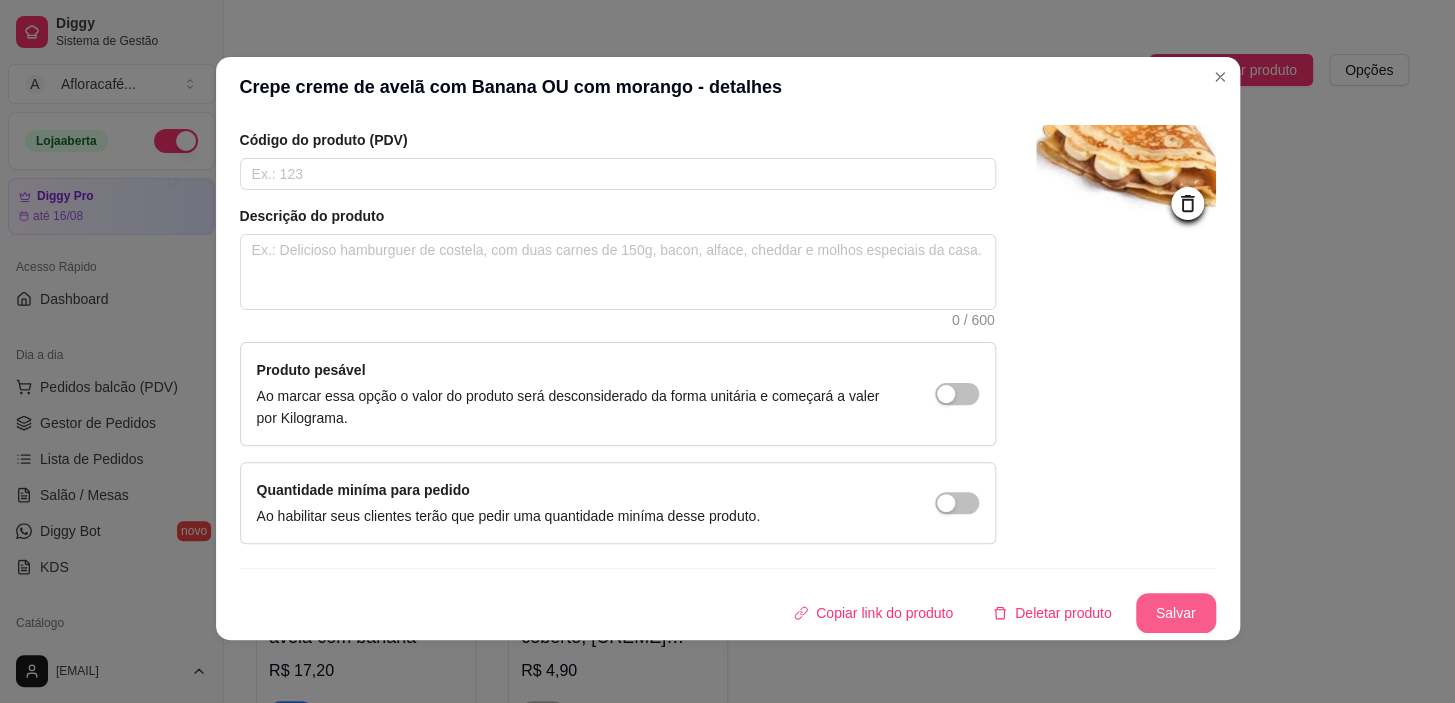 type on "Crepe [CREME] de nutella com Banana OU com morango" 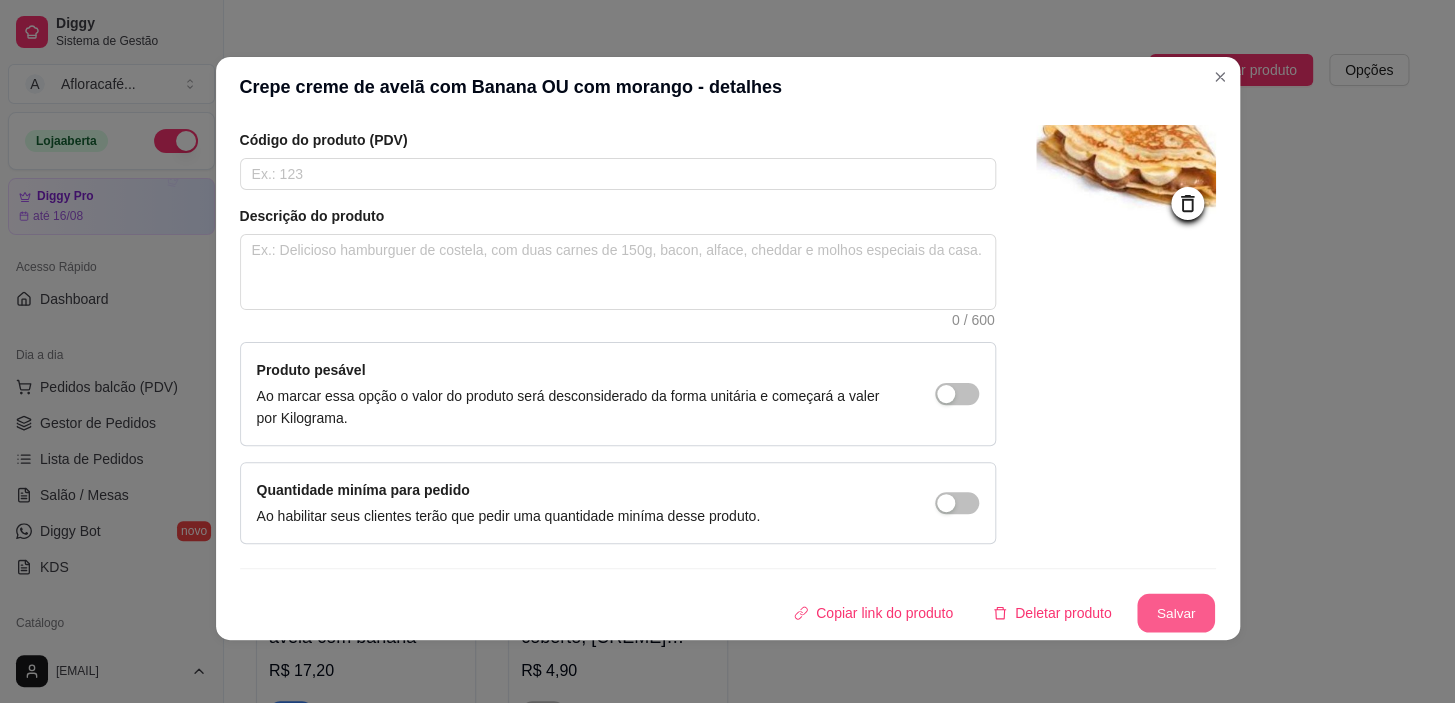 click on "Salvar" at bounding box center (1176, 613) 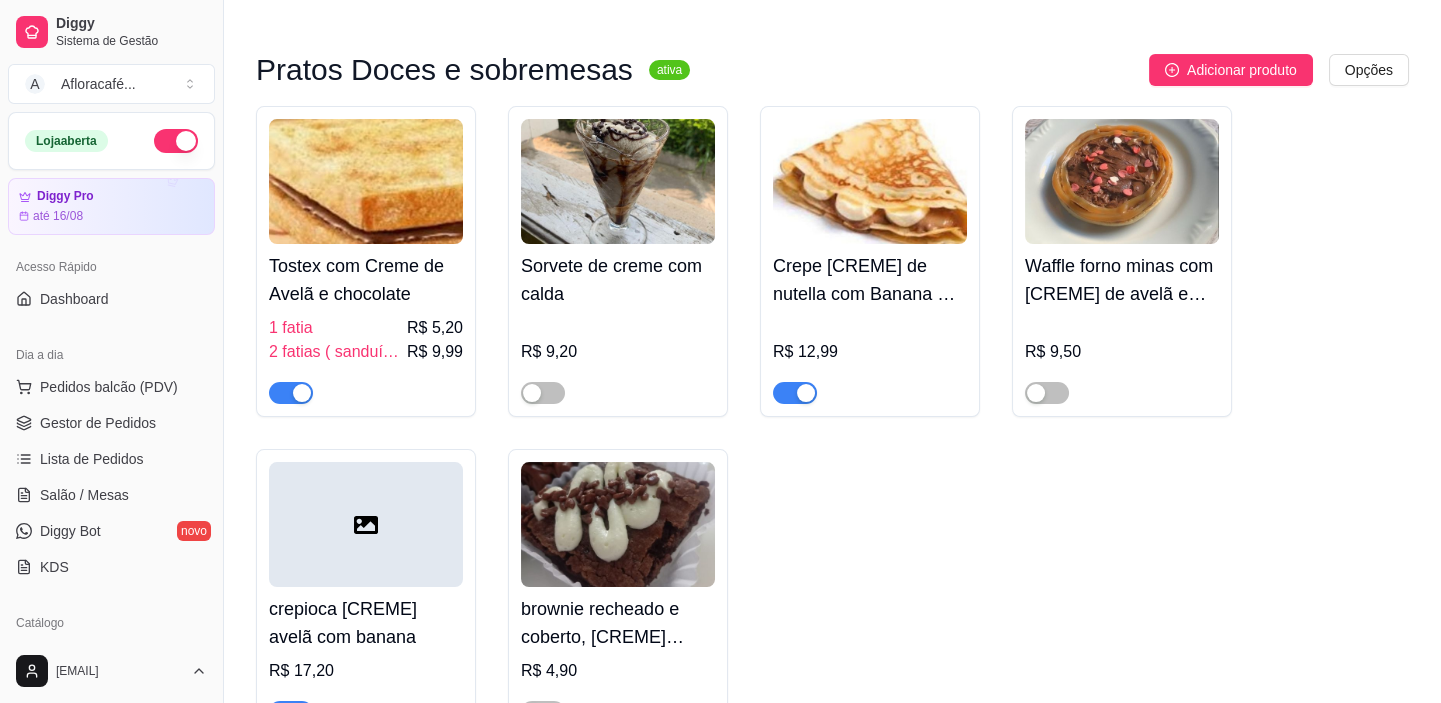 click on "Crepe [CREME] de nutella com Banana OU com morango" at bounding box center (870, 280) 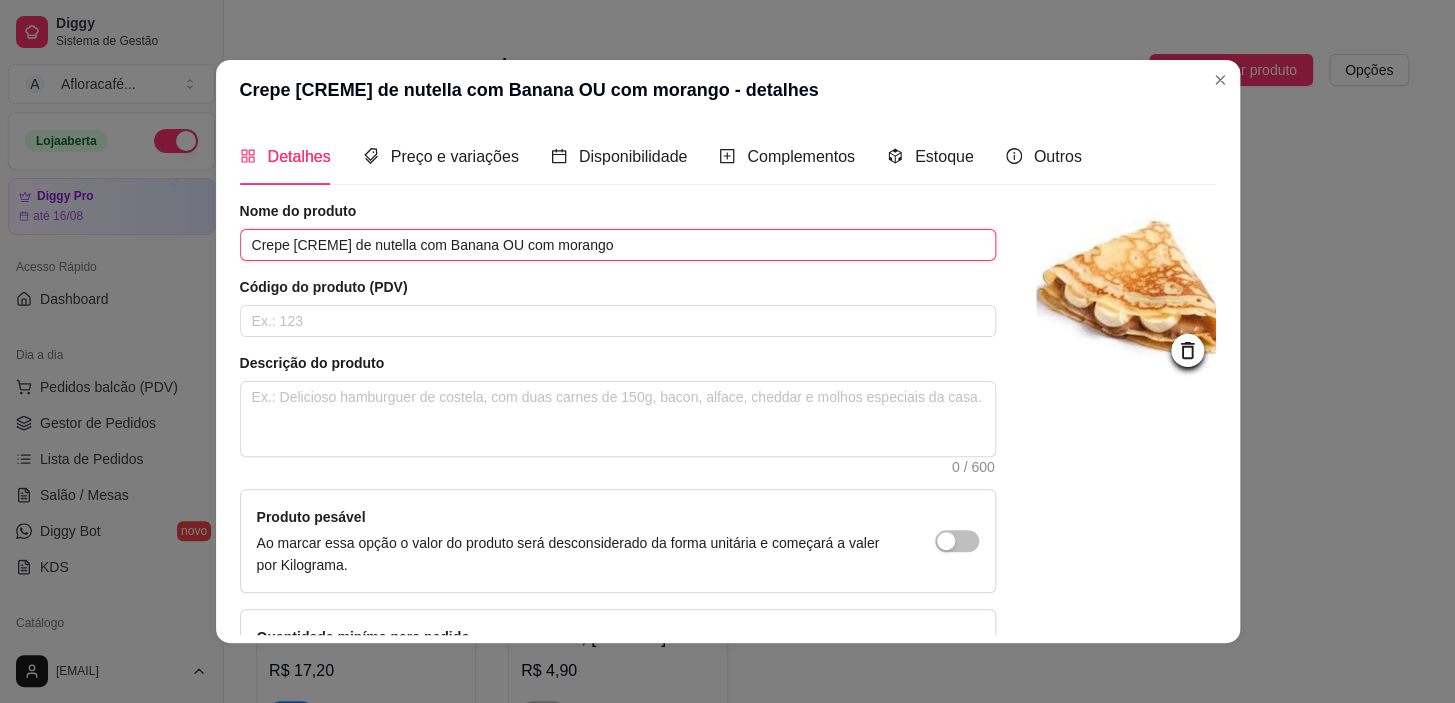 click on "Crepe [CREME] de nutella com Banana OU com morango" at bounding box center [618, 245] 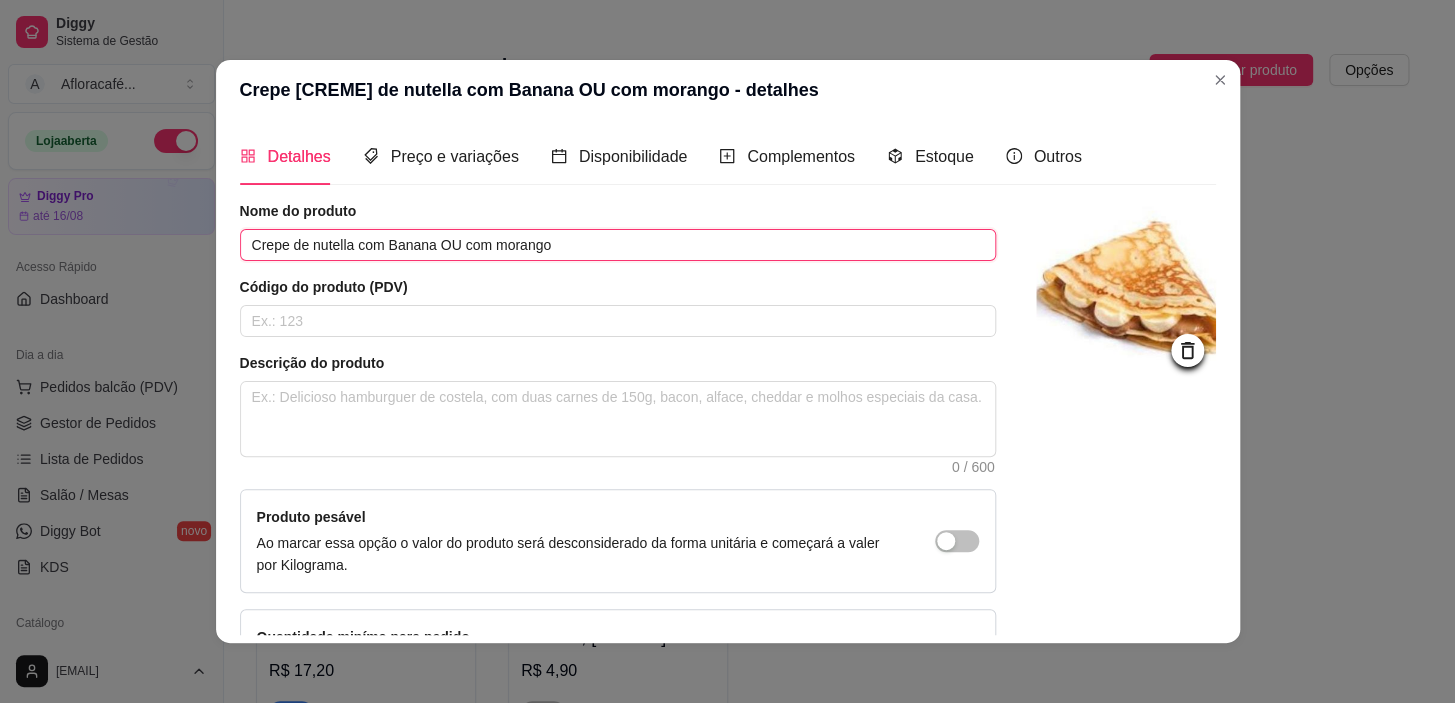 scroll, scrollTop: 144, scrollLeft: 0, axis: vertical 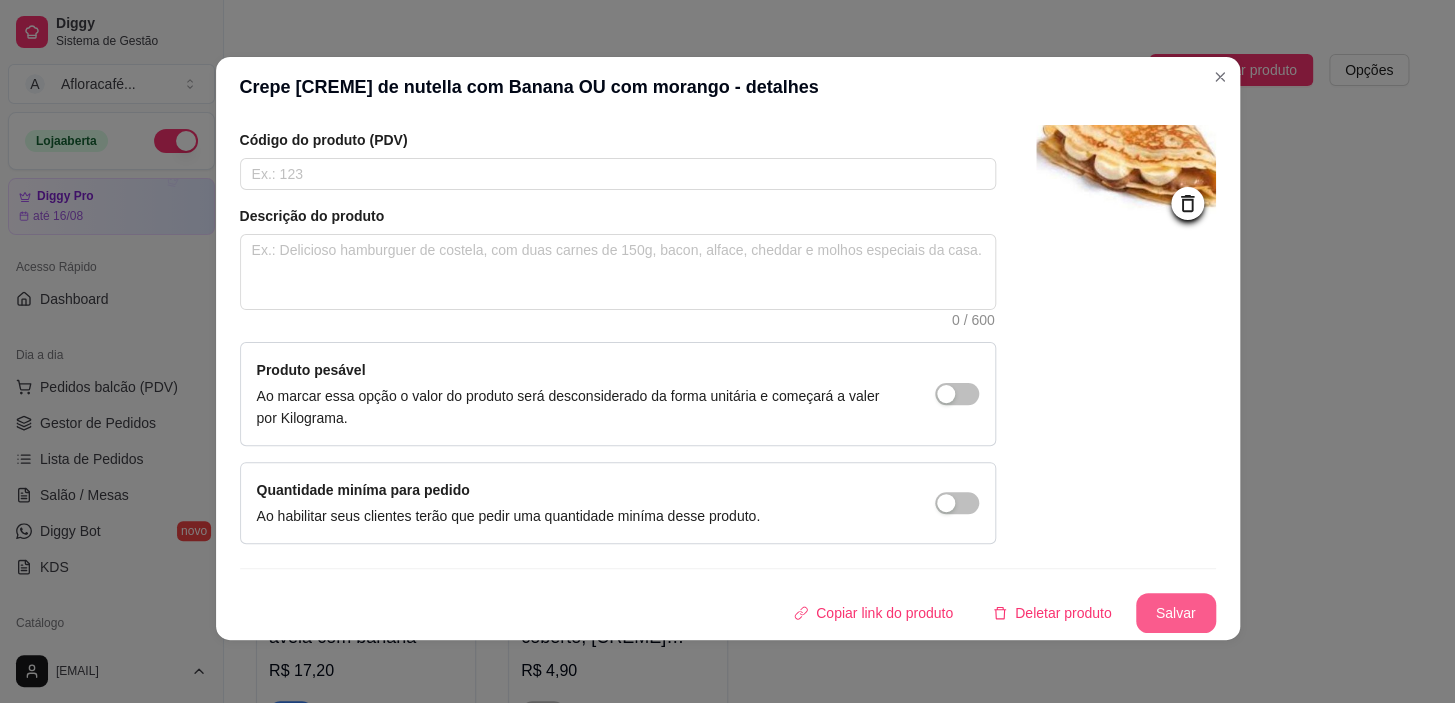 type on "Crepe de nutella com Banana OU com morango" 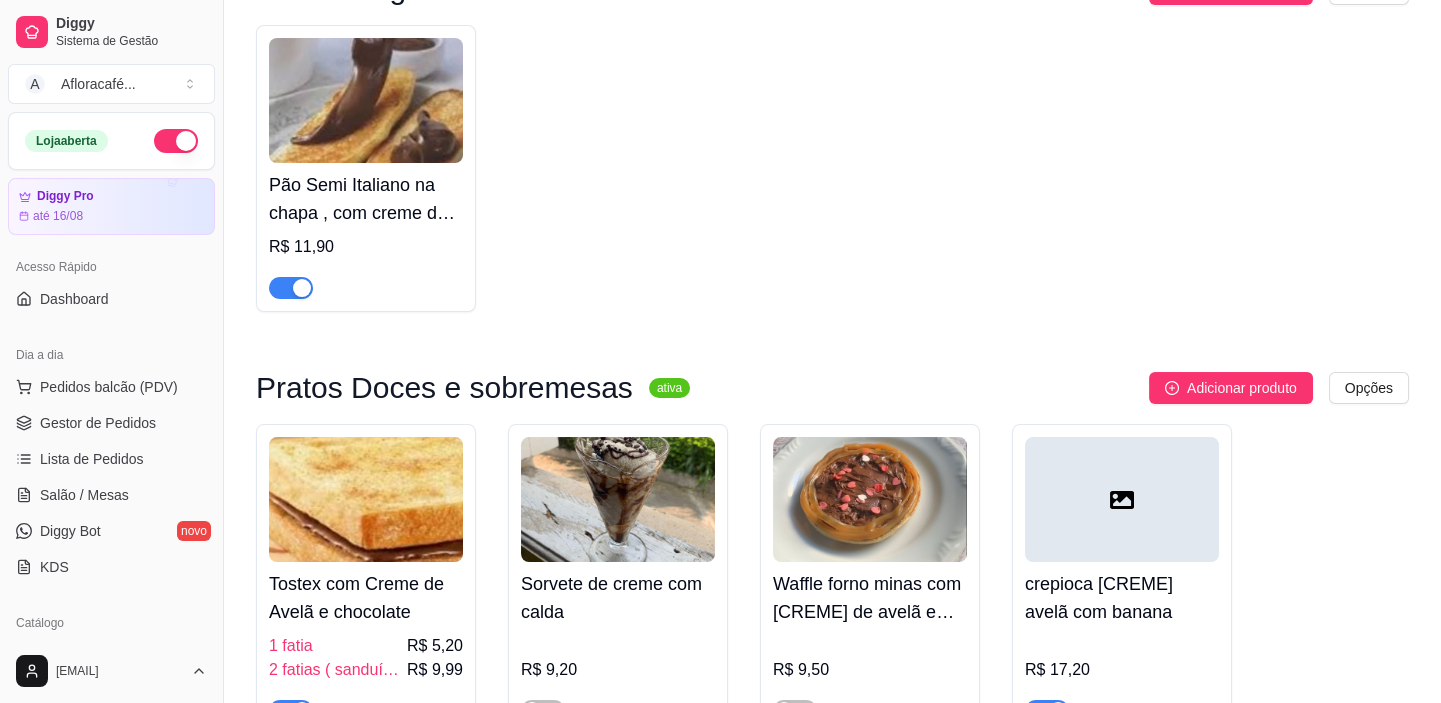 scroll, scrollTop: 0, scrollLeft: 0, axis: both 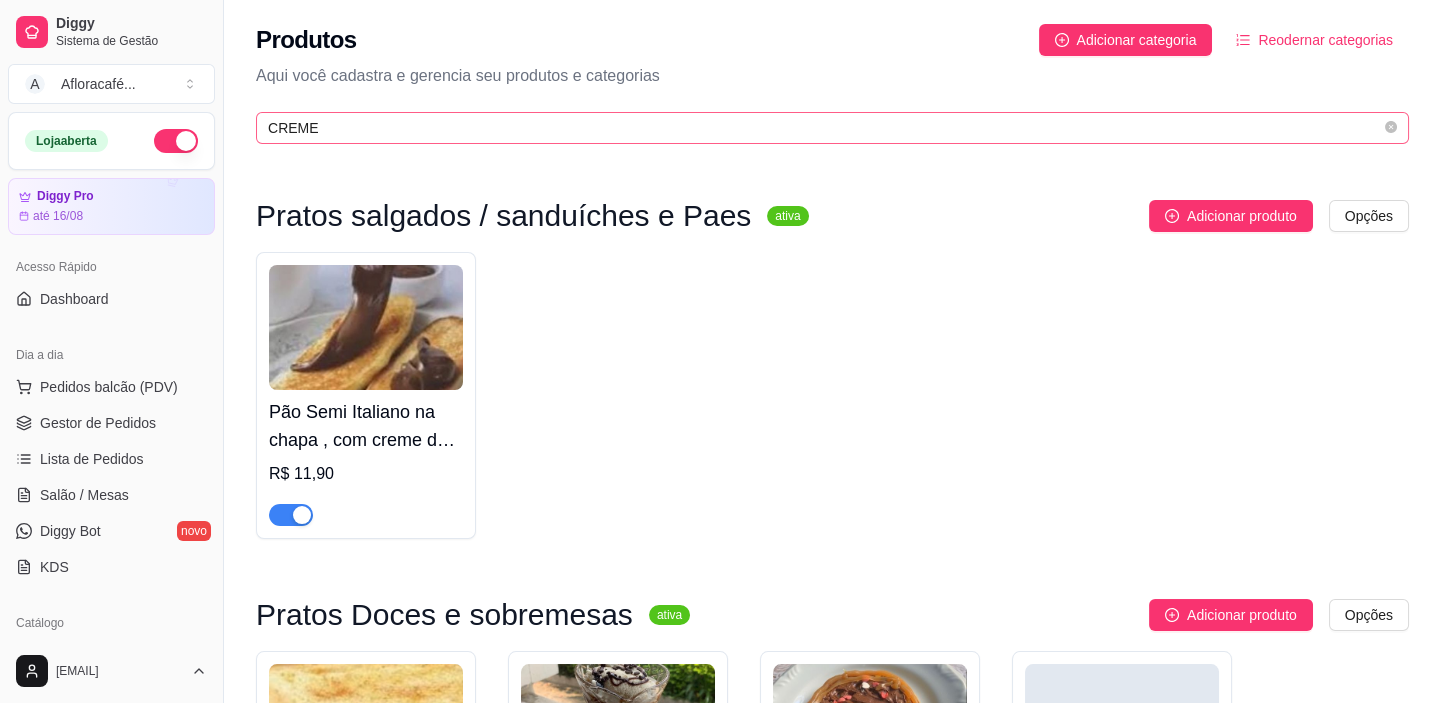 drag, startPoint x: 866, startPoint y: 95, endPoint x: 869, endPoint y: 119, distance: 24.186773 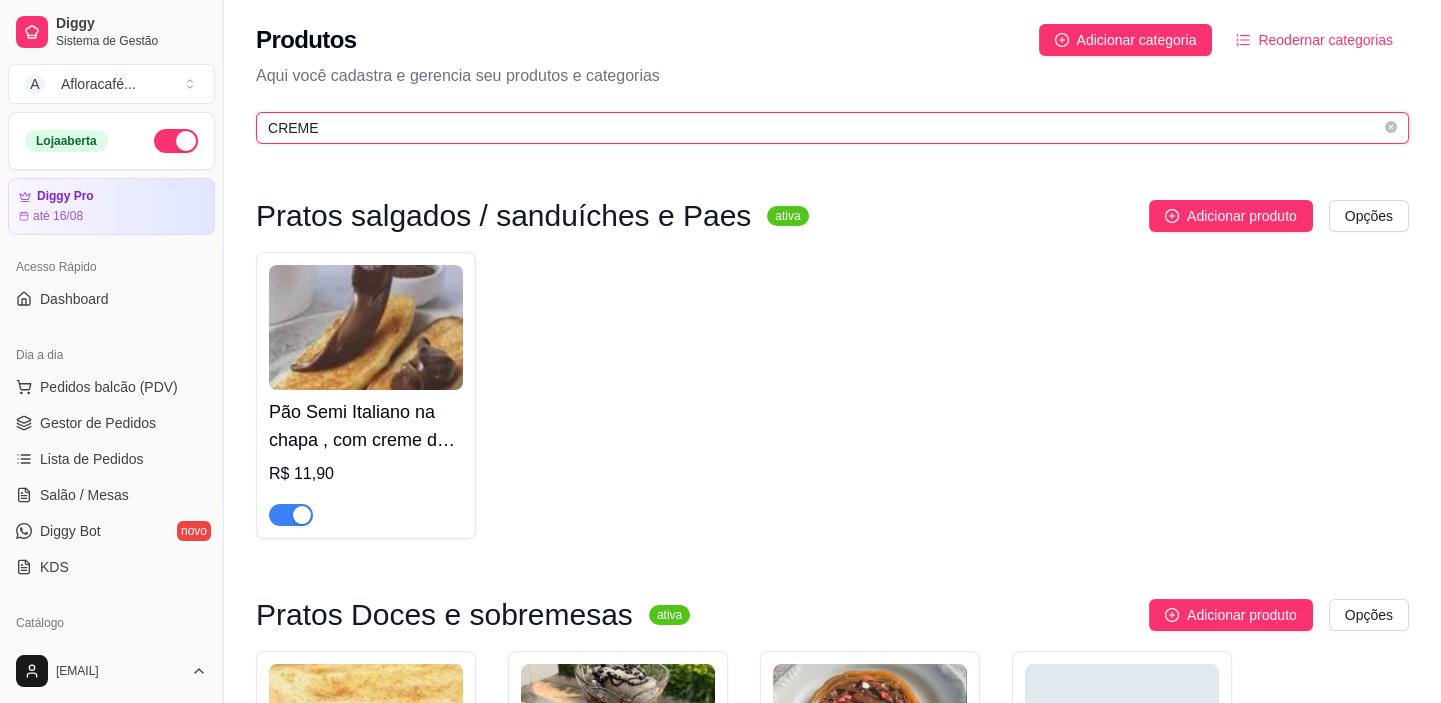 click on "CREME" at bounding box center (824, 128) 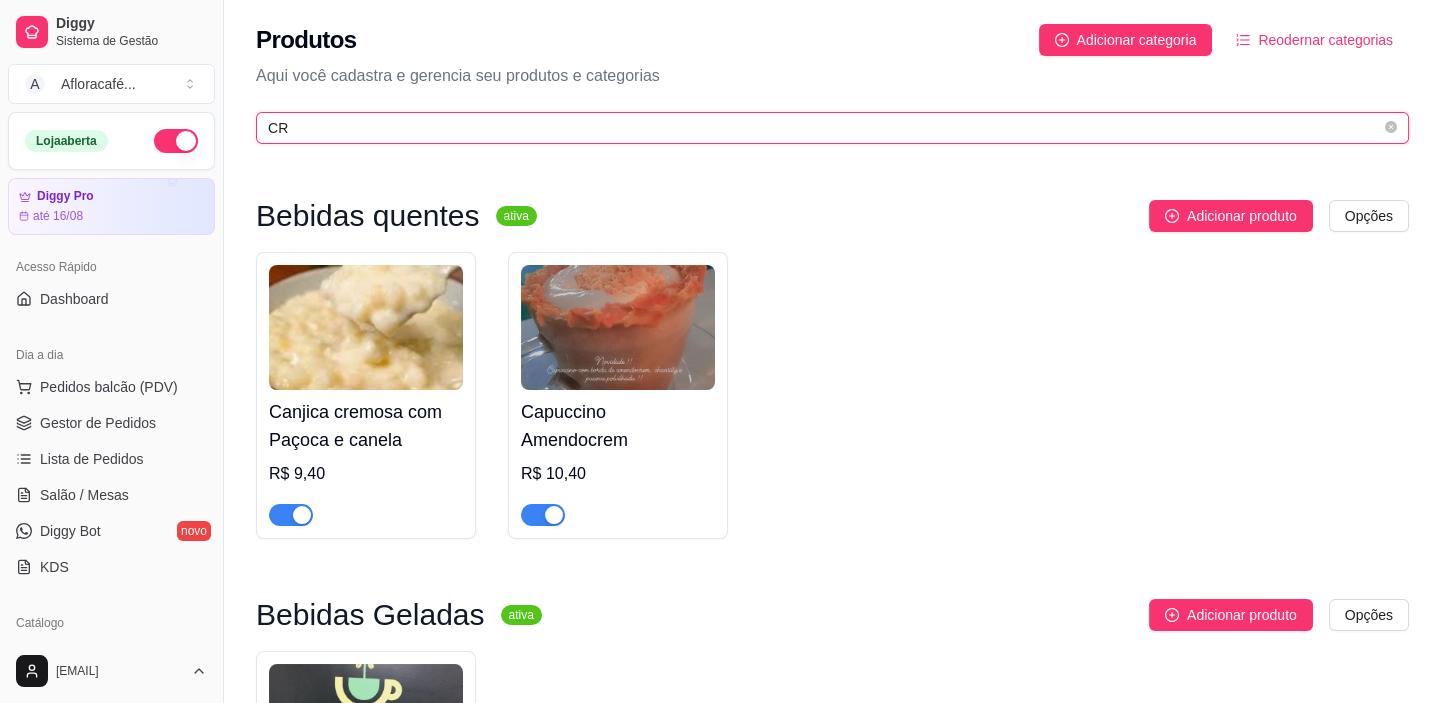 type on "C" 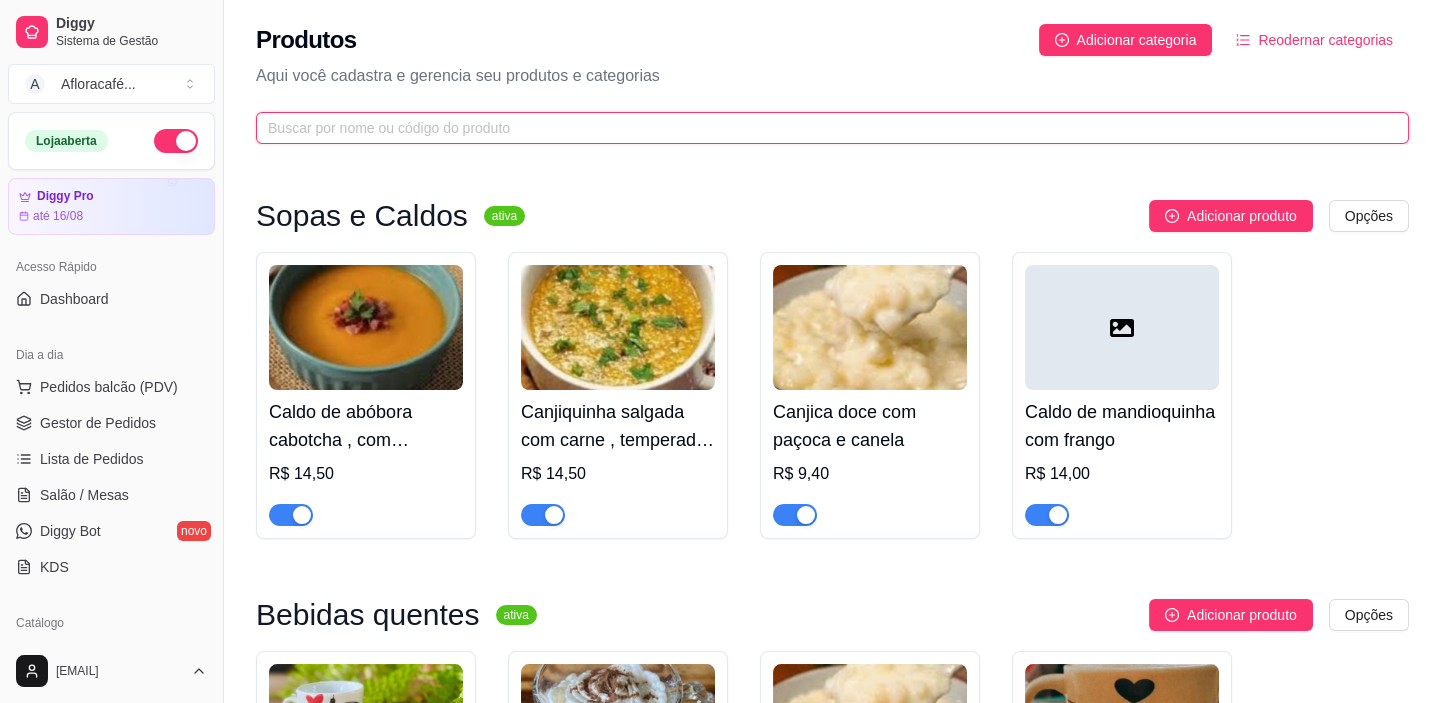 type 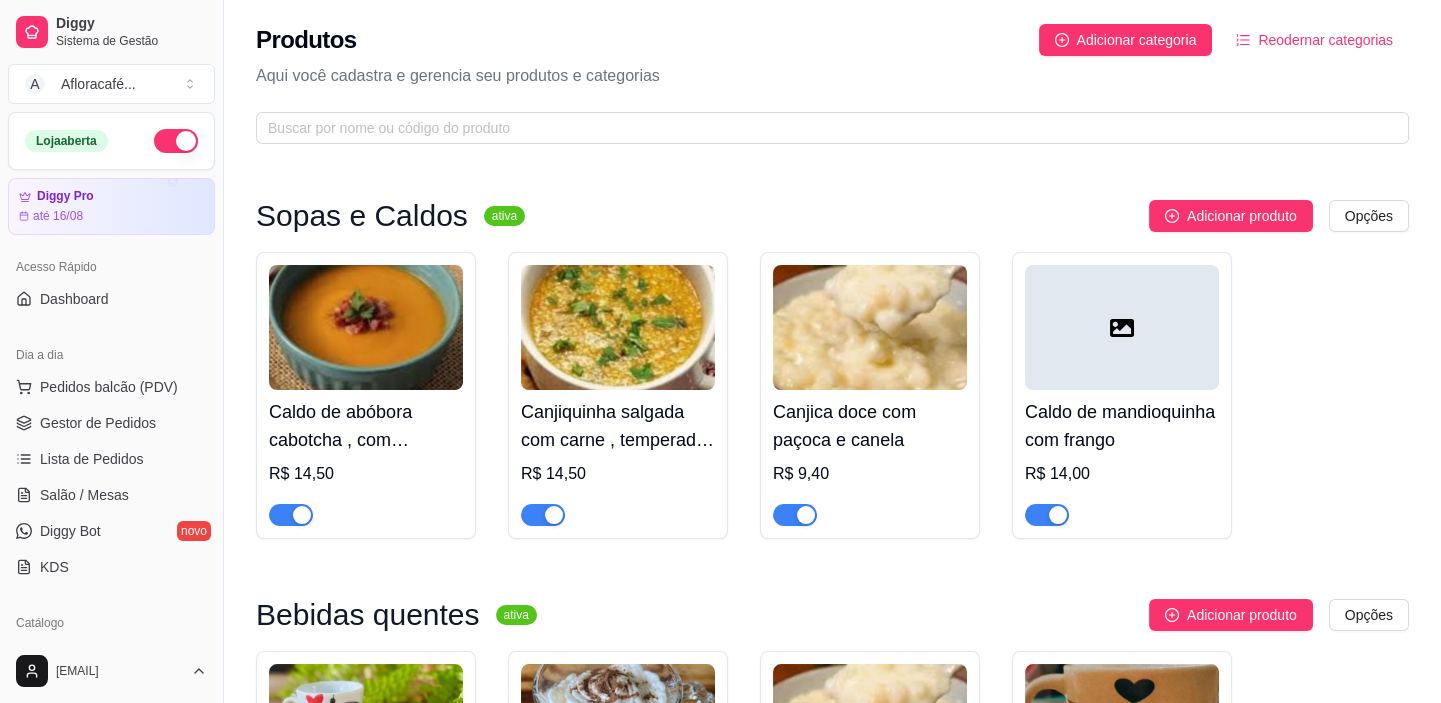 click on "Canjica doce com paçoca e canela R$ 9,40" at bounding box center [870, 458] 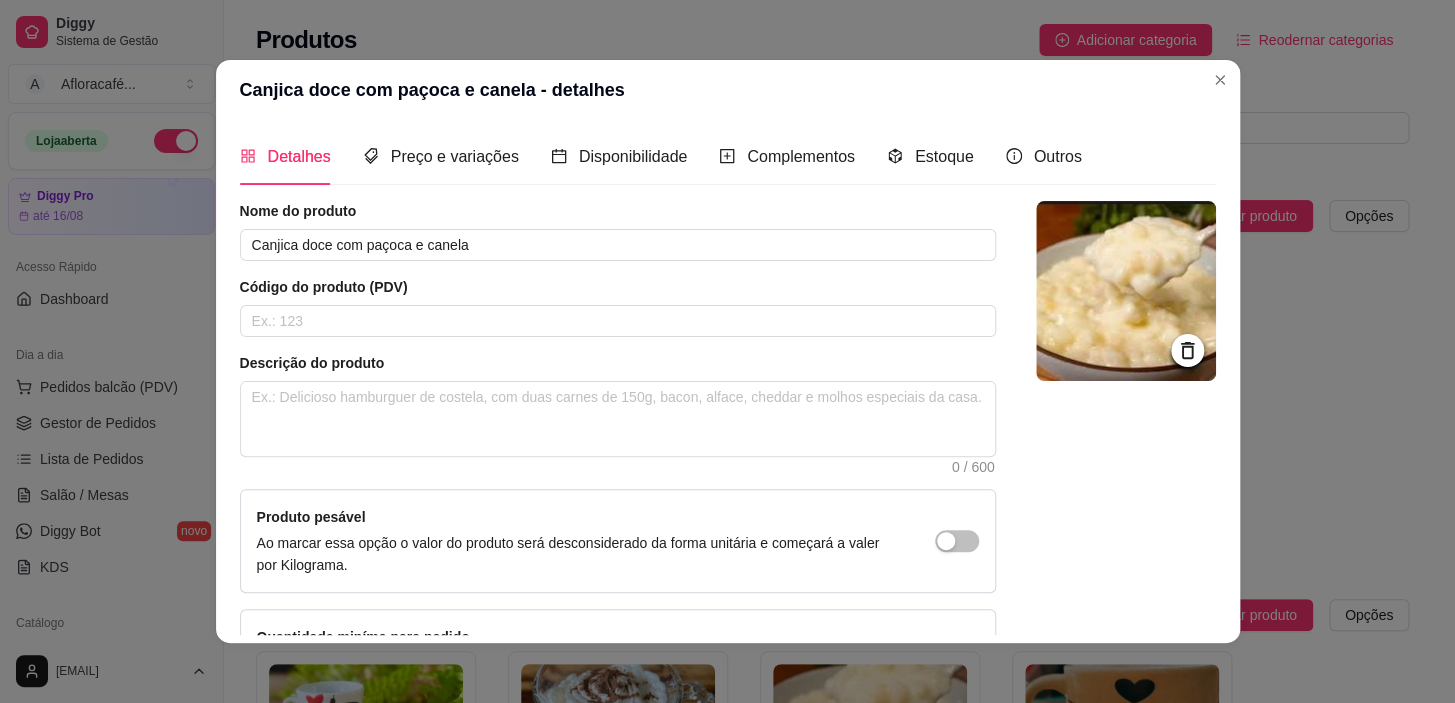 click at bounding box center [1126, 294] 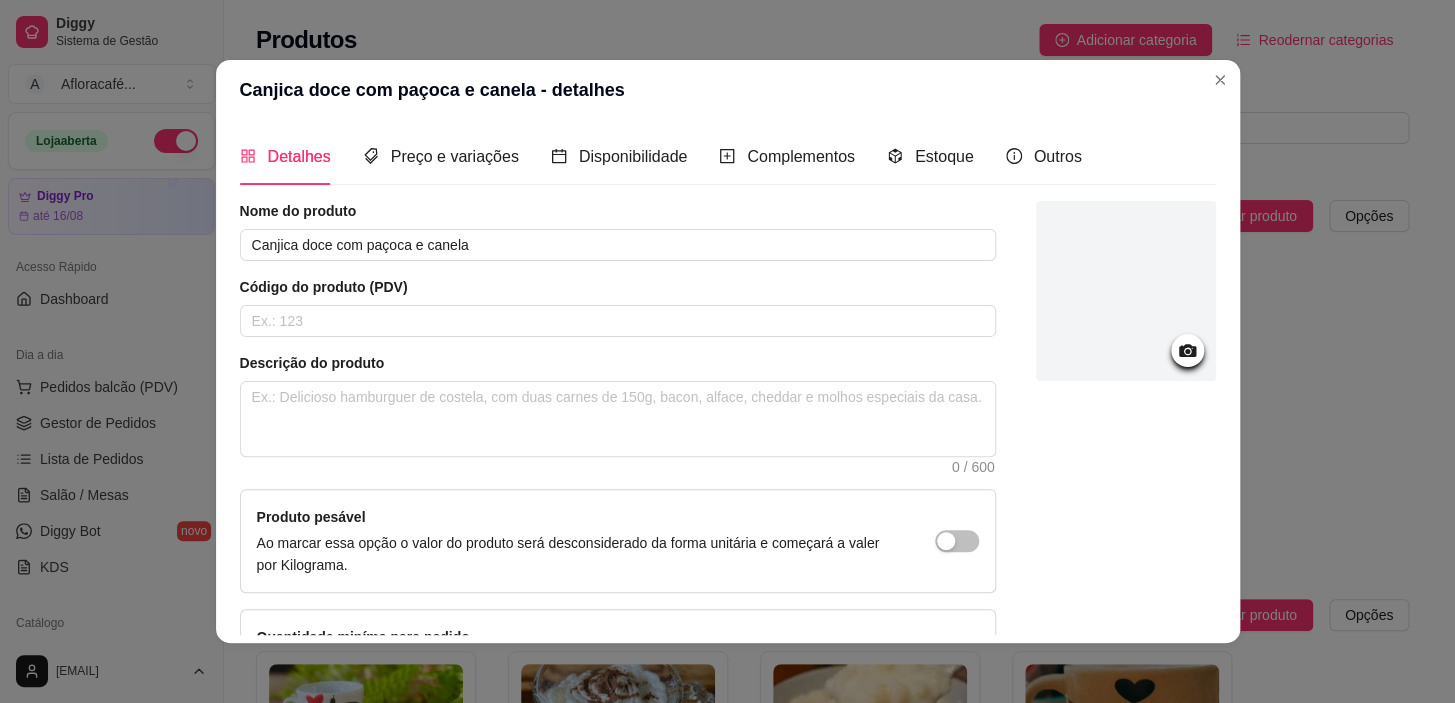 click 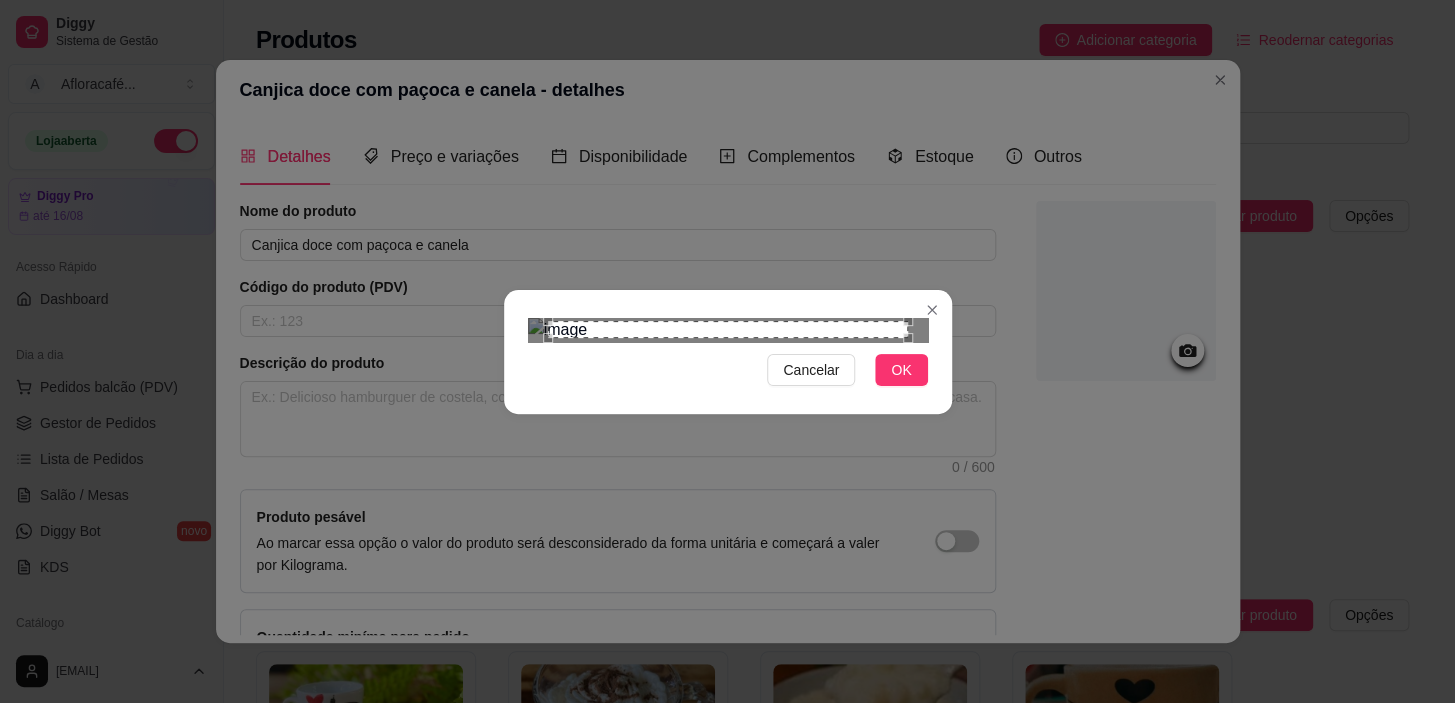 click at bounding box center [728, 329] 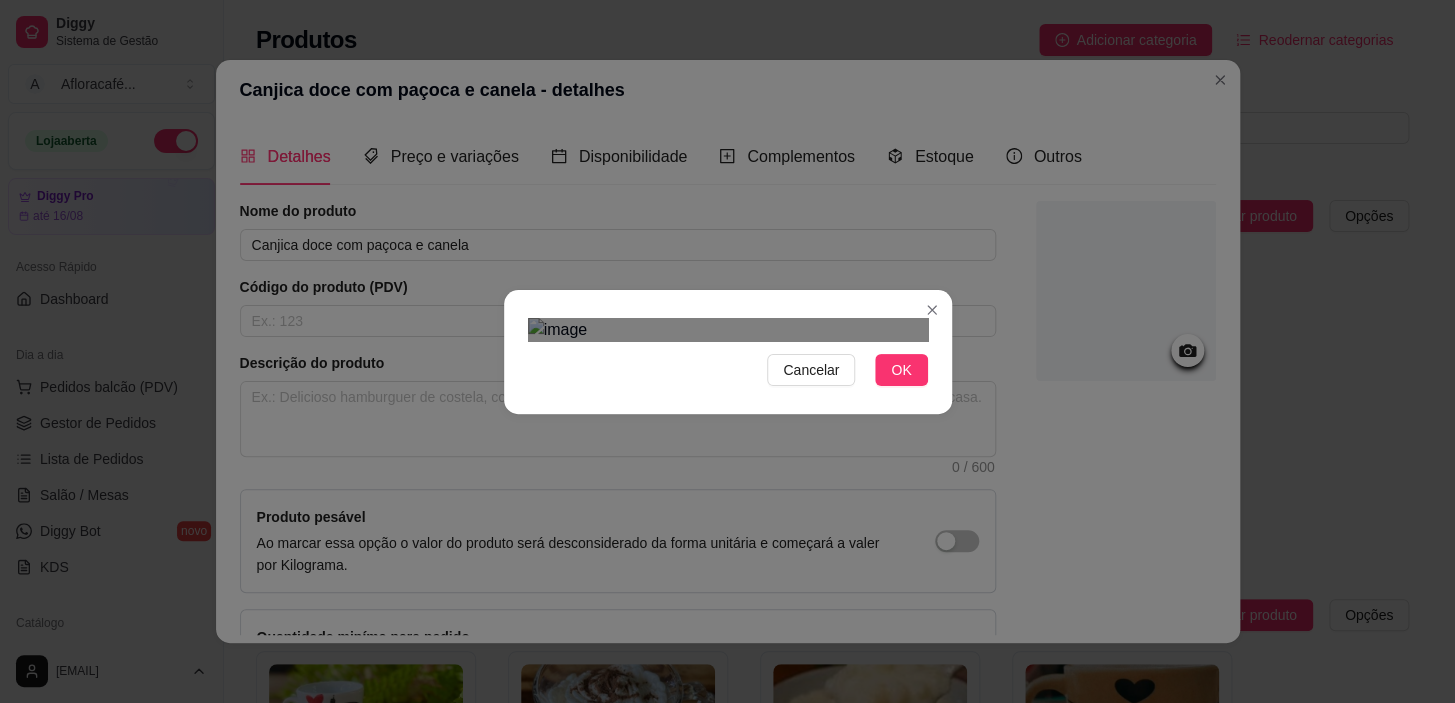 click at bounding box center (728, 330) 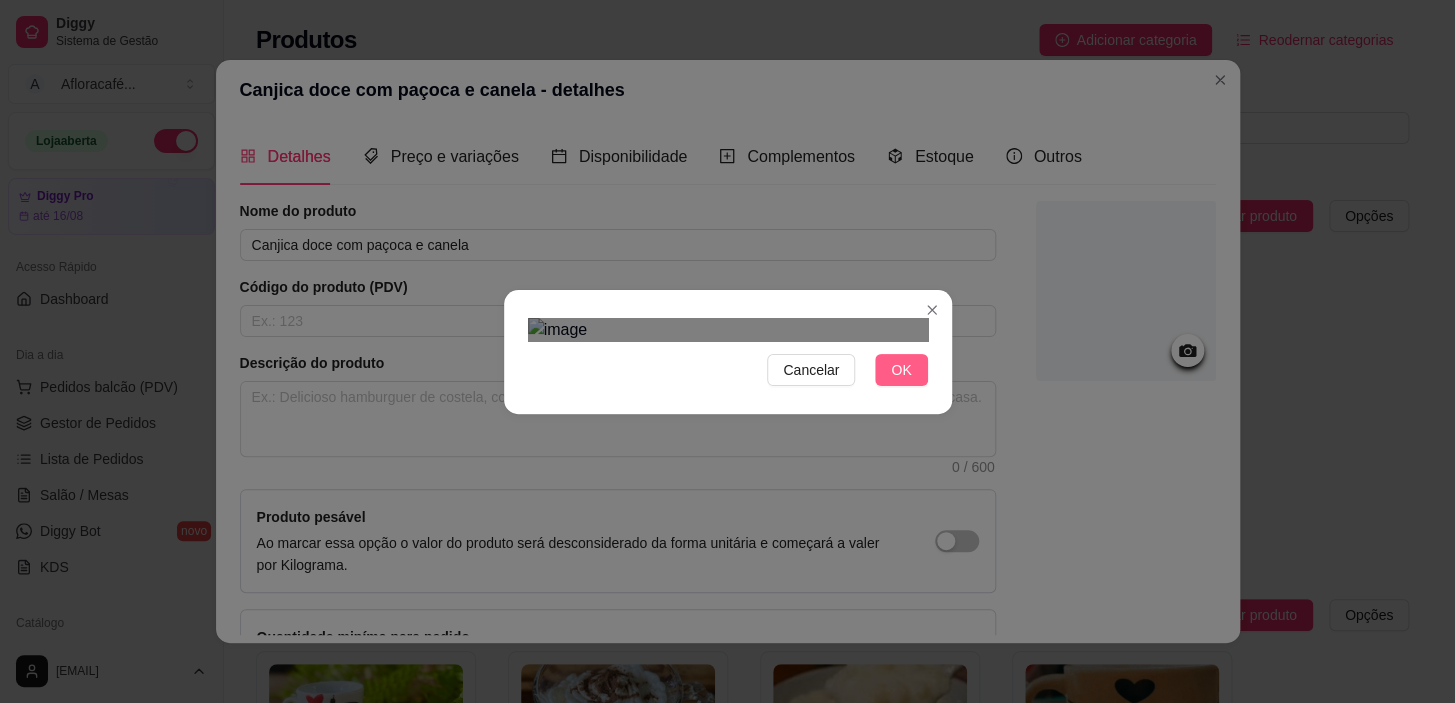 click on "OK" at bounding box center (901, 370) 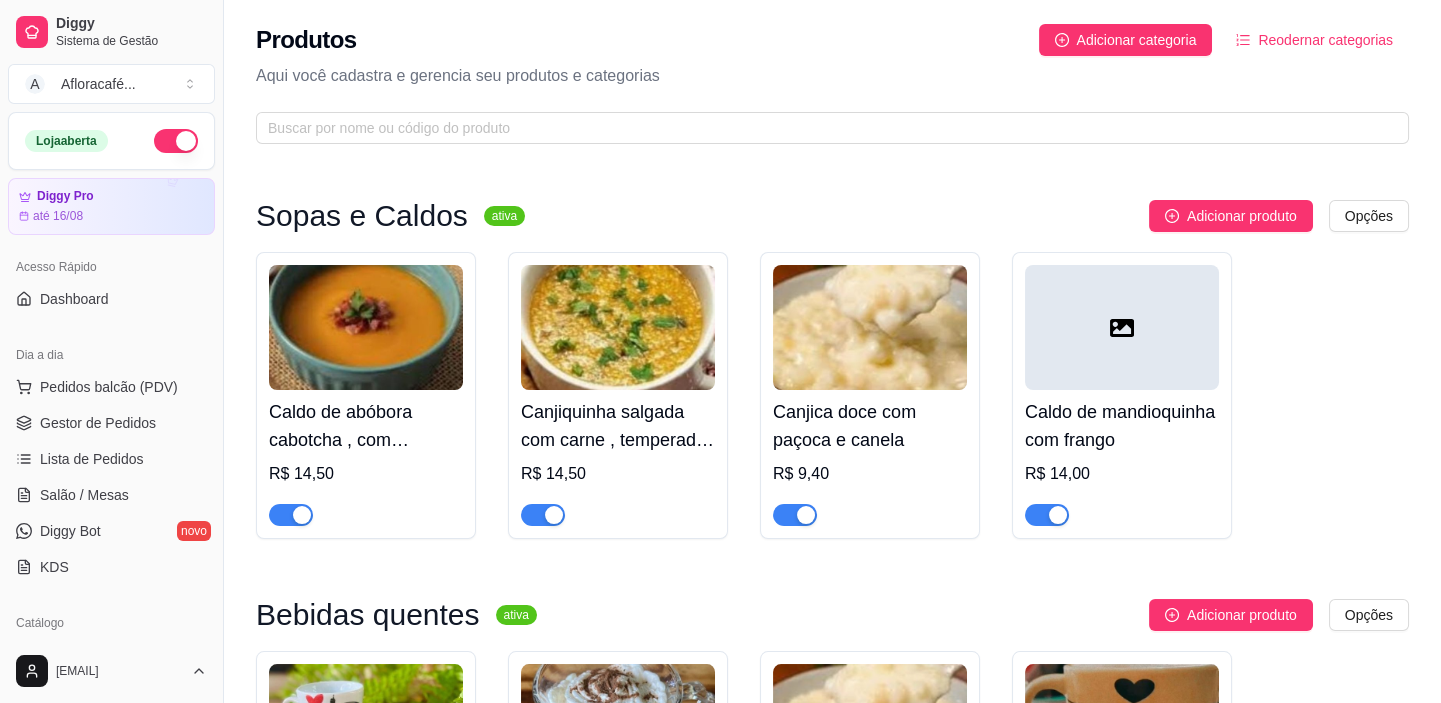 click at bounding box center [1122, 327] 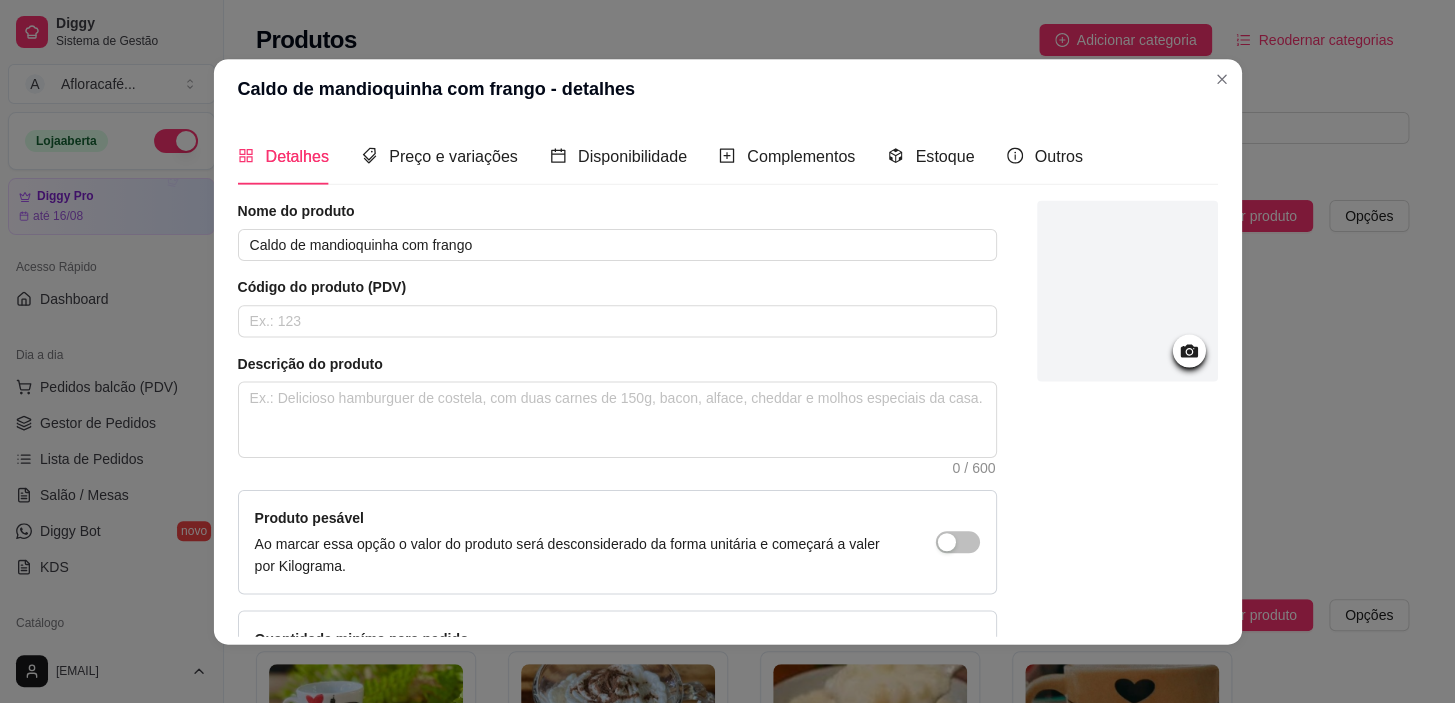 click on "Descrição do produto" at bounding box center (617, 363) 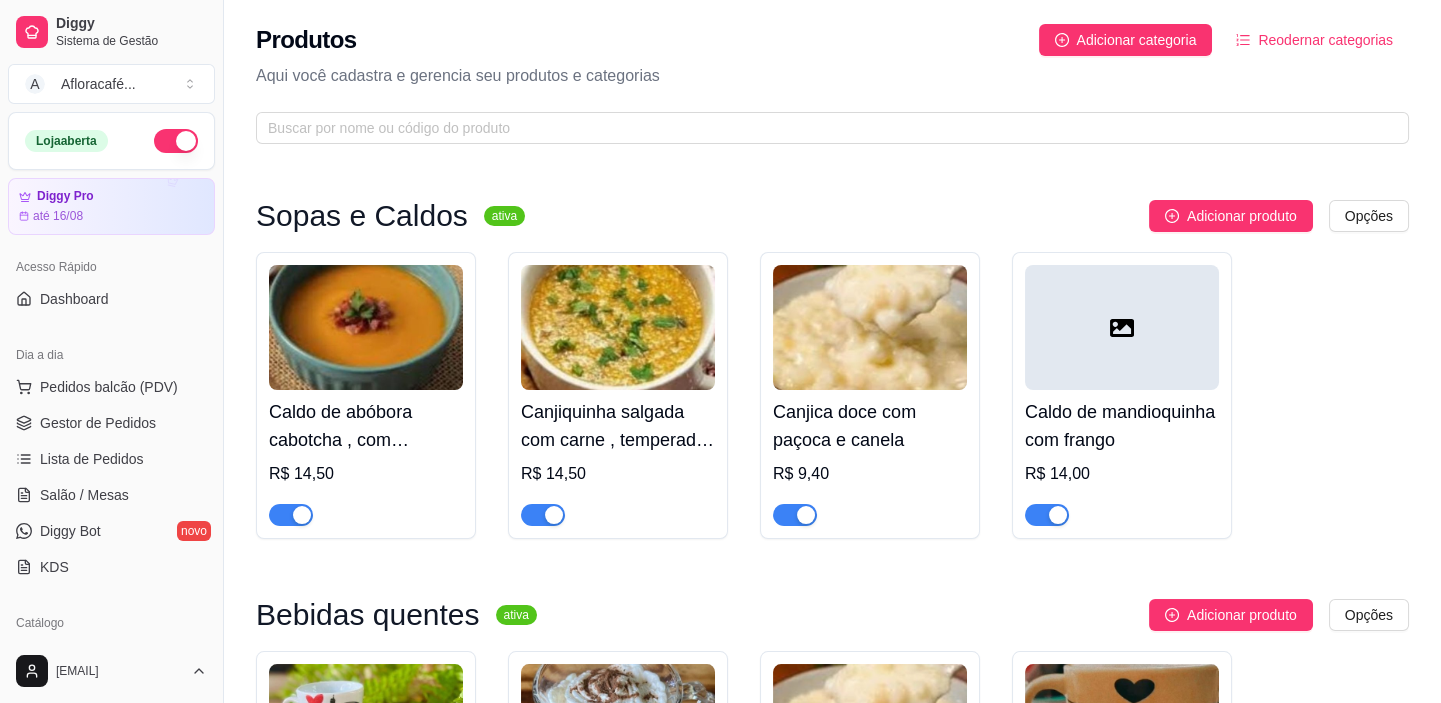 click at bounding box center (870, 327) 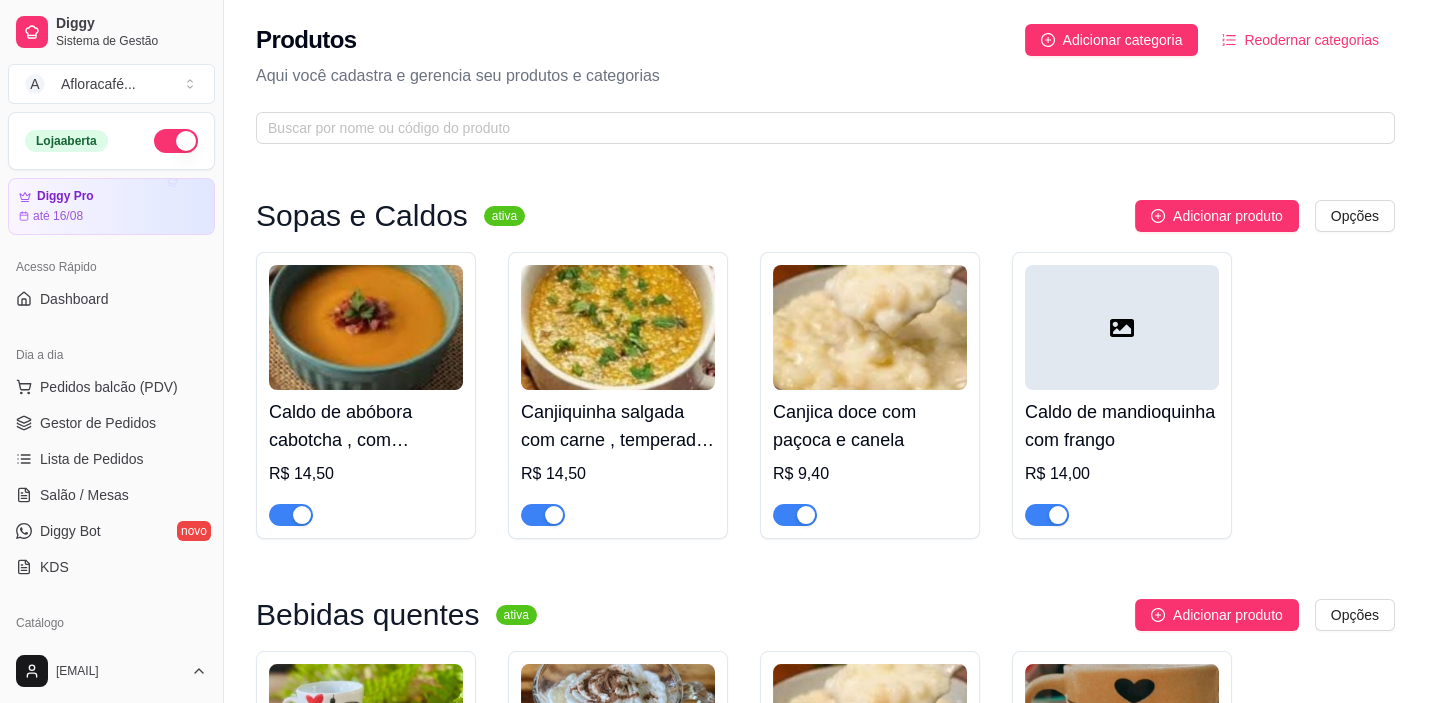 type 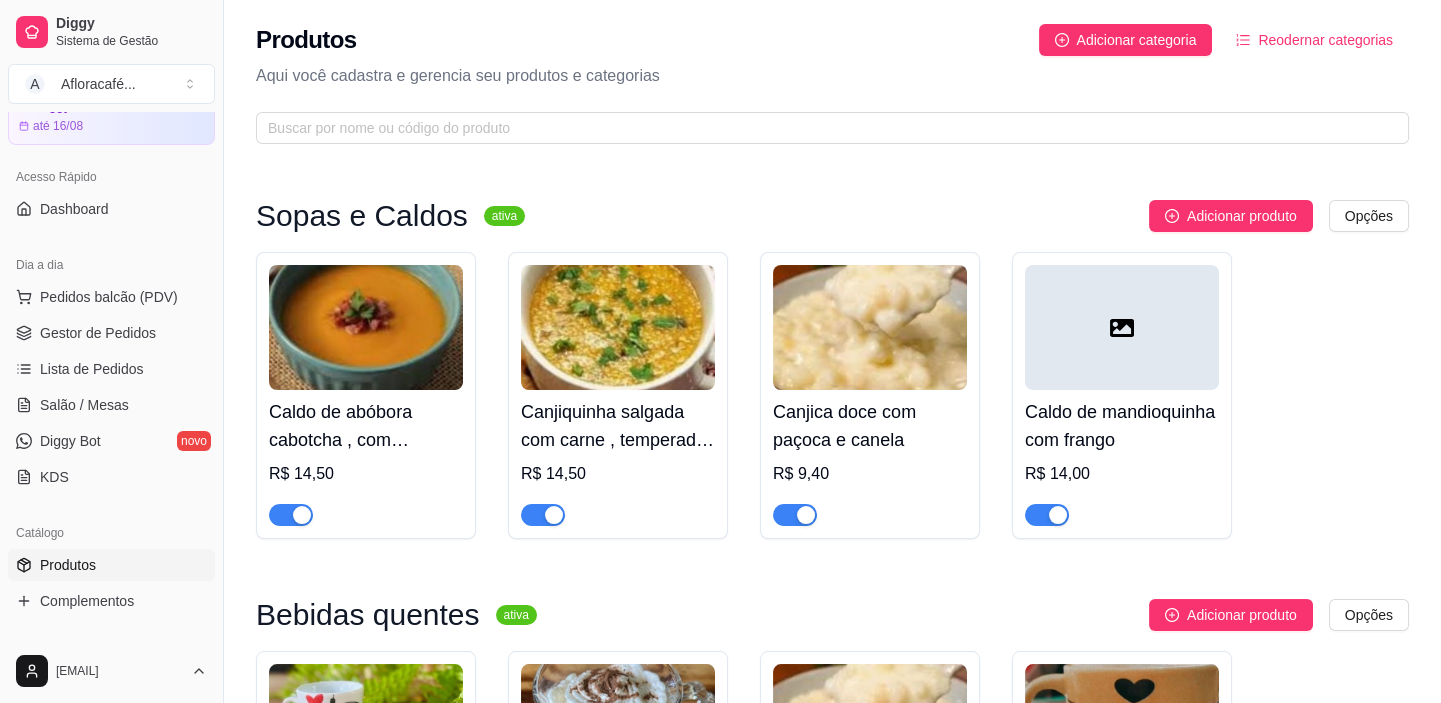 scroll, scrollTop: 0, scrollLeft: 0, axis: both 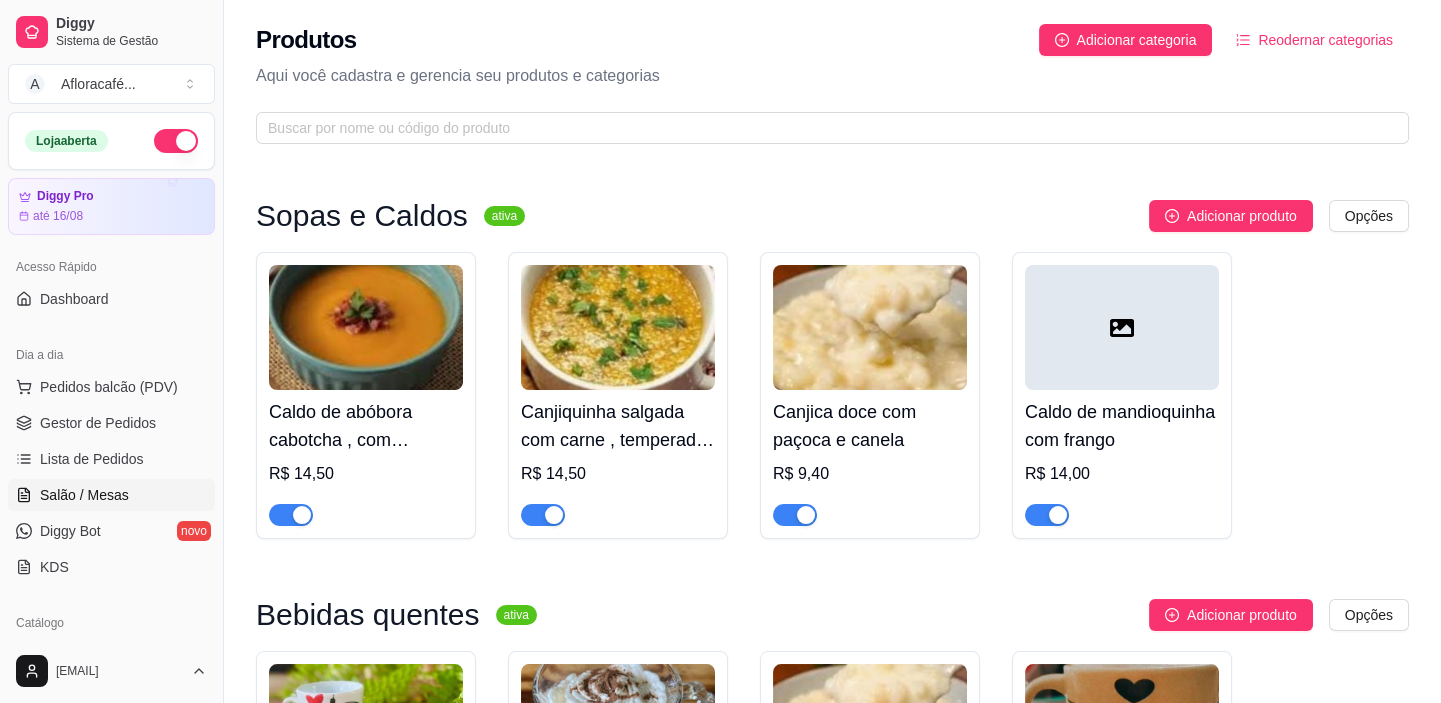 click on "Salão / Mesas" at bounding box center [111, 495] 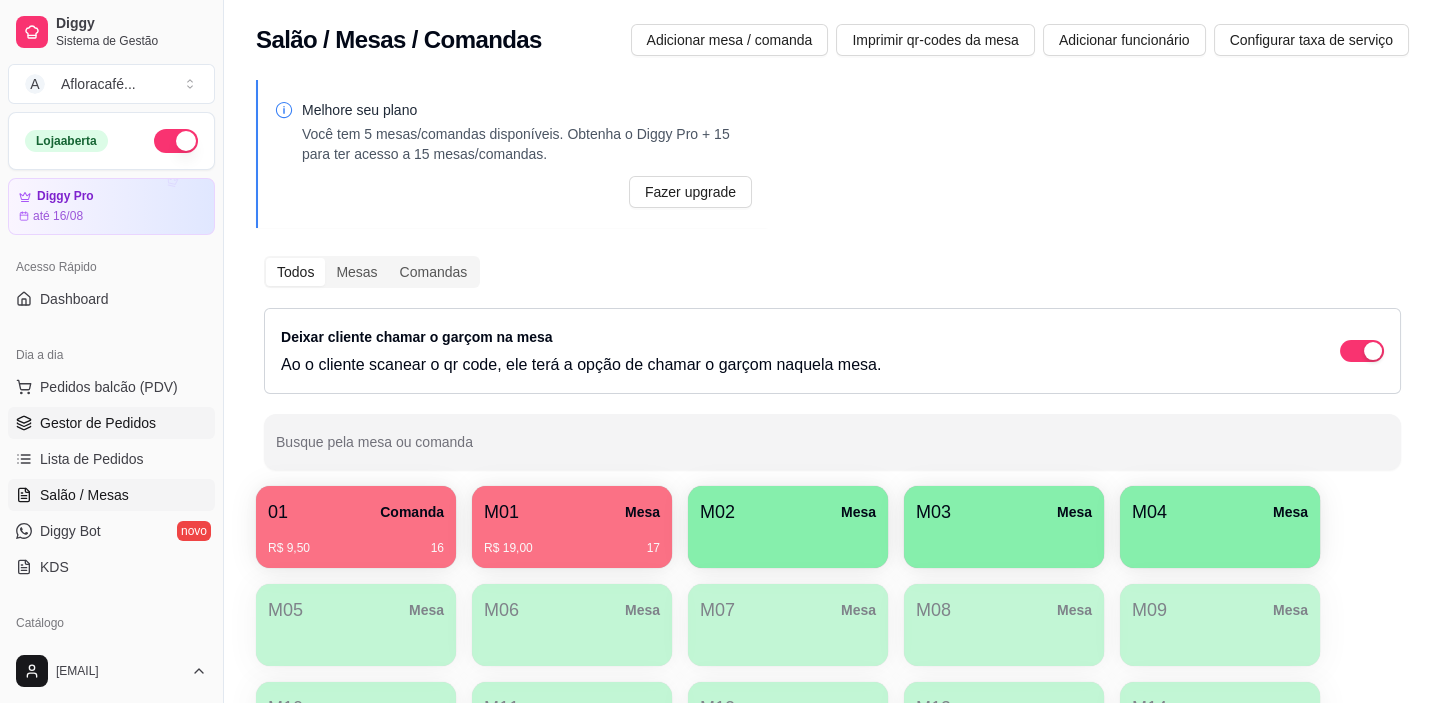 scroll, scrollTop: 90, scrollLeft: 0, axis: vertical 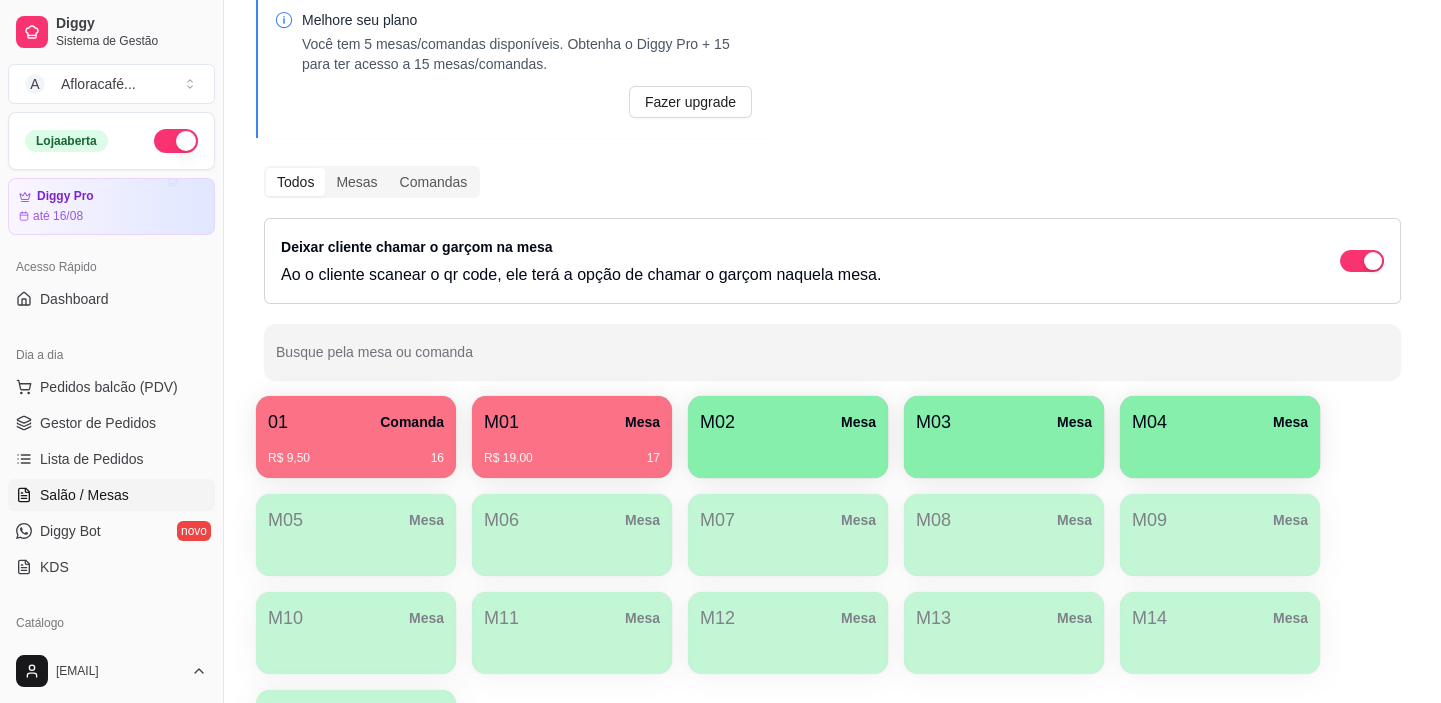 click on "Salão / Mesas" at bounding box center (84, 495) 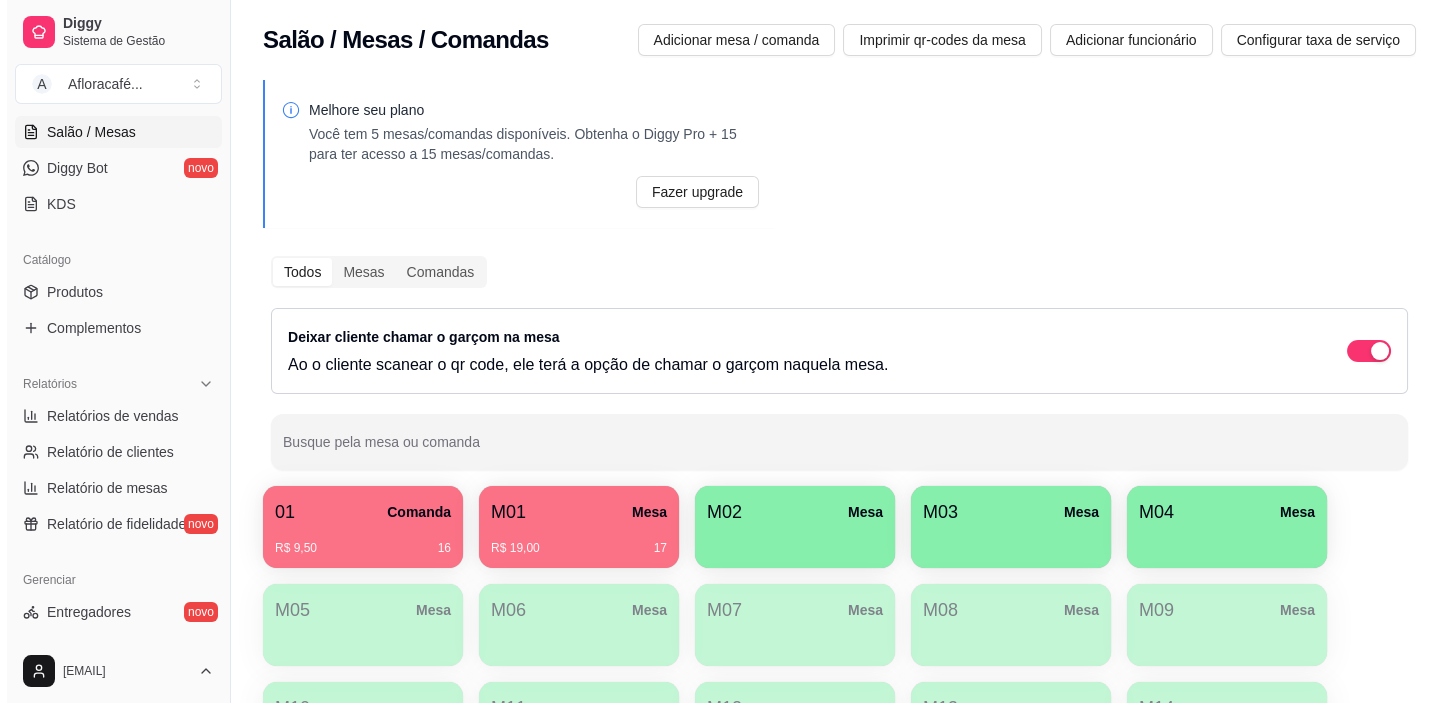 scroll, scrollTop: 0, scrollLeft: 0, axis: both 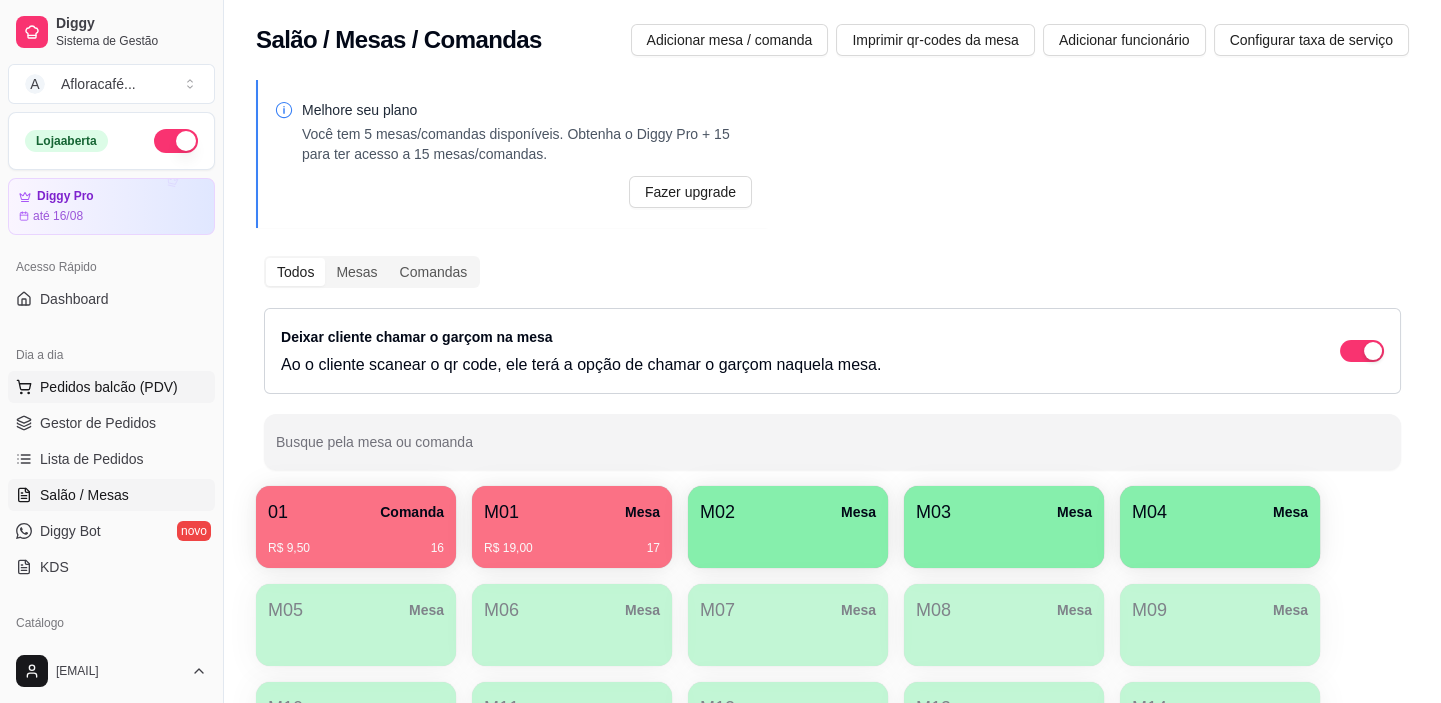 drag, startPoint x: 159, startPoint y: 383, endPoint x: 166, endPoint y: 374, distance: 11.401754 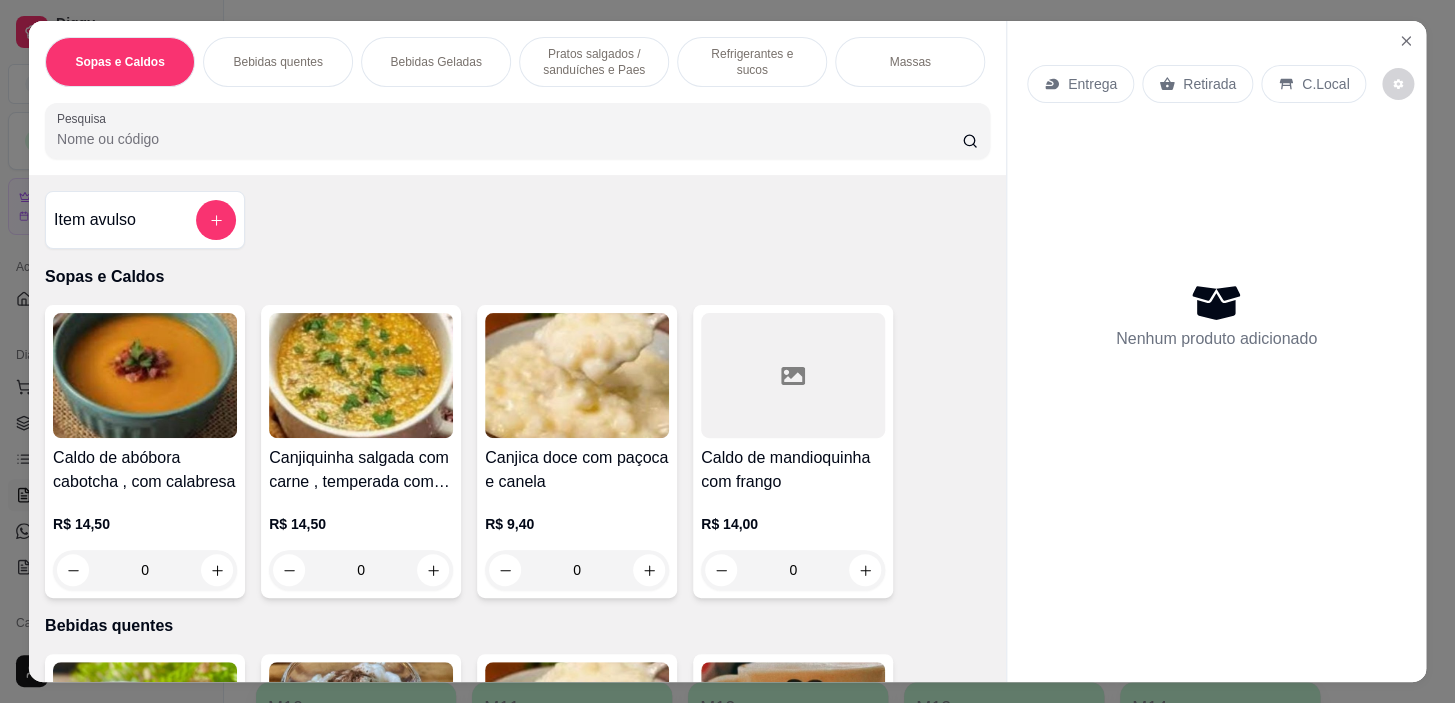 click on "Pesquisa" at bounding box center [509, 139] 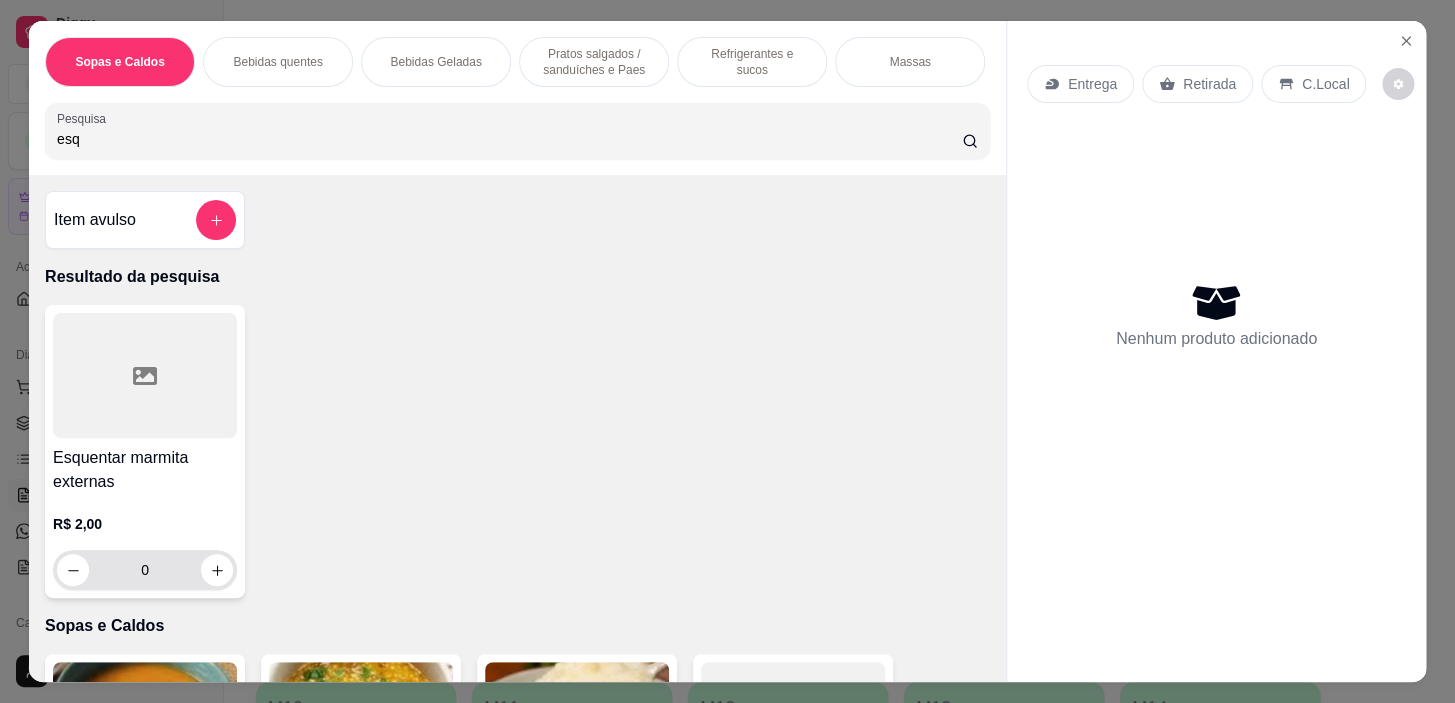 type on "esq" 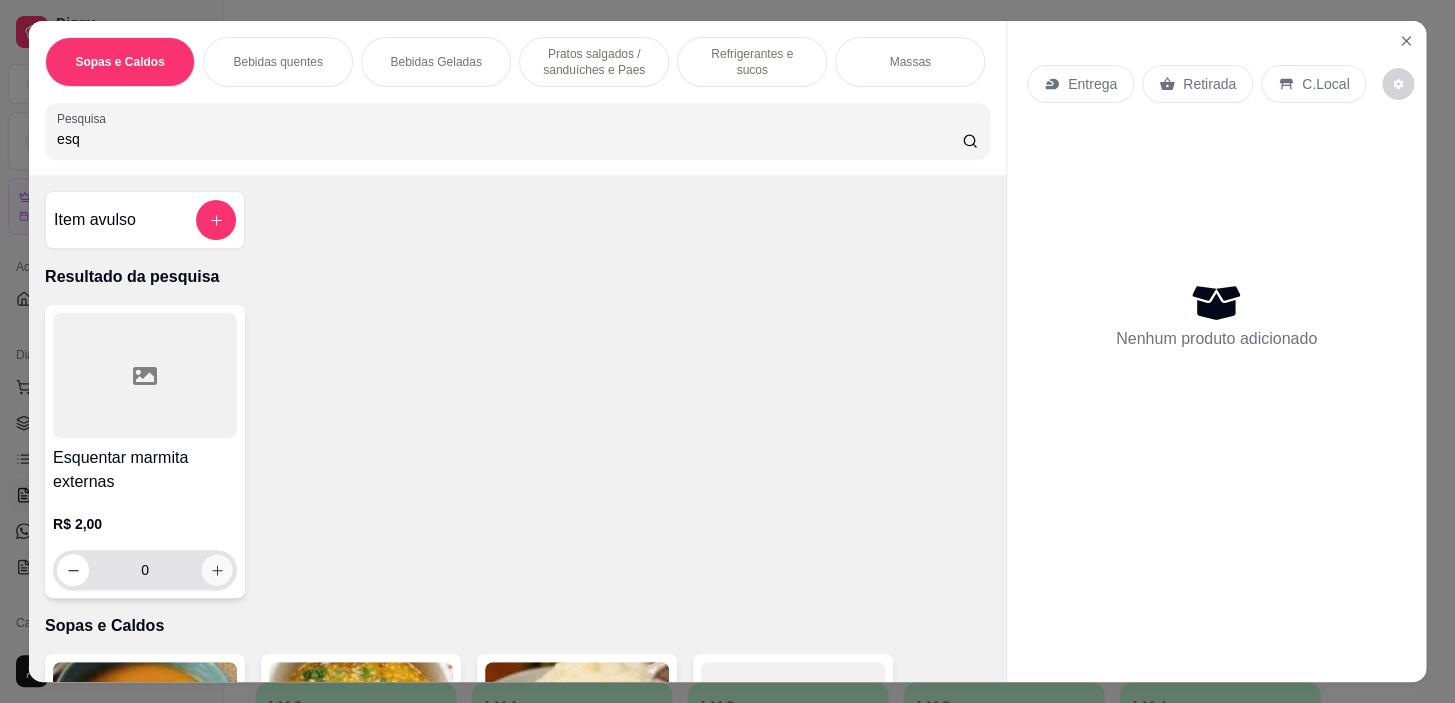 click at bounding box center [217, 570] 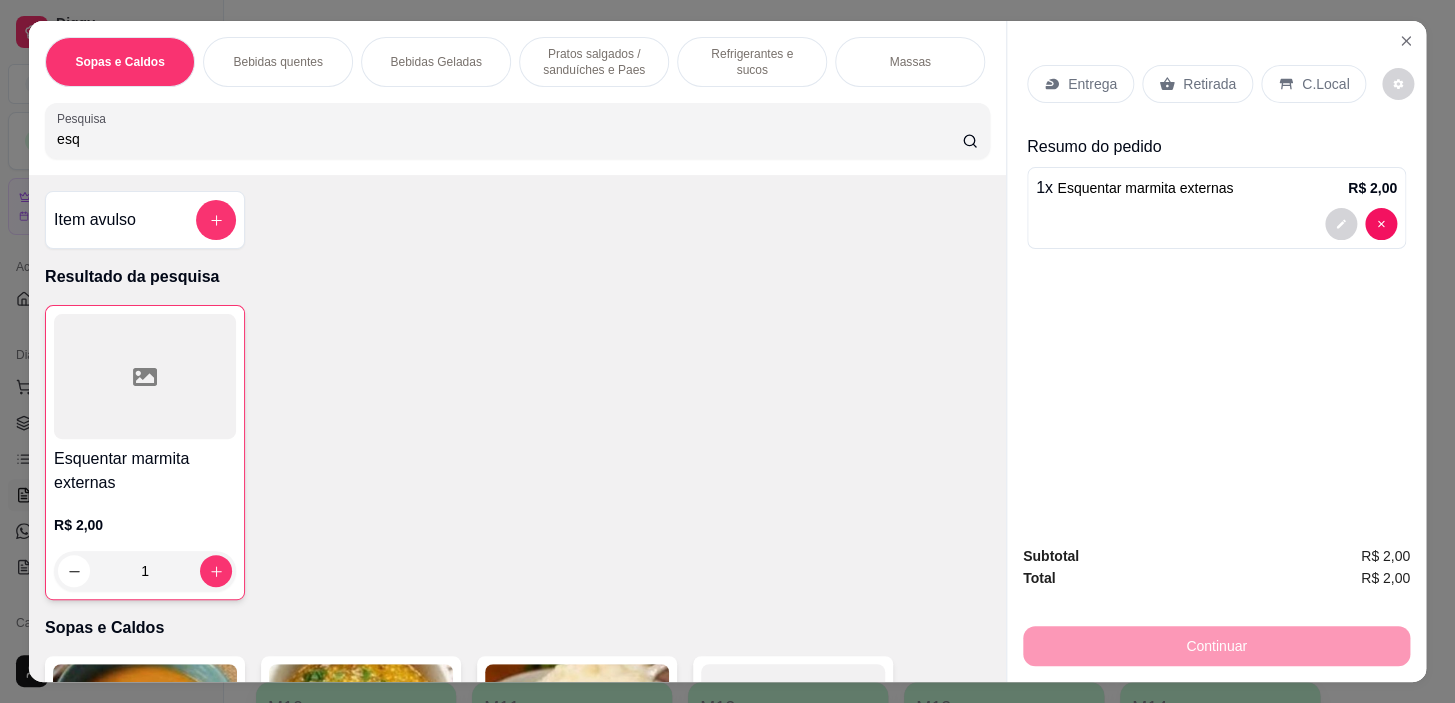 click on "C.Local" at bounding box center [1325, 84] 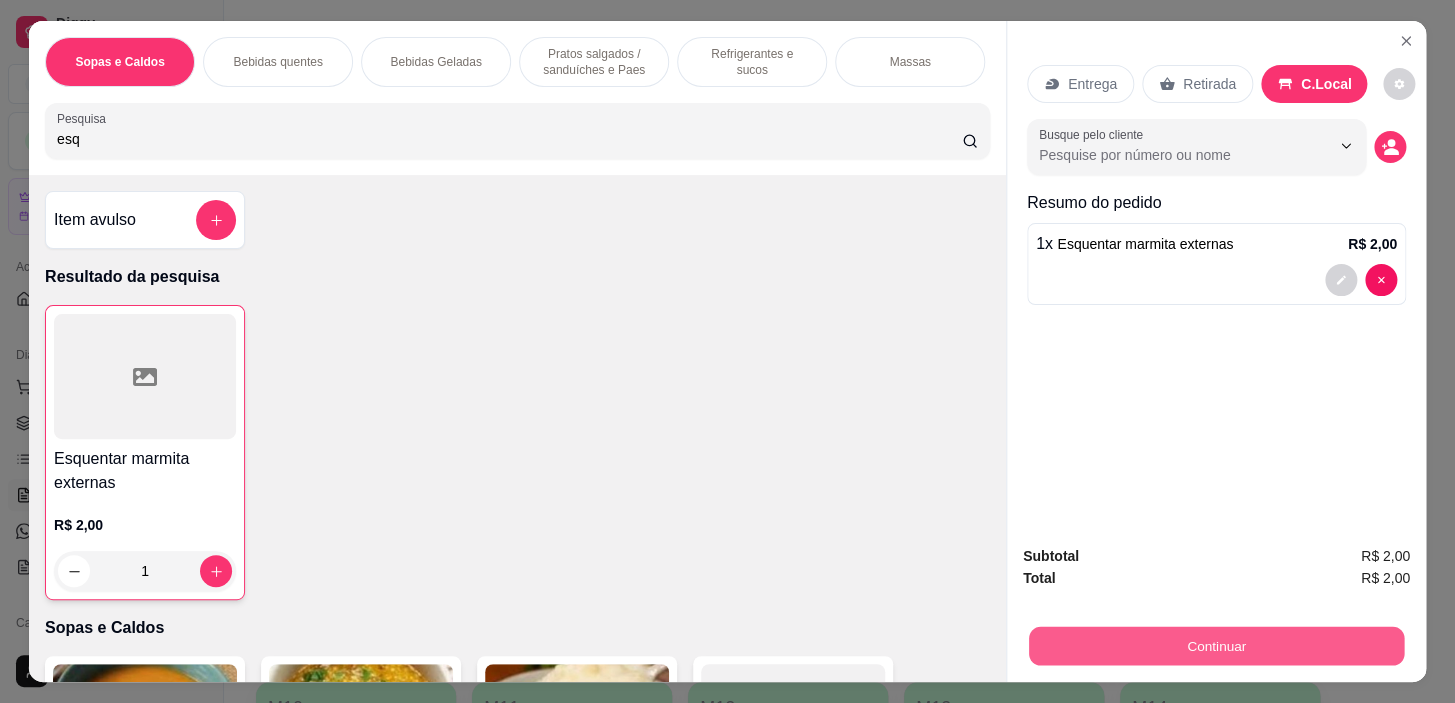 click on "Continuar" at bounding box center (1216, 646) 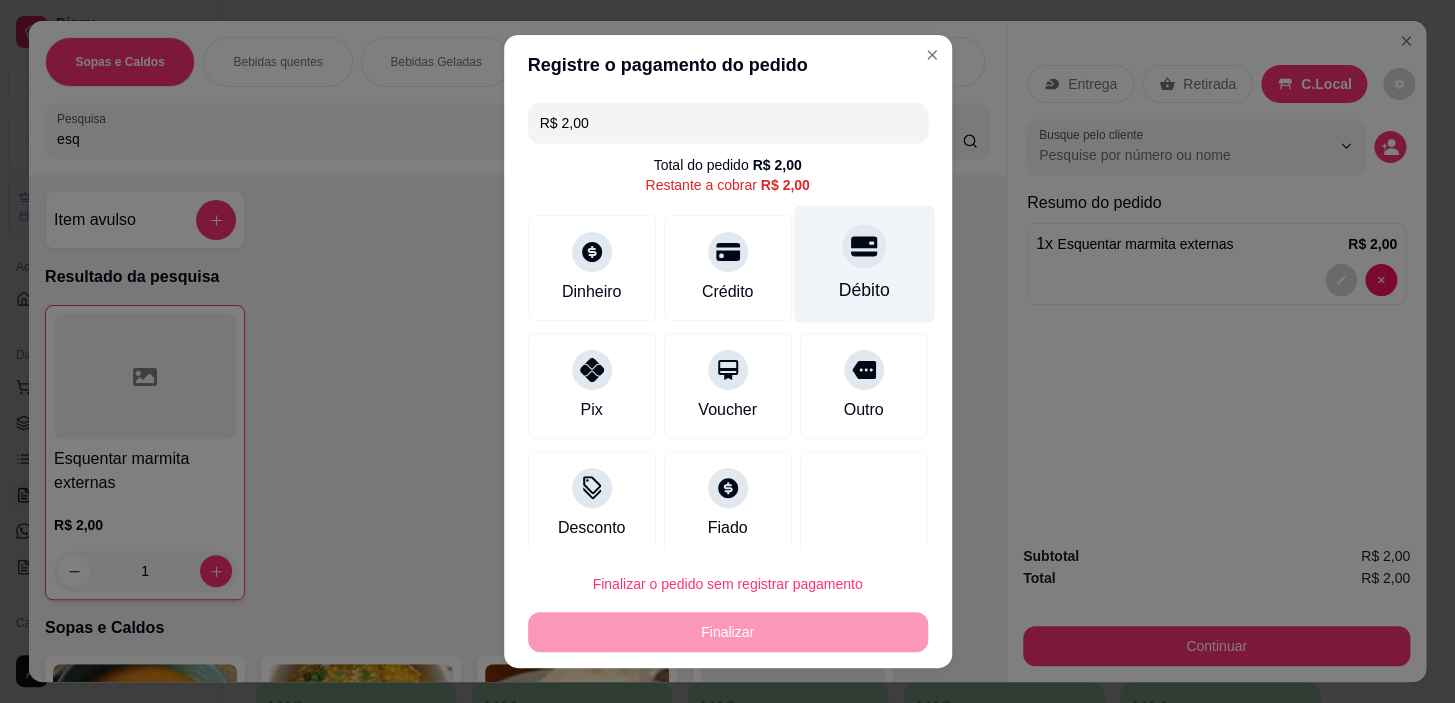 click at bounding box center (864, 247) 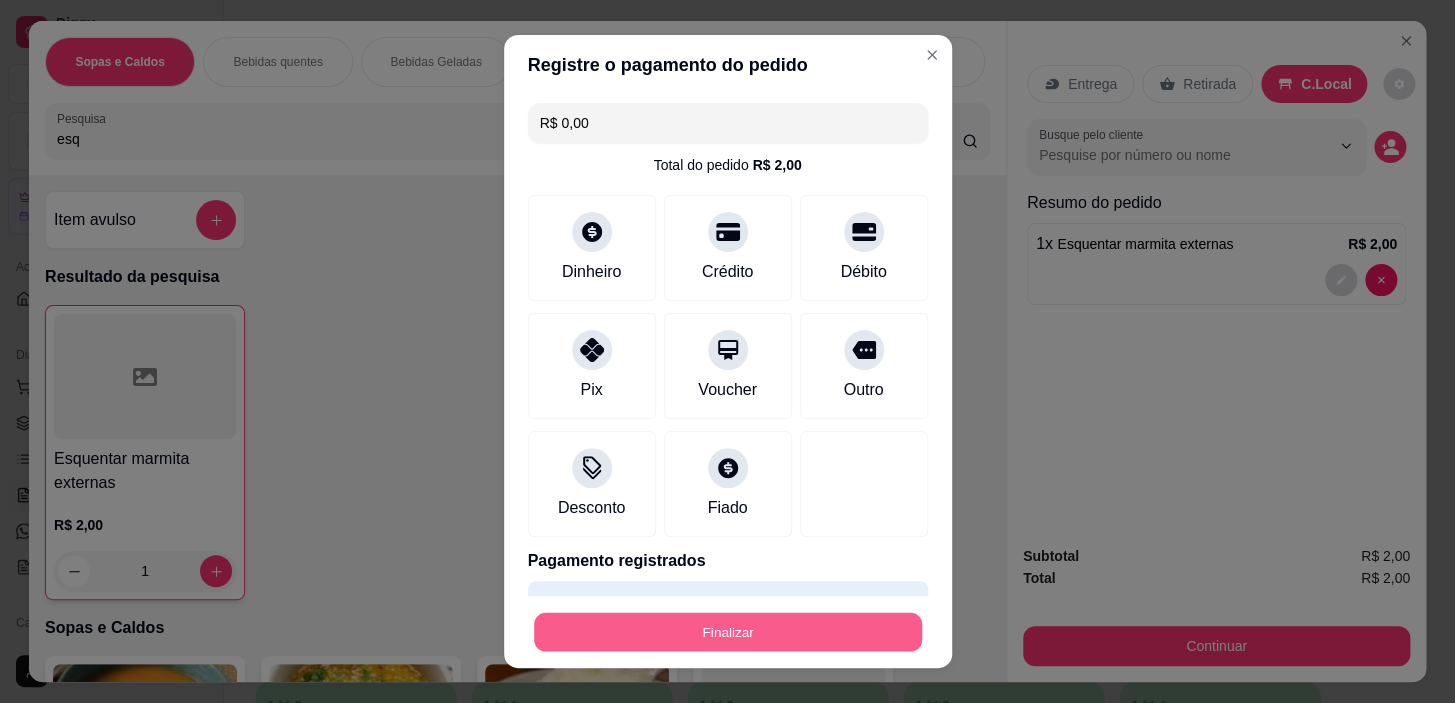 click on "Finalizar" at bounding box center [728, 631] 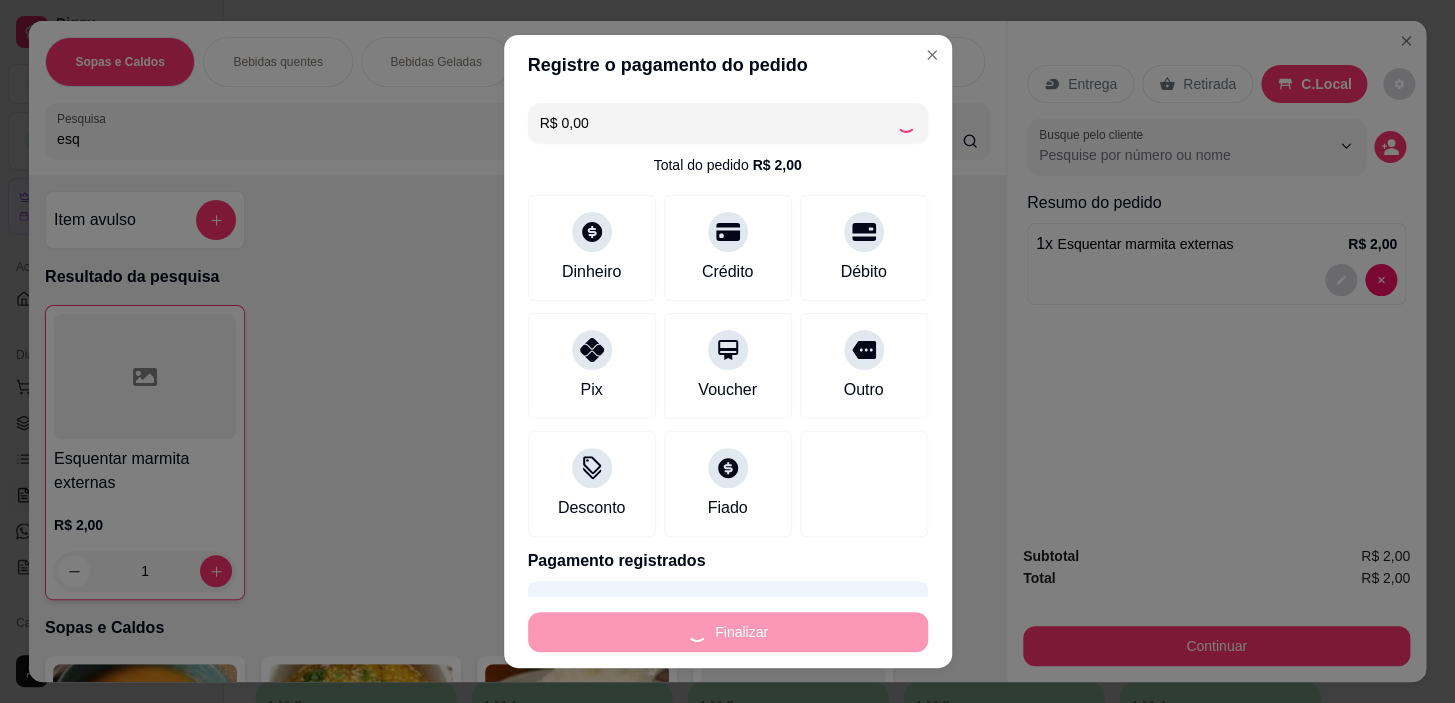type on "0" 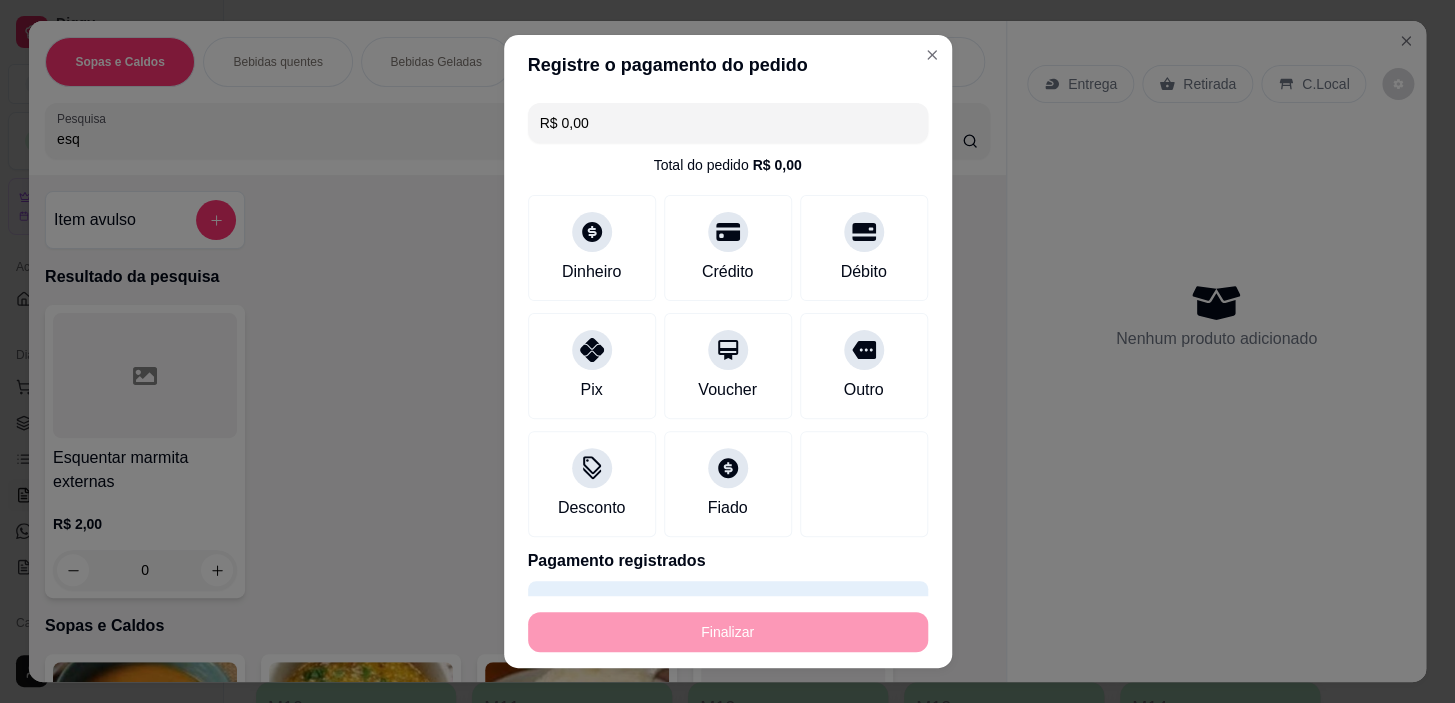 type on "-R$ 2,00" 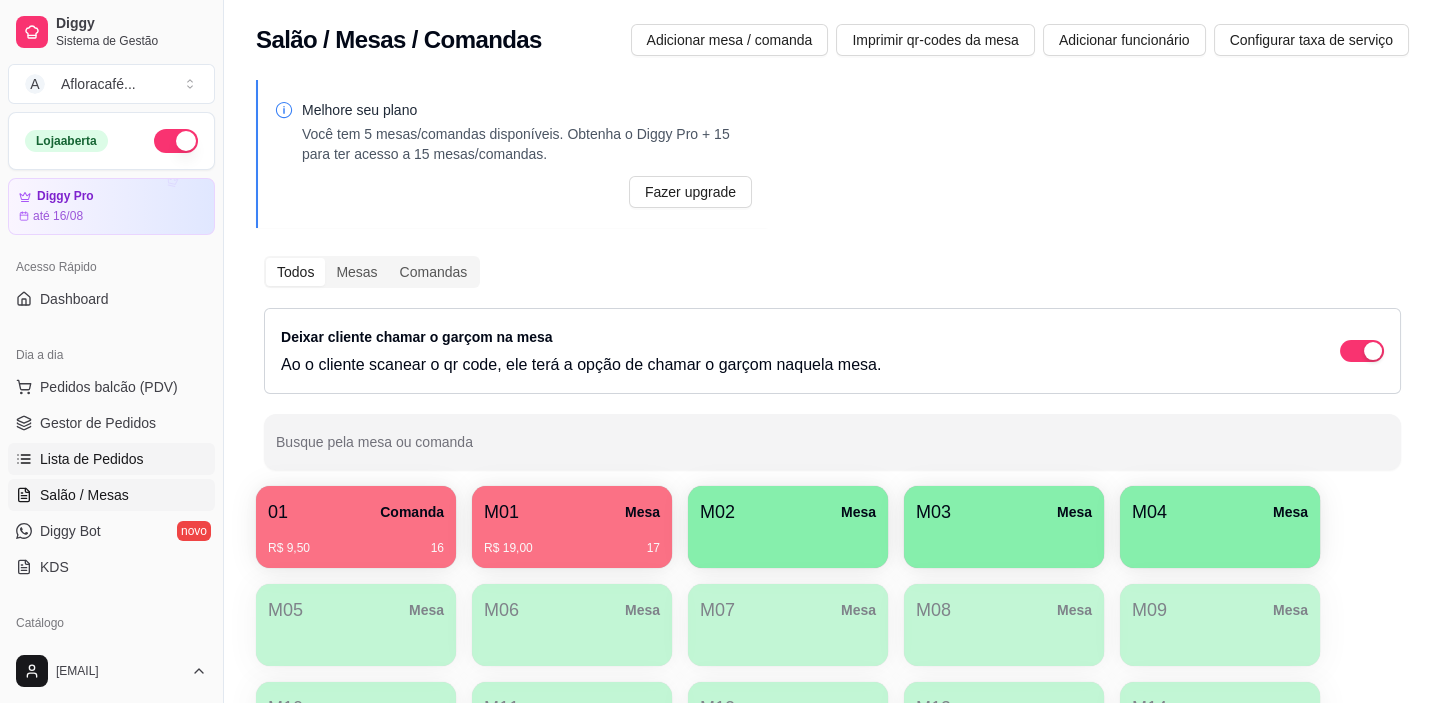 click on "Lista de Pedidos" at bounding box center (92, 459) 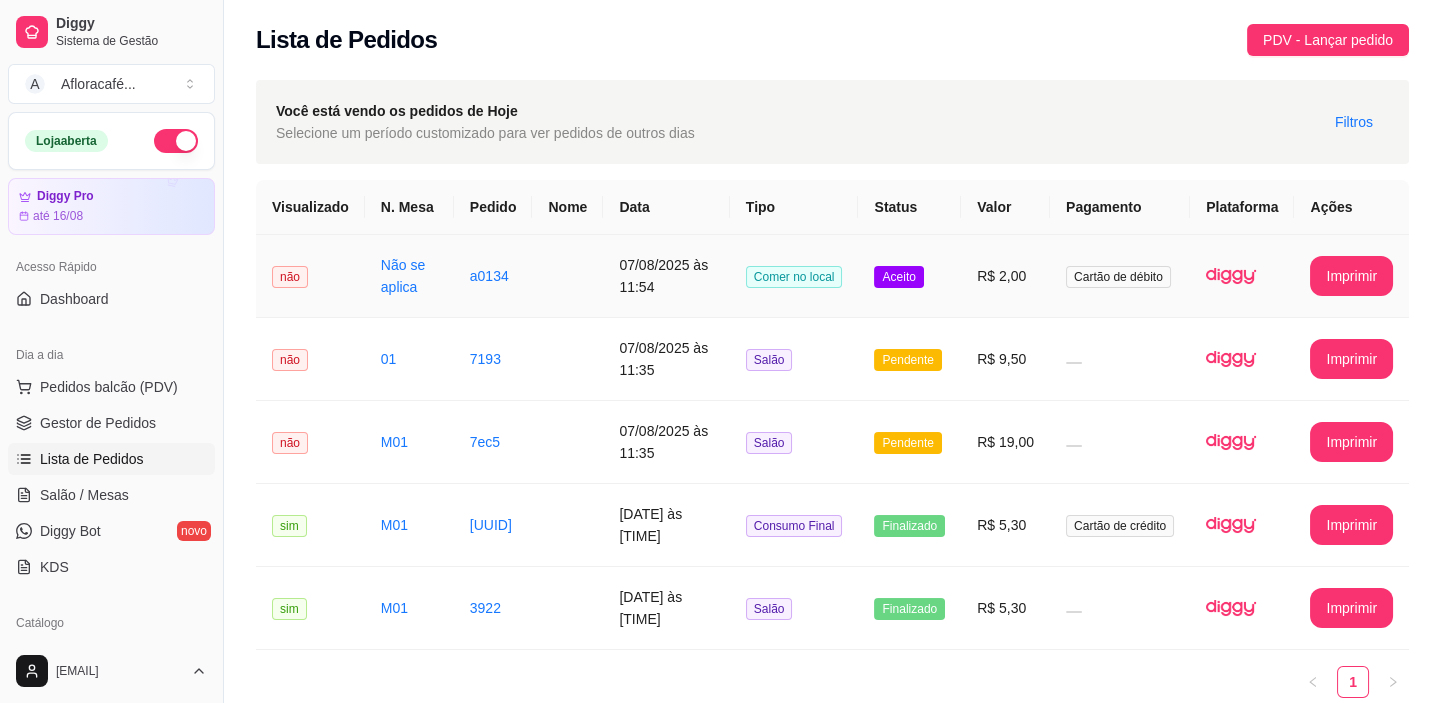 click on "07/08/2025 às 11:54" at bounding box center (666, 276) 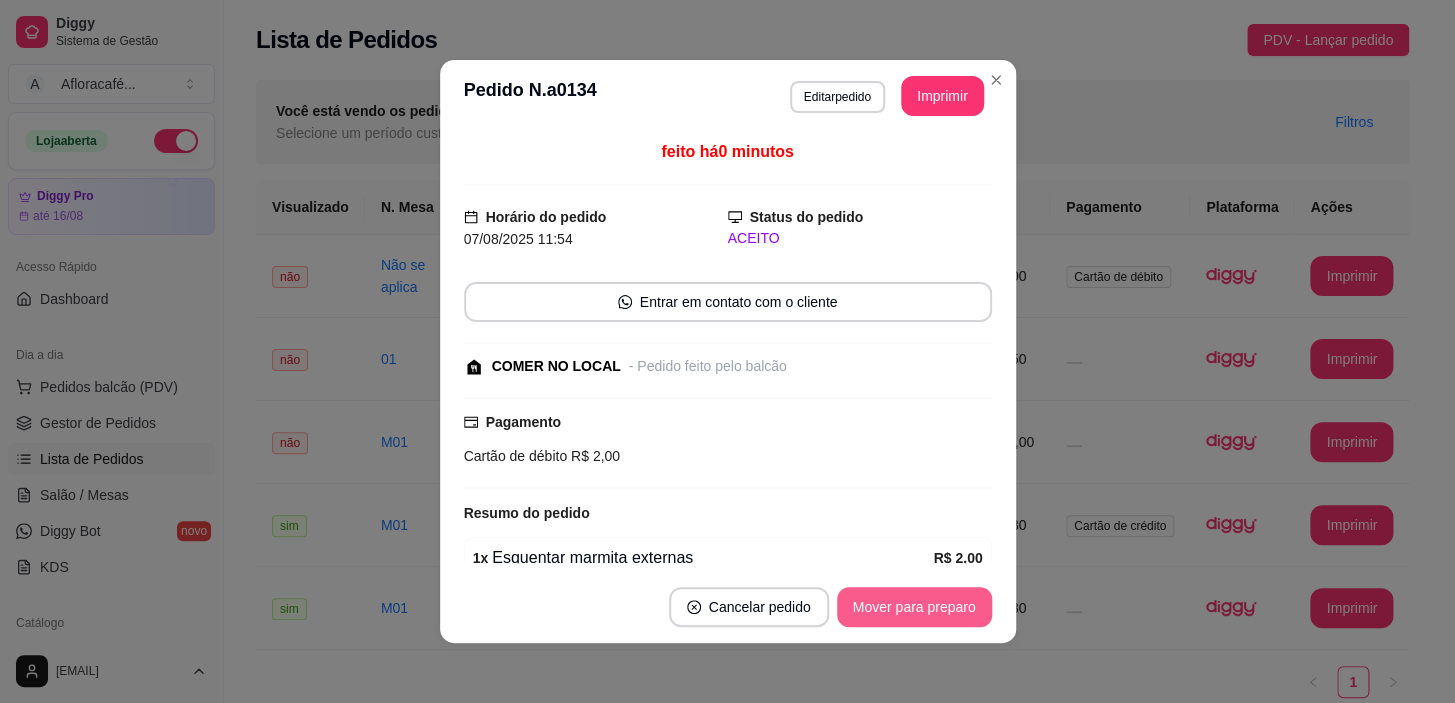 click on "Mover para preparo" at bounding box center [914, 607] 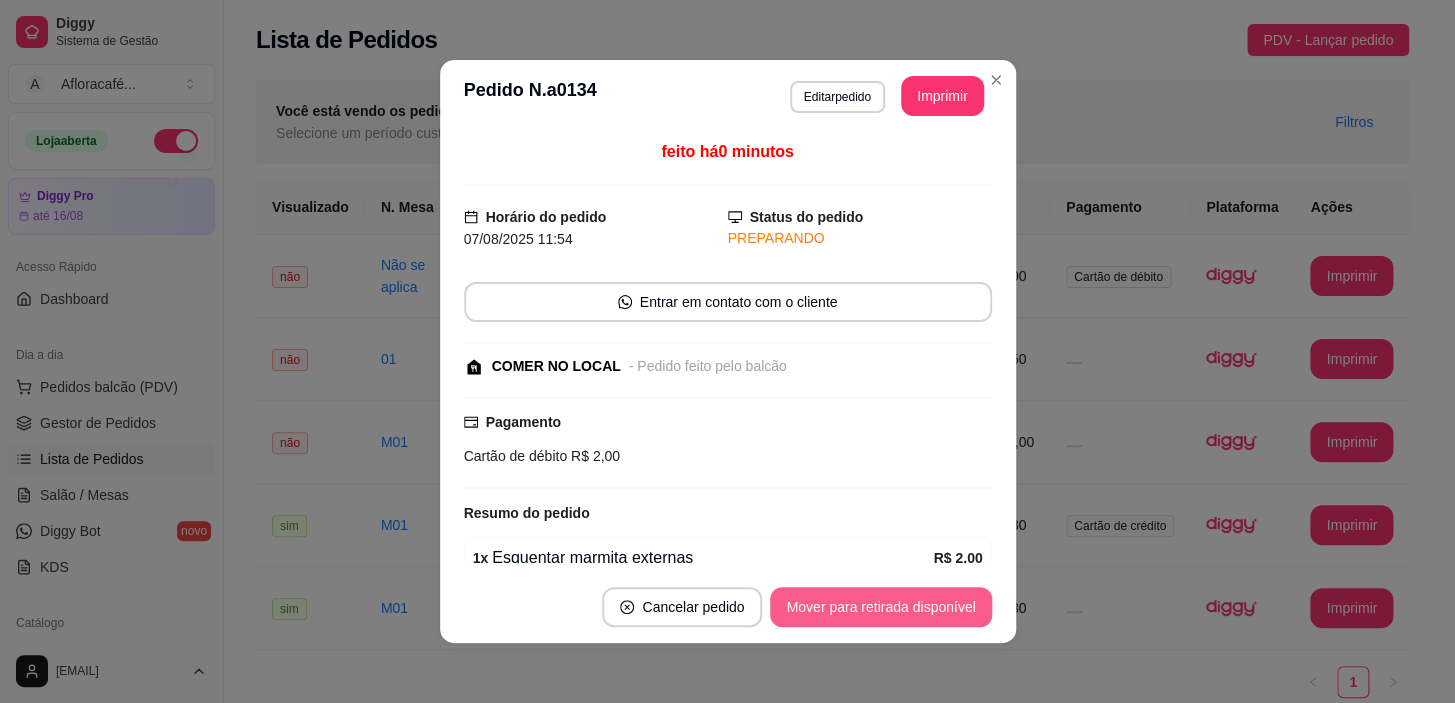 click on "Mover para retirada disponível" at bounding box center [880, 607] 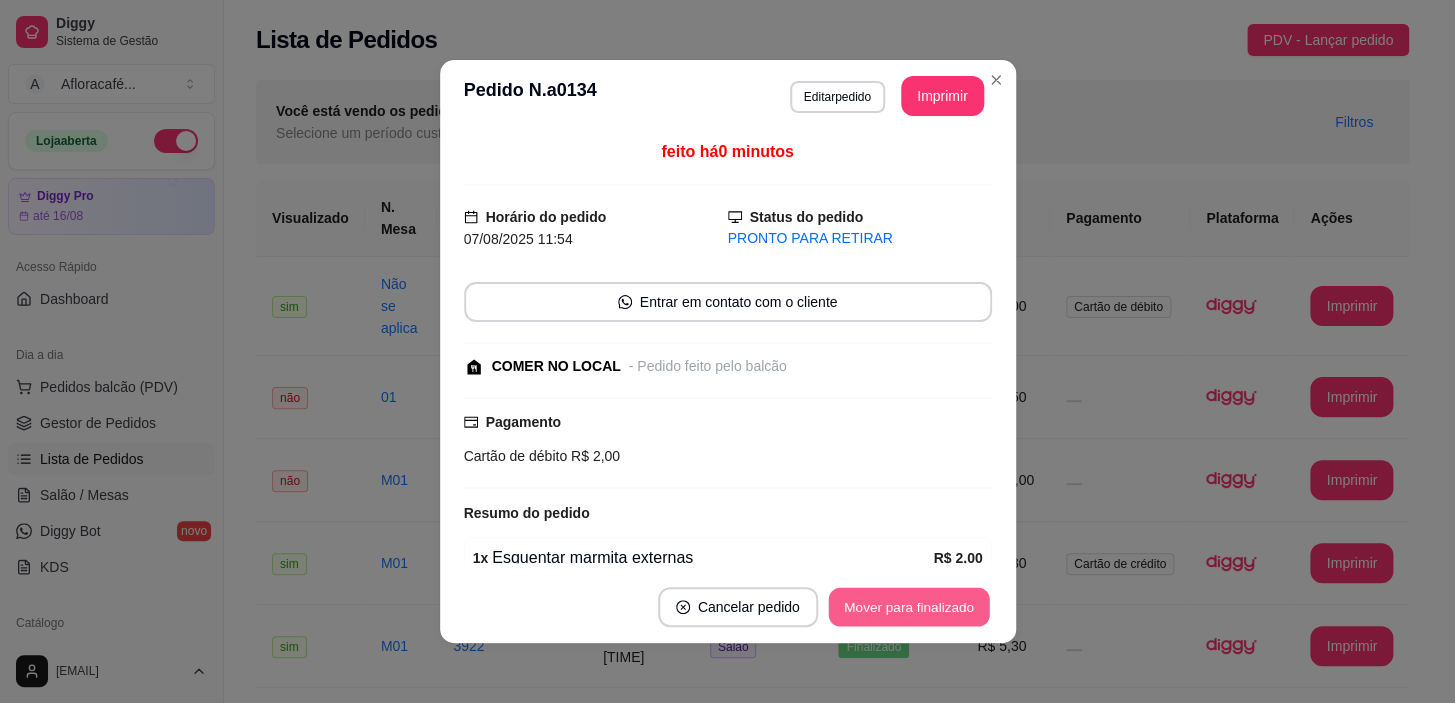 click on "Mover para finalizado" at bounding box center (908, 607) 